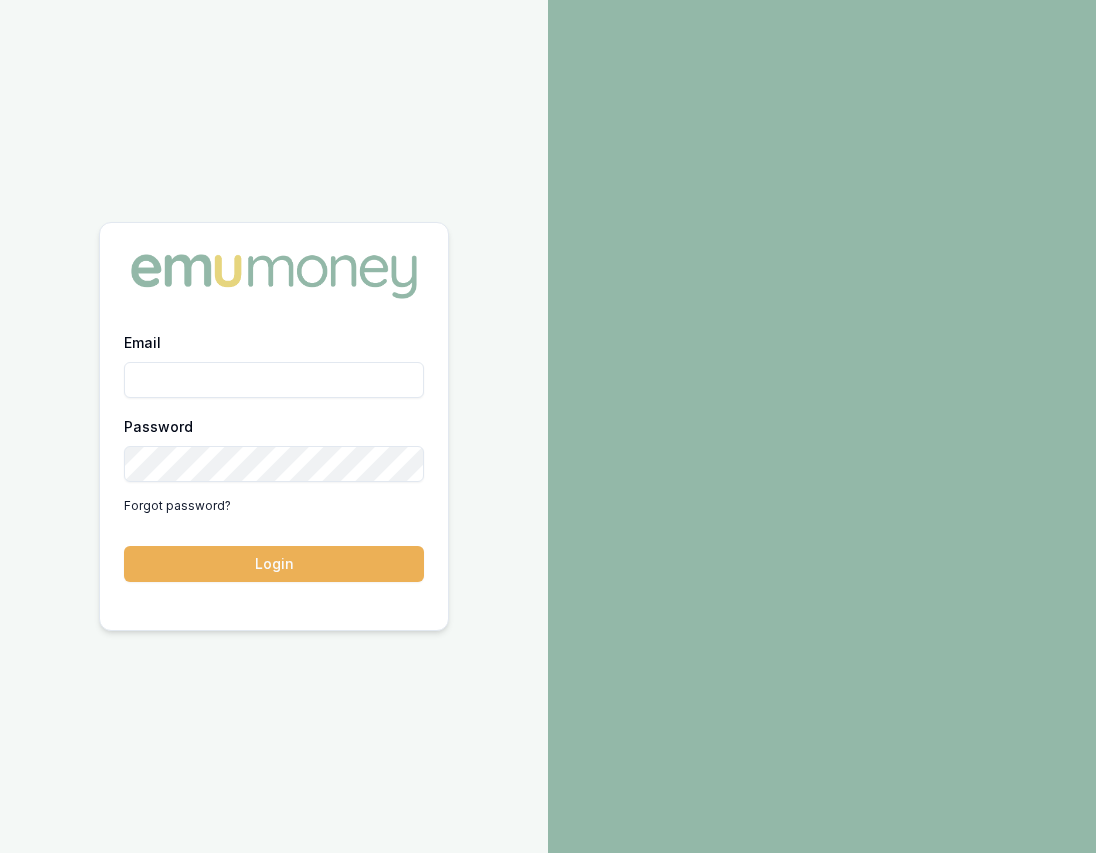 scroll, scrollTop: 0, scrollLeft: 0, axis: both 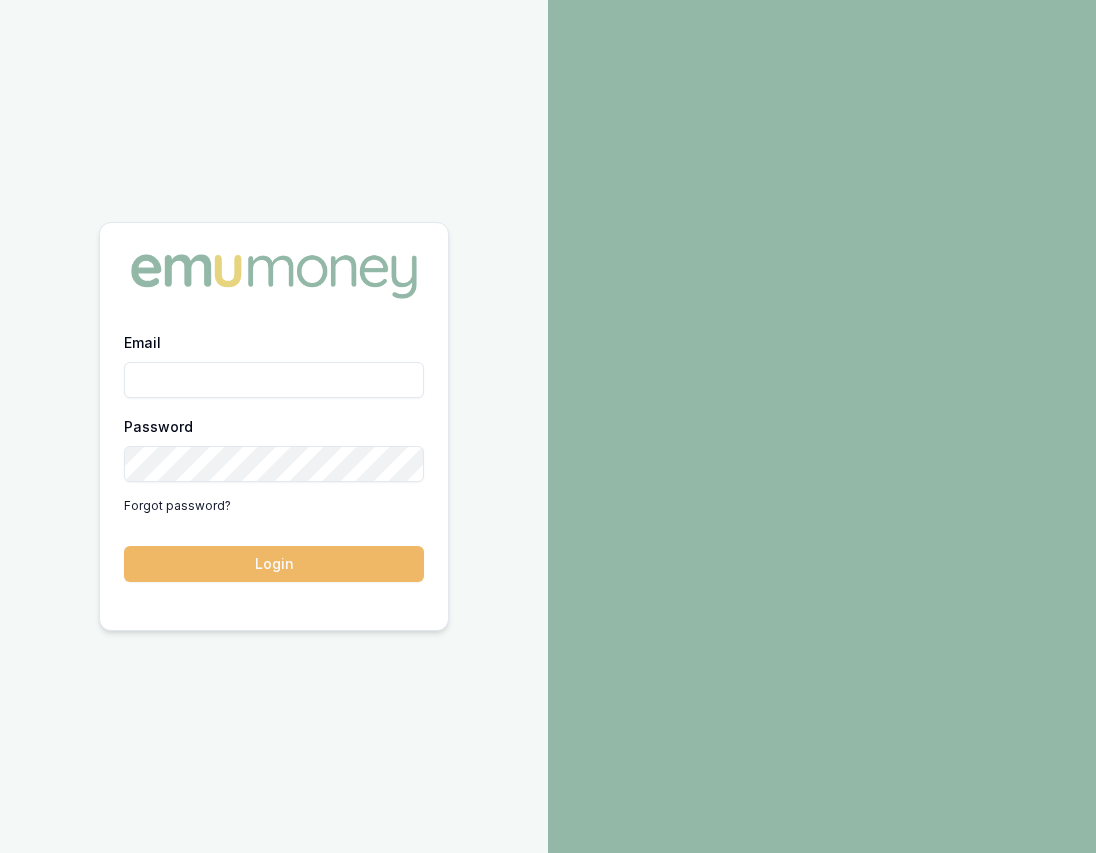 type on "eujin.ooi@emumoney.com.au" 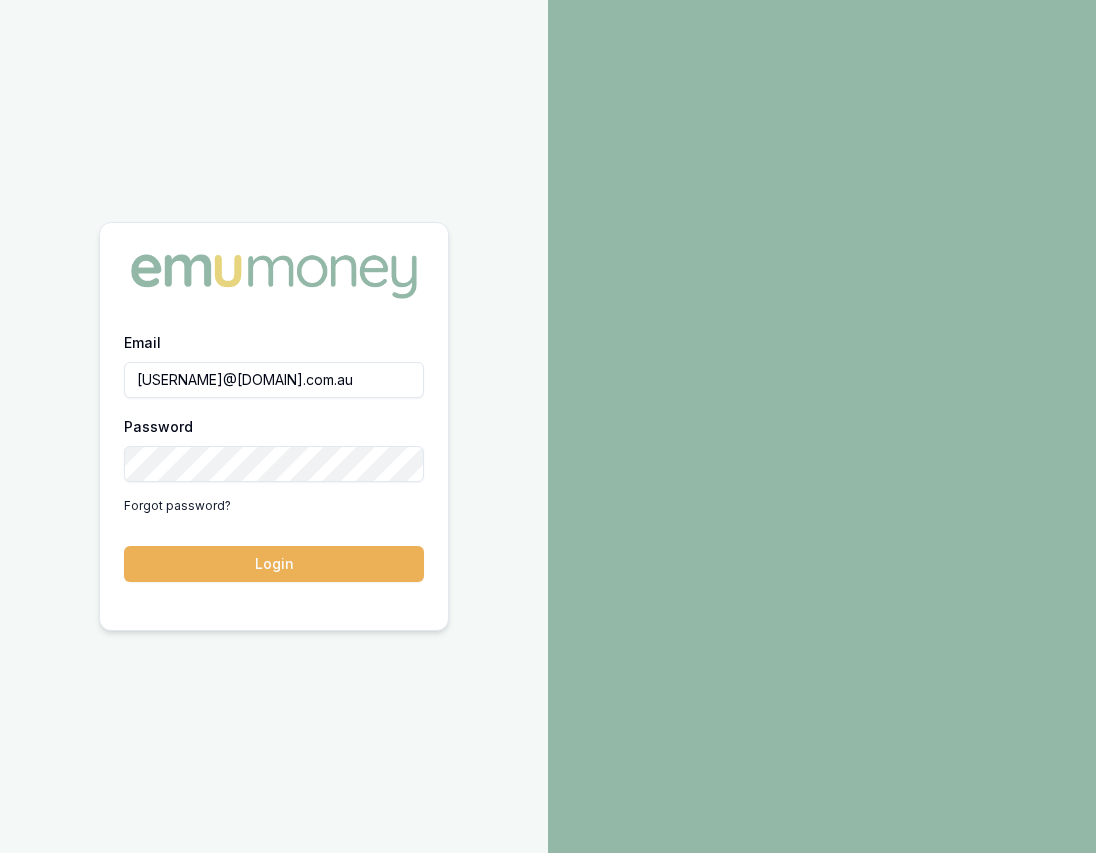 click on "Login" at bounding box center (274, 564) 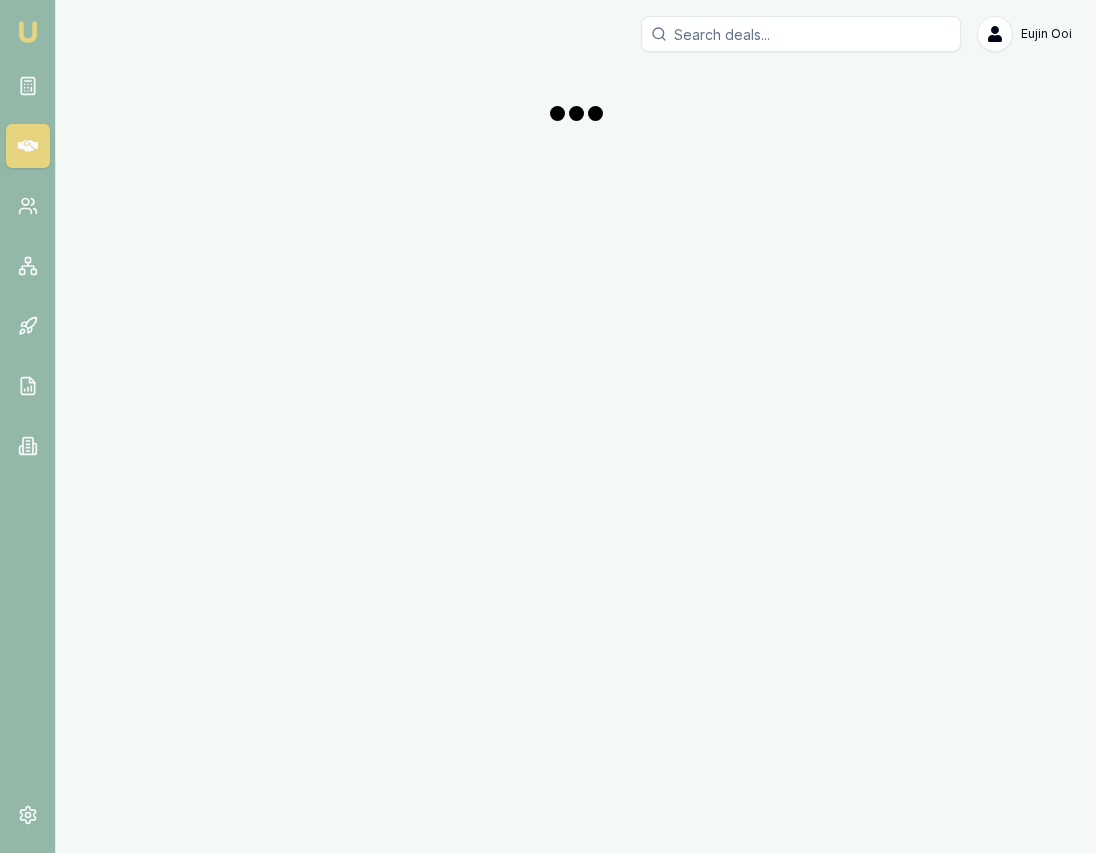 scroll, scrollTop: 0, scrollLeft: 0, axis: both 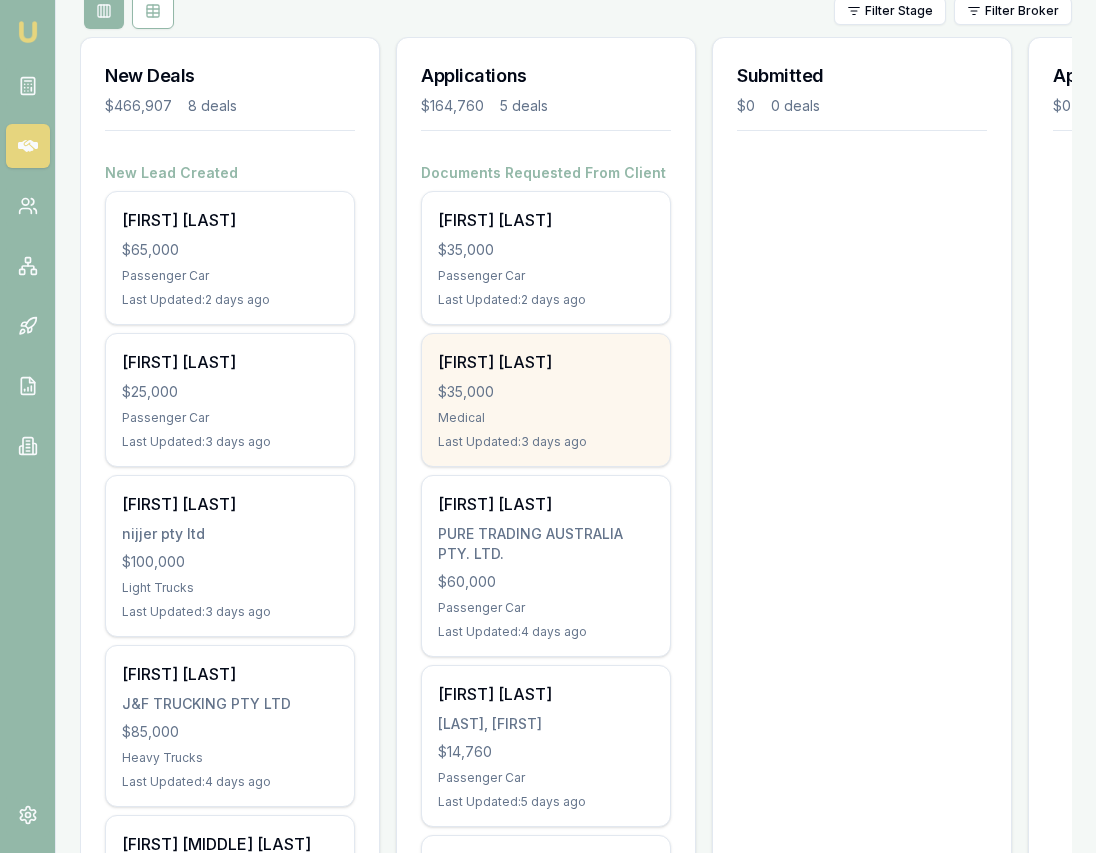 click on "Medical" at bounding box center (546, 418) 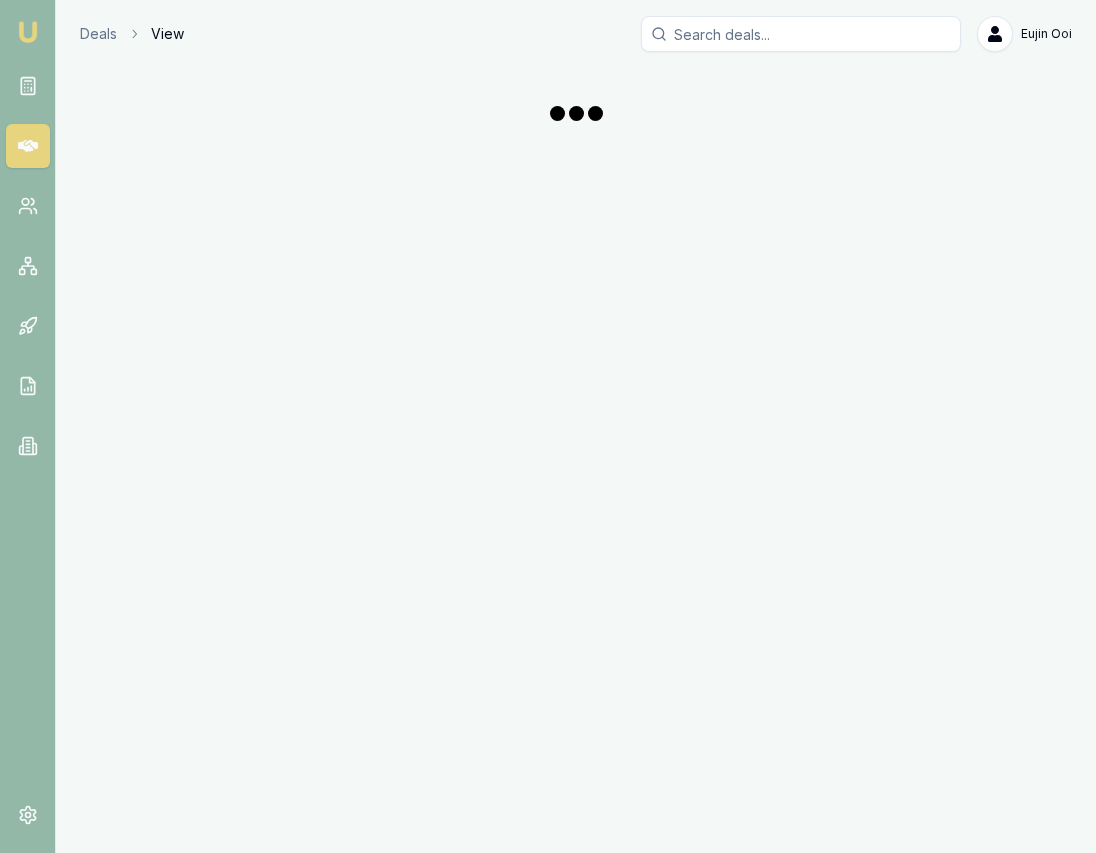 scroll, scrollTop: 0, scrollLeft: 0, axis: both 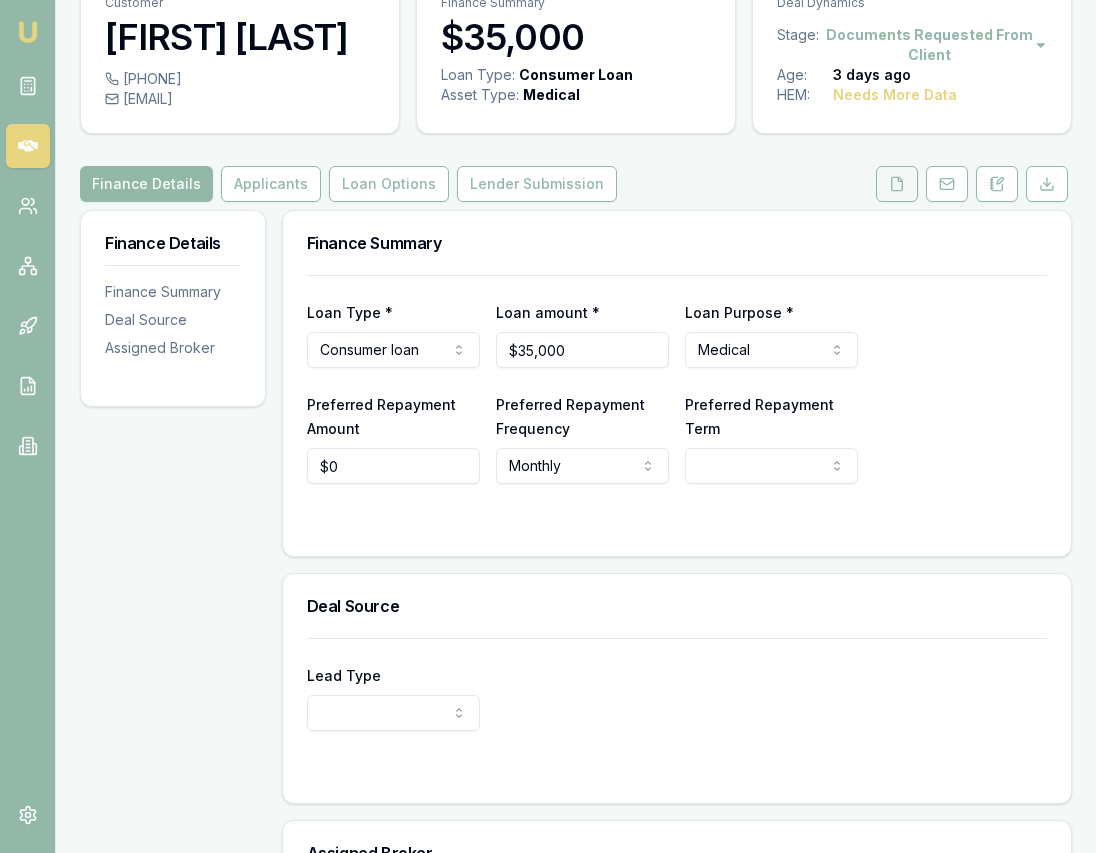 click at bounding box center (897, 184) 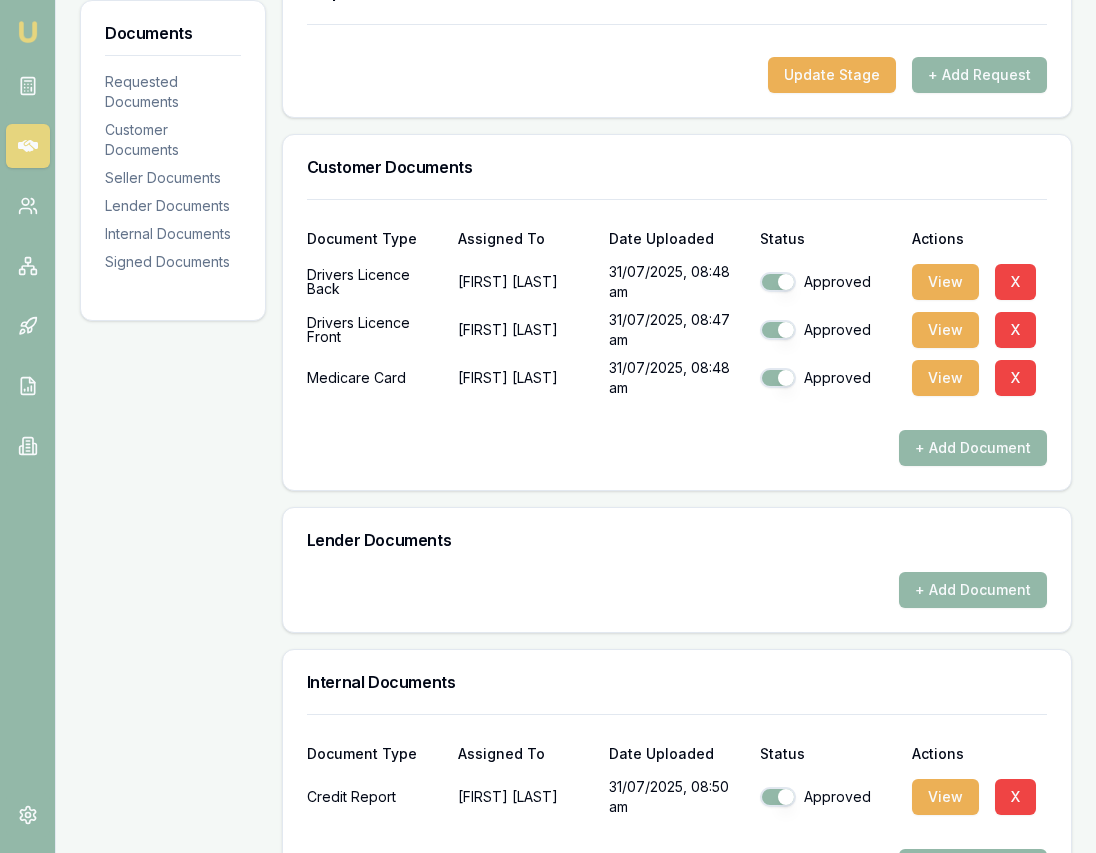 scroll, scrollTop: 107, scrollLeft: 0, axis: vertical 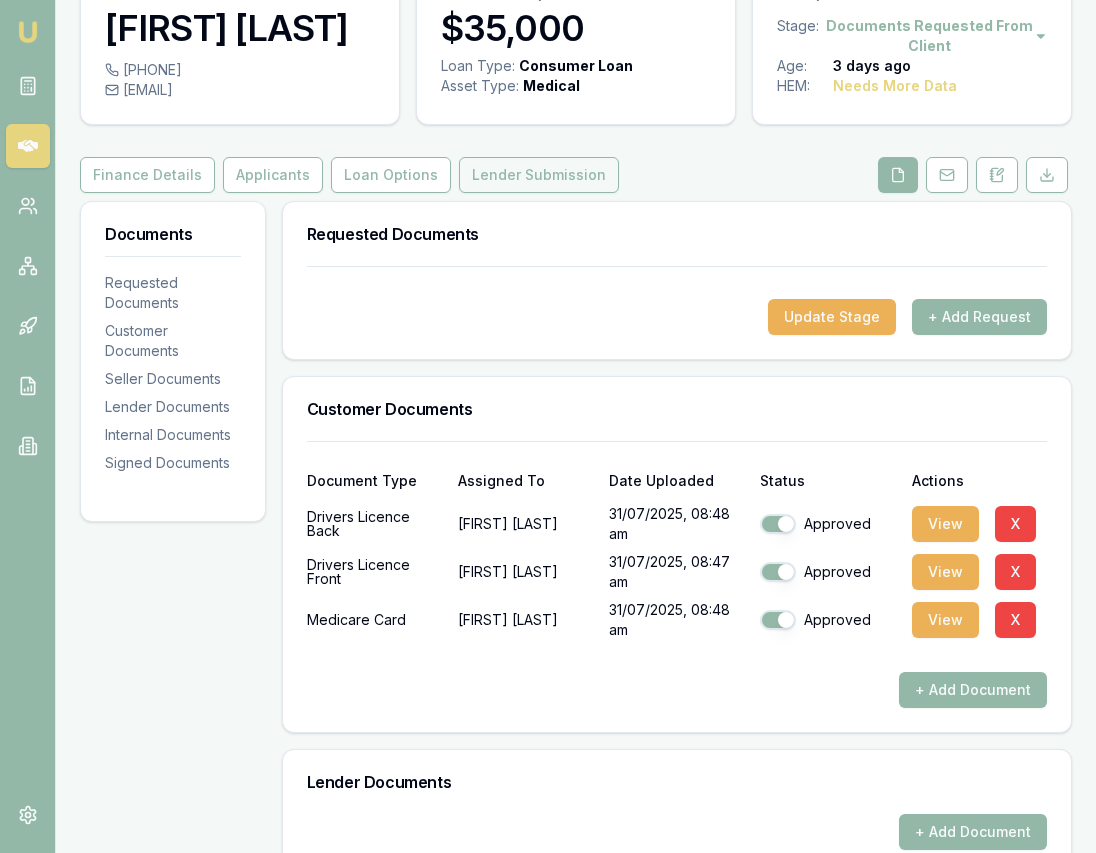click on "Lender Submission" at bounding box center [539, 175] 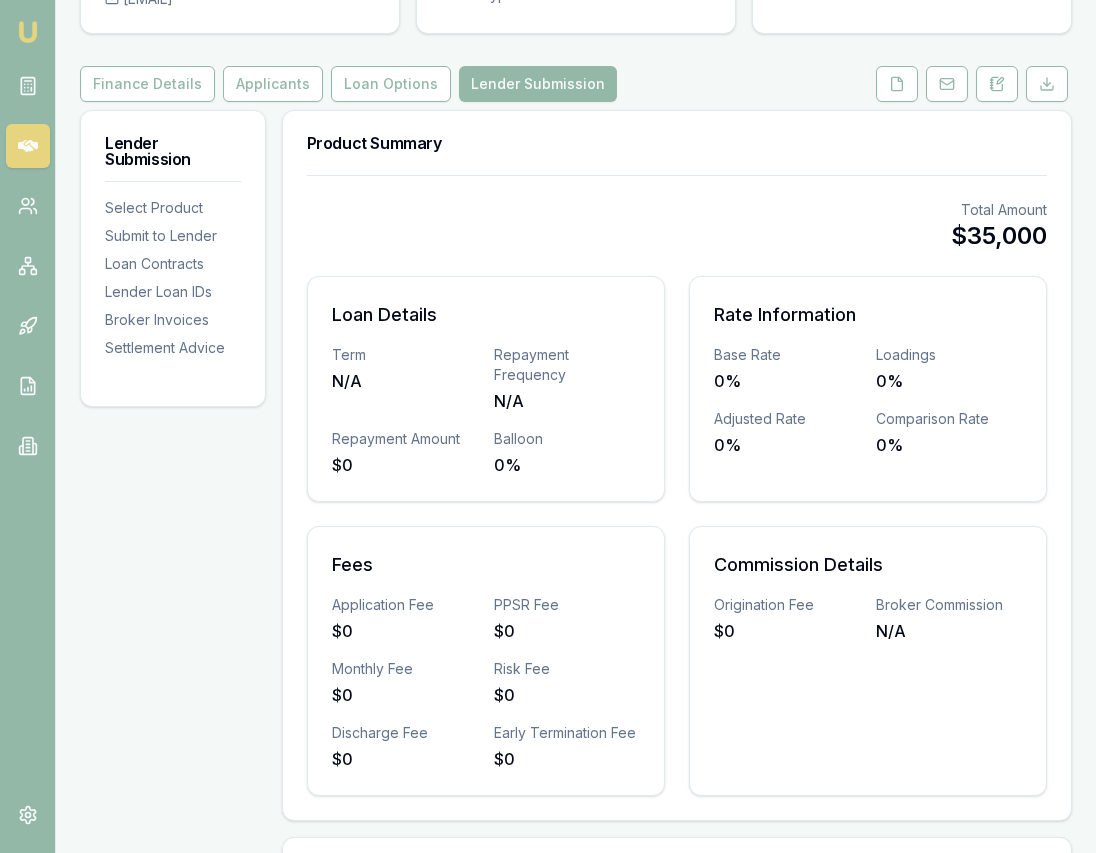 scroll, scrollTop: 0, scrollLeft: 0, axis: both 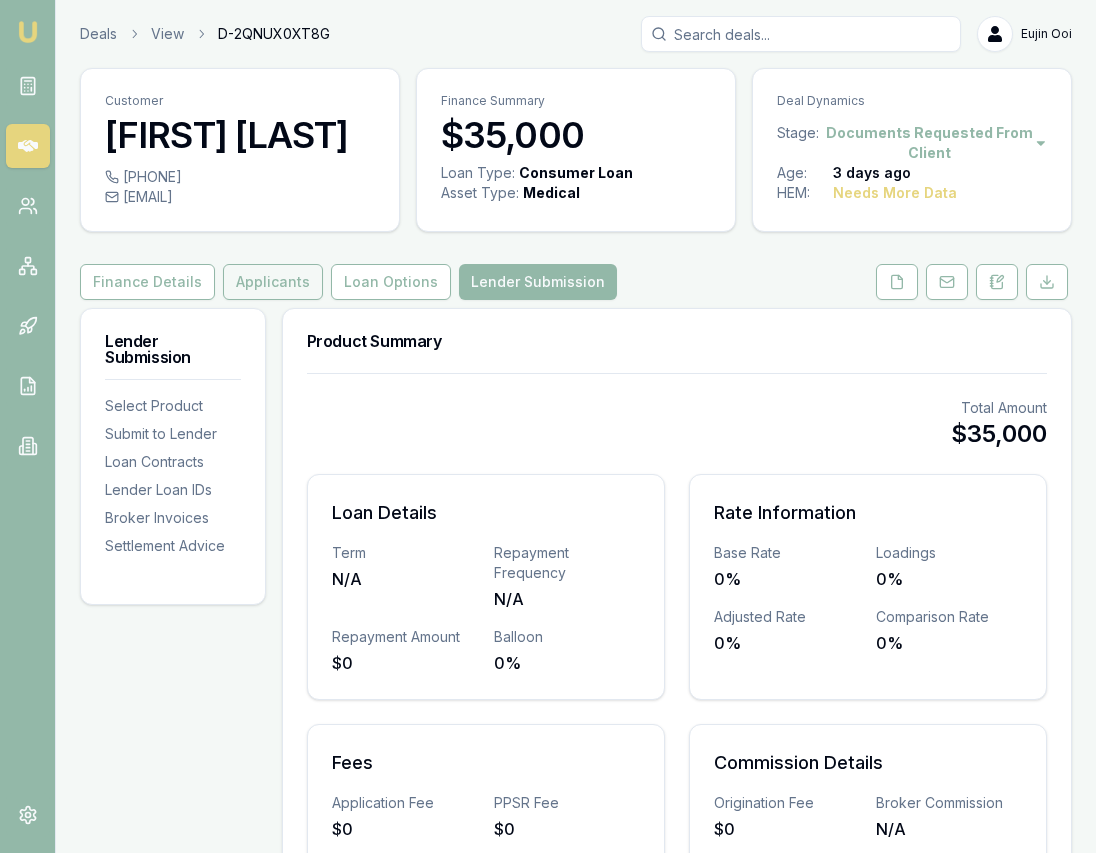 click on "Applicants" at bounding box center [273, 282] 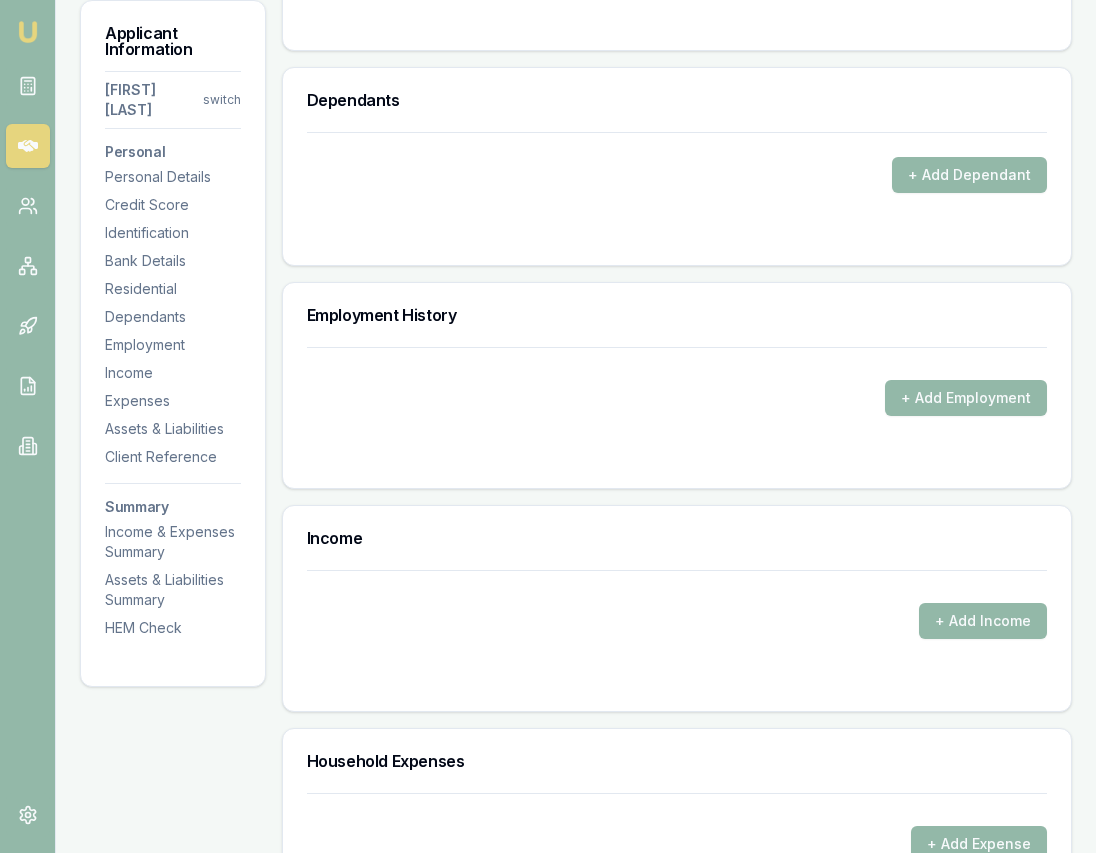 scroll, scrollTop: 2410, scrollLeft: 0, axis: vertical 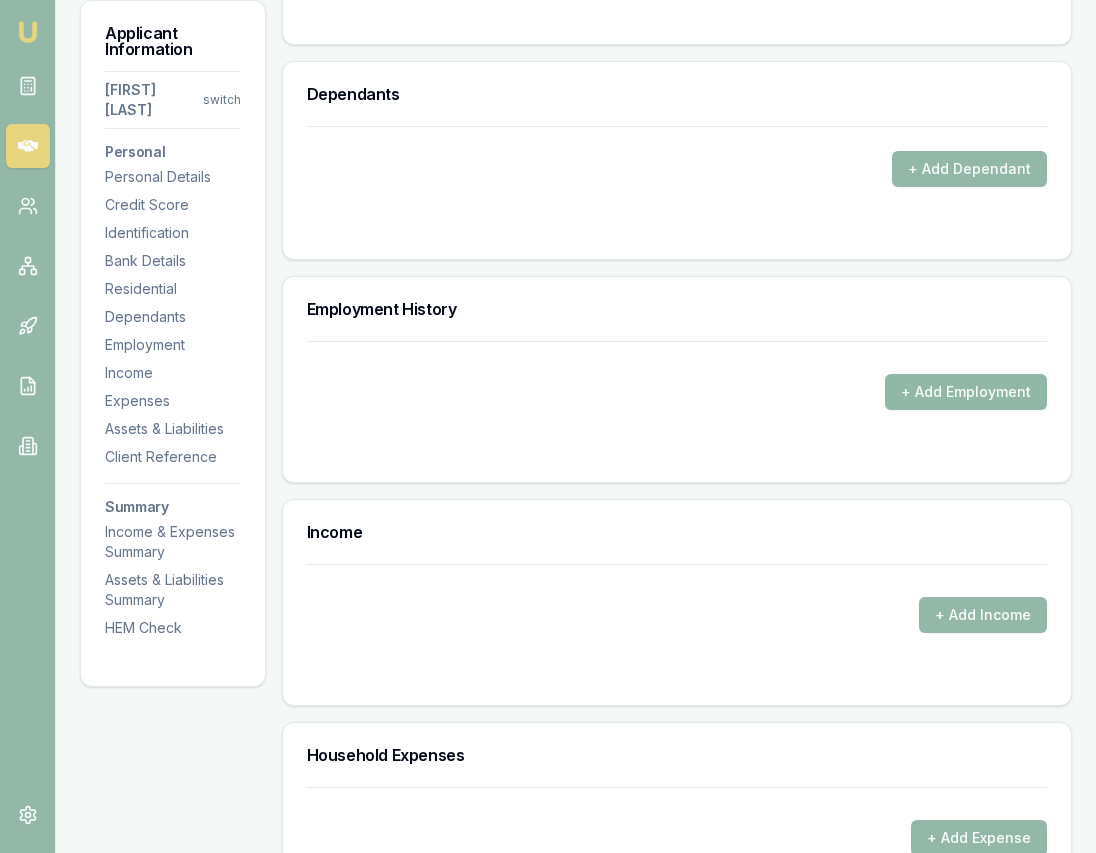 click on "+ Add Employment" at bounding box center (966, 392) 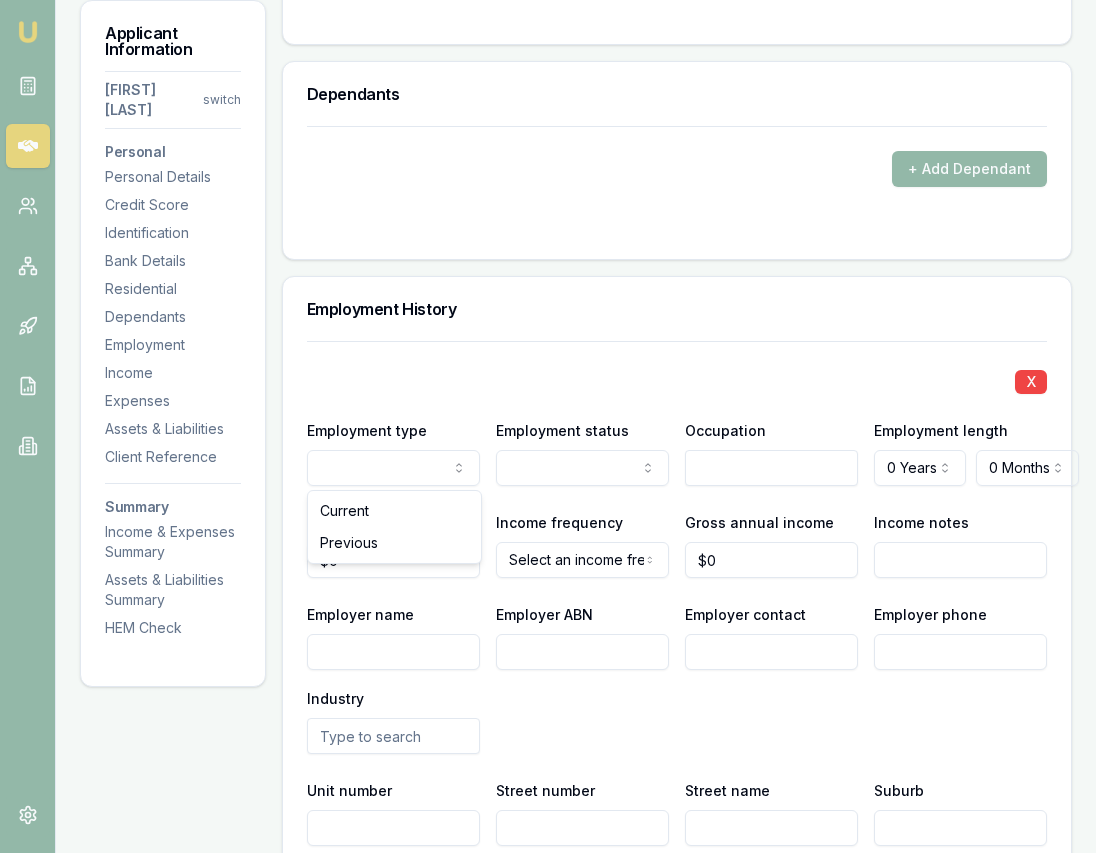 scroll, scrollTop: 2410, scrollLeft: 1, axis: both 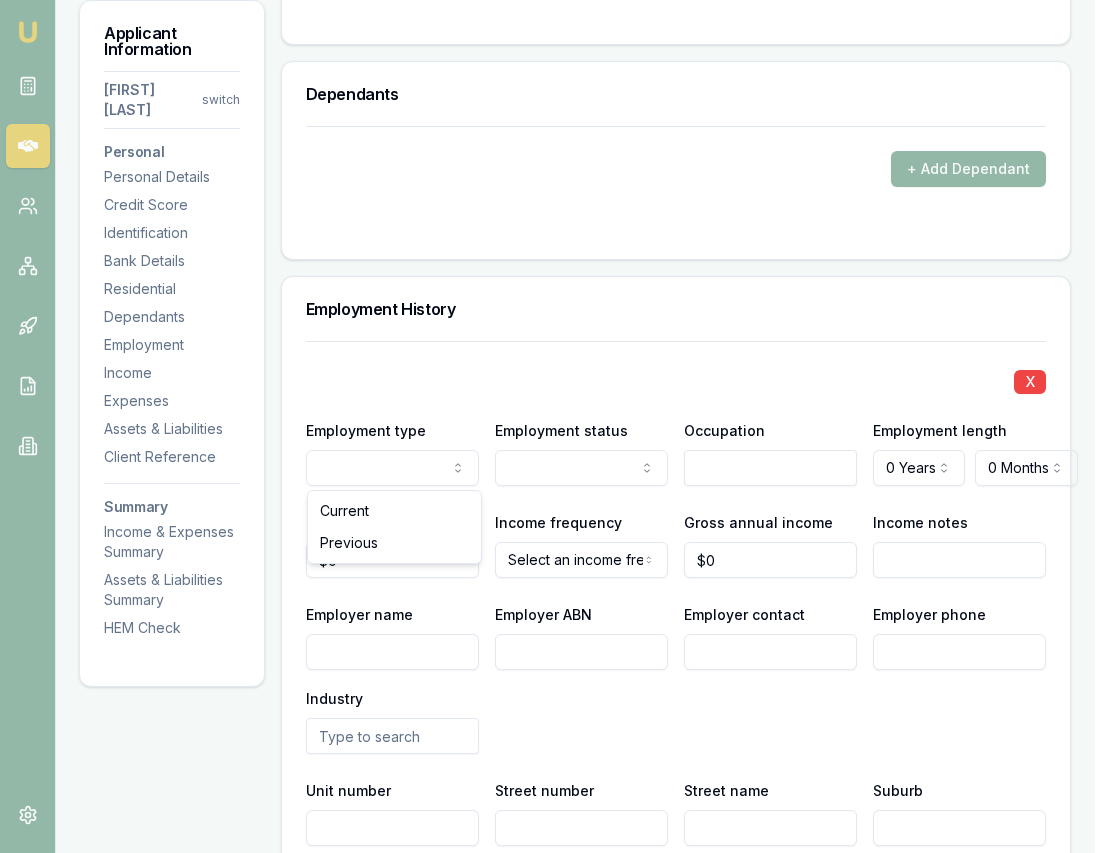 click on "Emu Broker Deals View D-2QNUX0XT8G Eujin Ooi Toggle Menu Customer Gurpreet Sodhi [PHONE] [EMAIL] Finance Summary $35,000 Loan Type: Consumer Loan Asset Type : Medical Deal Dynamics Stage: Documents Requested From Client Age: 3 days ago HEM: Needs More Data Finance Details Applicants Loan Options Lender Submission Applicant Information Gurpreet Sodhi switch Personal Personal Details Credit Score Identification Bank Details Residential Dependants Employment Income Expenses Assets & Liabilities Client Reference Summary Income & Expenses Summary Assets & Liabilities Summary HEM Check Personal Title * Mrs Mr Mrs Miss Ms Dr Prof First name * Gurpreet Middle name Kaur Last name * Sodhi Date of birth 11/10/1992 Gender Female Male Female Other Not disclosed Marital status De facto Single Married De facto Separated Divorced Widowed Residency status Australian citizen Australian citizen Permanent resident Temporary resident Visa holder Email [EMAIL] Phone [PHONE] Applicant type 454" at bounding box center [547, -1984] 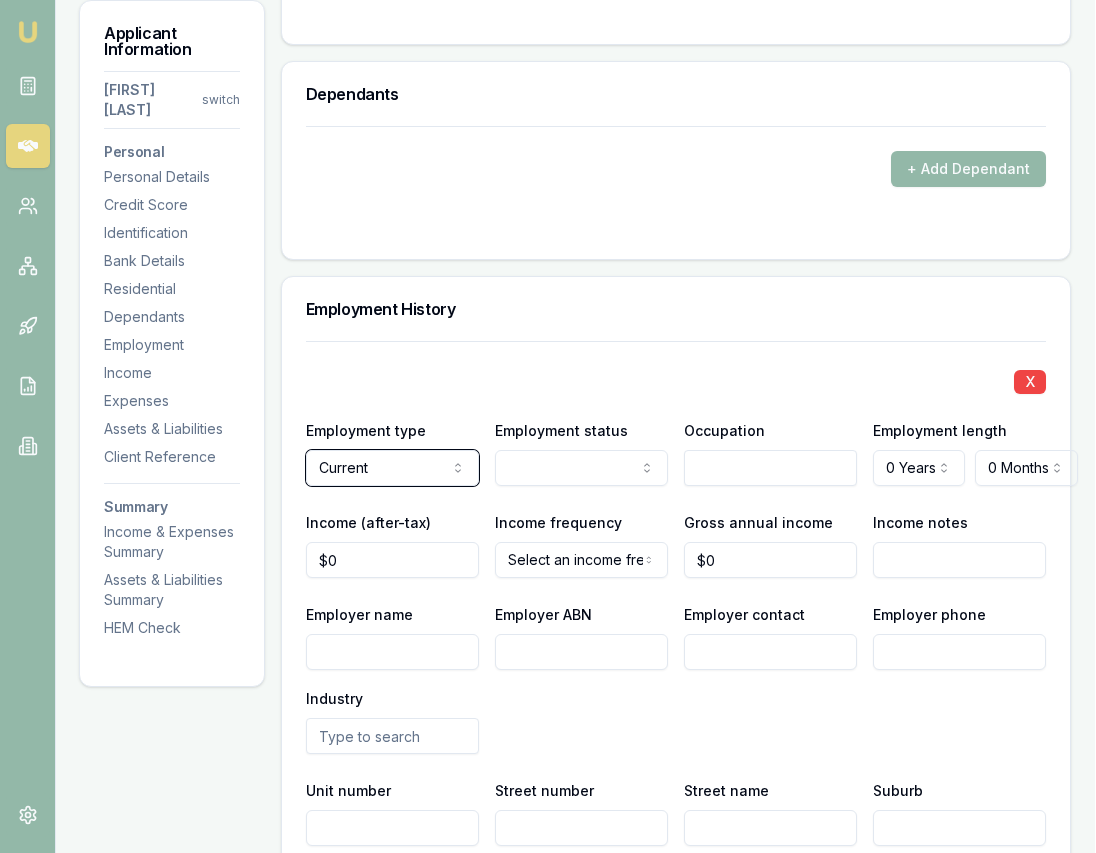 scroll, scrollTop: 2410, scrollLeft: 0, axis: vertical 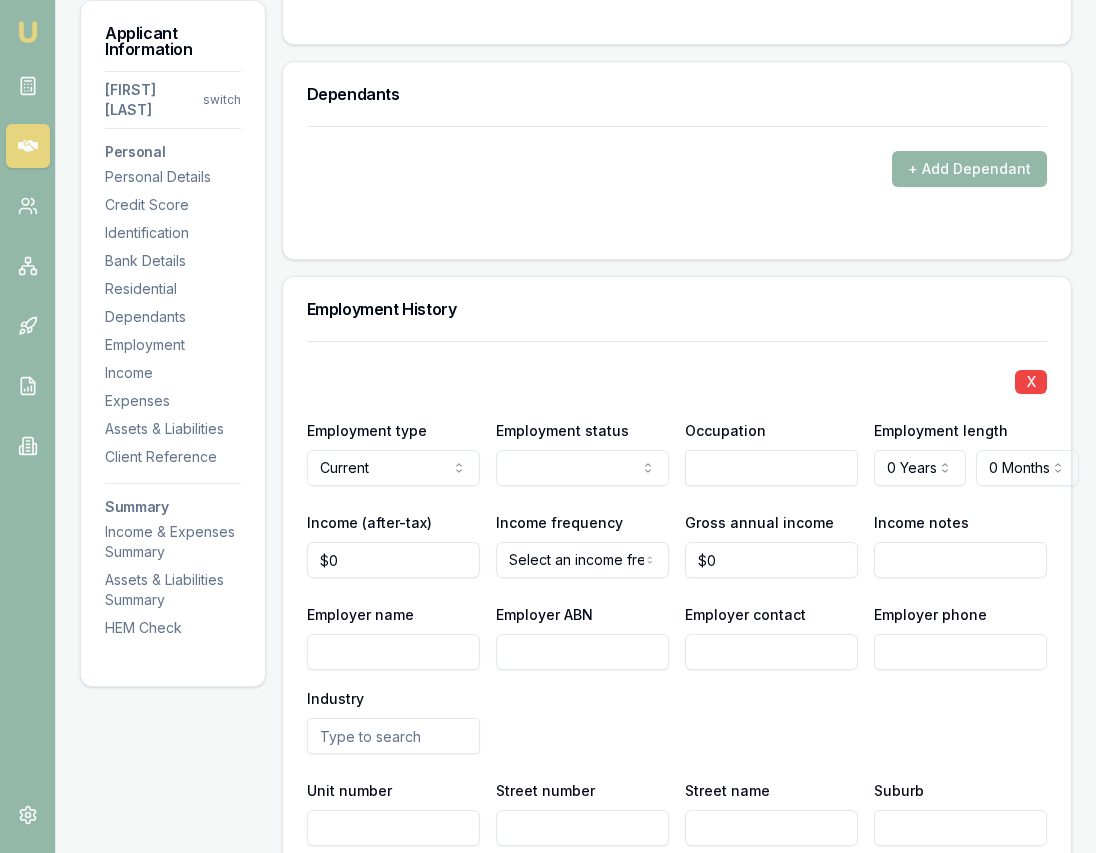 click on "Emu Broker Deals View D-2QNUX0XT8G Eujin Ooi Toggle Menu Customer Gurpreet Sodhi [PHONE] [EMAIL] Finance Summary $35,000 Loan Type: Consumer Loan Asset Type : Medical Deal Dynamics Stage: Documents Requested From Client Age: 3 days ago HEM: Needs More Data Finance Details Applicants Loan Options Lender Submission Applicant Information Gurpreet Sodhi switch Personal Personal Details Credit Score Identification Bank Details Residential Dependants Employment Income Expenses Assets & Liabilities Client Reference Summary Income & Expenses Summary Assets & Liabilities Summary HEM Check Personal Title * Mrs Mr Mrs Miss Ms Dr Prof First name * Gurpreet Middle name Kaur Last name * Sodhi Date of birth 11/10/1992 Gender Female Male Female Other Not disclosed Marital status De facto Single Married De facto Separated Divorced Widowed Residency status Australian citizen Australian citizen Permanent resident Temporary resident Visa holder Email [EMAIL] Phone [PHONE] Applicant type 454" at bounding box center (548, -1984) 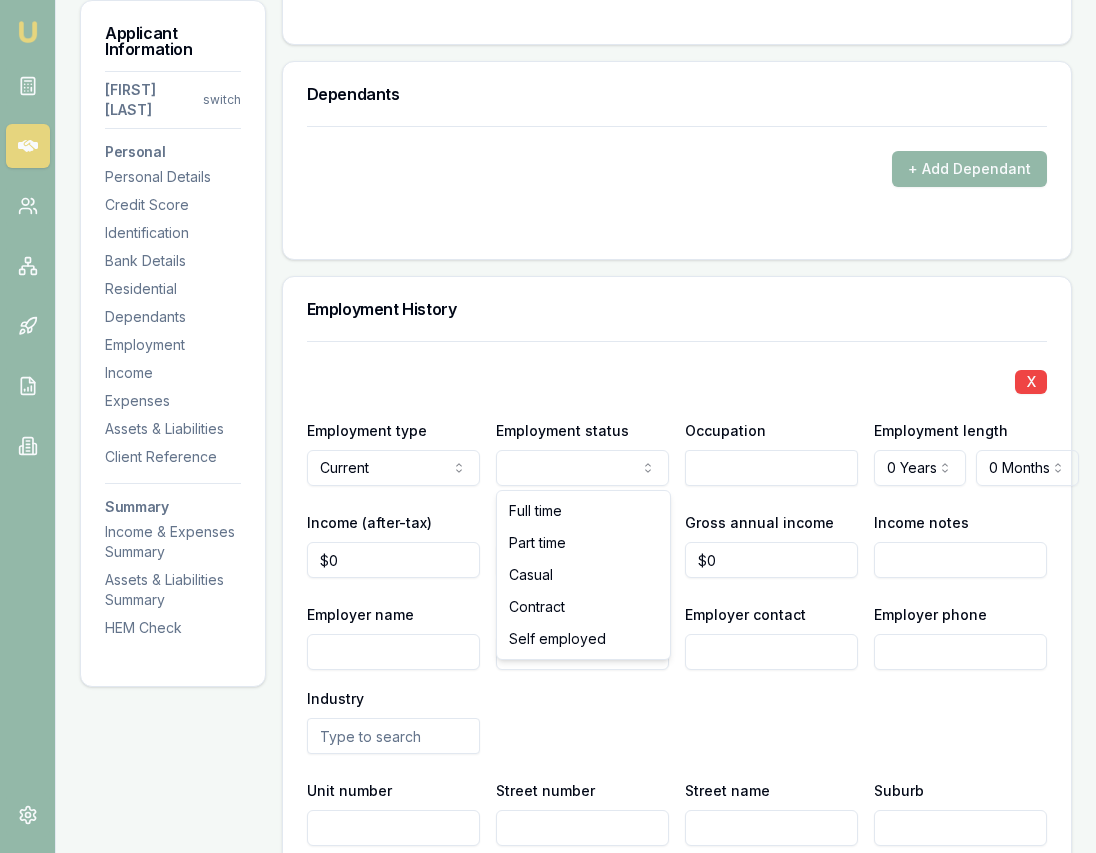 select on "CASUAL" 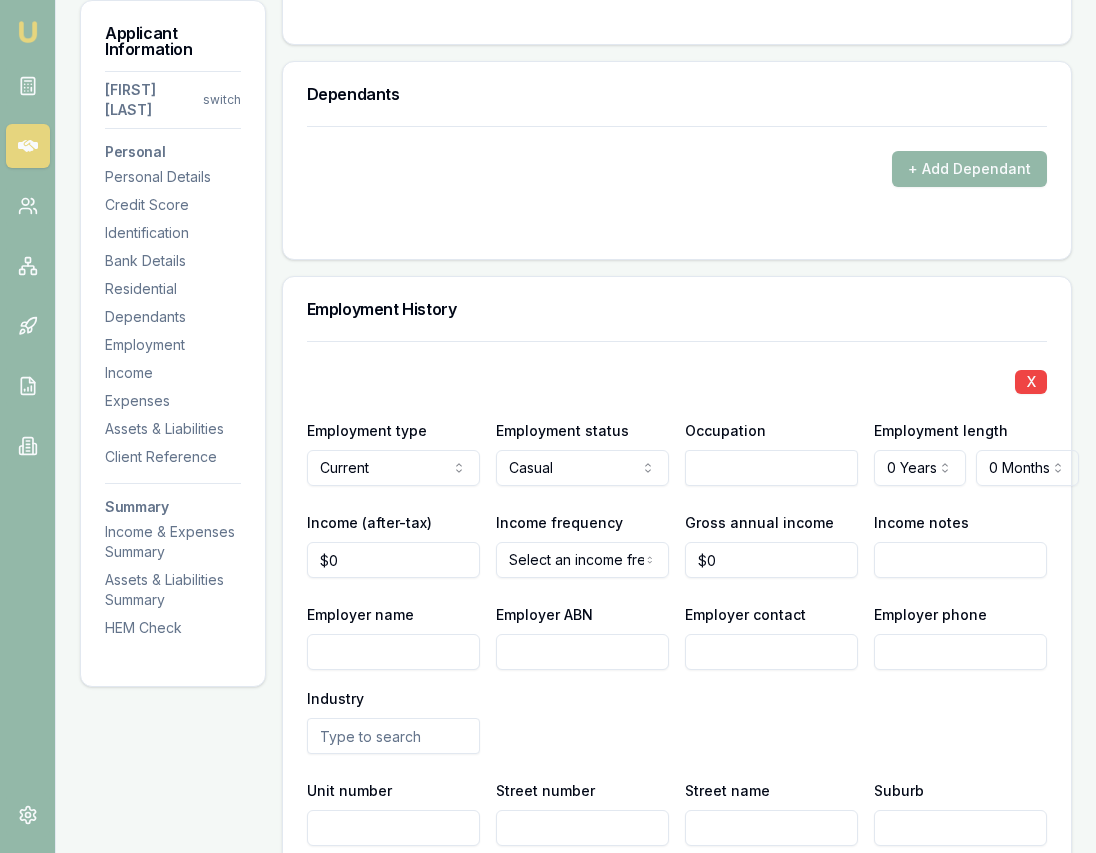 click at bounding box center (771, 468) 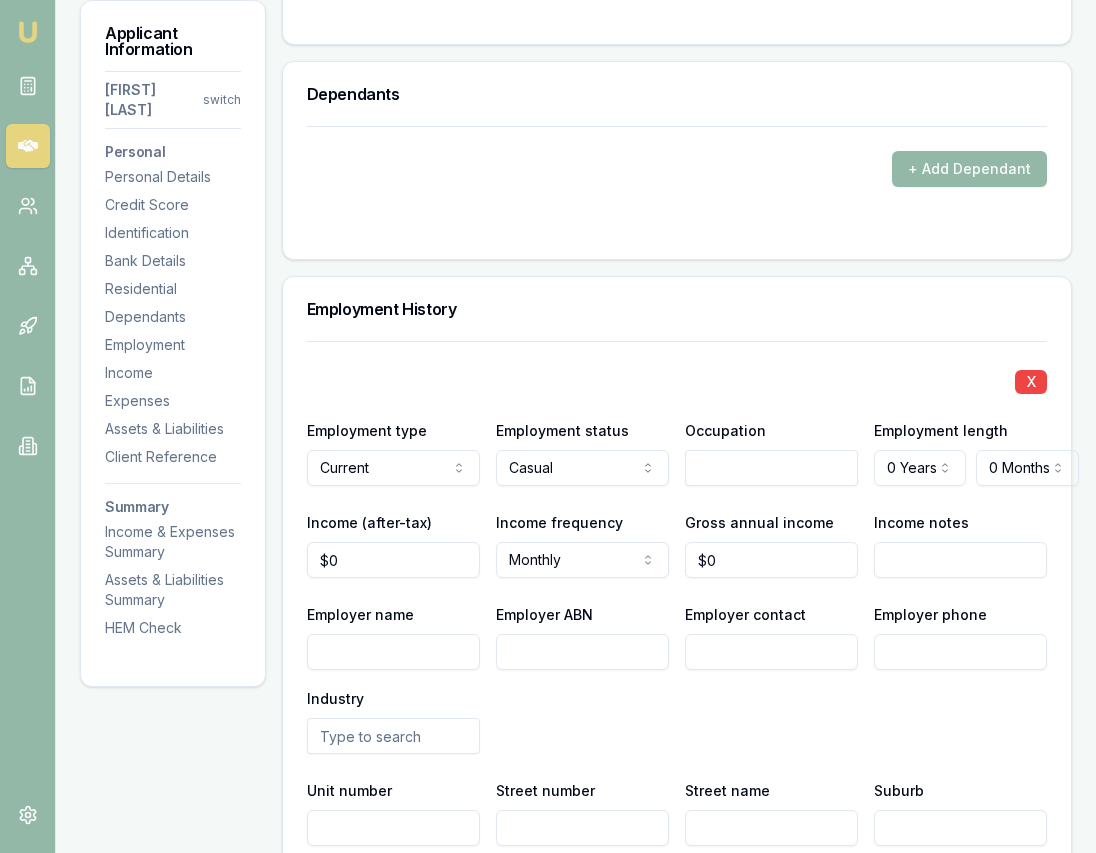 click at bounding box center [771, 468] 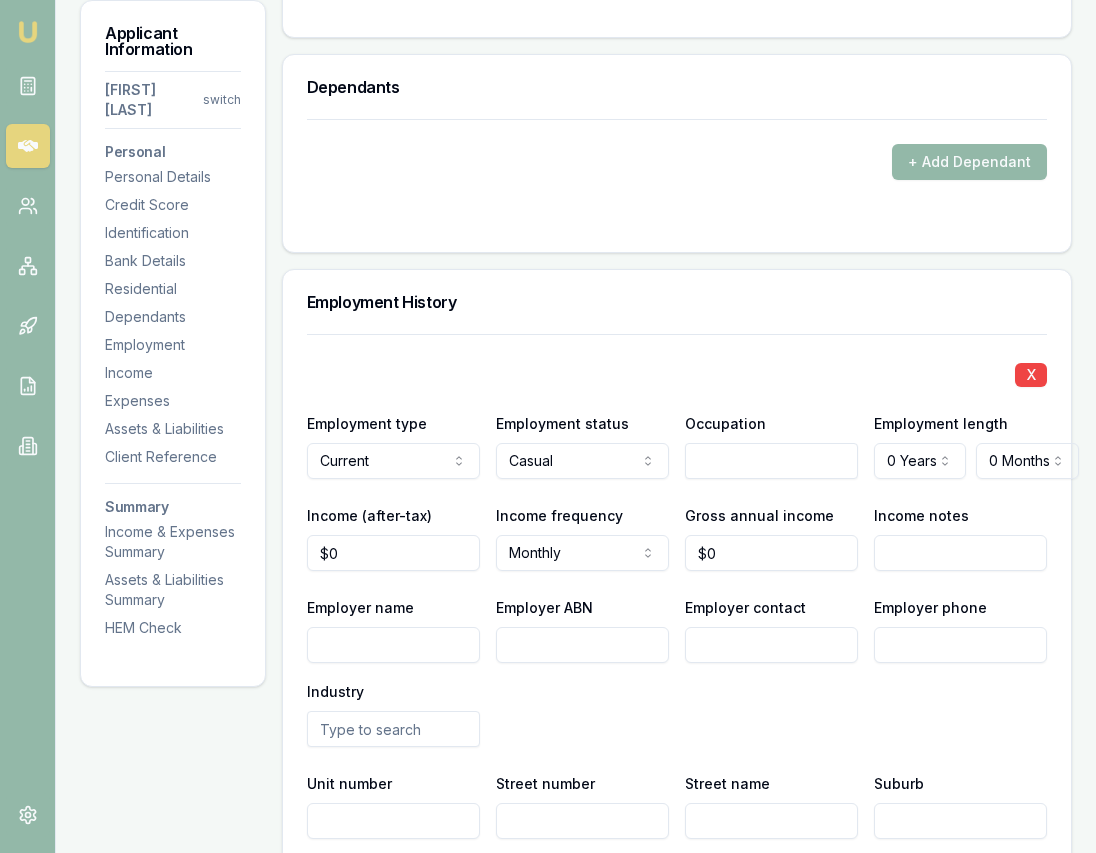 click on "X Employment type  Current Current Previous Employment status  Casual Full time Part time Casual Contract Self employed Occupation  Employment length  0 Years 0 Years 1 Year 2 Years 3 Years 4 Years 5 Years 6 Years 7 Years 8 Years 9 Years 10 Years 11 Years 12 Years 13 Years 14 Years 15 Years 16 Years 17 Years 18 Years 19 Years 20 Years 0 Months 0 Months 1 Month 2 Months 3 Months 4 Months 5 Months 6 Months 7 Months 8 Months 9 Months 10 Months 11 Months Income (after-tax)  $0 Income frequency  Monthly Weekly Fortnightly Monthly Quarterly Annually Gross annual income  $0 Income notes  Employer name  Employer ABN  Employer contact  Employer phone  Industry  Unit number  Street number  Street name  Suburb  State  Select a state NSW VIC QLD SA WA TAS NT ACT Postcode  Country  Australia" at bounding box center (677, 632) 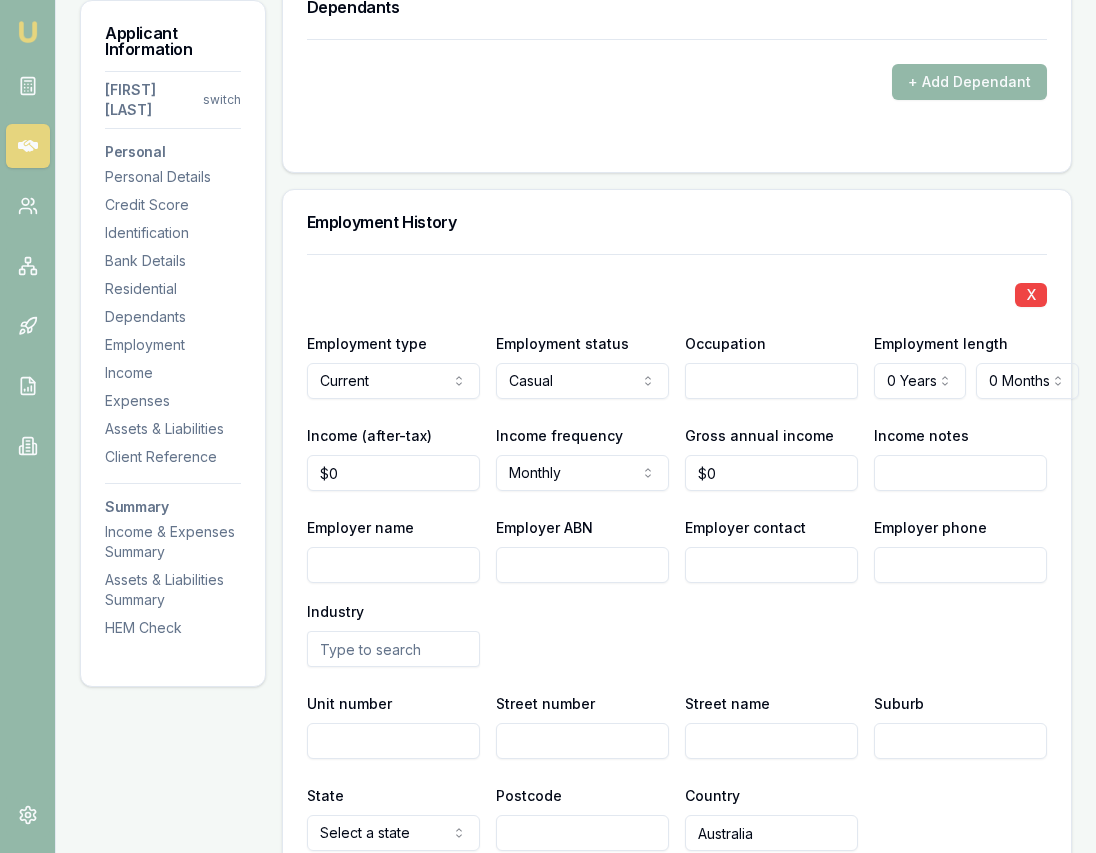 scroll, scrollTop: 2498, scrollLeft: 0, axis: vertical 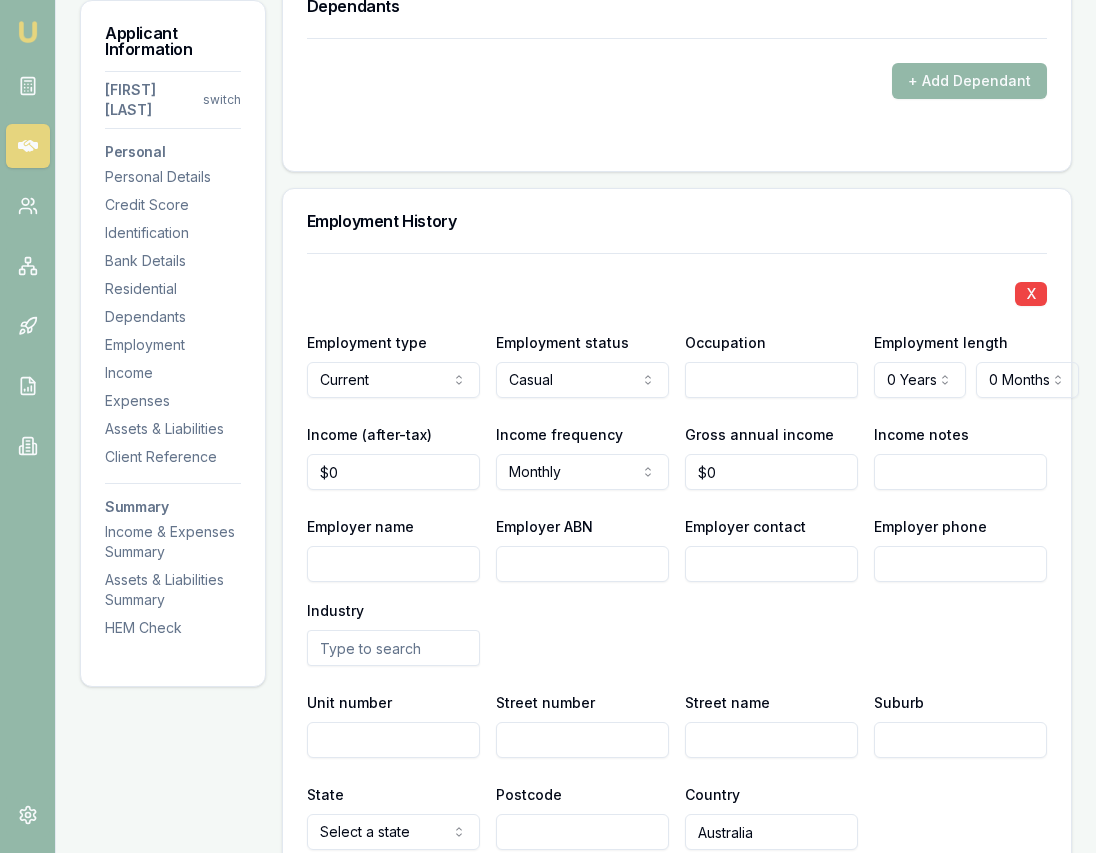 click at bounding box center (771, 380) 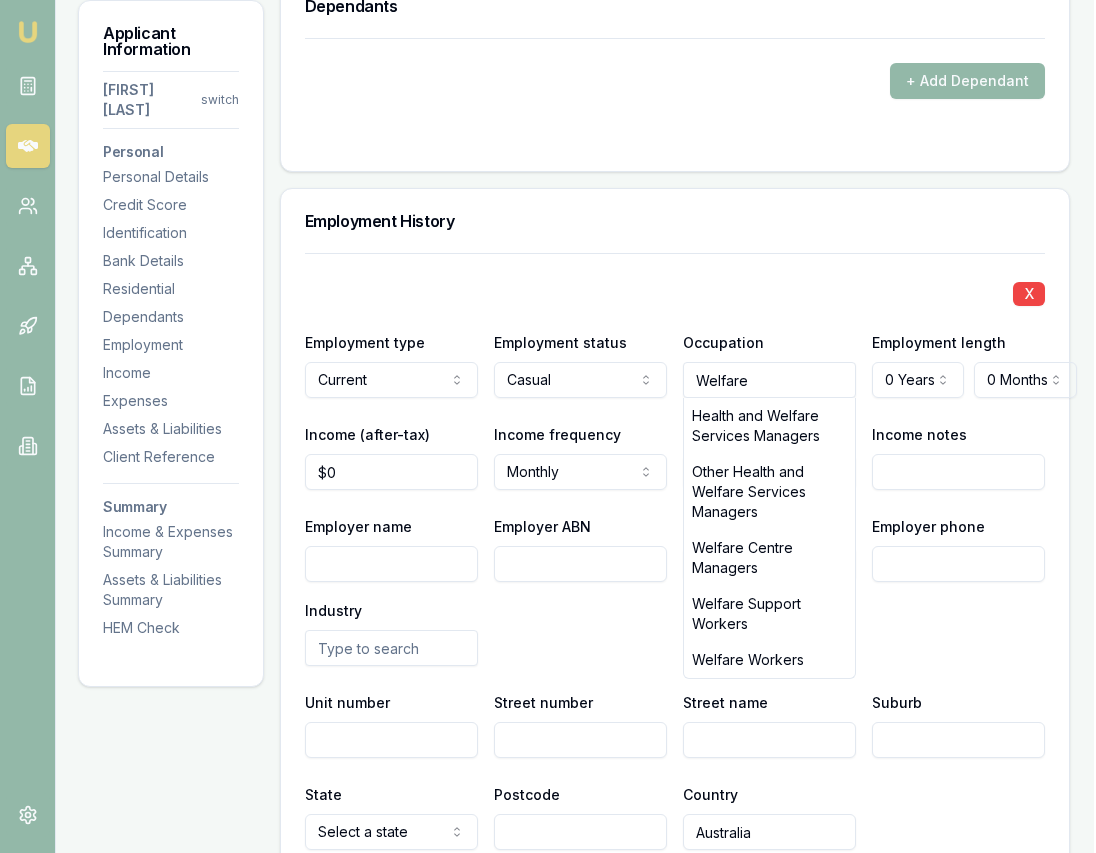 scroll, scrollTop: 2498, scrollLeft: 0, axis: vertical 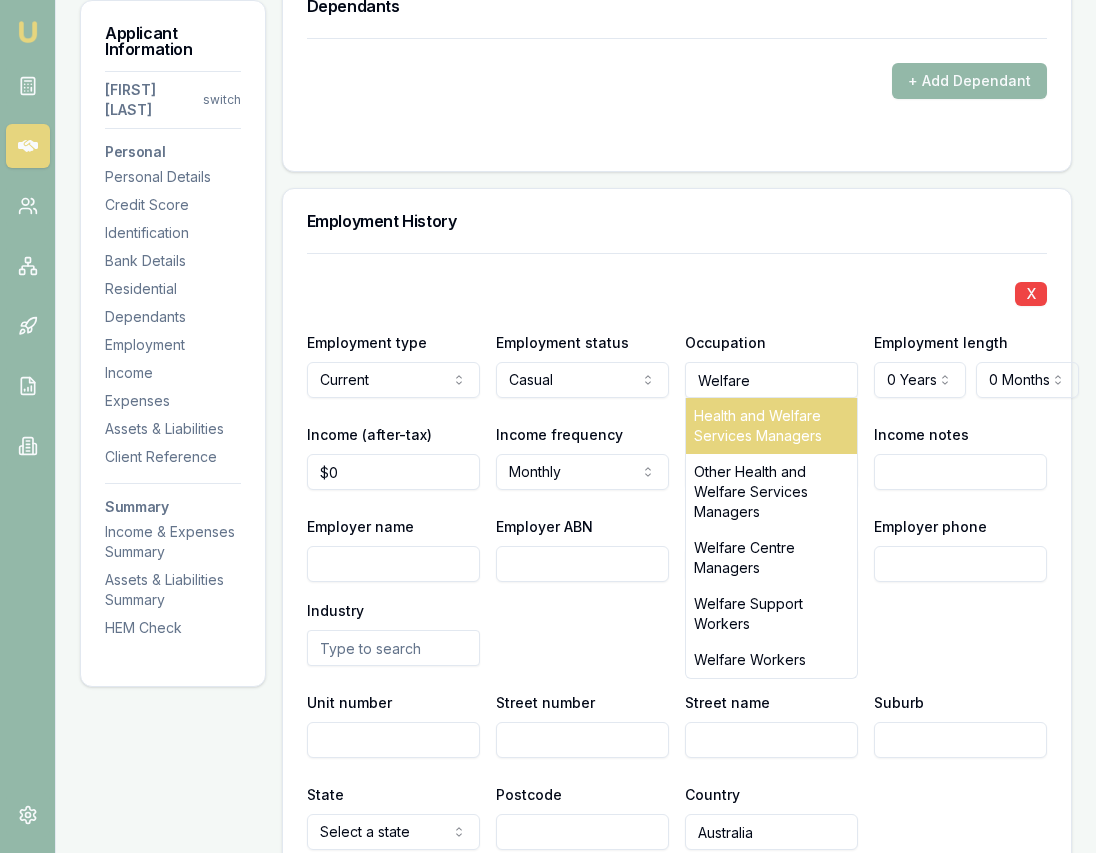 click on "Health and Welfare Services Managers" at bounding box center [771, 426] 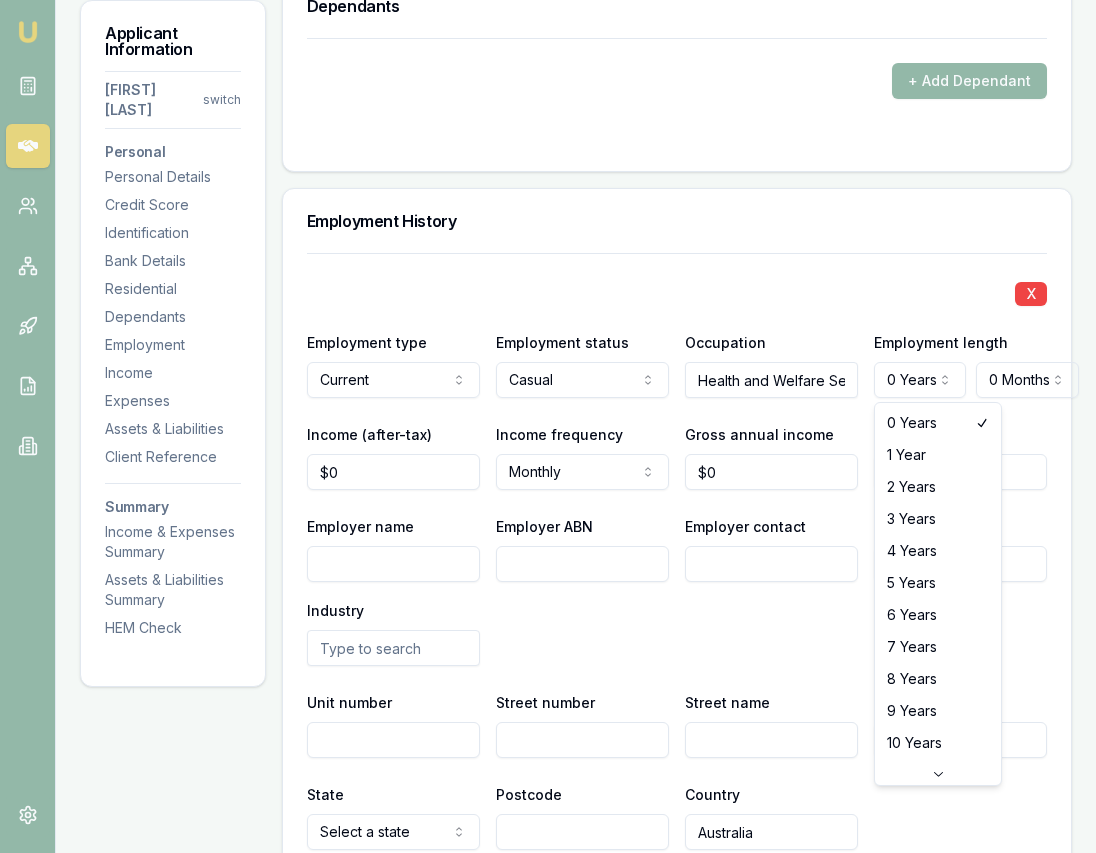click on "Emu Broker Deals View D-2QNUX0XT8G Eujin Ooi Toggle Menu Customer Gurpreet Sodhi [PHONE] [EMAIL] Finance Summary $35,000 Loan Type: Consumer Loan Asset Type : Medical Deal Dynamics Stage: Documents Requested From Client Age: 3 days ago HEM: Needs More Data Finance Details Applicants Loan Options Lender Submission Applicant Information Gurpreet Sodhi switch Personal Personal Details Credit Score Identification Bank Details Residential Dependants Employment Income Expenses Assets & Liabilities Client Reference Summary Income & Expenses Summary Assets & Liabilities Summary HEM Check Personal Title * Mrs Mr Mrs Miss Ms Dr Prof First name * Gurpreet Middle name Kaur Last name * Sodhi Date of birth 11/10/1992 Gender Female Male Female Other Not disclosed Marital status De facto Single Married De facto Separated Divorced Widowed Residency status Australian citizen Australian citizen Permanent resident Temporary resident Visa holder Email [EMAIL] Phone [PHONE] Applicant type 454" at bounding box center (548, -2072) 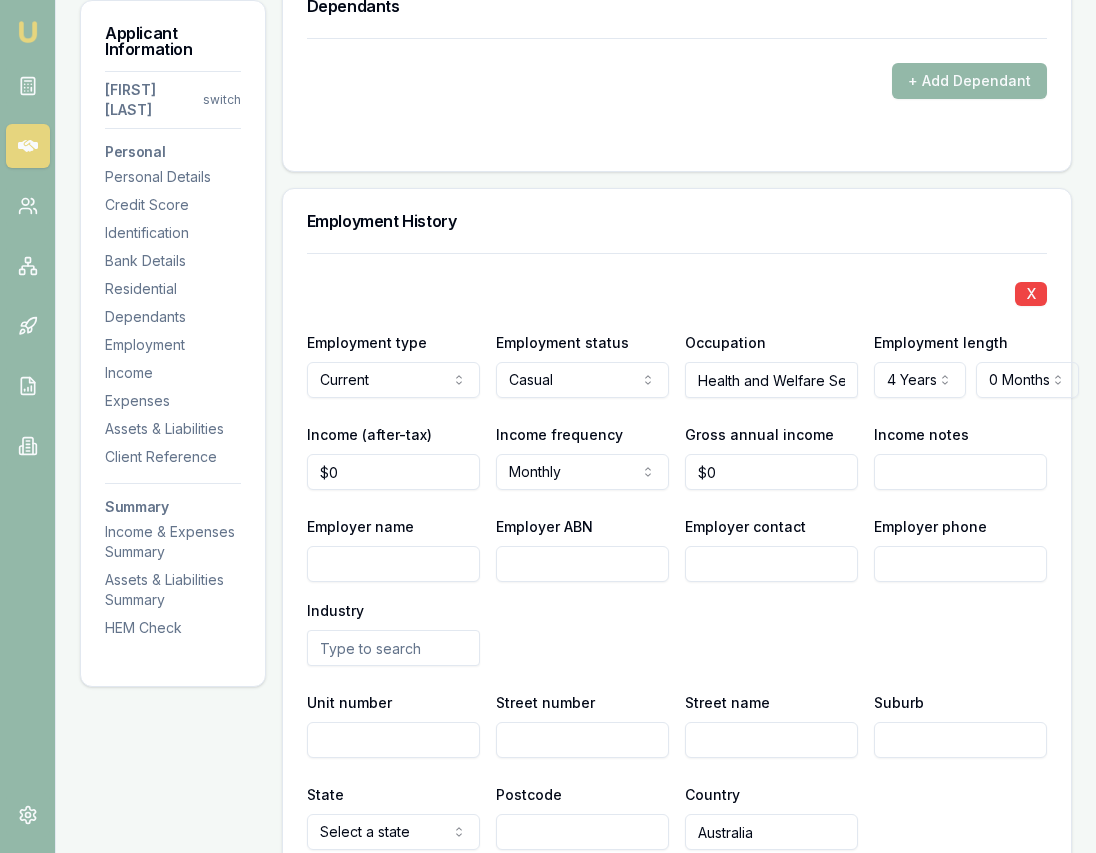type on "0" 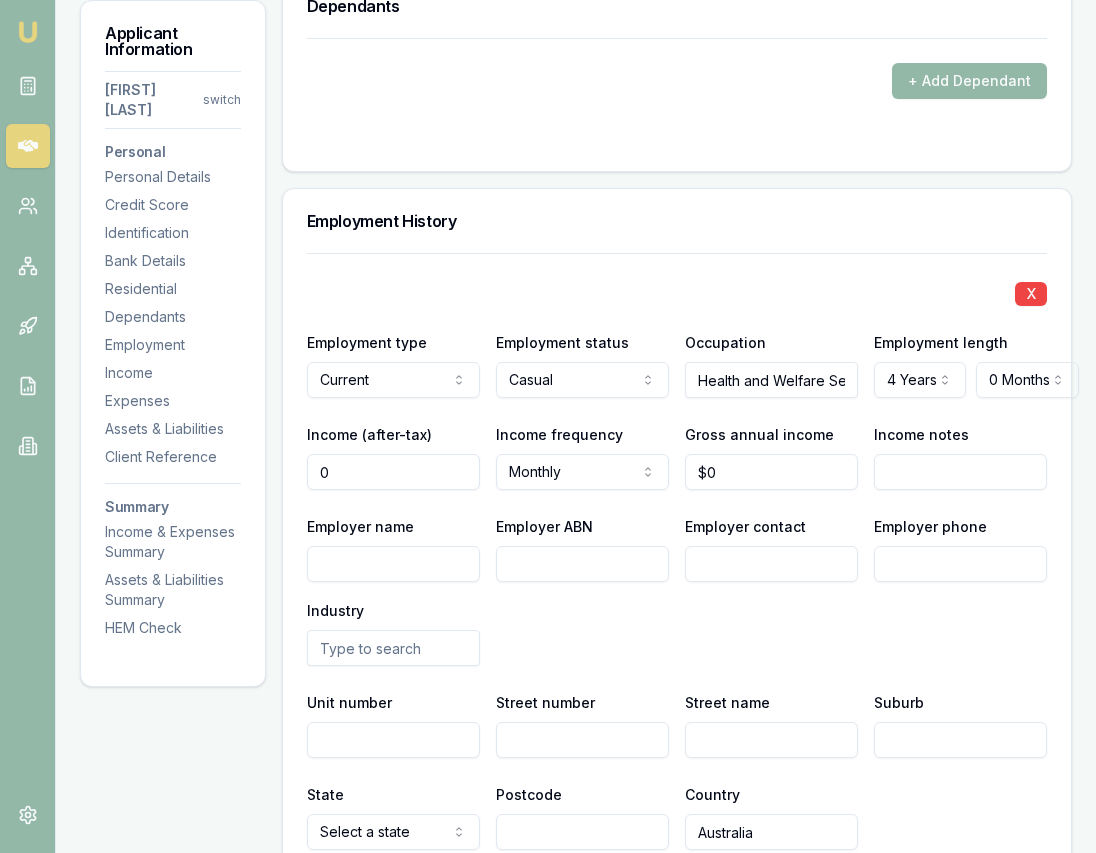 click on "0" at bounding box center [393, 472] 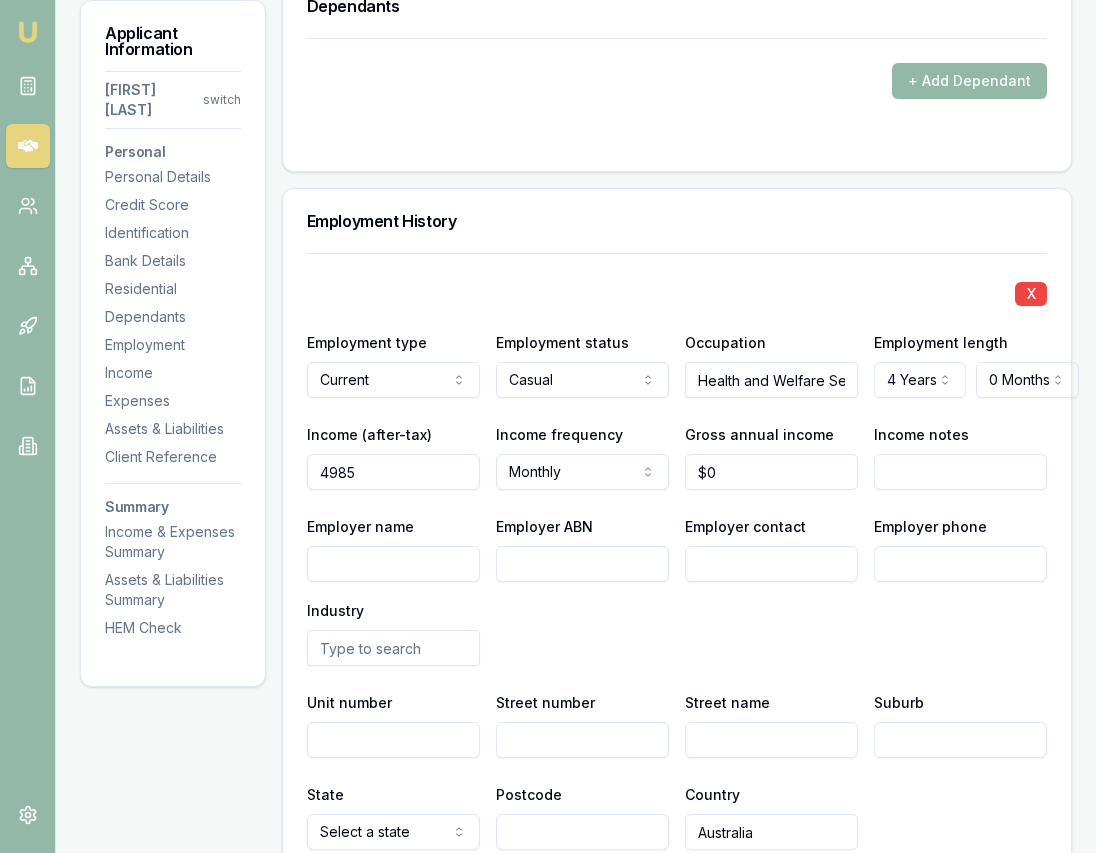 type on "$4,985" 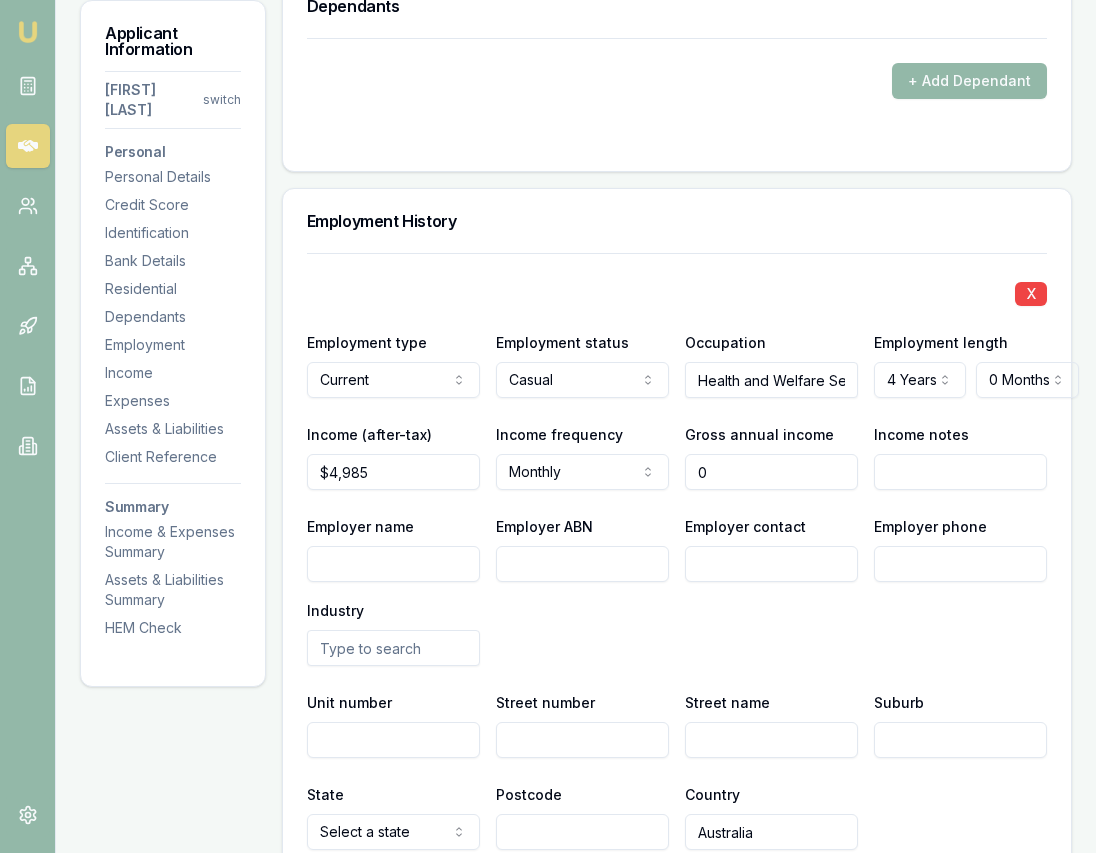 click on "0" at bounding box center [771, 472] 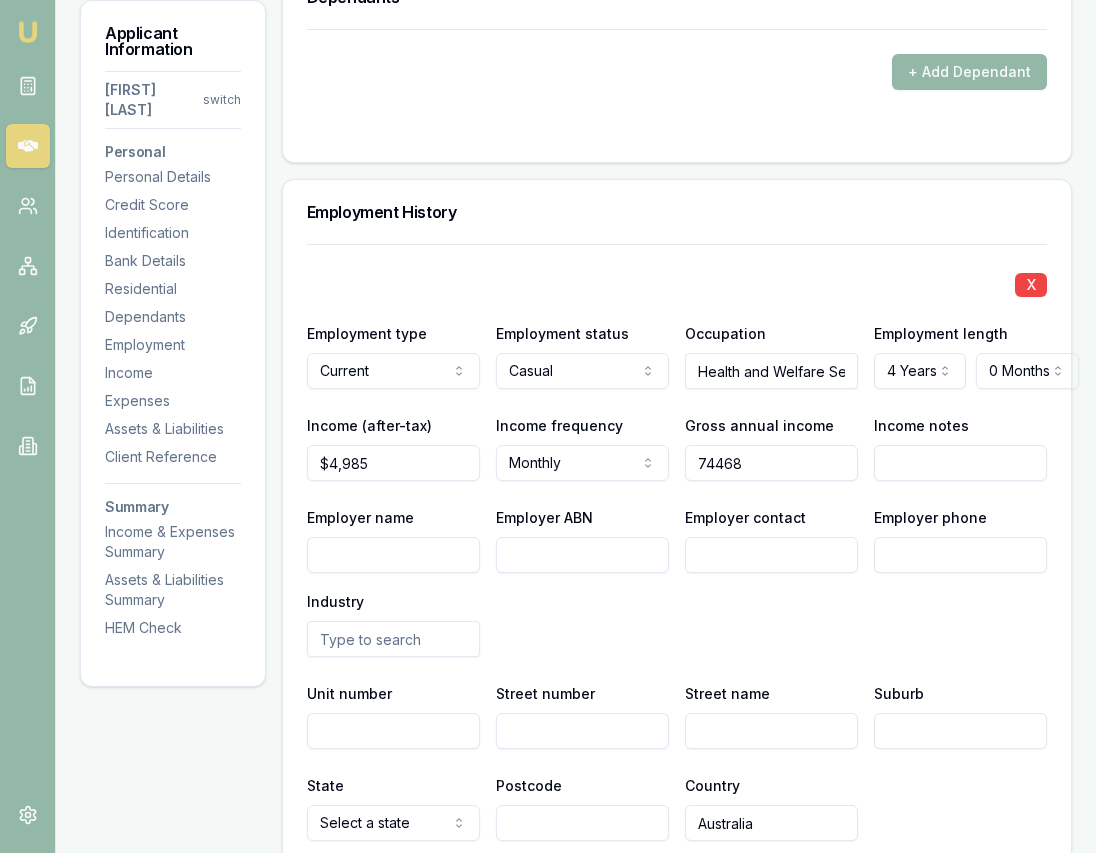 type on "Eujin Ooi Toggle Menu Customer [FIRST] [LAST] [PHONE] [EMAIL] Finance Summary $[AMOUNT] Loan Type: Consumer Loan Asset Type : Medical Deal Dynamics Stage: Documents Requested From Client Age: 3 days ago HEM: Below Benchmark Finance Details Applicants Loan Options Lender Submission Finance Details Finance Summary Deal Source Assigned Broker Finance Summary Loan Type * Consumer loan Consumer loan Consumer asset Commercial loan Commercial asset Loan amount * $[AMOUNT] Loan Purpose * Medical Home renovation Education Medical Travel Engagement ring Wedding Bad credit Debt consolidation Fitness equipment Other Preferred Repayment Amount  $0 Preferred Repayment Frequency  Monthly Weekly Fortnightly Monthly Preferred Repayment Term  12 24 36 48 60 72 84 Deal Source Lead Type  New client Repeat client Partner Campaign Other Assigned Broker Primary Broker Eujin   Ooi Tas Tzimos Jackson Fanfulla Pinkesh Patel Matt Burn Sam Crouch Brad Hearns Baron Ketterman Erin Shield" 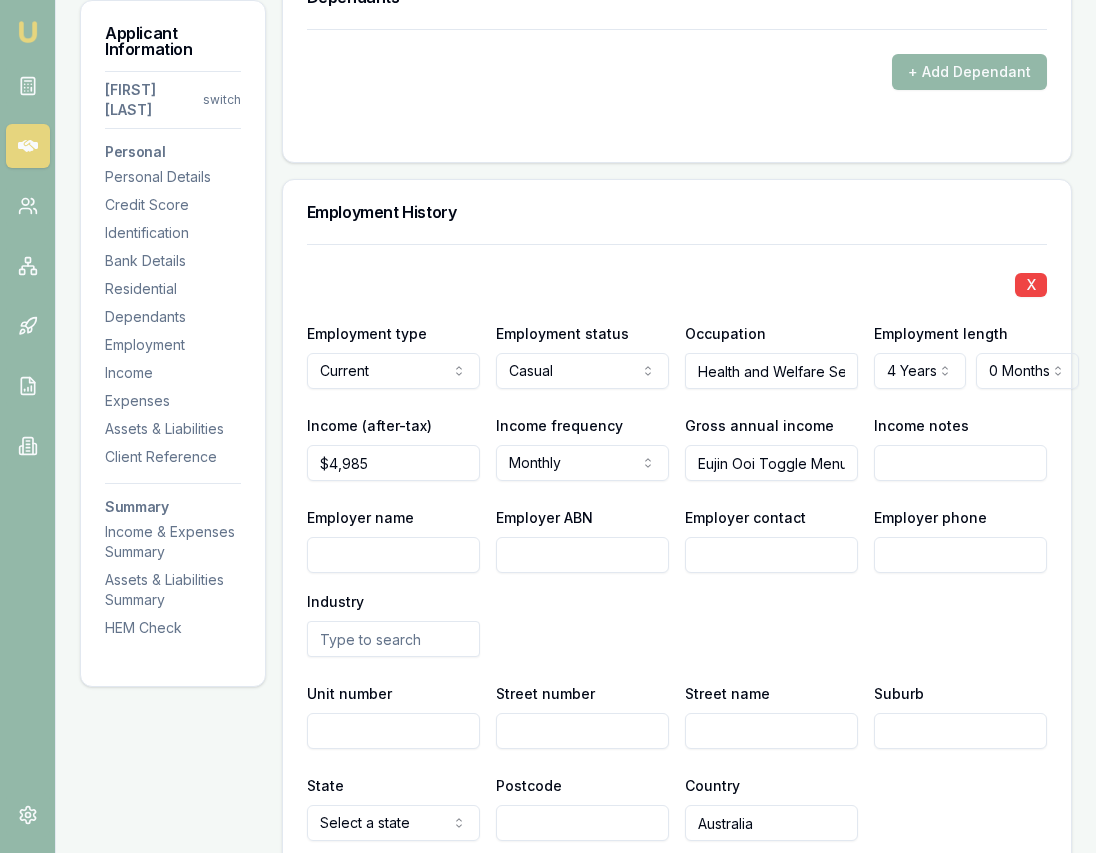click on "X" at bounding box center (677, 283) 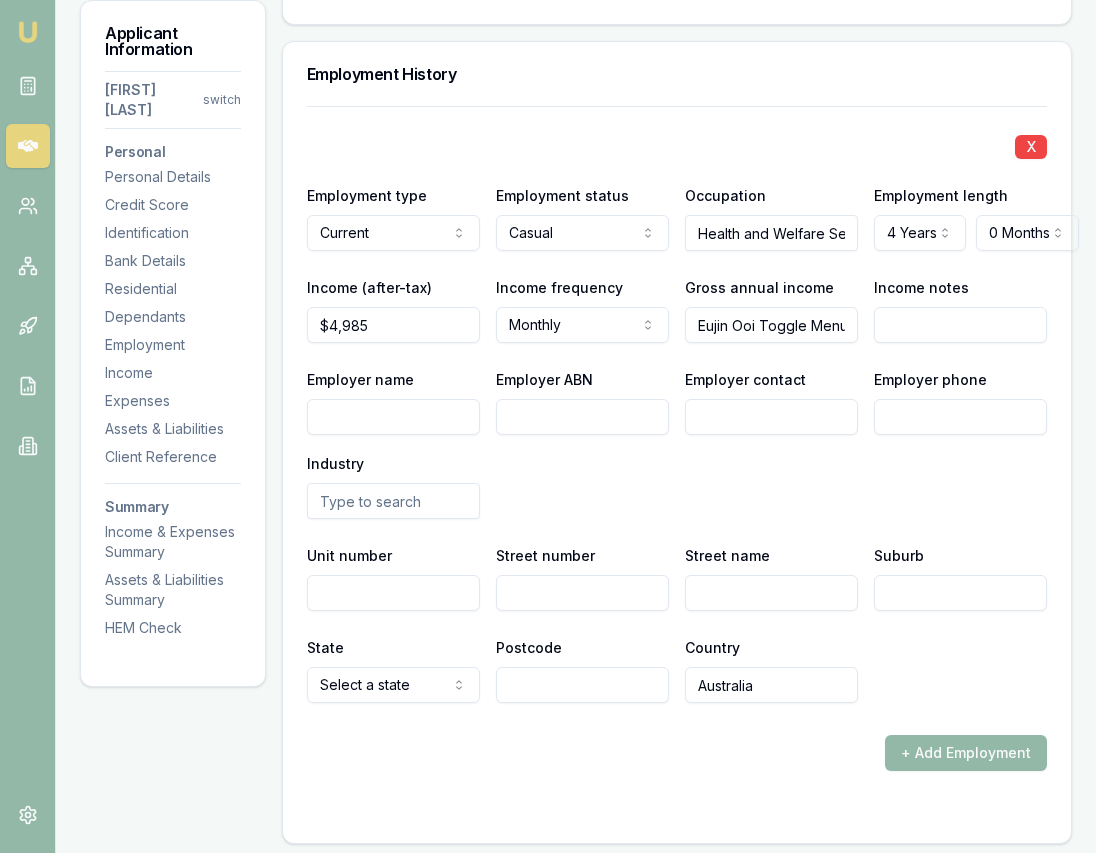 scroll, scrollTop: 2647, scrollLeft: 0, axis: vertical 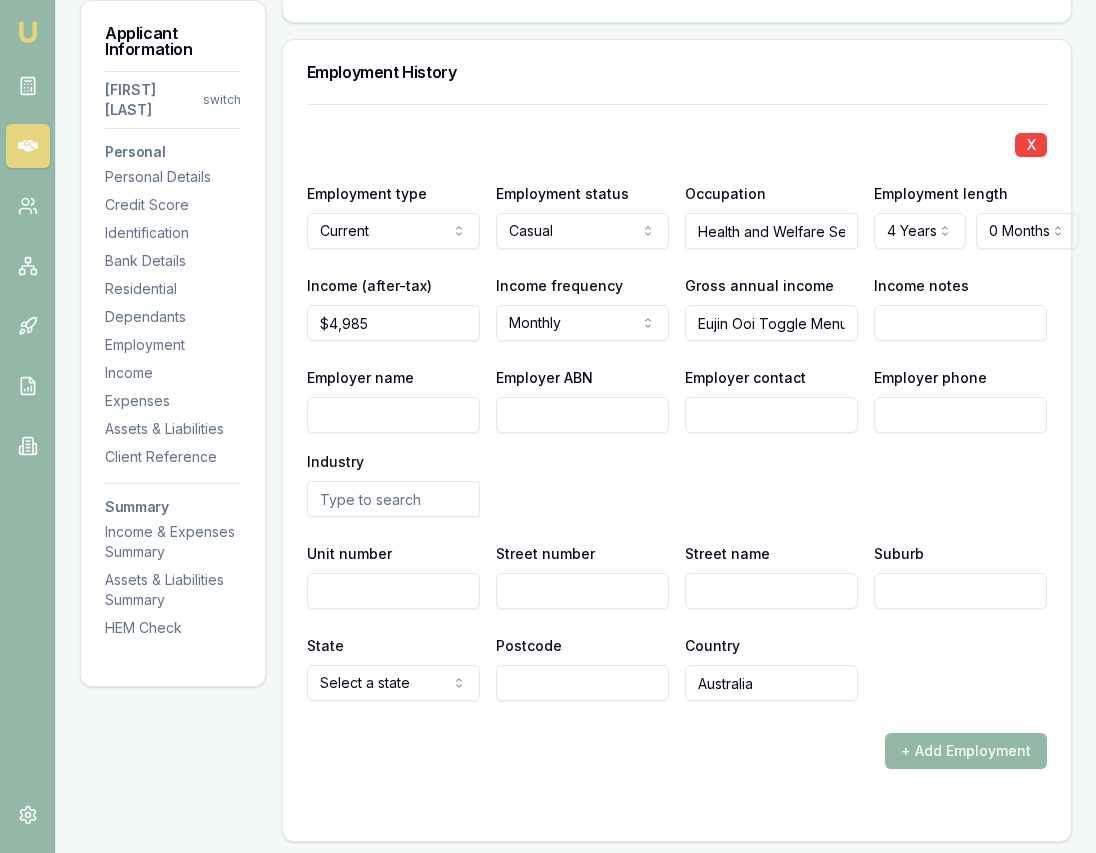 click on "Employer name" at bounding box center [393, 415] 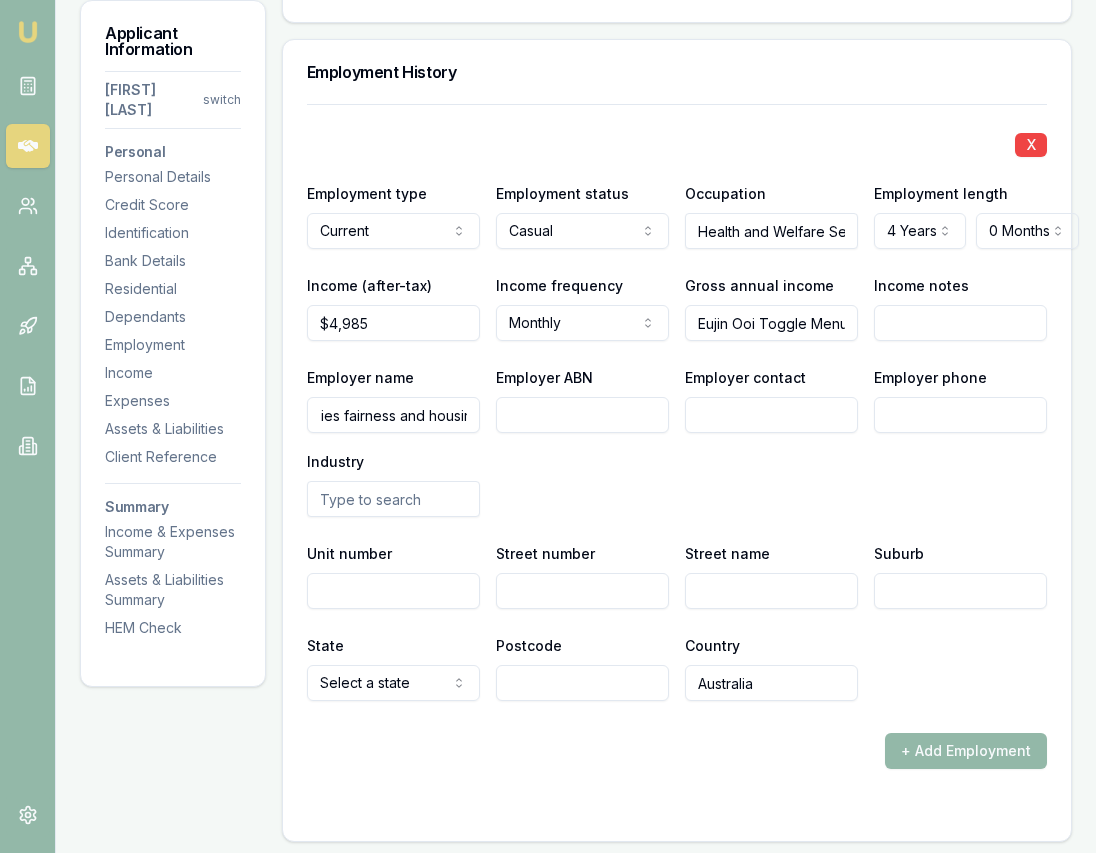 scroll, scrollTop: 0, scrollLeft: 145, axis: horizontal 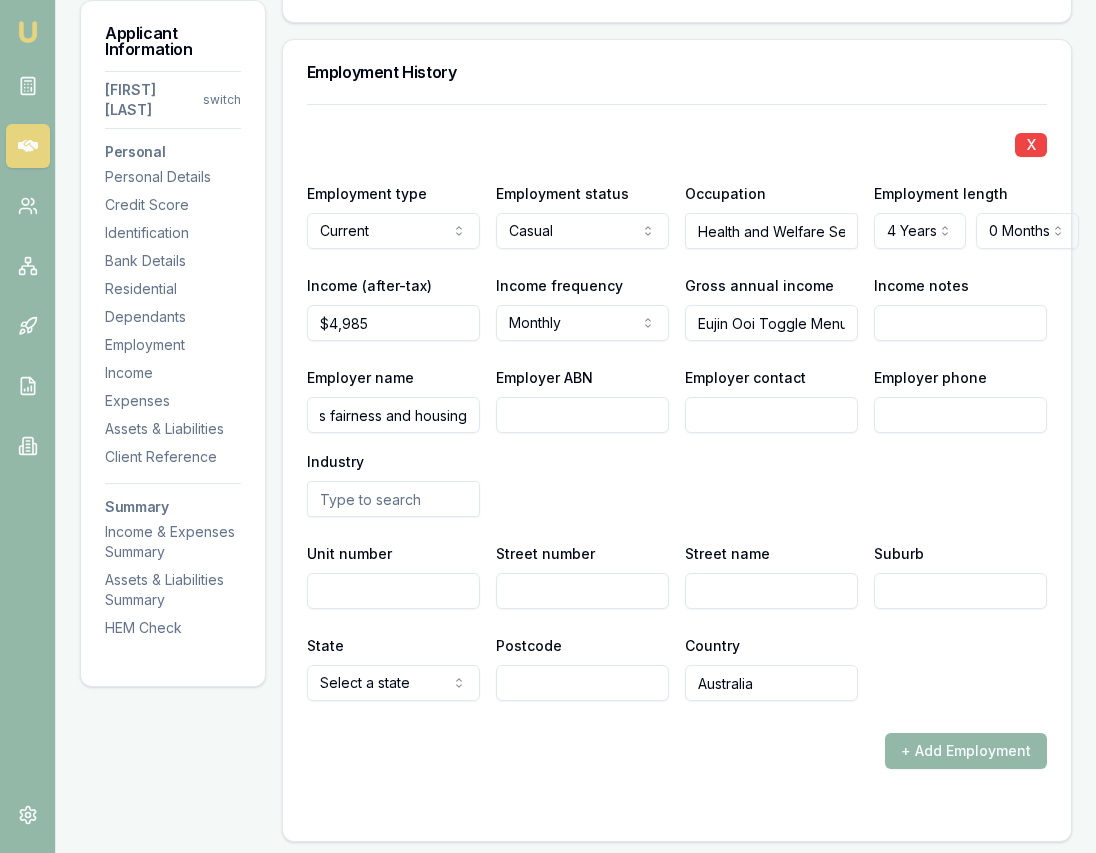 type on "Department of families fairness and housing" 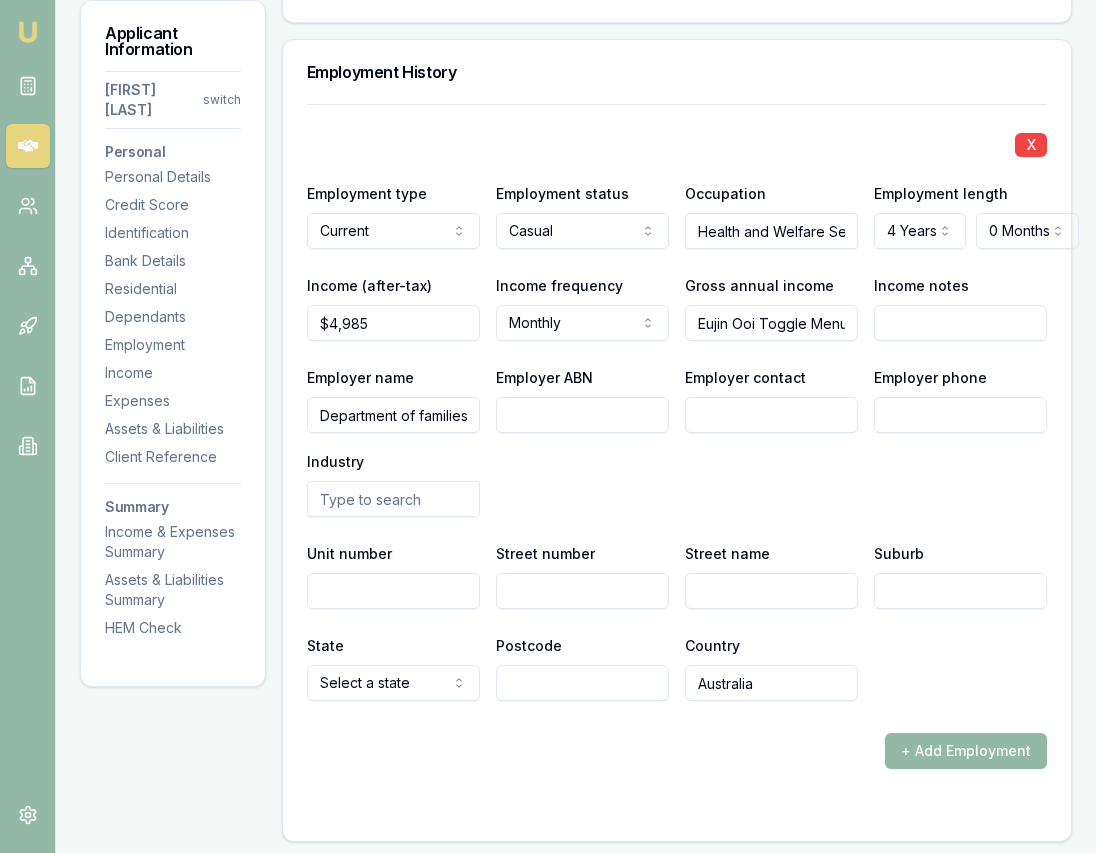 scroll, scrollTop: 2646, scrollLeft: 0, axis: vertical 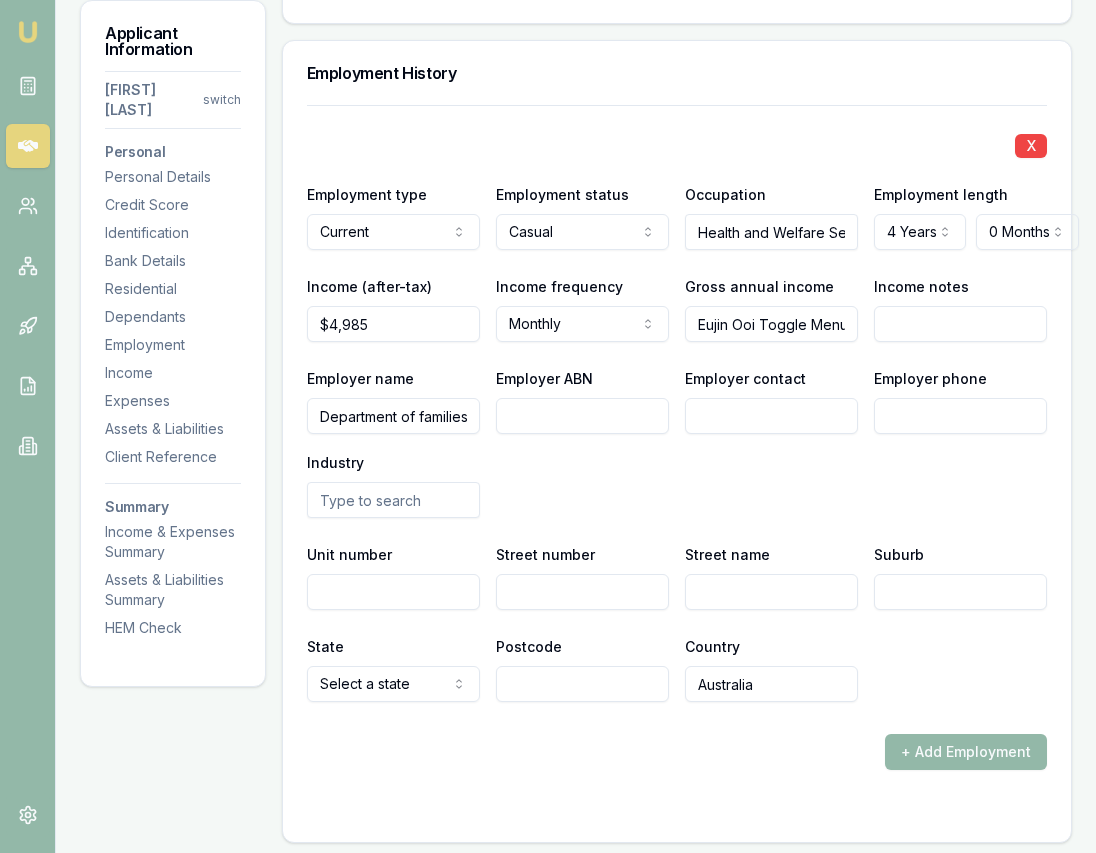 click on "Employer ABN" at bounding box center (582, 416) 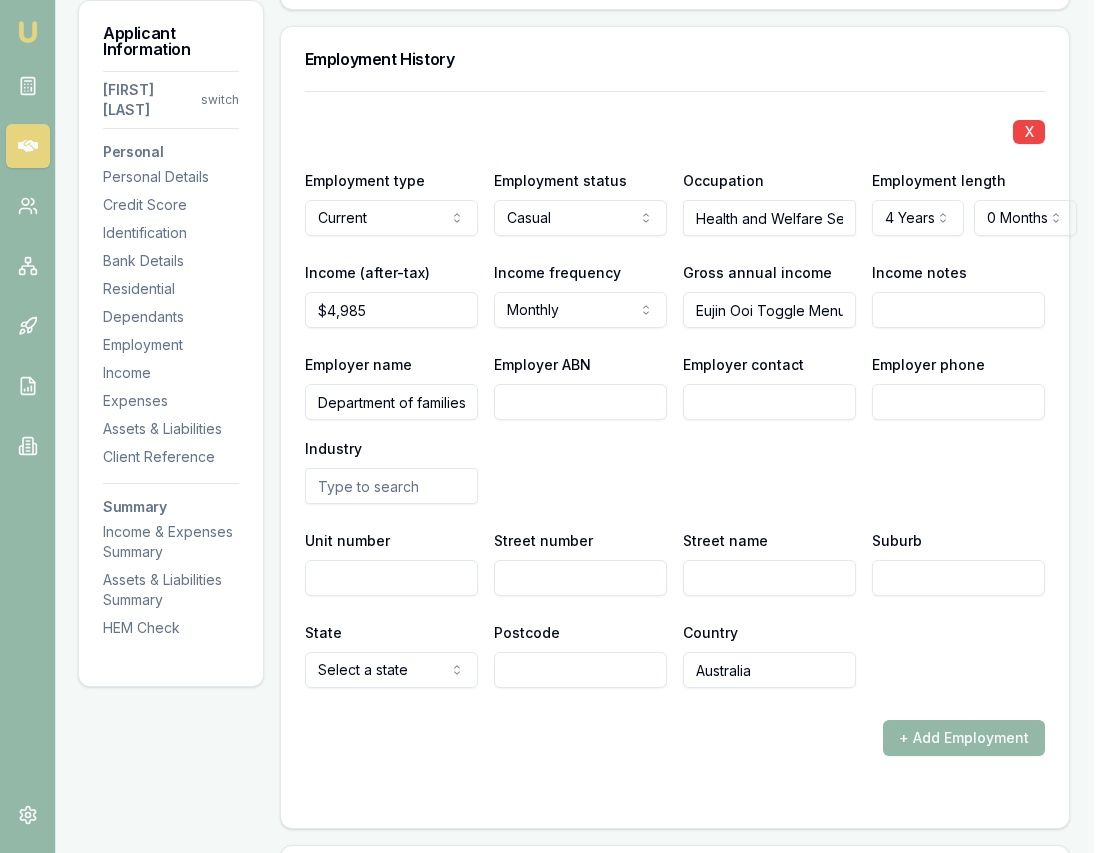 scroll, scrollTop: 2662, scrollLeft: 2, axis: both 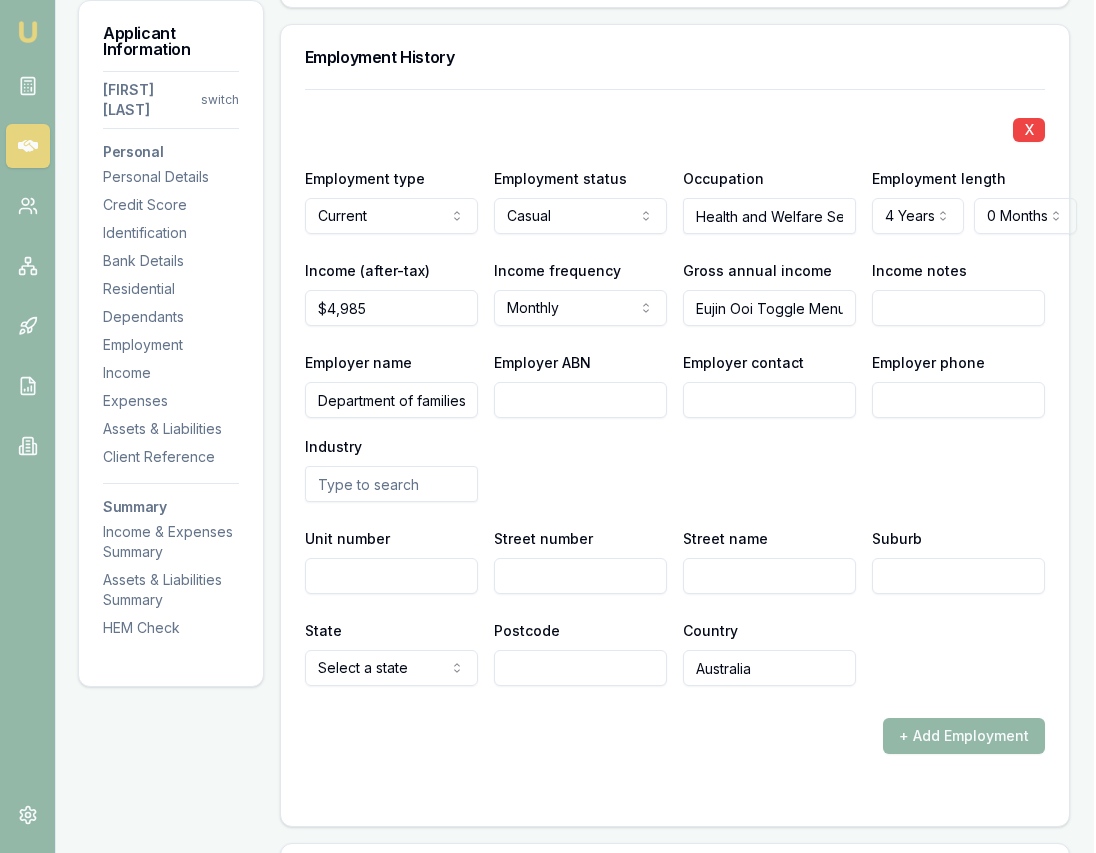 paste on "[PHONE]" 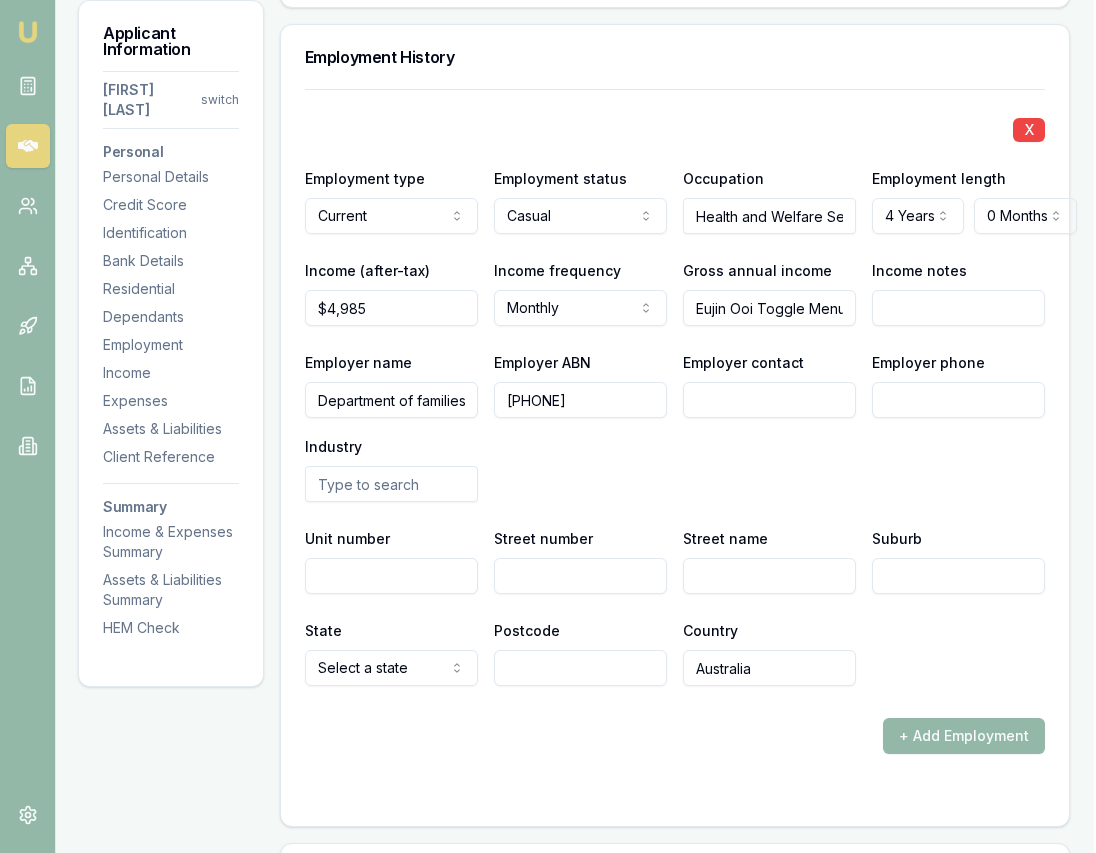 type on "[PHONE]" 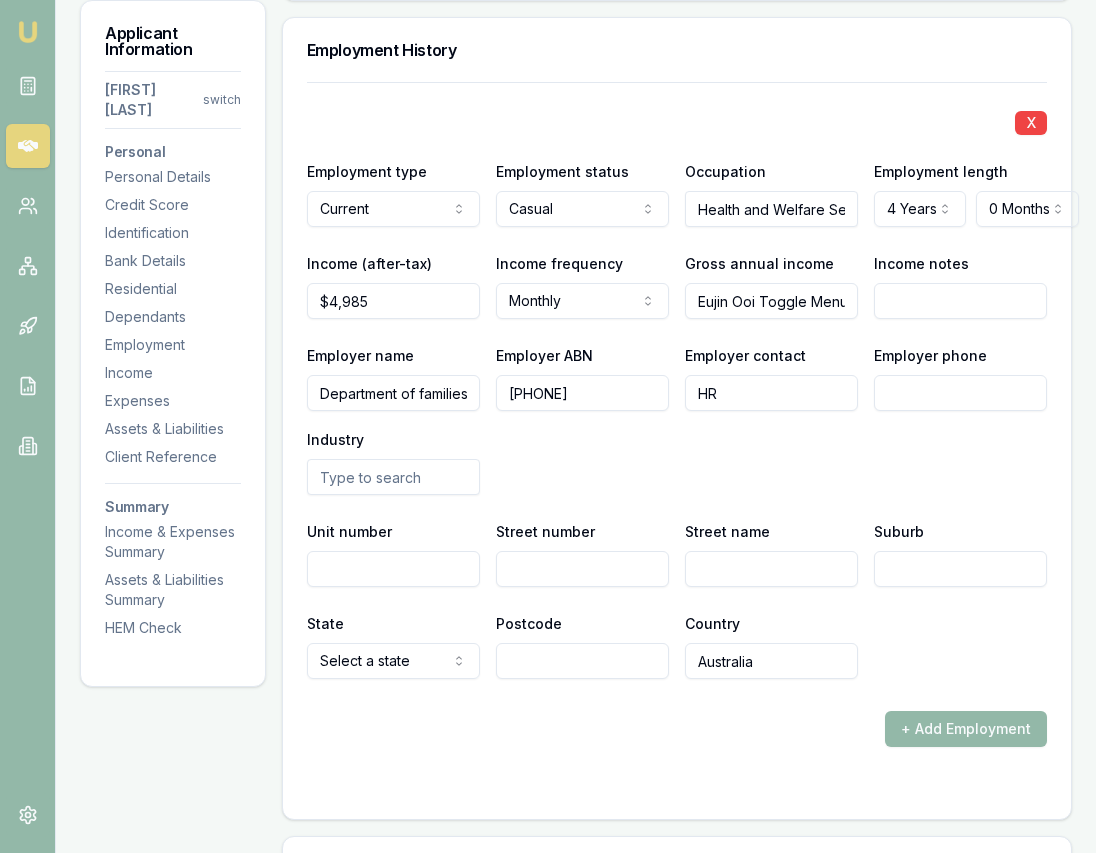 type on "HR" 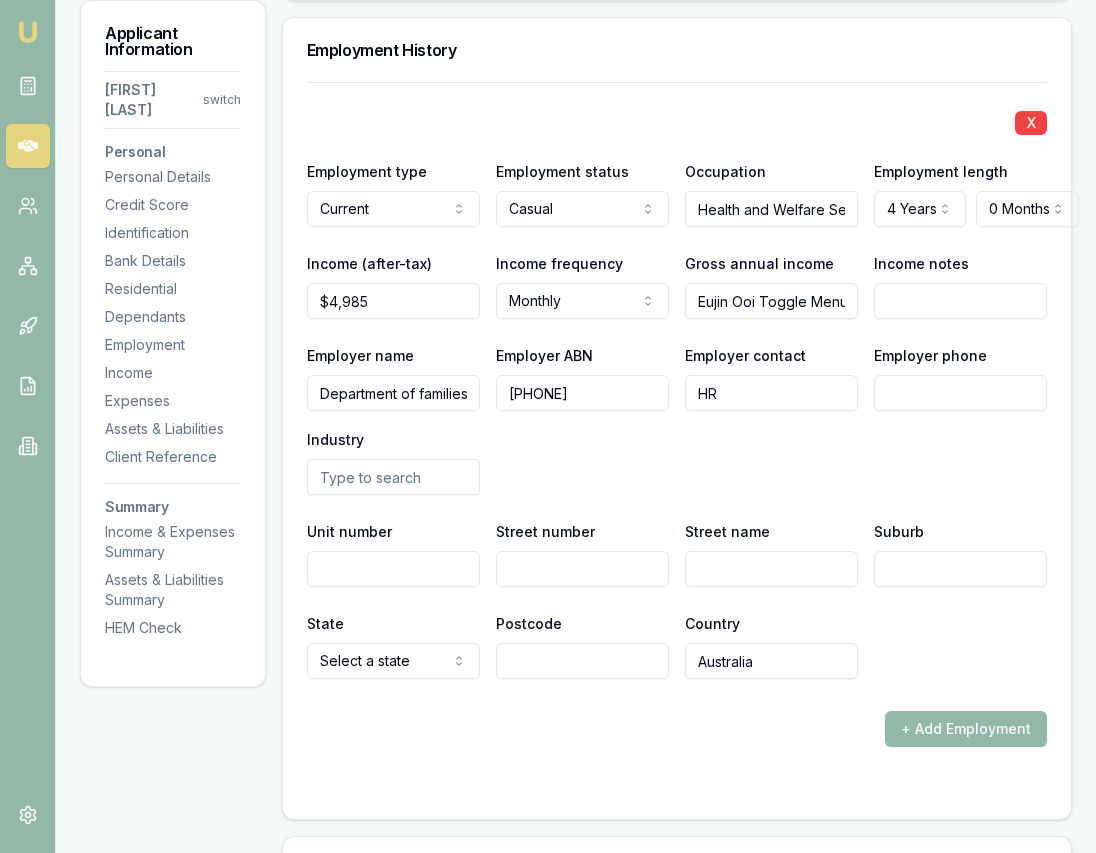 click on "Employer phone" at bounding box center [960, 393] 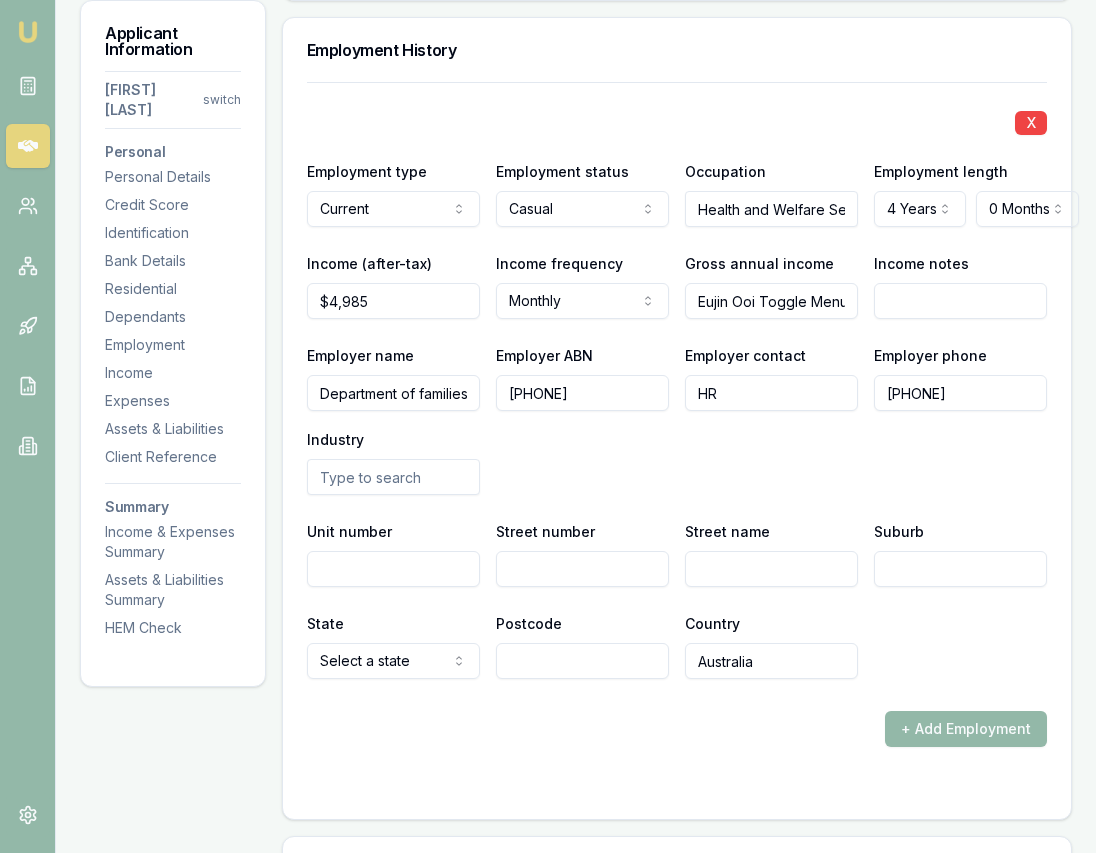 type on "[PHONE]" 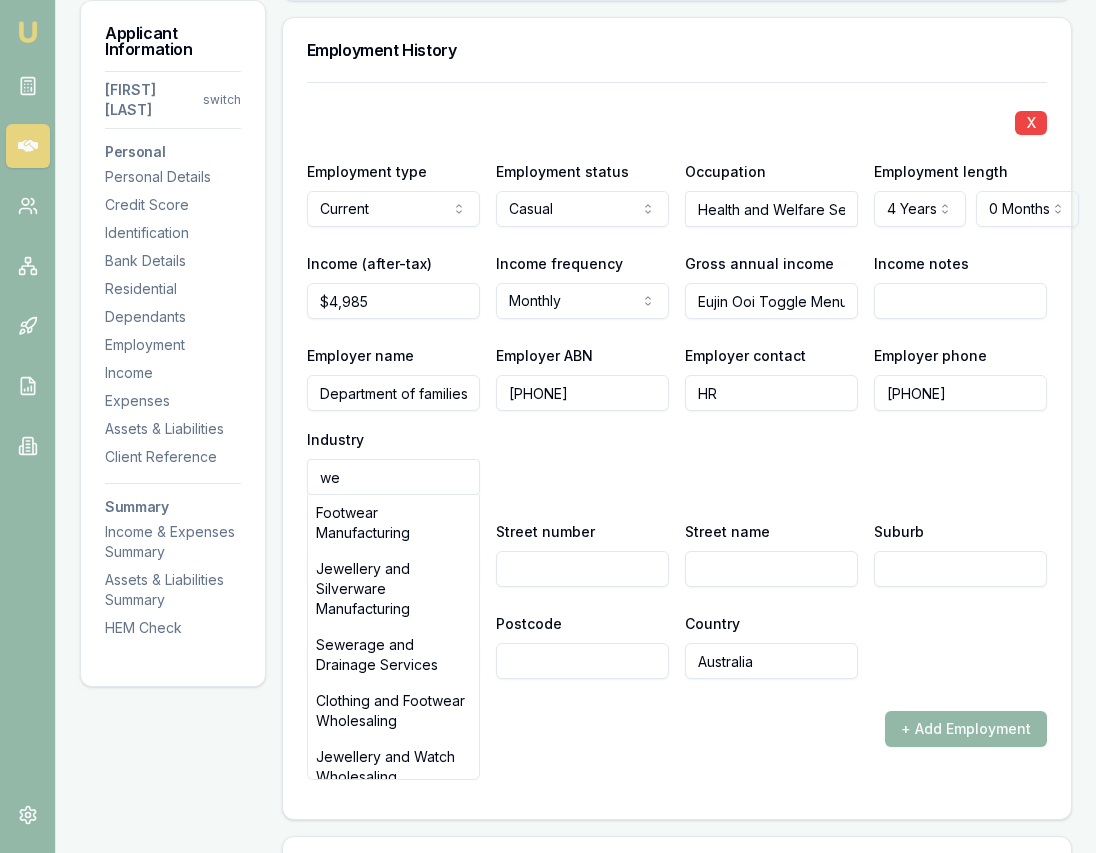 type on "w" 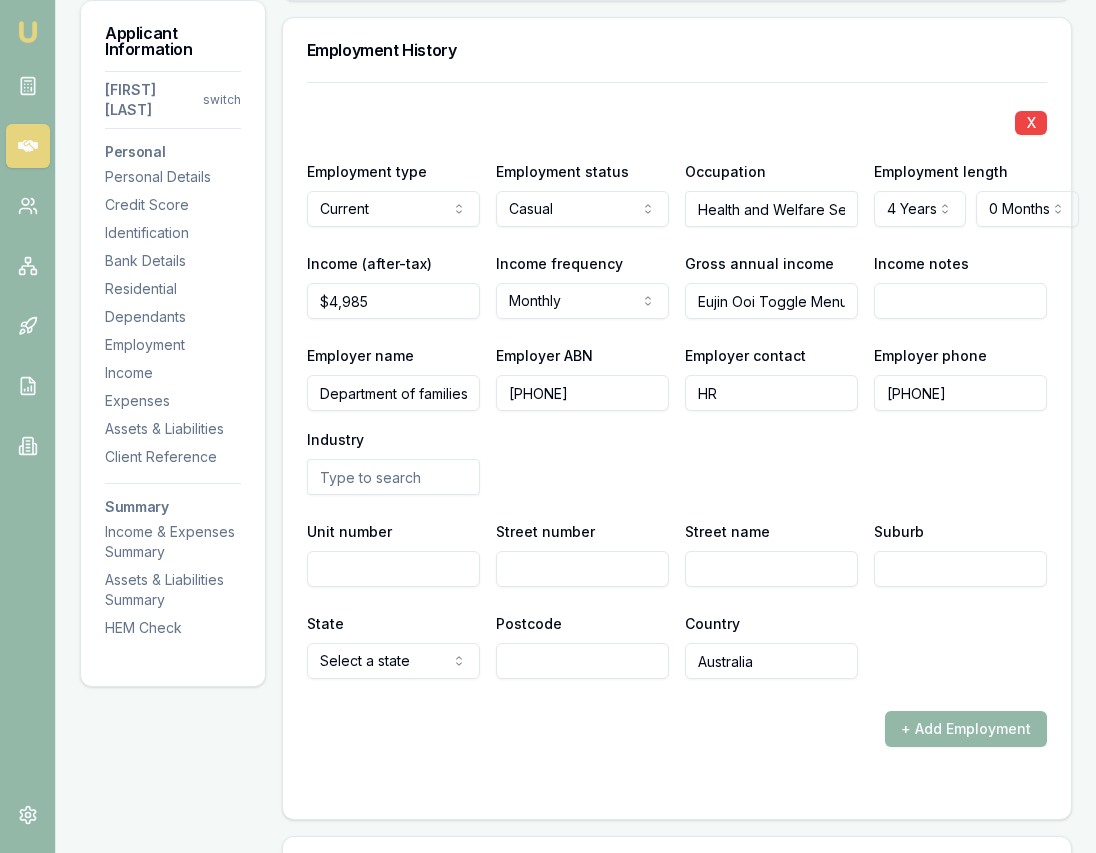 type on "h" 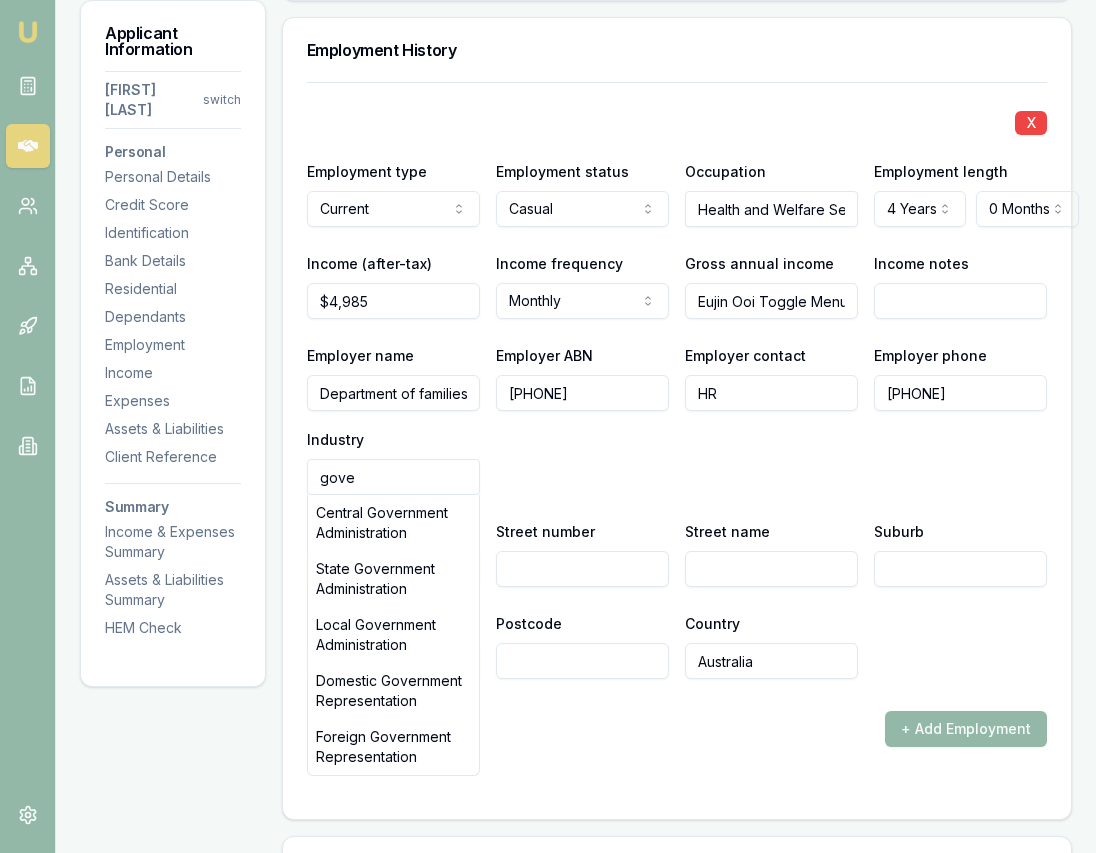 type on "gover" 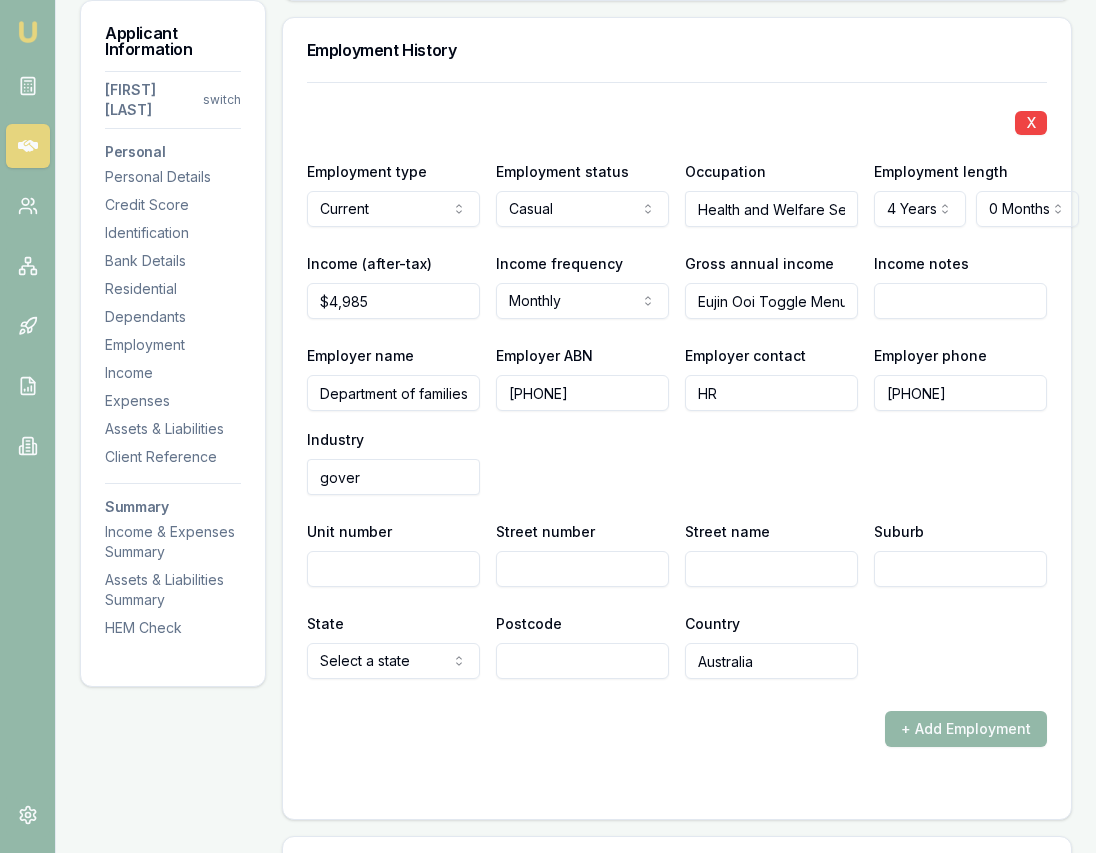 click on "gover" at bounding box center (393, 477) 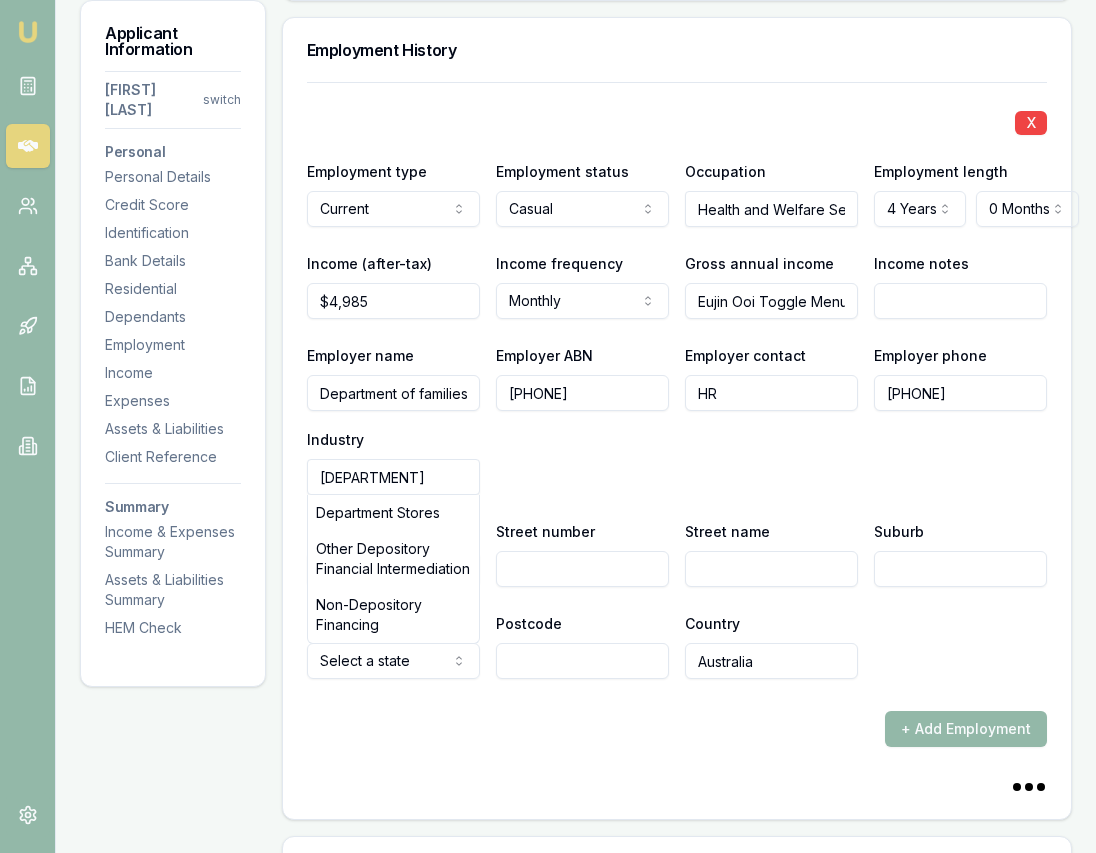 type on "de" 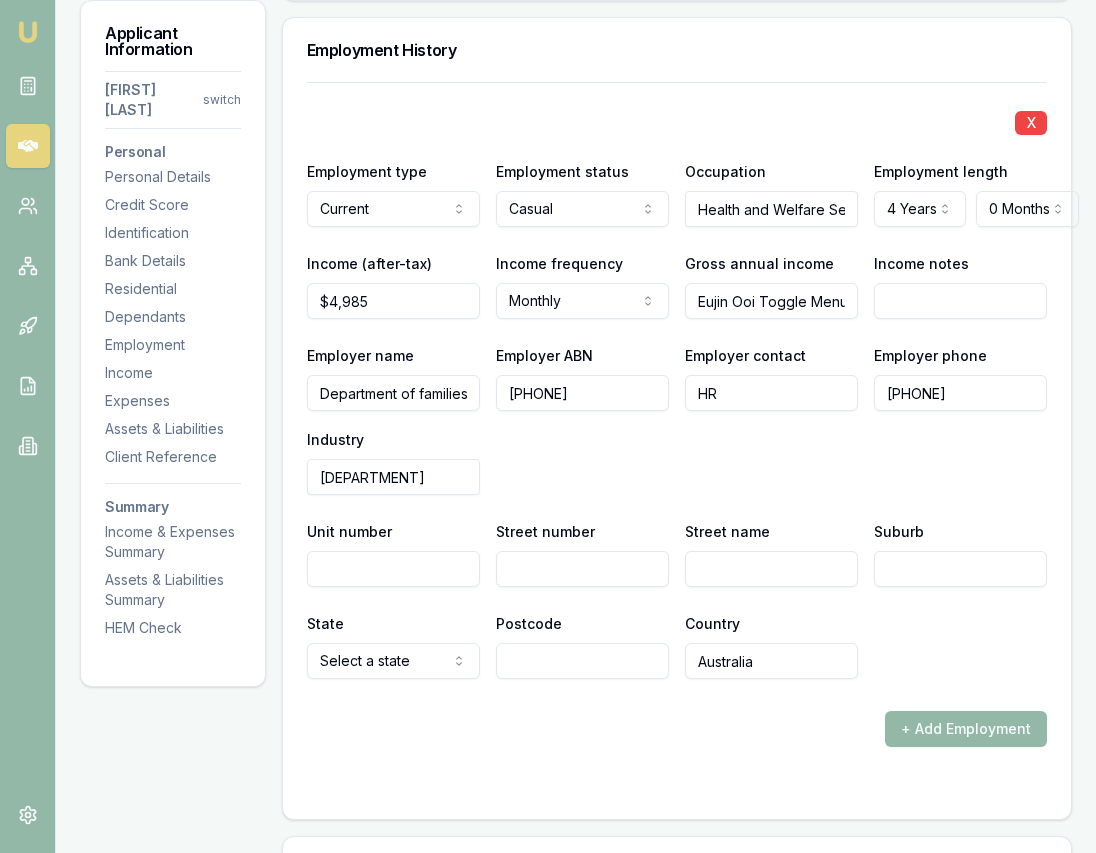 scroll, scrollTop: 2669, scrollLeft: 2, axis: both 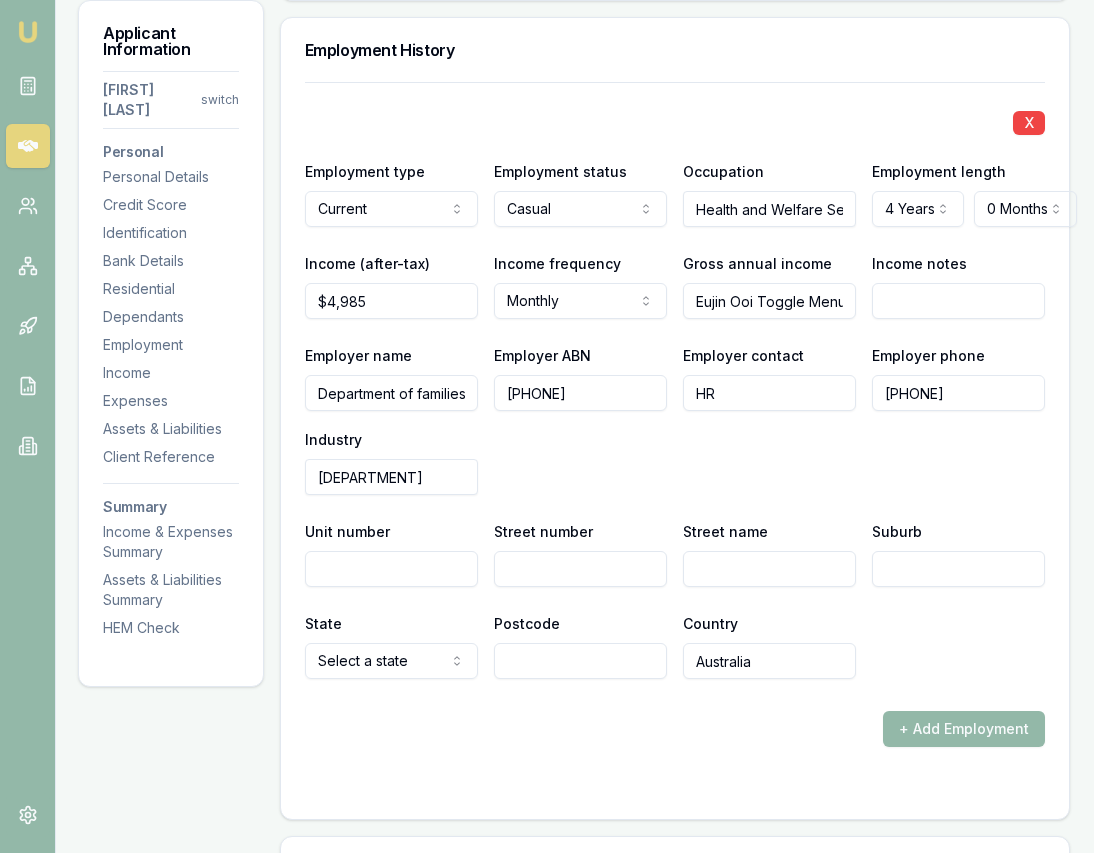 click on "[DEPARTMENT]" at bounding box center [391, 477] 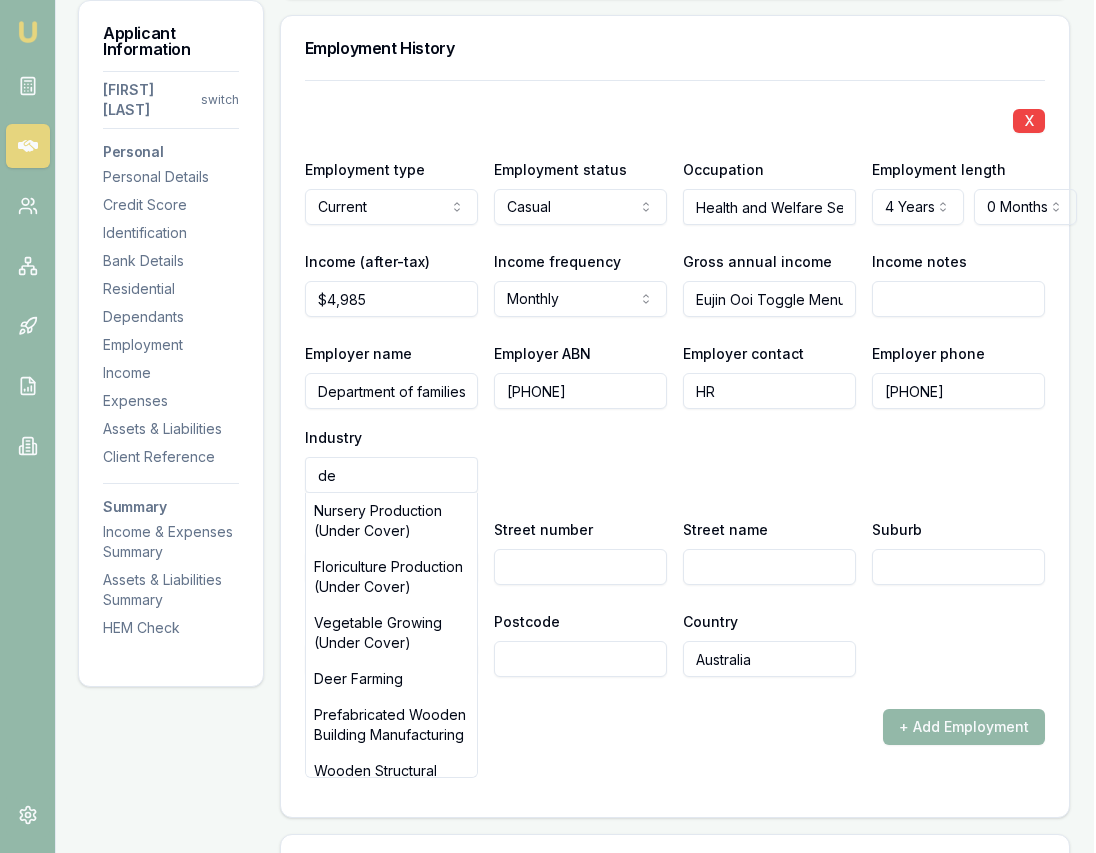 type on "d" 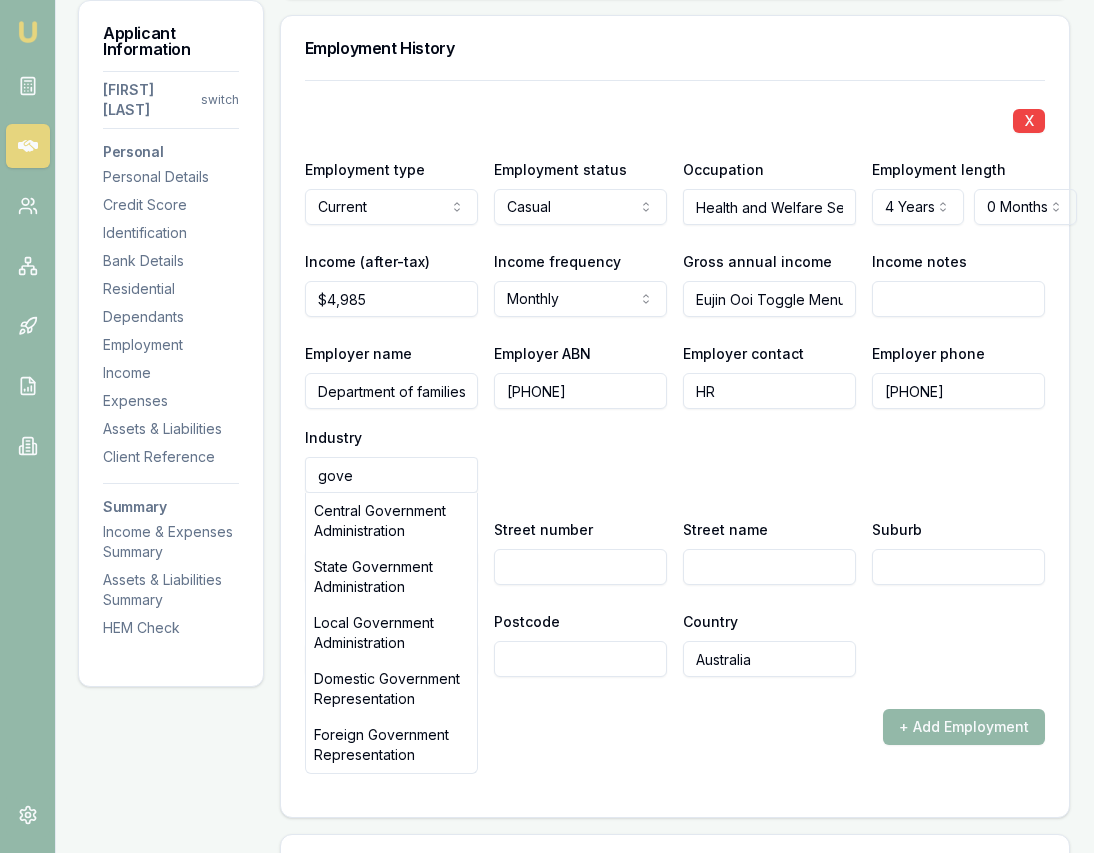 click on "Central Government Administration" at bounding box center [391, 521] 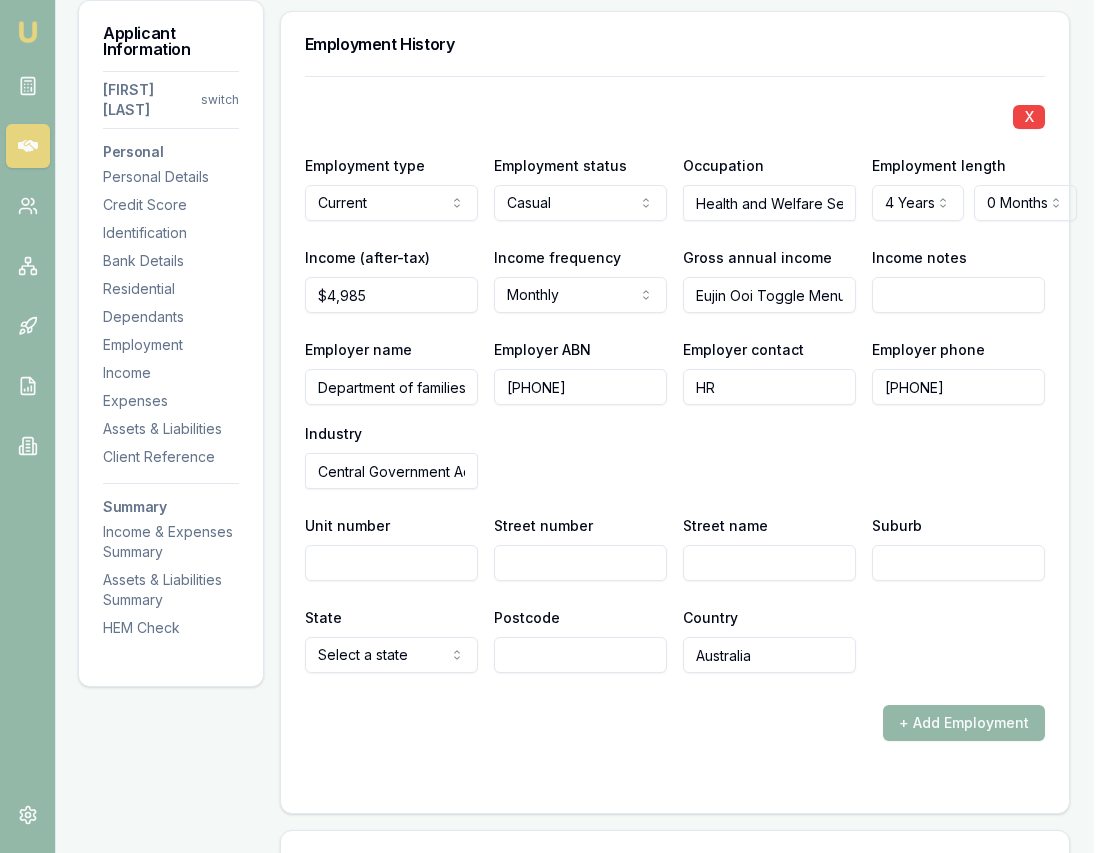 scroll, scrollTop: 2676, scrollLeft: 2, axis: both 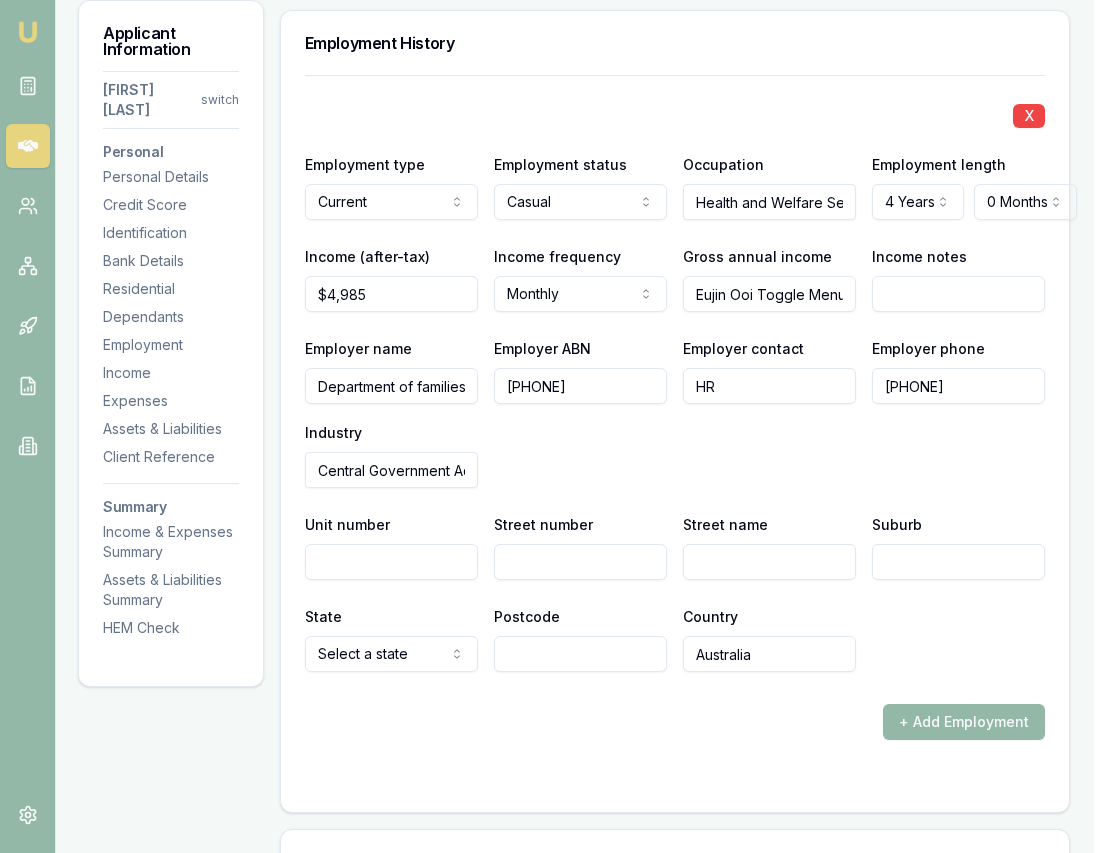 click on "Street number" at bounding box center (580, 562) 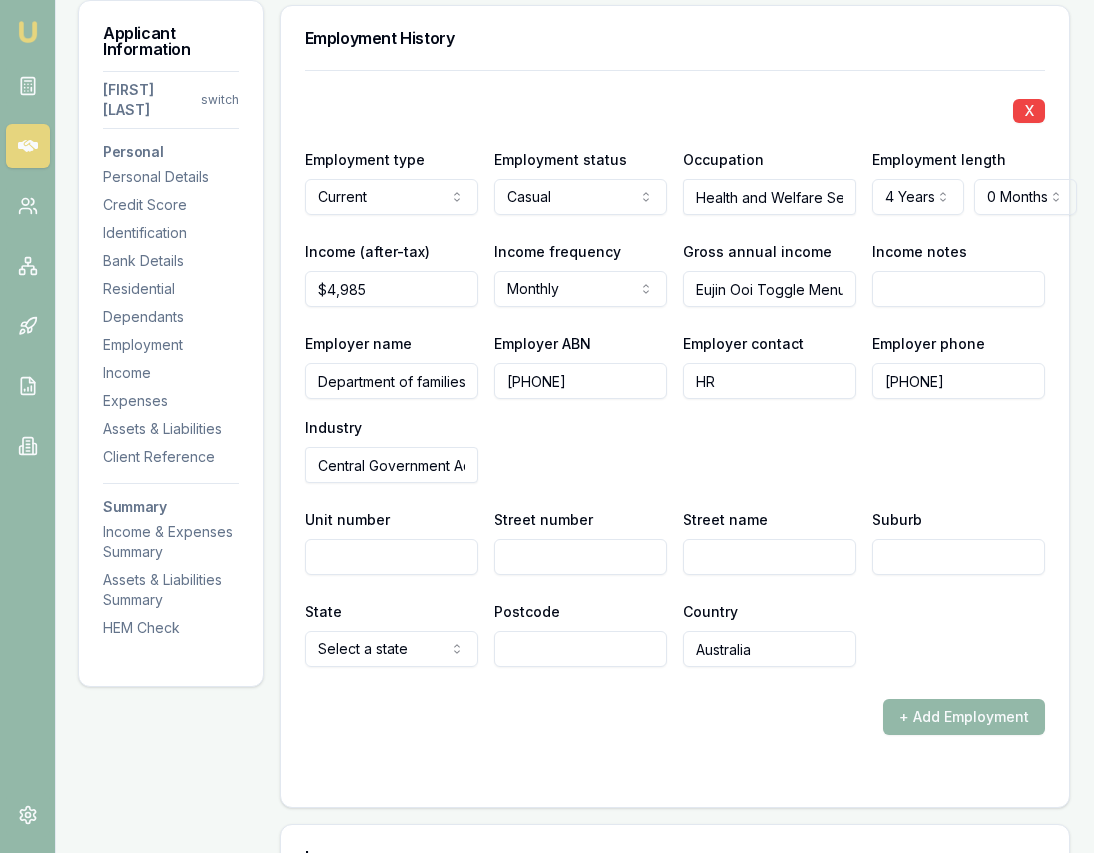click on "Street number" at bounding box center (580, 557) 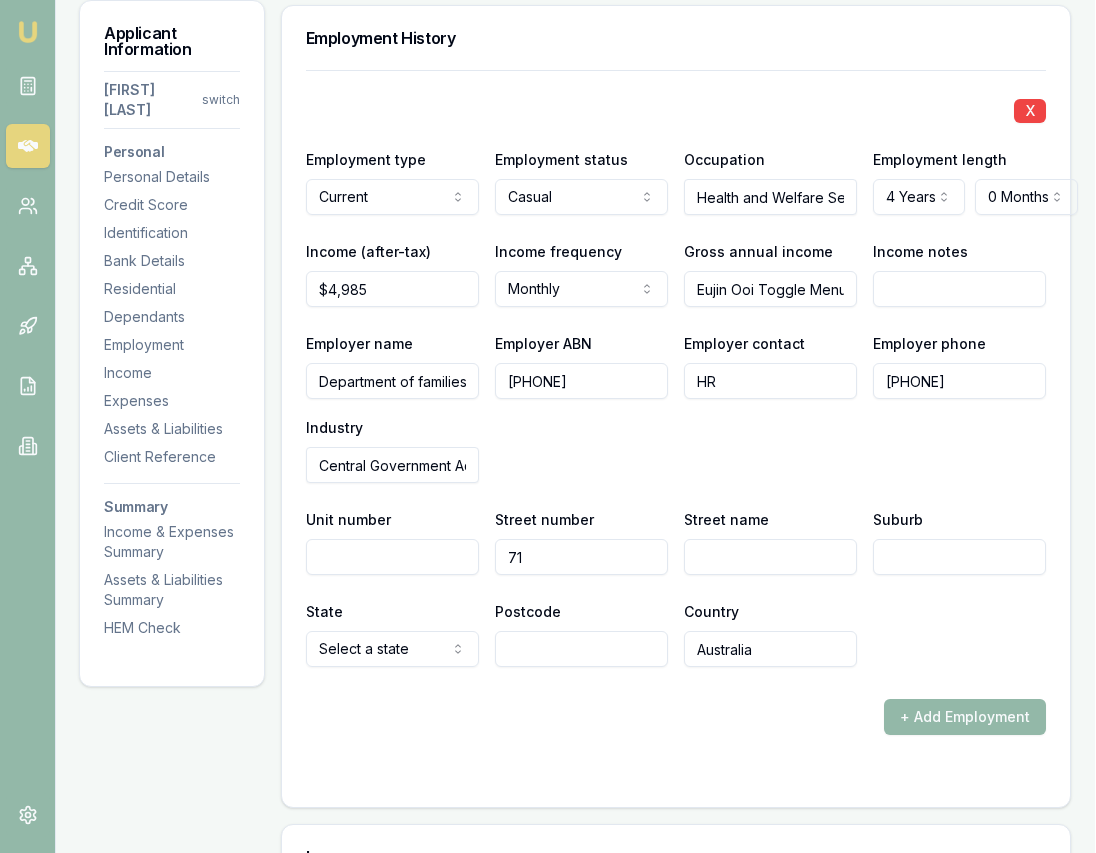 type on "71" 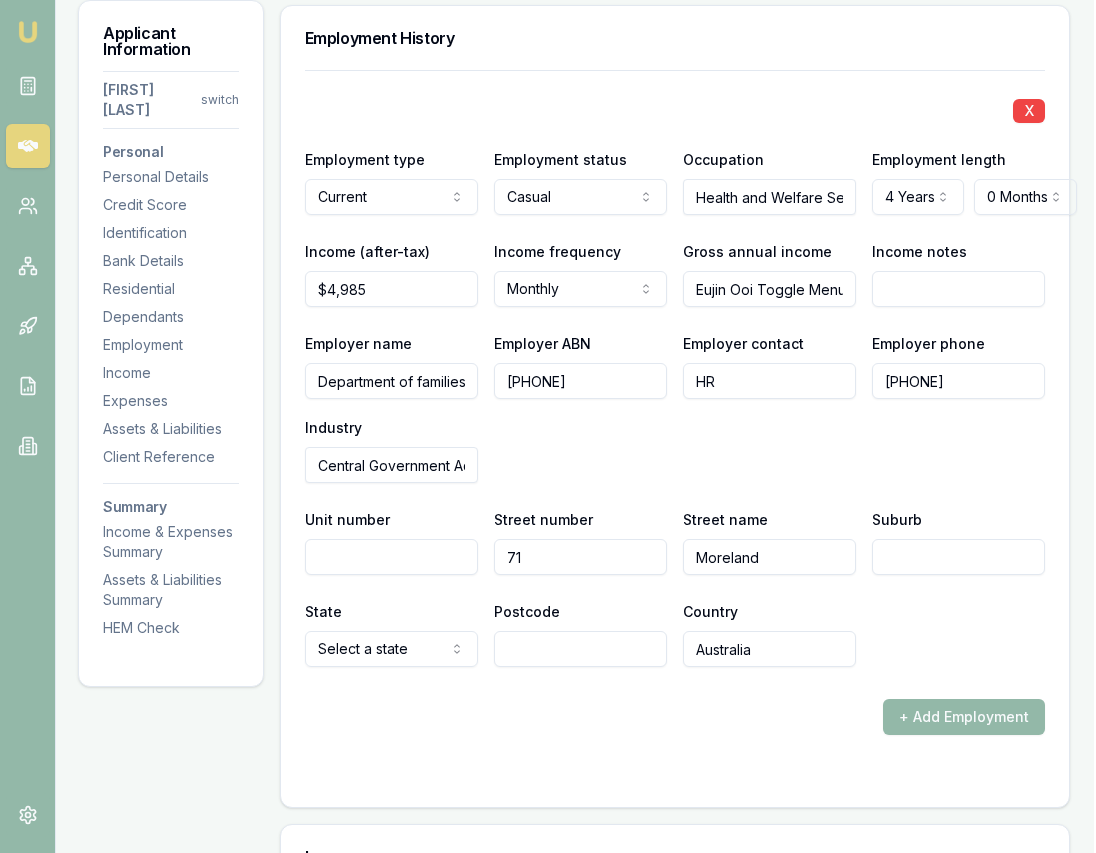 scroll, scrollTop: 2680, scrollLeft: 2, axis: both 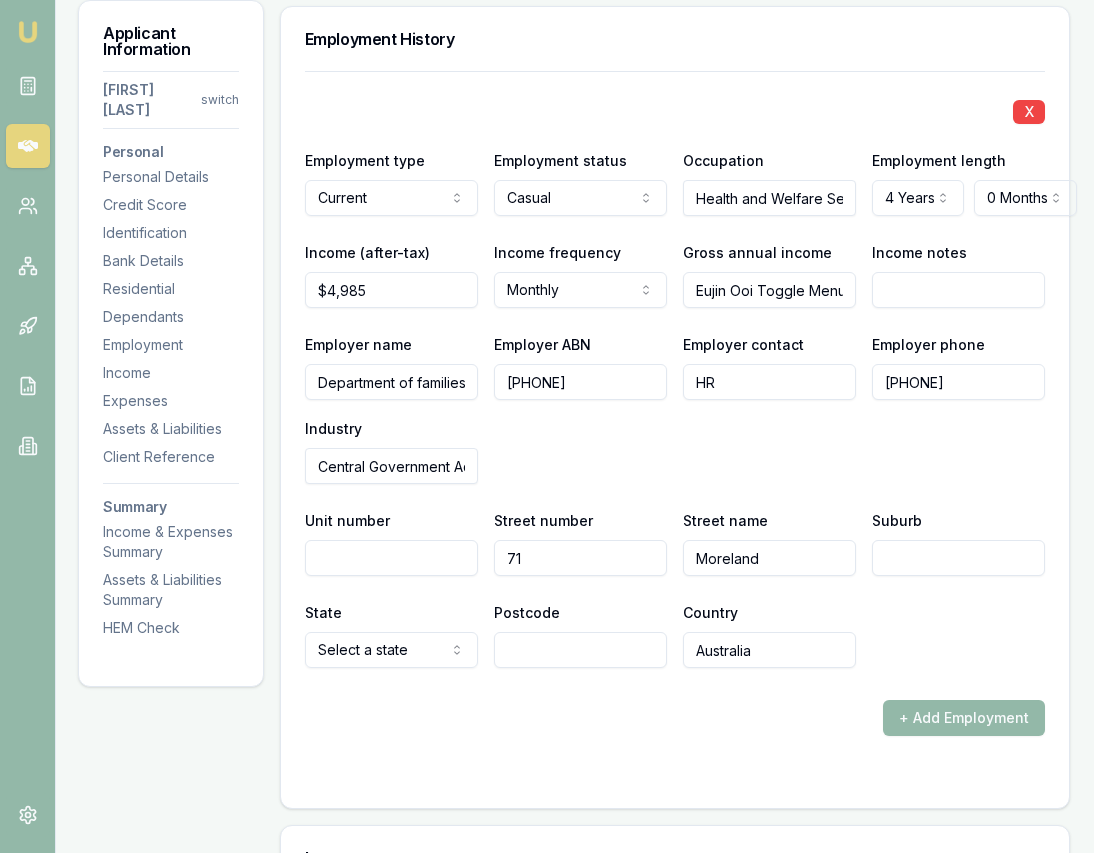 click on "Moreland" at bounding box center [769, 558] 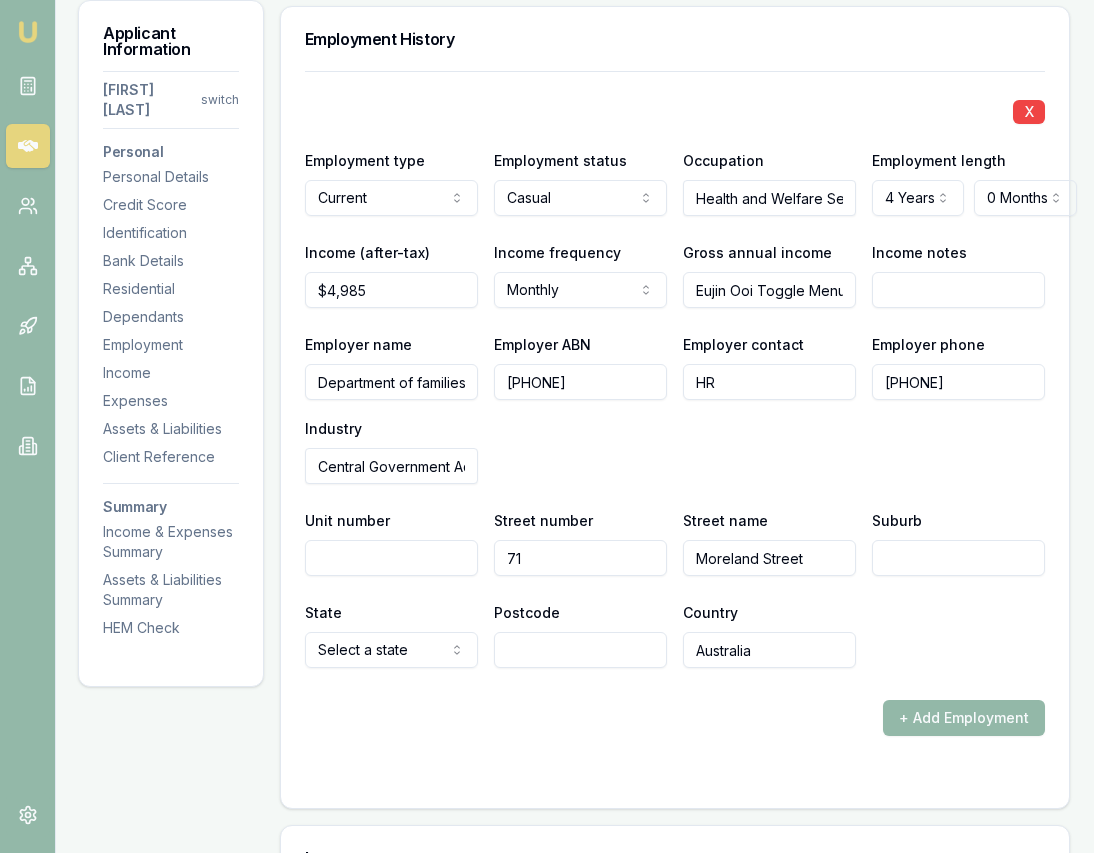 type on "Moreland Street" 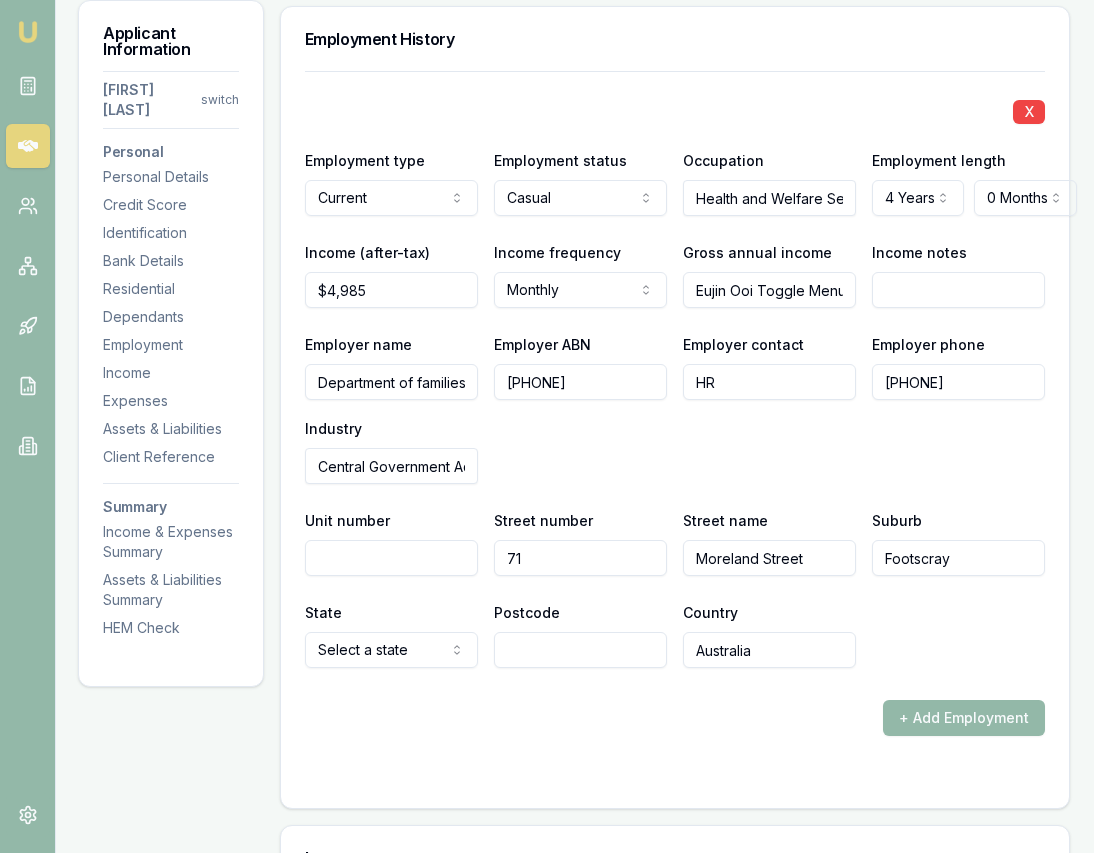 scroll, scrollTop: 2680, scrollLeft: 0, axis: vertical 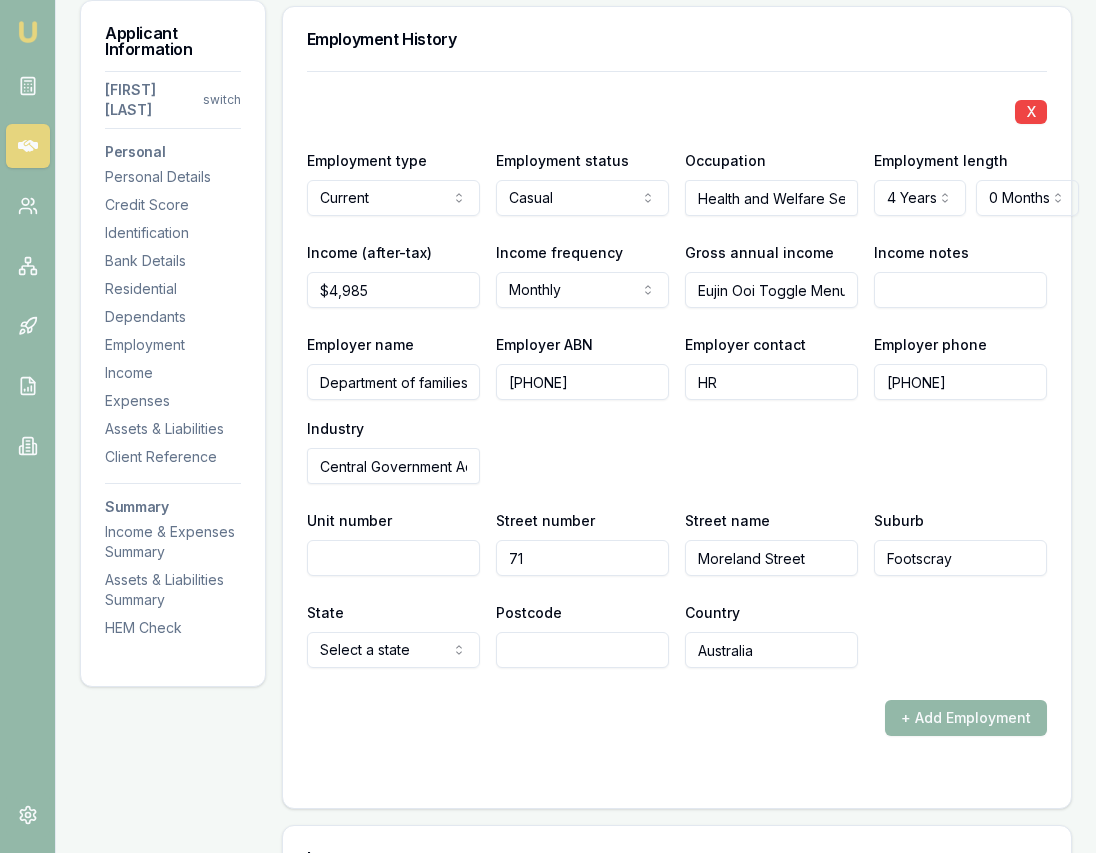 type on "Footscray" 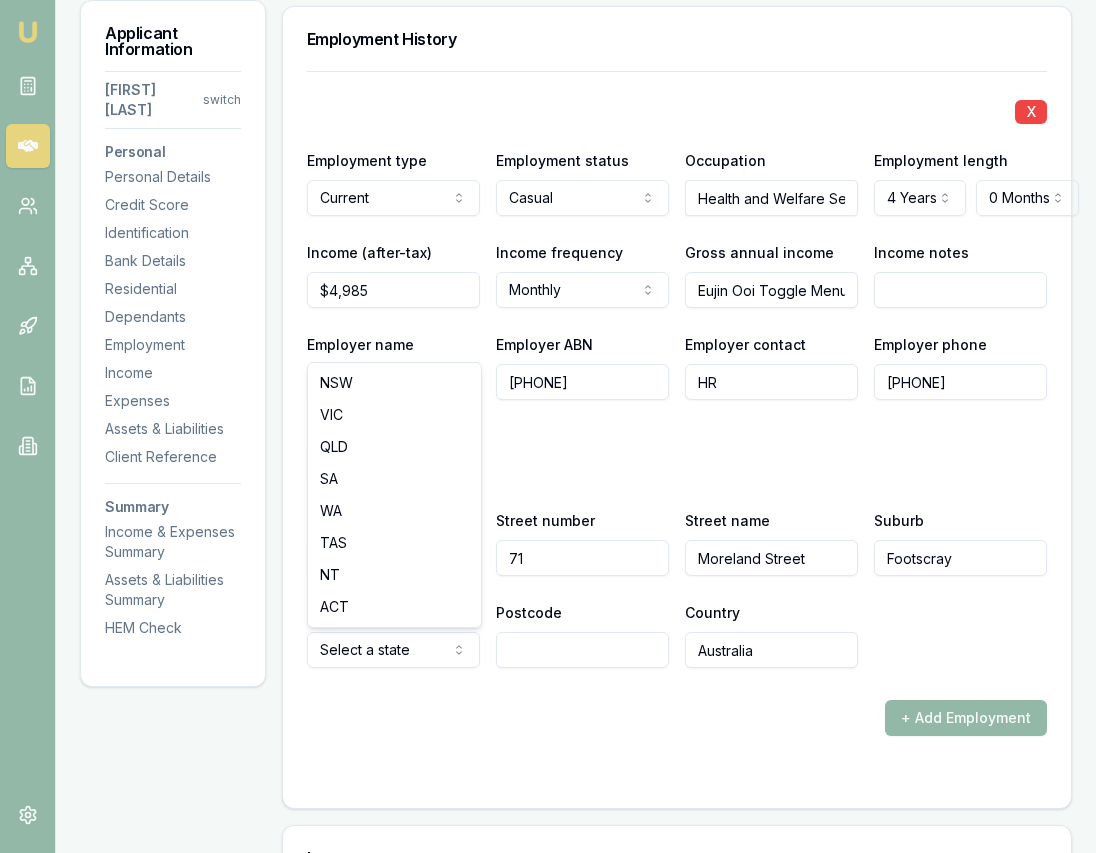 click on "Emu Broker Deals View D-2QNUX0XT8G Eujin Ooi Toggle Menu Customer Gurpreet Sodhi [PHONE] [EMAIL] Finance Summary $35,000 Loan Type: Consumer Loan Asset Type : Medical Deal Dynamics Stage: Documents Requested From Client Age: 3 days ago HEM: Below Benchmark Finance Details Applicants Loan Options Lender Submission Applicant Information Gurpreet Sodhi switch Personal Personal Details Credit Score Identification Bank Details Residential Dependants Employment Income Expenses Assets & Liabilities Client Reference Summary Income & Expenses Summary Assets & Liabilities Summary HEM Check Personal Title * Mrs Mr Mrs Miss Ms Dr Prof First name * Gurpreet Middle name Kaur Last name * Sodhi Date of birth 11/10/1992 Gender Female Male Female Other Not disclosed Marital status De facto Single Married De facto Separated Divorced Widowed Residency status Australian citizen Australian citizen Permanent resident Temporary resident Visa holder Email [EMAIL] Phone [PHONE] Applicant type 454" at bounding box center (548, -2254) 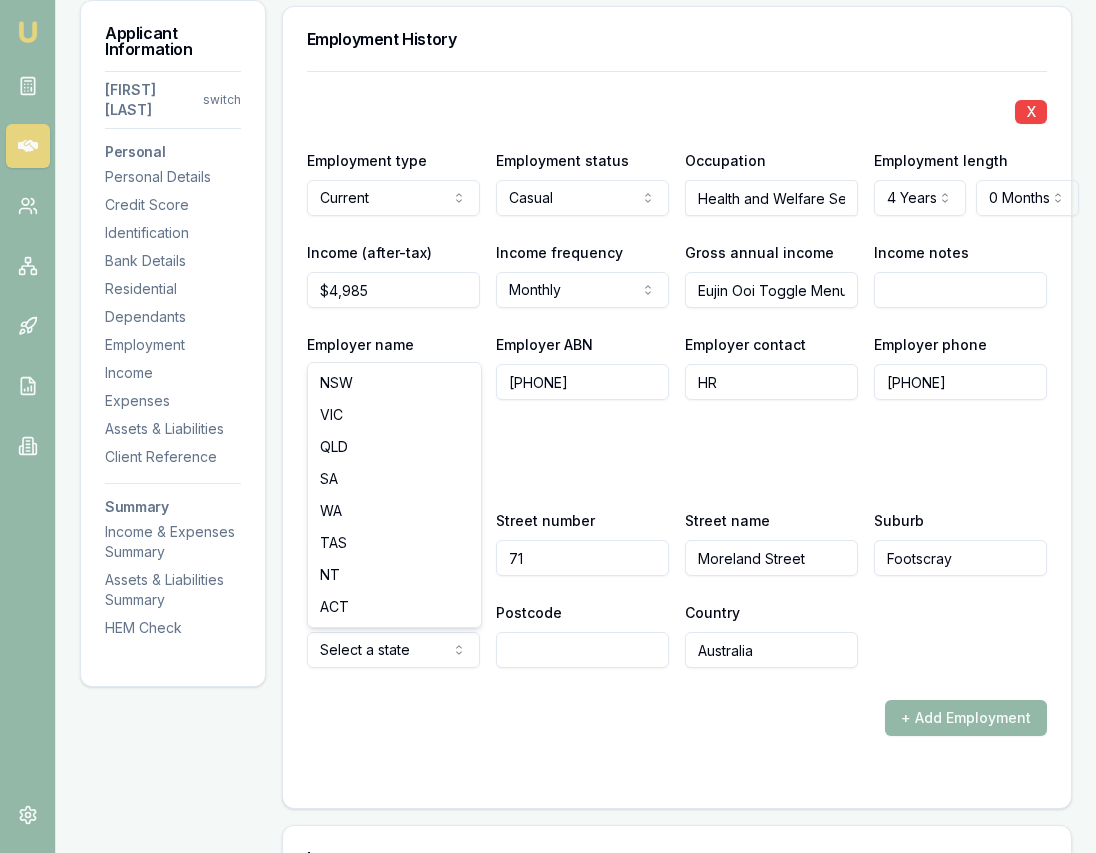 select on "VIC" 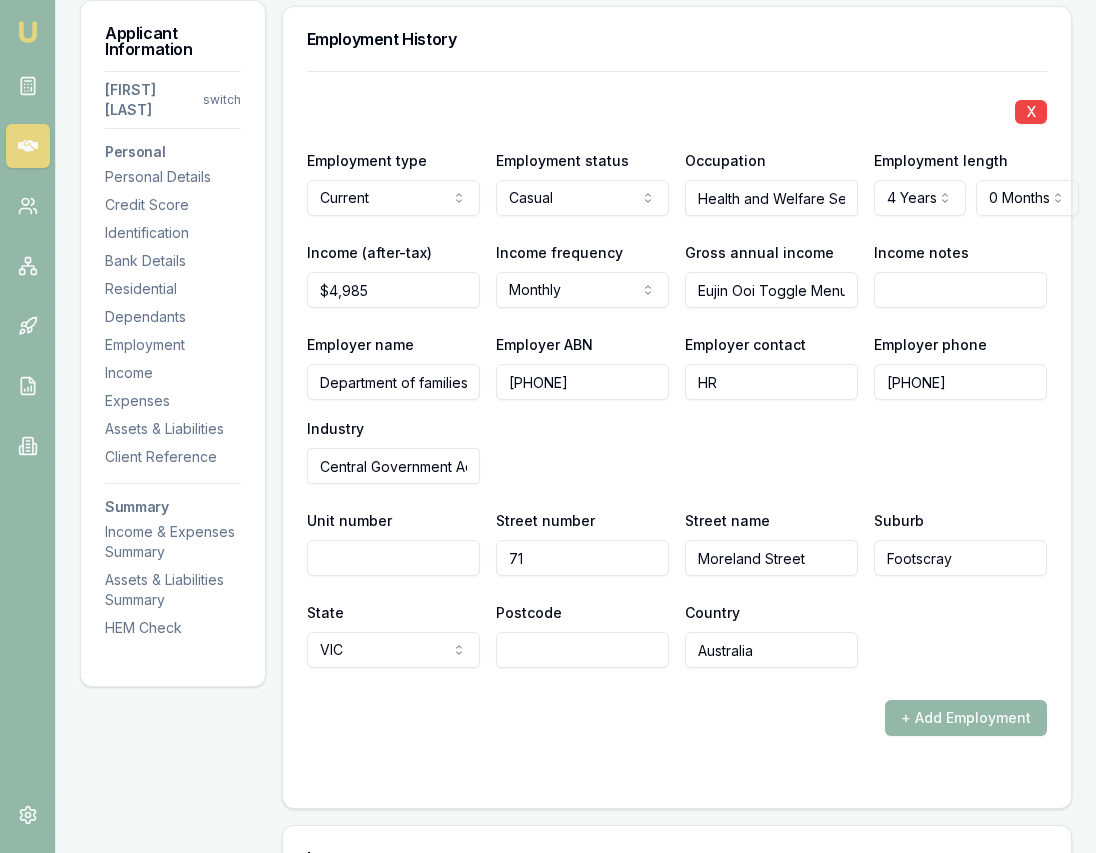 click on "Postcode" at bounding box center [582, 634] 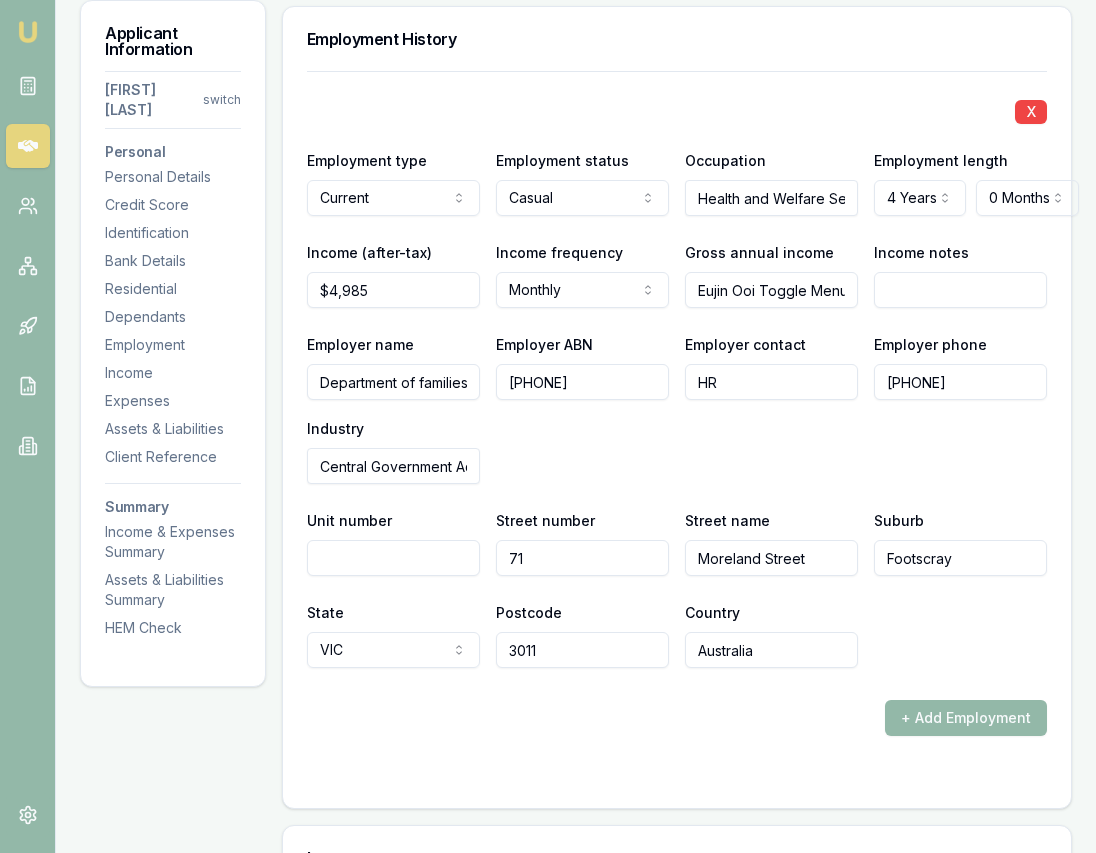 scroll, scrollTop: 2680, scrollLeft: 2, axis: both 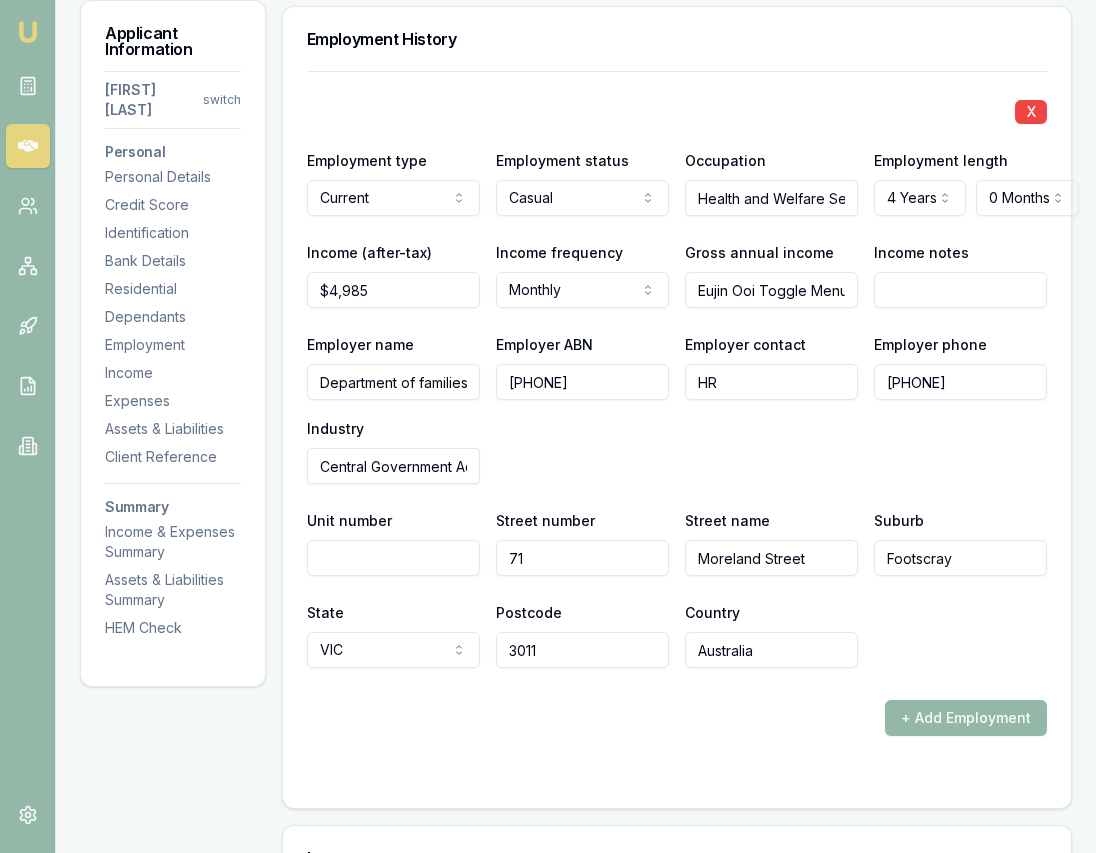 type on "3011" 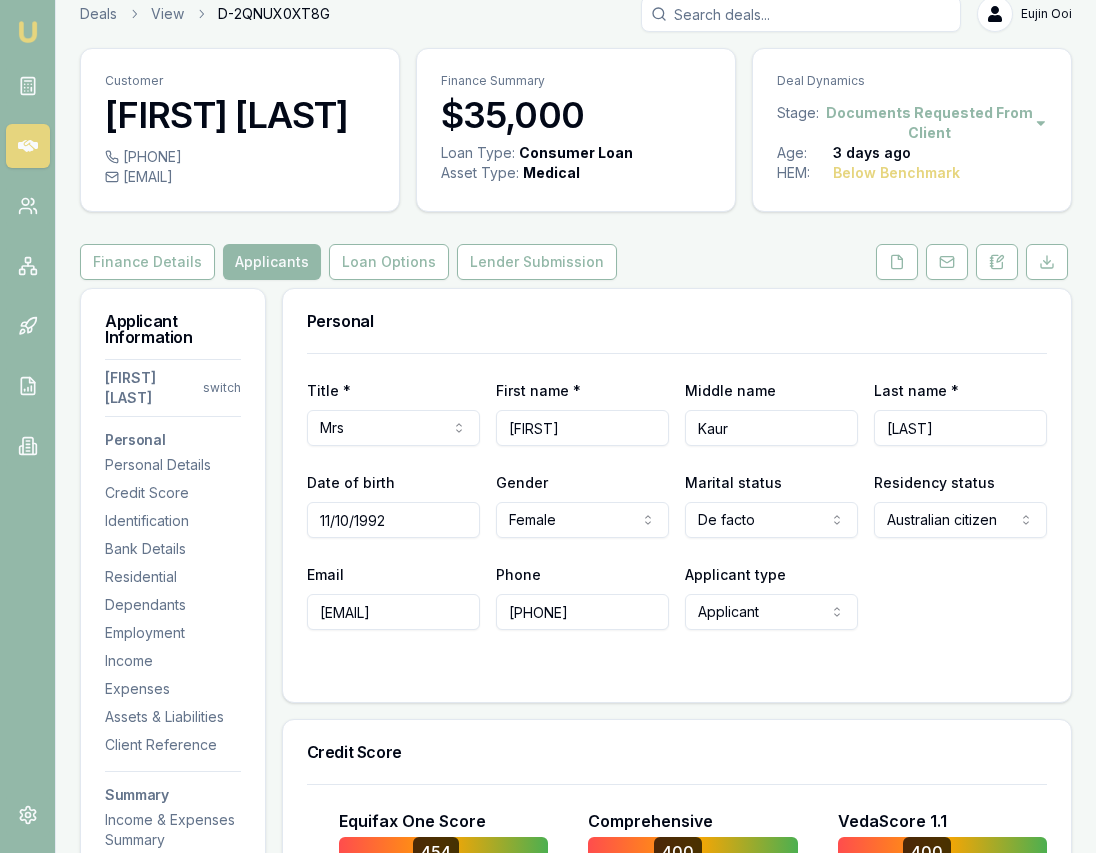 scroll, scrollTop: 0, scrollLeft: 0, axis: both 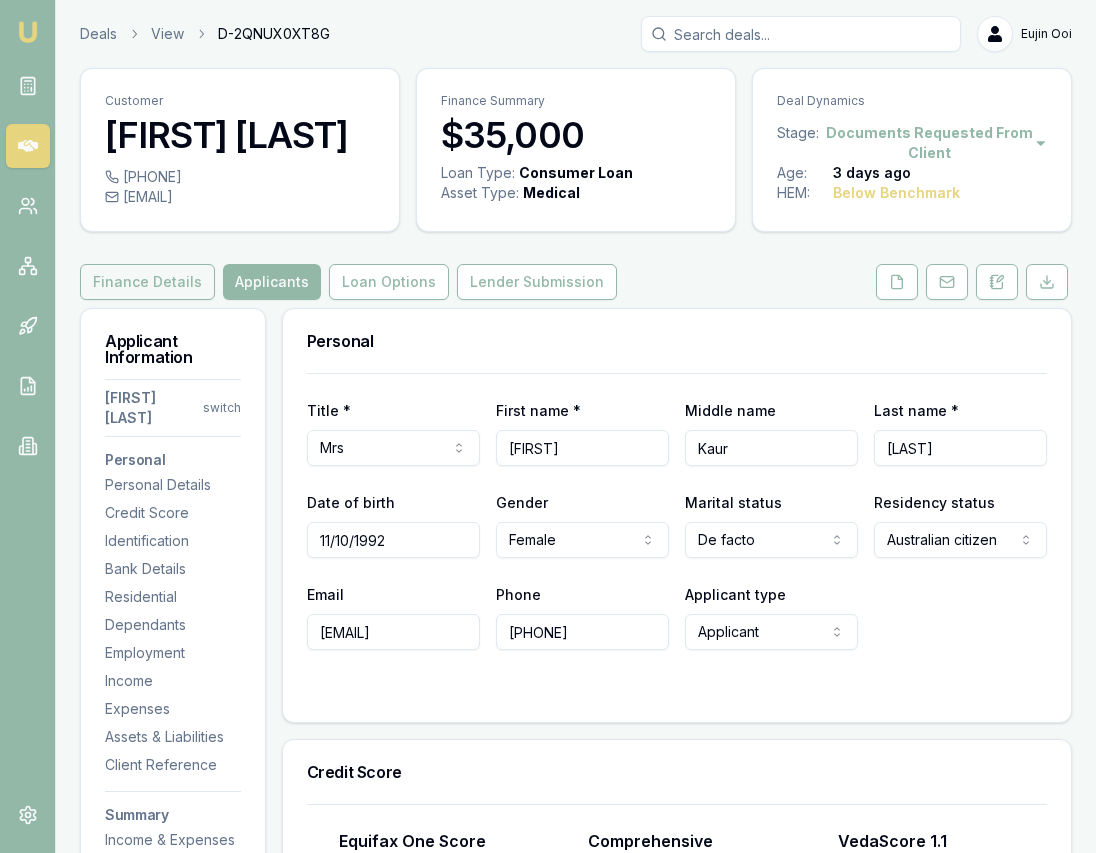 click on "Finance Details" at bounding box center [147, 282] 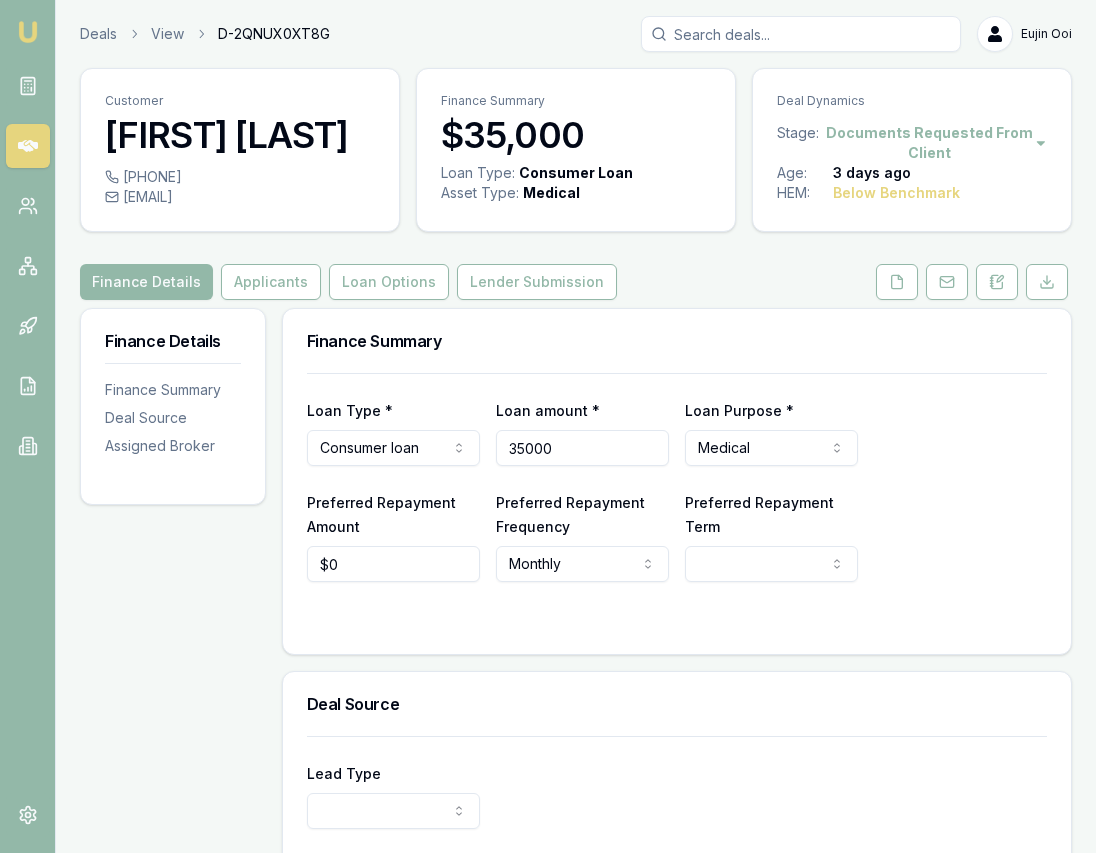 click on "35000" at bounding box center [582, 448] 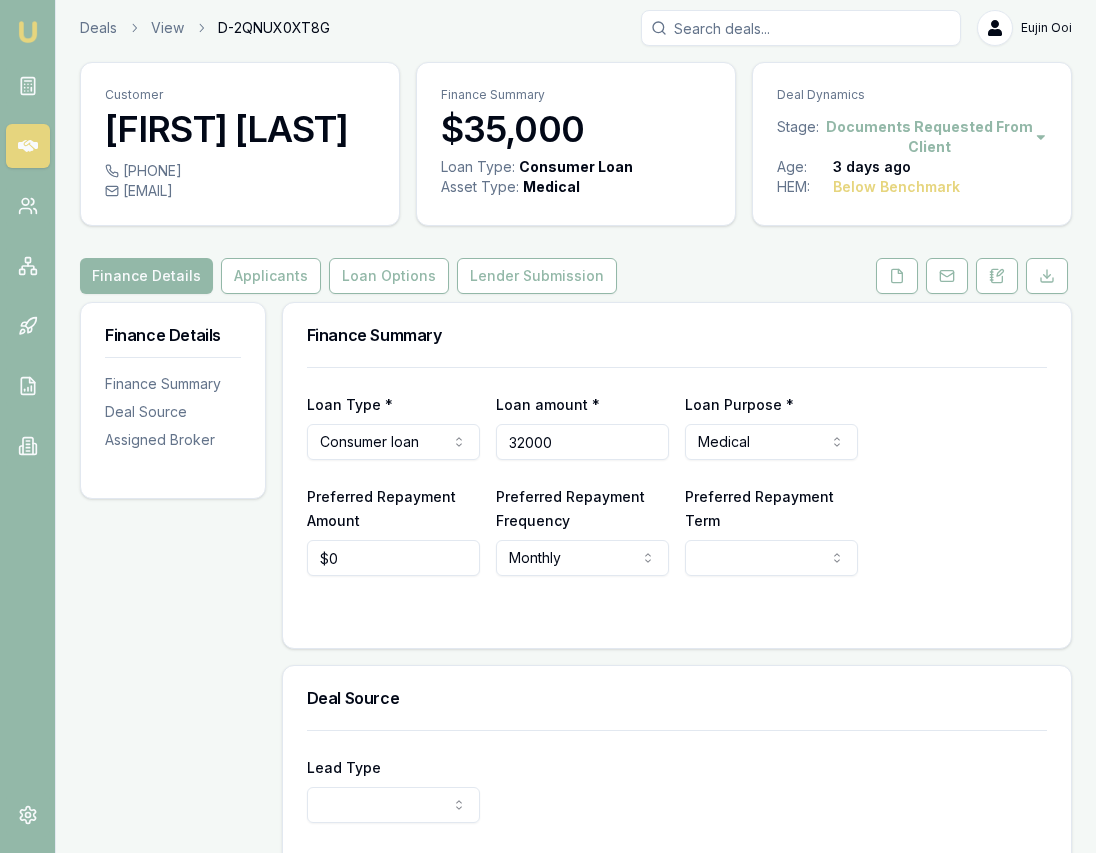 type on "$32,000" 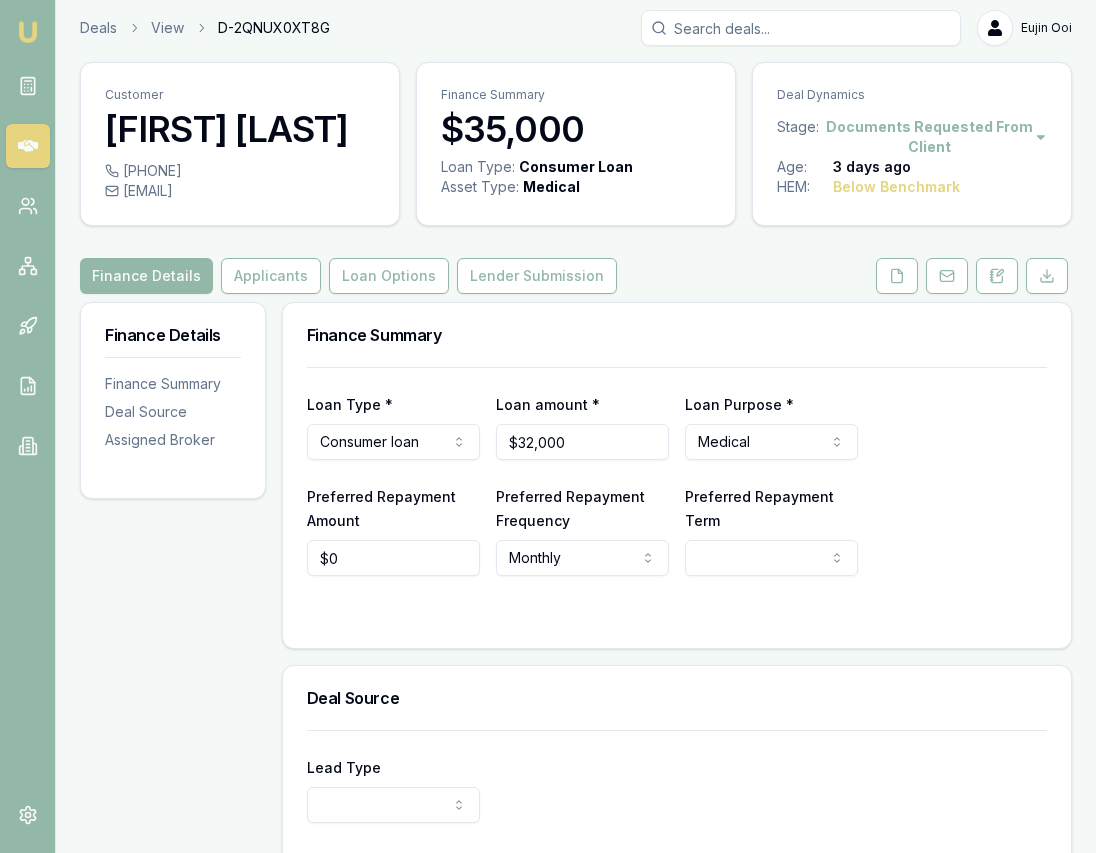 click on "Eujin Ooi Toggle Menu Customer [FIRST] [LAST] [PHONE] [EMAIL] Finance Summary $[AMOUNT] Loan Type: Consumer Loan Asset Type : Medical Deal Dynamics Stage: Documents Requested From Client Age: 3 days ago HEM: Above Benchmark Finance Details Applicants Loan Options Lender Submission Documents Requested Documents Customer Documents Seller Documents Lender Documents Internal Documents Signed Documents Requested Documents Update Stage + Add Request Customer Documents Document Type Assigned To Date Uploaded Status Actions Drivers Licence Back [FIRST]   [LAST] 31/07/2025, 08:48 am Approved View X Drivers Licence Front [FIRST]   [LAST] 31/07/2025, 08:47 am Approved View X Medicare Card [FIRST]   [LAST] 31/07/2025, 08:48 am Approved View X + Add Document Lender Documents + Add Document Internal Documents Document Type Assigned To Date Uploaded Status Actions Credit Report [FIRST]   [LAST] 31/07/2025, 08:50 am Approved View X + Add Document Signed Documents Assigned To" at bounding box center [548, 420] 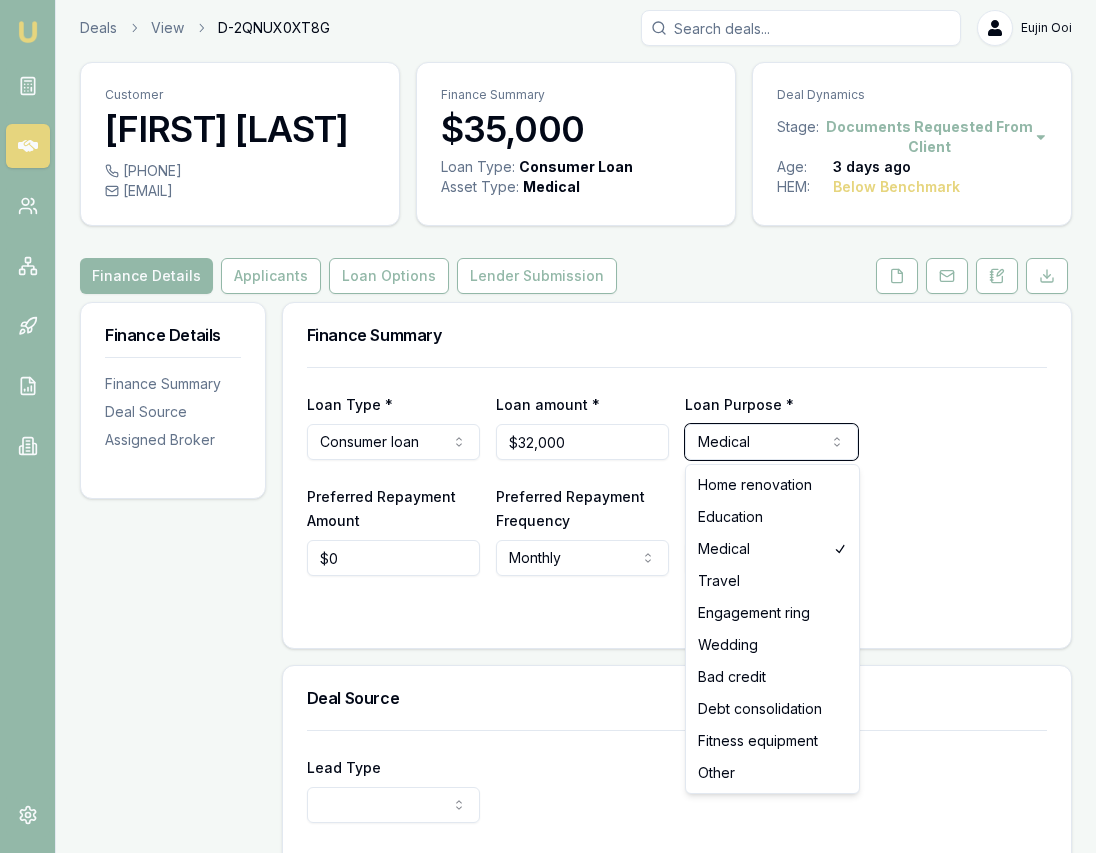 click on "Eujin Ooi Toggle Menu Customer [FIRST] [LAST] [PHONE] [EMAIL] Finance Summary $[AMOUNT] Loan Type: Consumer Loan Asset Type : Medical Deal Dynamics Stage: Documents Requested From Client Age: 3 days ago HEM: Above Benchmark Finance Details Applicants Loan Options Lender Submission Documents Requested Documents Customer Documents Seller Documents Lender Documents Internal Documents Signed Documents Requested Documents Update Stage + Add Request Customer Documents Document Type Assigned To Date Uploaded Status Actions Drivers Licence Back [FIRST]   [LAST] 31/07/2025, 08:48 am Approved View X Drivers Licence Front [FIRST]   [LAST] 31/07/2025, 08:47 am Approved View X Medicare Card [FIRST]   [LAST] 31/07/2025, 08:48 am Approved View X + Add Document Lender Documents + Add Document Internal Documents Document Type Assigned To Date Uploaded Status Actions Credit Report [FIRST]   [LAST] 31/07/2025, 08:50 am Approved View X + Add Document Signed Documents Assigned To" at bounding box center [548, 420] 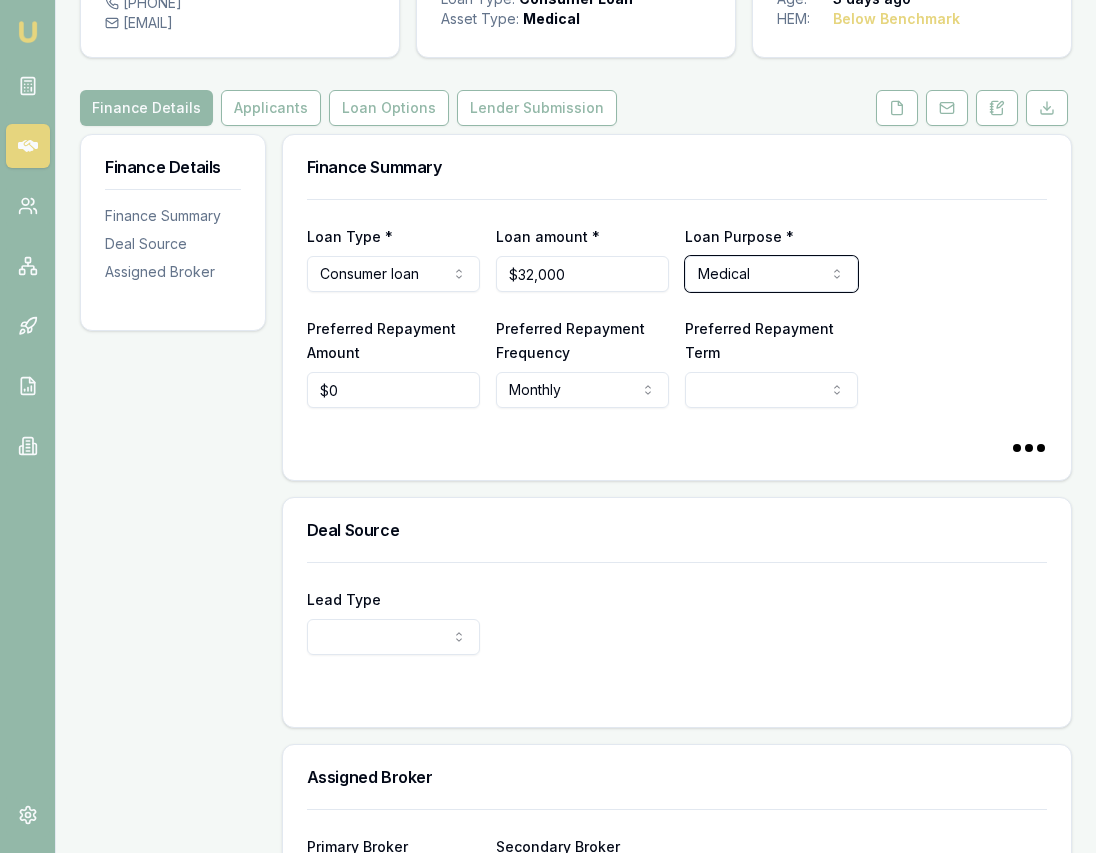 scroll, scrollTop: 0, scrollLeft: 0, axis: both 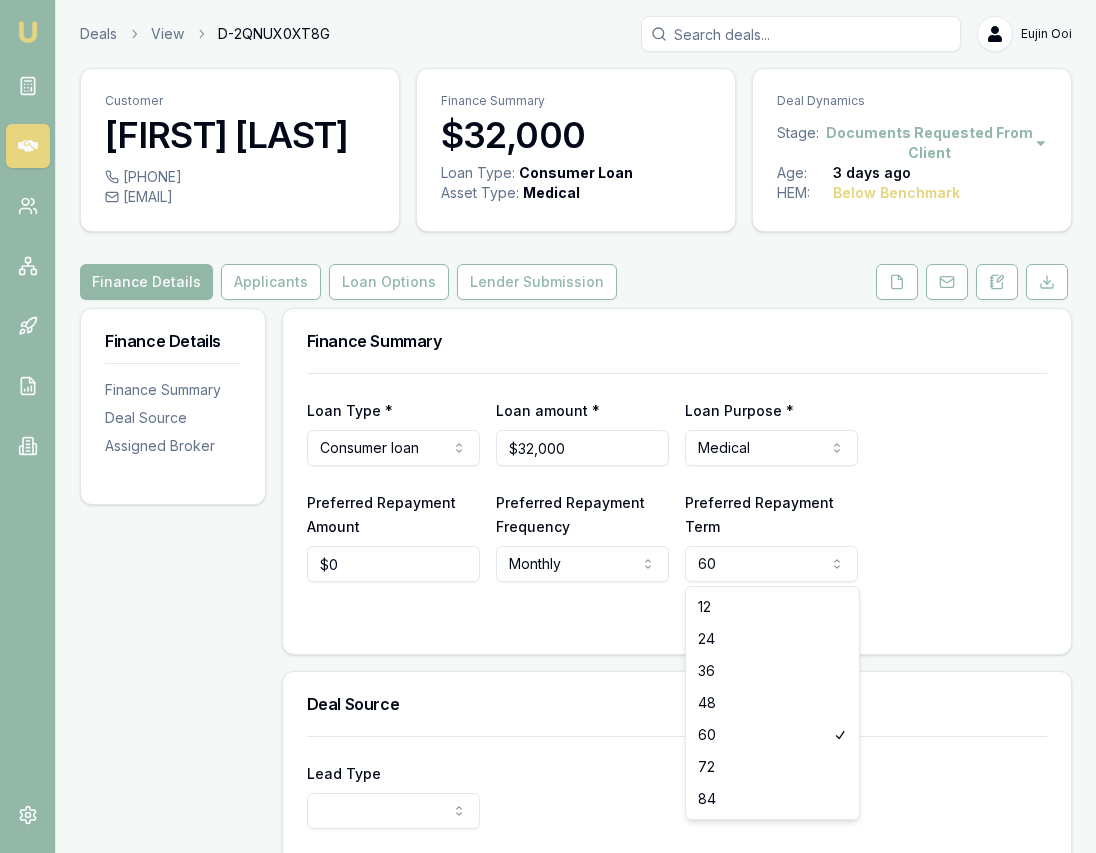 click on "Emu Broker Deals View D-2QNUX0XT8G Eujin Ooi Toggle Menu Customer Gurpreet Sodhi [PHONE] [EMAIL] Finance Summary $32,000 Loan Type: Consumer Loan Asset Type : Medical Deal Dynamics Stage: Documents Requested From Client Age: 3 days ago HEM: Below Benchmark Finance Details Applicants Loan Options Lender Submission Finance Details Finance Summary Deal Source Assigned Broker Finance Summary Loan Type * Consumer loan Consumer loan Consumer asset Commercial loan Commercial asset Loan amount * $32,000 Loan Purpose * Medical Home renovation Education Medical Travel Engagement ring Wedding Bad credit Debt consolidation Fitness equipment Other Preferred Repayment Amount $0 Preferred Repayment Frequency Monthly Weekly Fortnightly Monthly Preferred Repayment Term 60 12 24 36 48 60 72 84 Deal Source Lead Type New client Repeat client Partner Campaign Other Assigned Broker Primary Broker Eujin Ooi Tas Tzimos Jackson Fanfulla Pinkesh Patel Matt Burn Sam Crouch Brad Hearns Baron Ketterman Erin Shield" at bounding box center (548, 426) 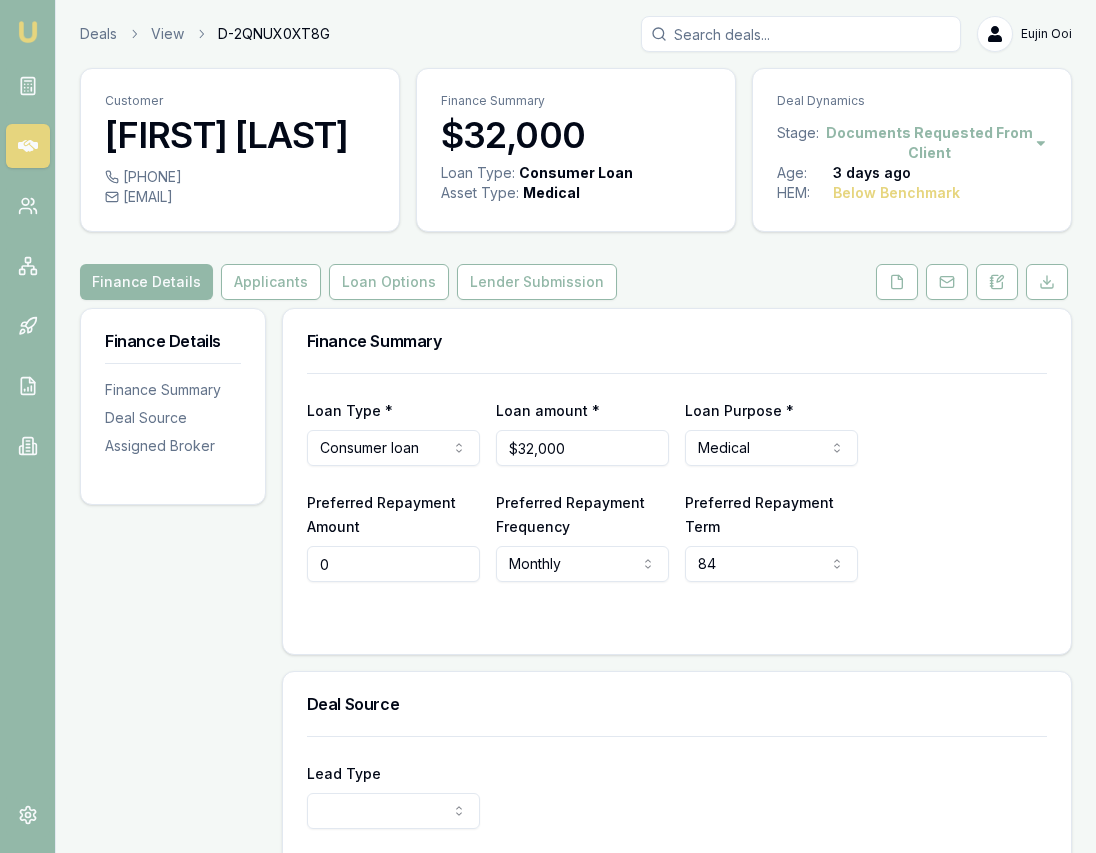 click on "0" at bounding box center [393, 564] 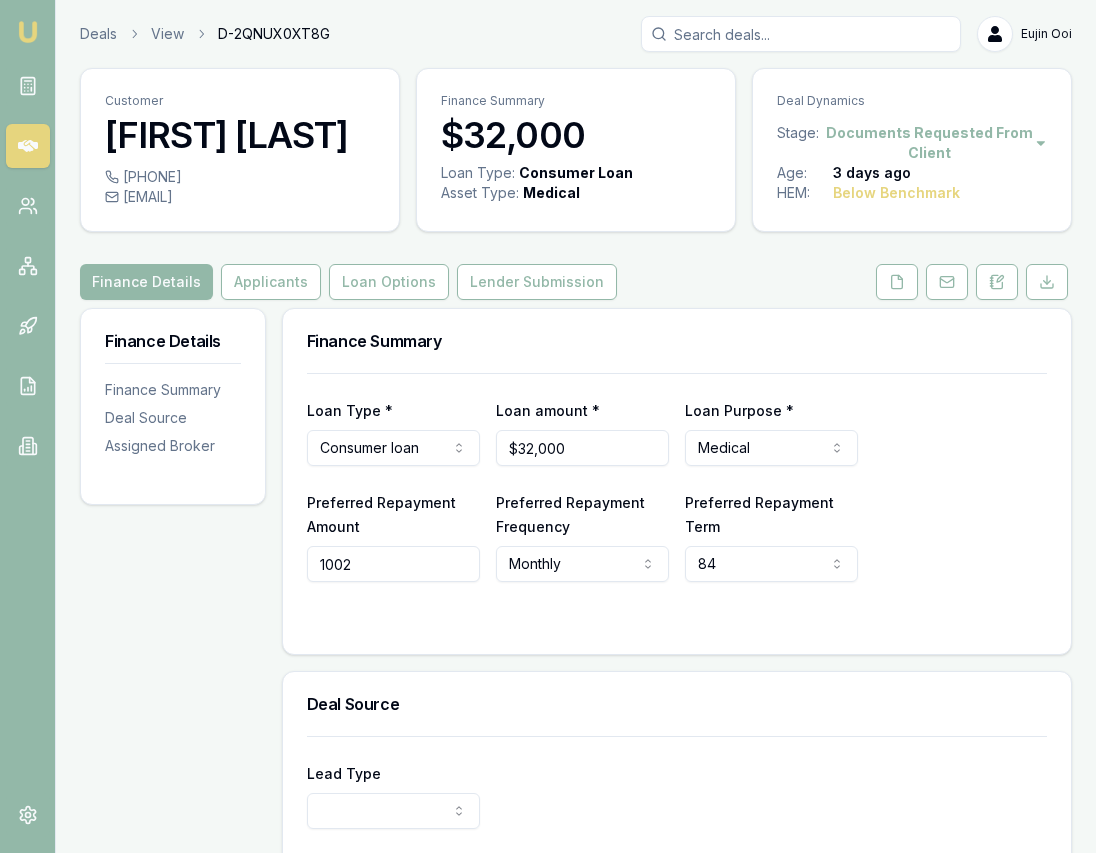 scroll, scrollTop: 1, scrollLeft: 0, axis: vertical 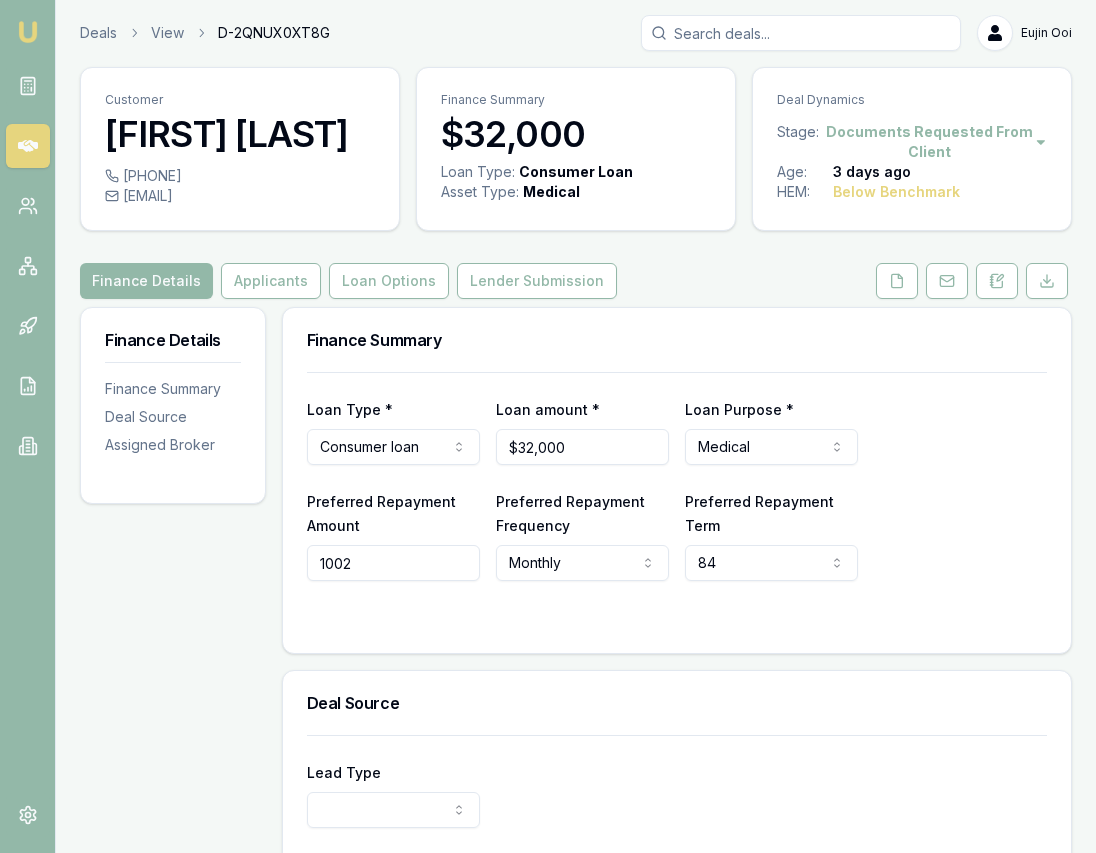 type on "$1,002" 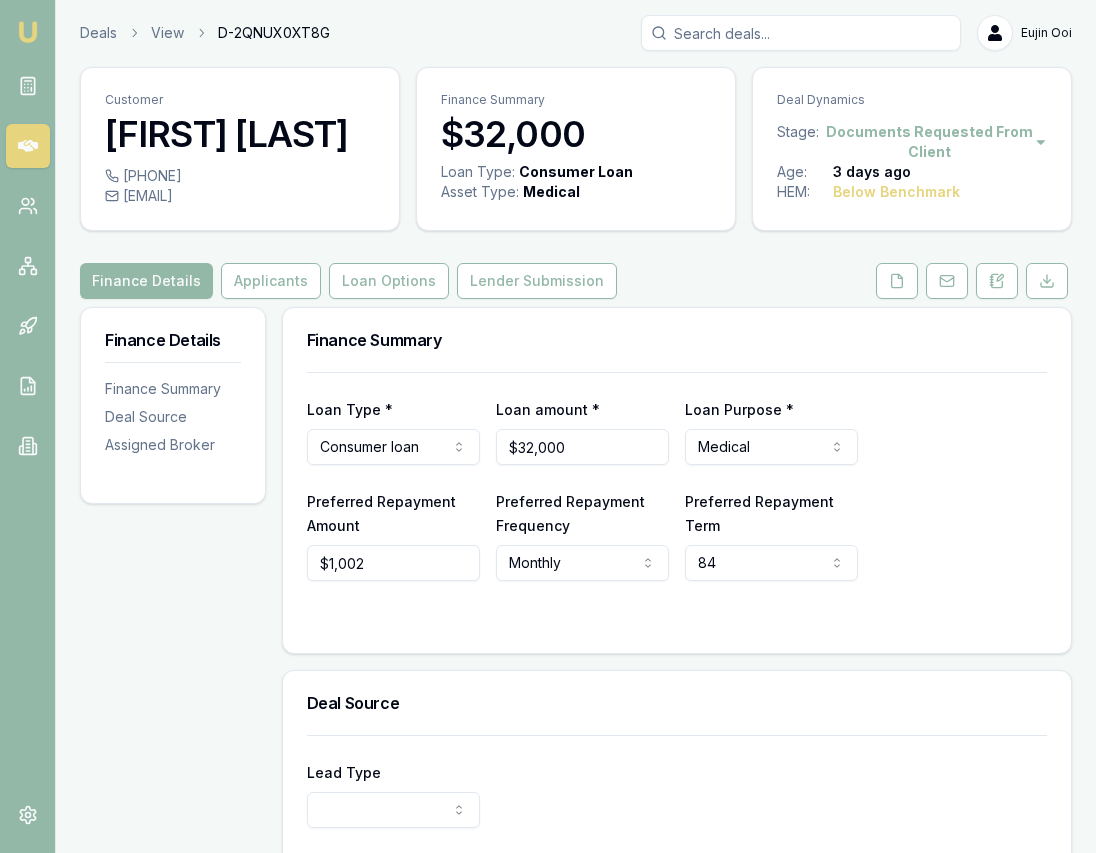 click on "Preferred Repayment Amount  $[AMOUNT] Preferred Repayment Frequency  Monthly Weekly Fortnightly Monthly Preferred Repayment Term  84 12 24 36 48 60 72 84" at bounding box center (677, 535) 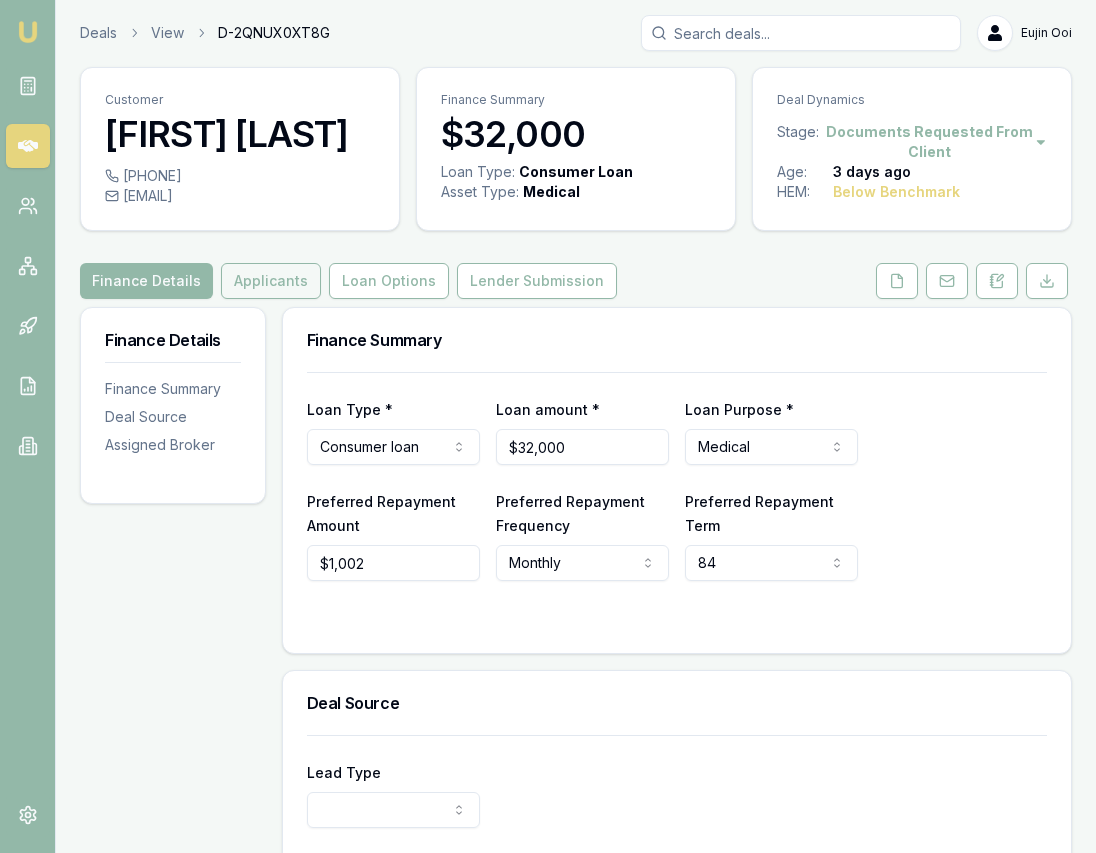 click on "Applicants" at bounding box center [271, 281] 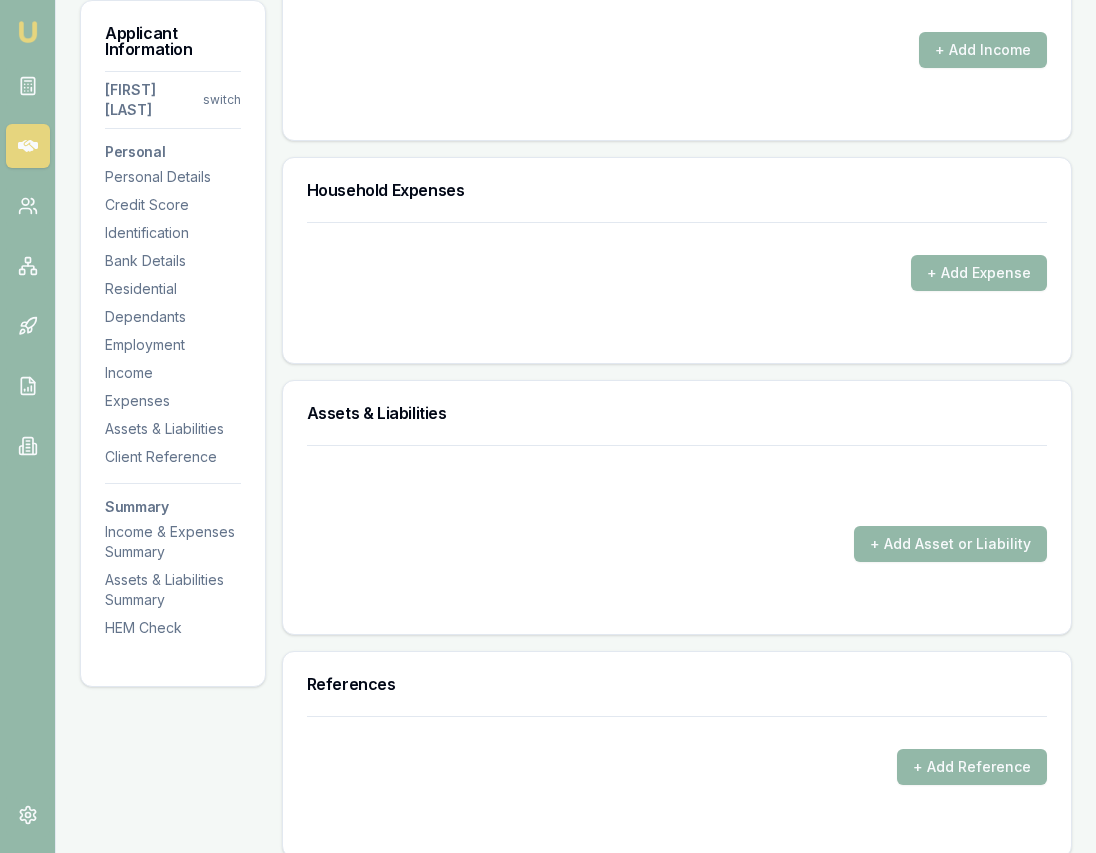 scroll, scrollTop: 3694, scrollLeft: 0, axis: vertical 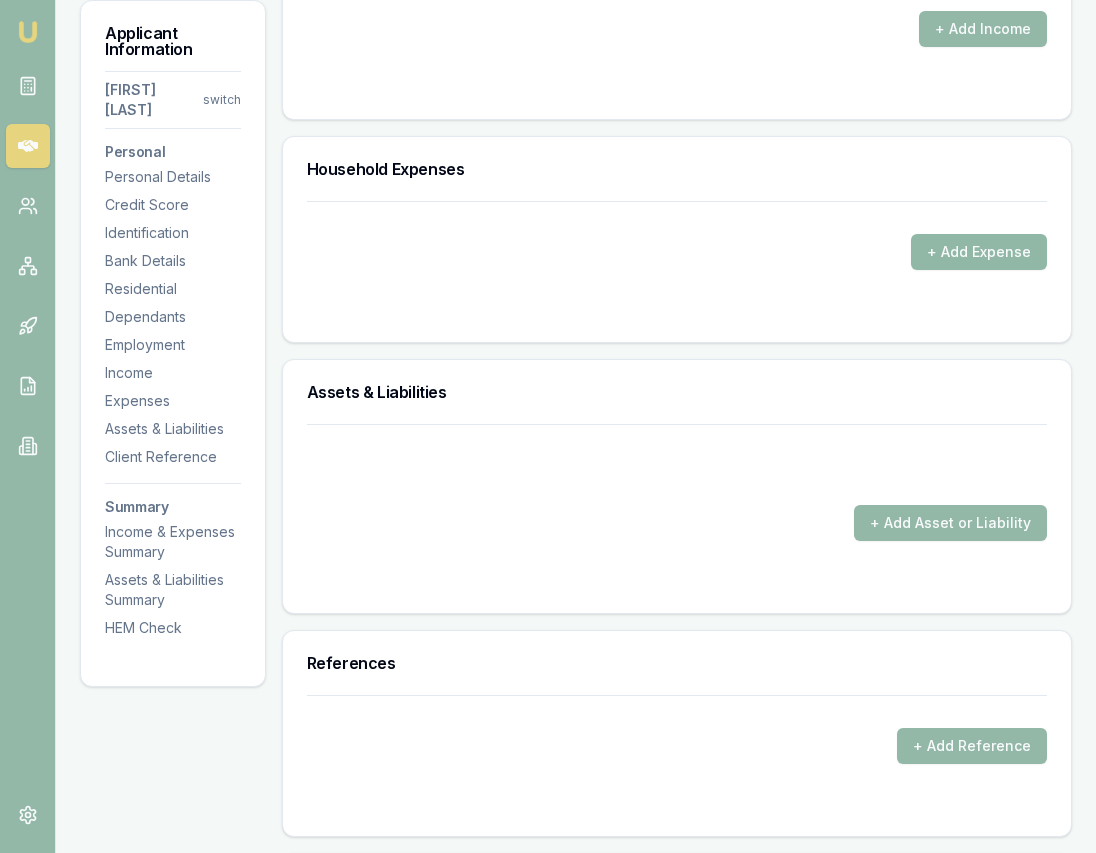 click on "+ Add Expense" at bounding box center (979, 252) 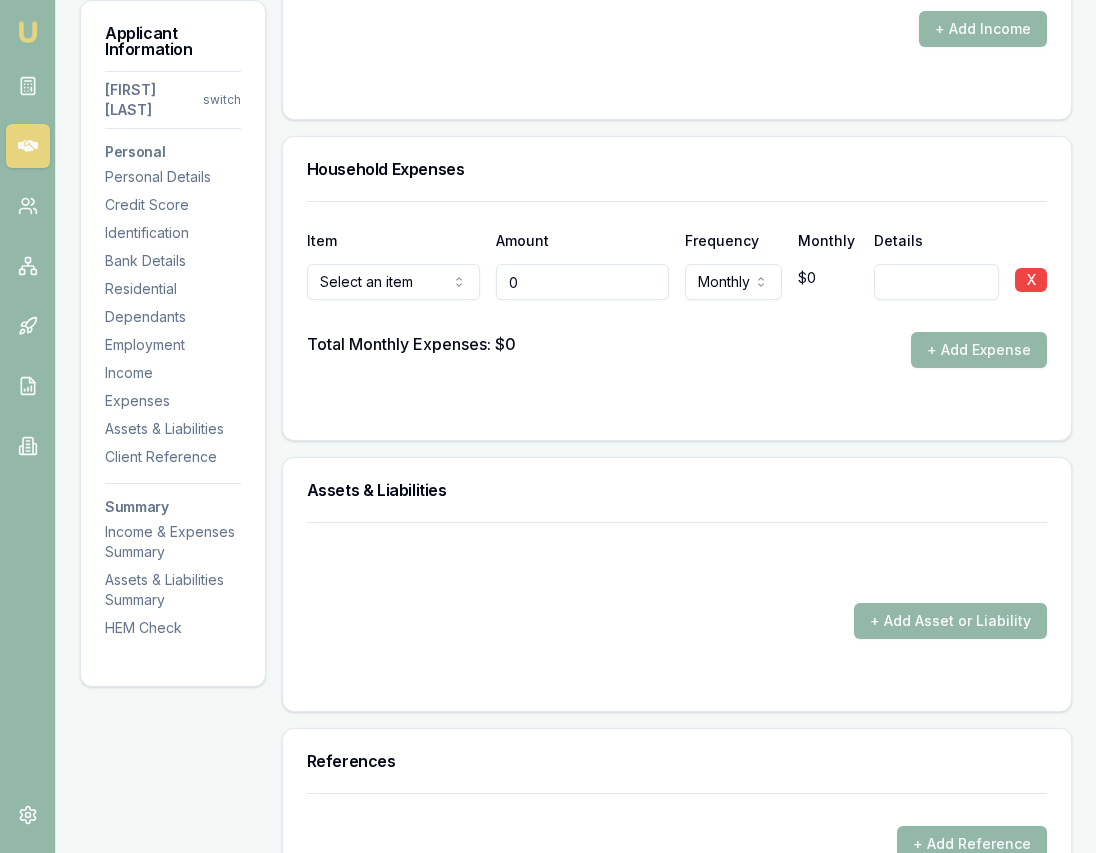 scroll, scrollTop: 3694, scrollLeft: 2, axis: both 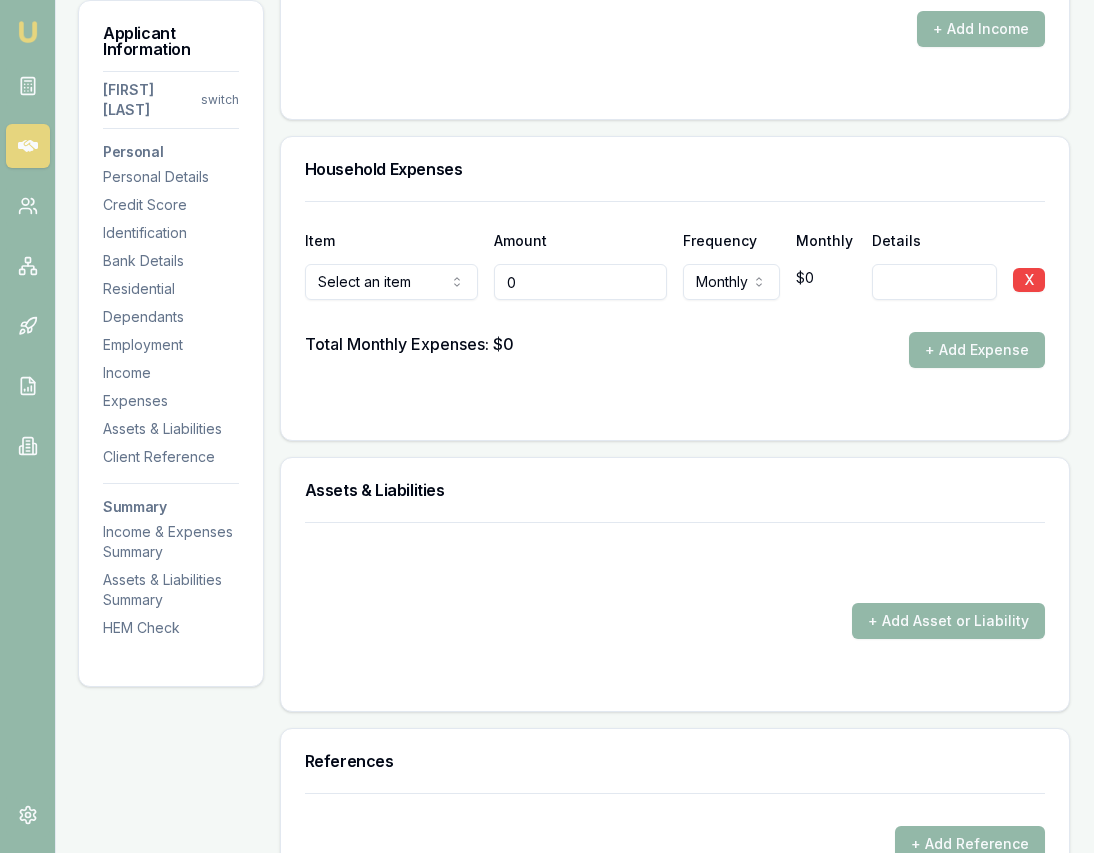 type on "$0" 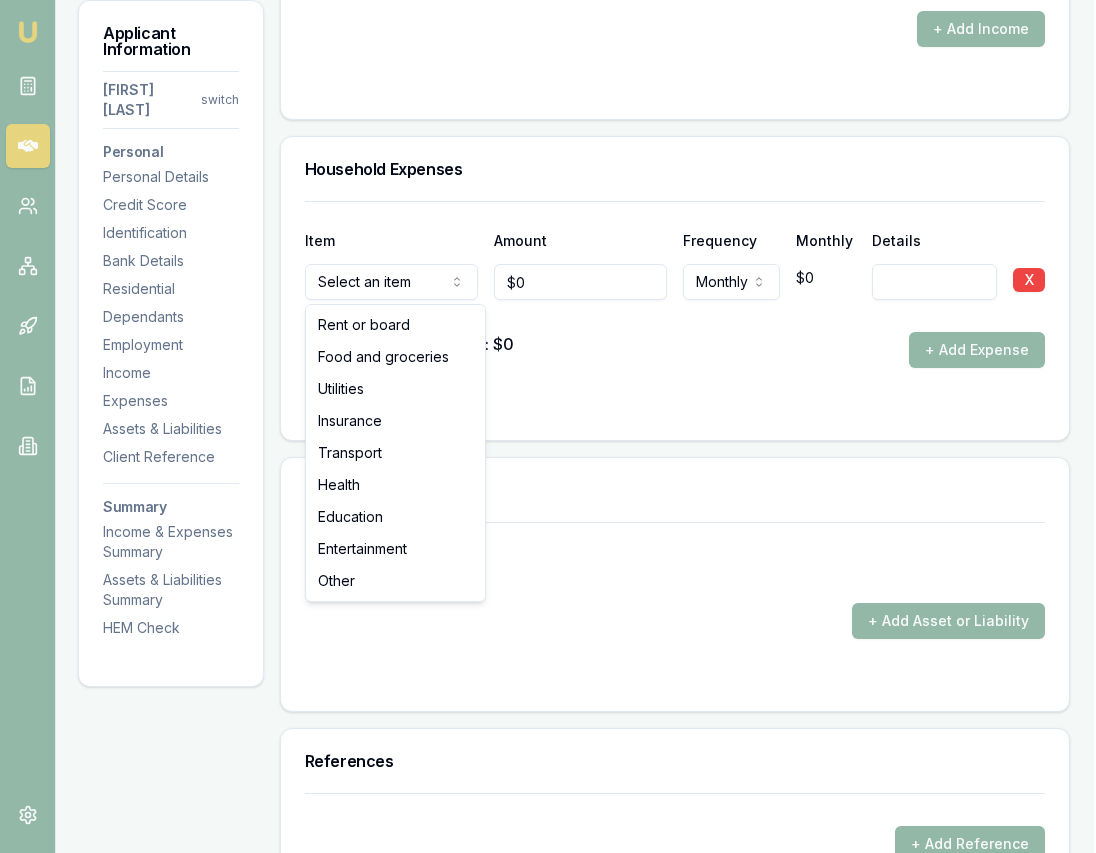 click on "Emu Broker Deals View D-2QNUX0XT8G Eujin Ooi Toggle Menu Customer Gurpreet Sodhi [PHONE] [EMAIL] Finance Summary $32,000 Loan Type: Consumer Loan Asset Type : Medical Deal Dynamics Stage: Documents Requested From Client Age: 3 days ago HEM: Below Benchmark Finance Details Applicants Loan Options Lender Submission Applicant Information Gurpreet Sodhi switch Personal Personal Details Credit Score Identification Bank Details Residential Dependants Employment Income Expenses Assets & Liabilities Client Reference Summary Income & Expenses Summary Assets & Liabilities Summary HEM Check Personal Title * Mrs Mr Mrs Miss Ms Dr Prof First name * Gurpreet Middle name Kaur Last name * Sodhi Date of birth 11/10/1992 Gender Female Male Female Other Not disclosed Marital status De facto Single Married De facto Separated Divorced Widowed Residency status Australian citizen Australian citizen Permanent resident Temporary resident Visa holder Email [EMAIL] Phone [PHONE] Applicant type 454" at bounding box center [546, -3268] 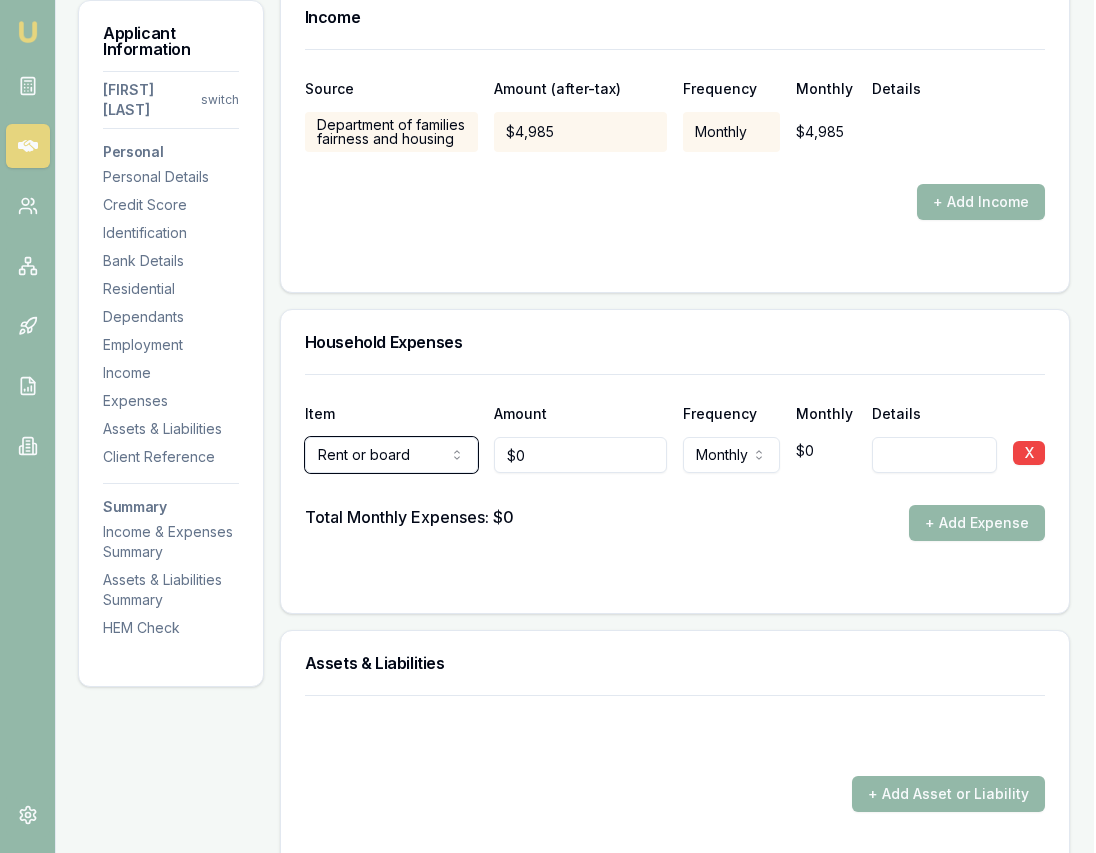 scroll, scrollTop: 3524, scrollLeft: 2, axis: both 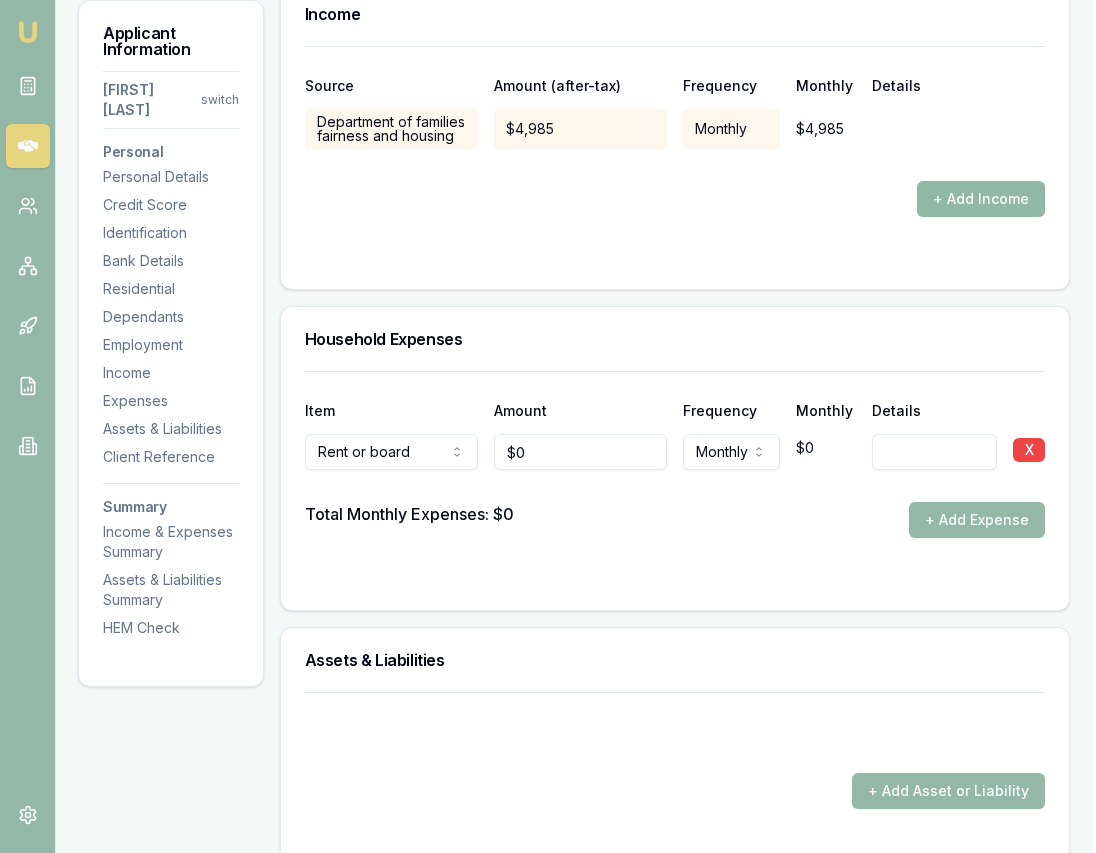 click on "+ Add Income" at bounding box center [981, 199] 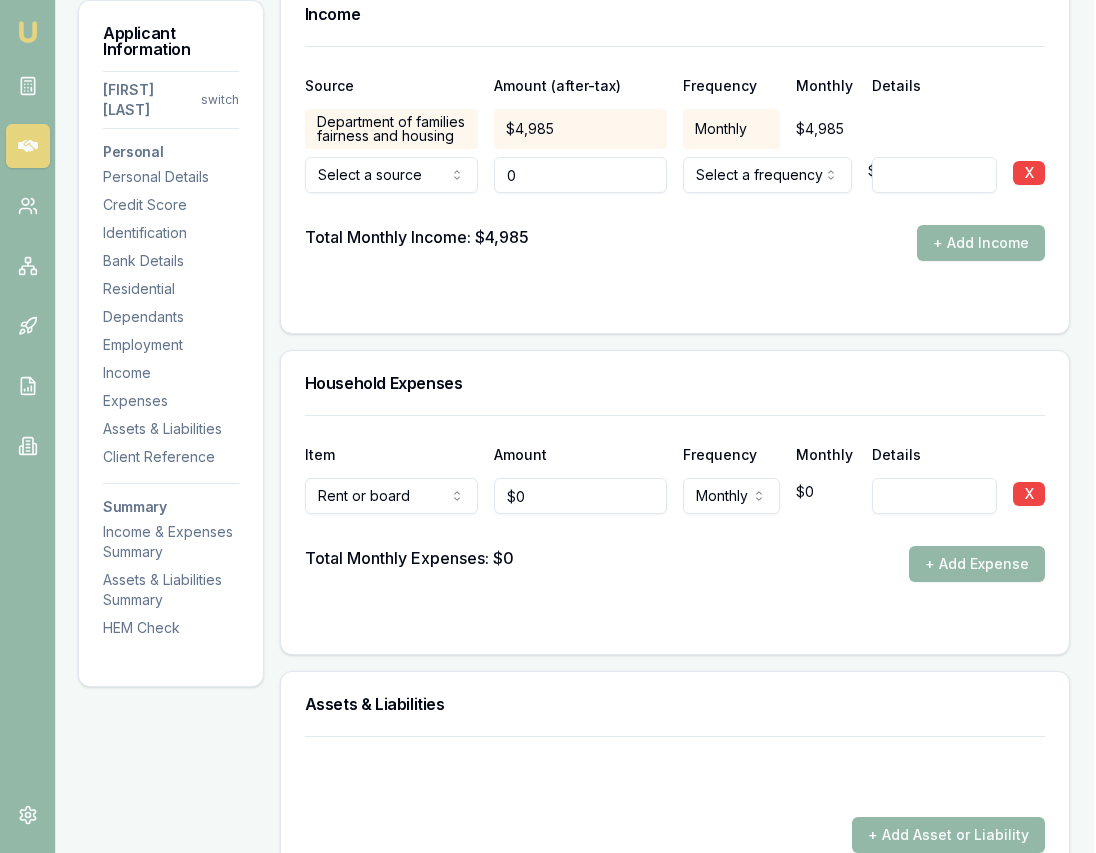 type on "$0" 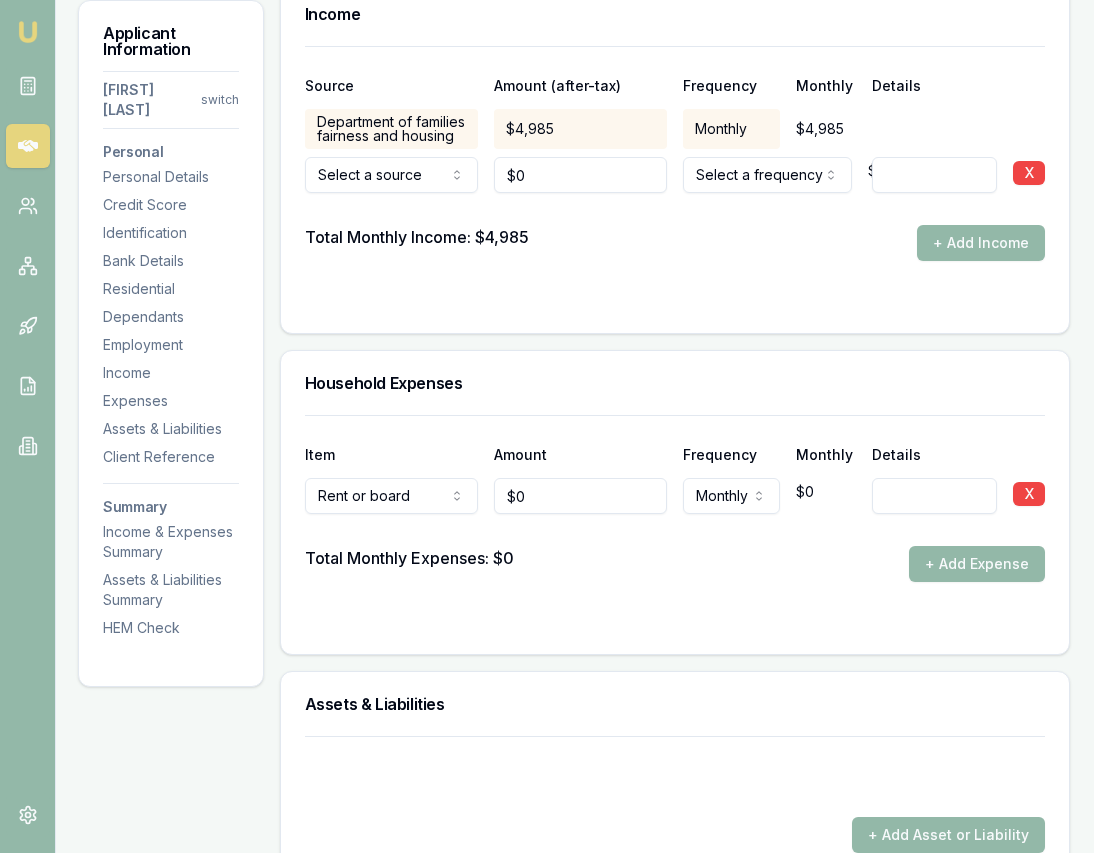 click on "Emu Broker Deals View D-2QNUX0XT8G Eujin Ooi Toggle Menu Customer Gurpreet Sodhi [PHONE] [EMAIL] Finance Summary $32,000 Loan Type: Consumer Loan Asset Type : Medical Deal Dynamics Stage: Documents Requested From Client Age: 3 days ago HEM: Below Benchmark Finance Details Applicants Loan Options Lender Submission Applicant Information Gurpreet Sodhi switch Personal Personal Details Credit Score Identification Bank Details Residential Dependants Employment Income Expenses Assets & Liabilities Client Reference Summary Income & Expenses Summary Assets & Liabilities Summary HEM Check Personal Title * Mrs Mr Mrs Miss Ms Dr Prof First name * Gurpreet Middle name Kaur Last name * Sodhi Date of birth 11/10/1992 Gender Female Male Female Other Not disclosed Marital status De facto Single Married De facto Separated Divorced Widowed Residency status Australian citizen Australian citizen Permanent resident Temporary resident Visa holder Email [EMAIL] Phone [PHONE] Applicant type 454" at bounding box center [546, -3098] 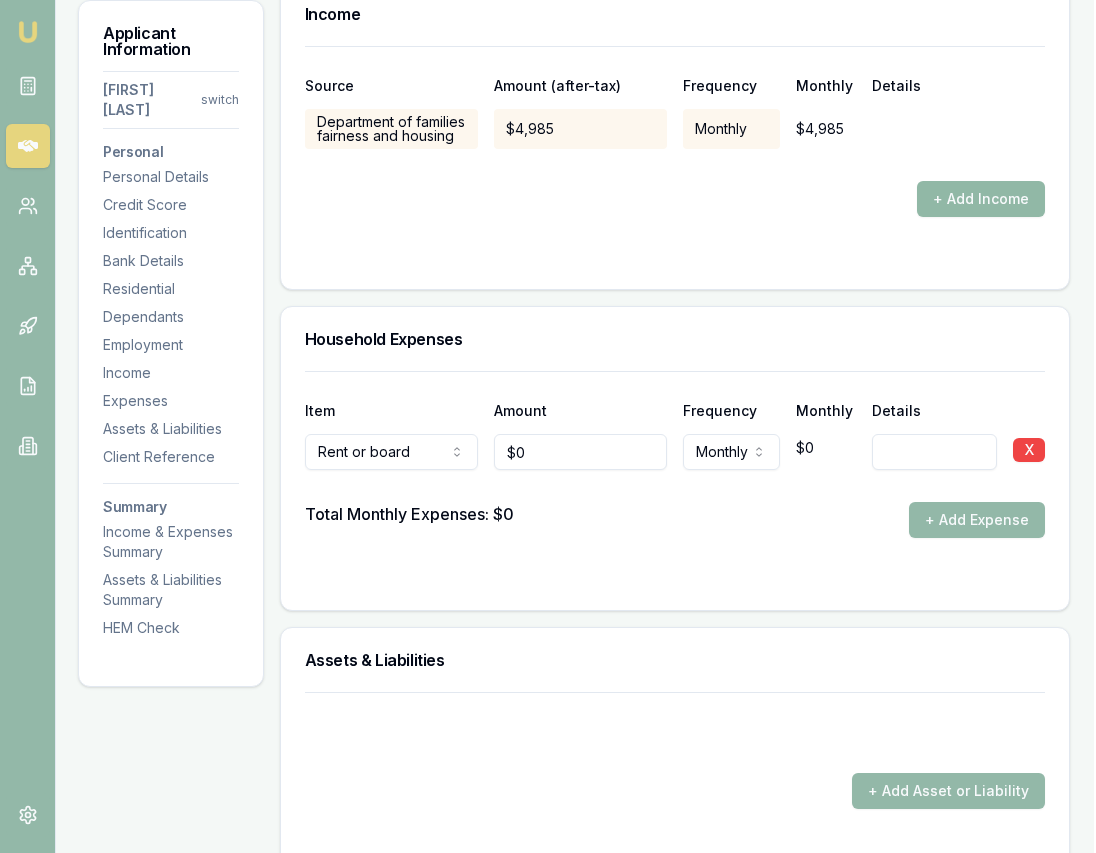 click on "+ Add Income" at bounding box center (981, 199) 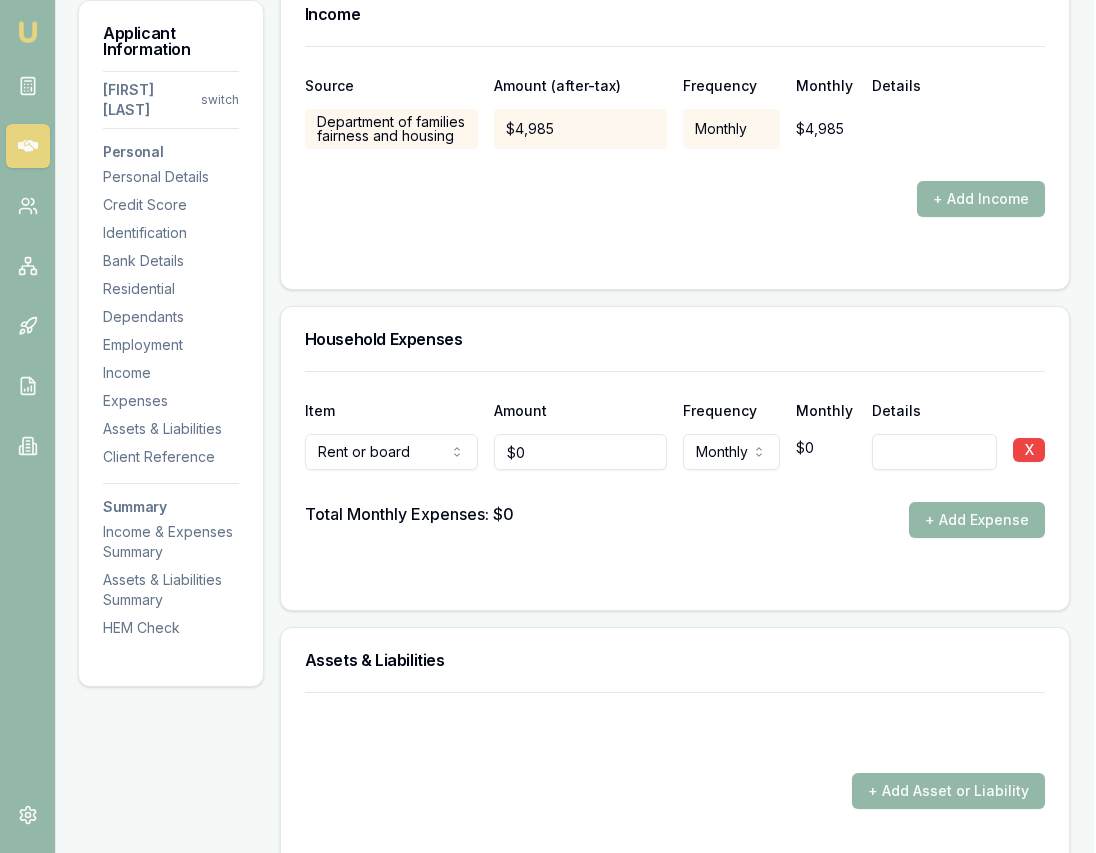 click at bounding box center (675, 165) 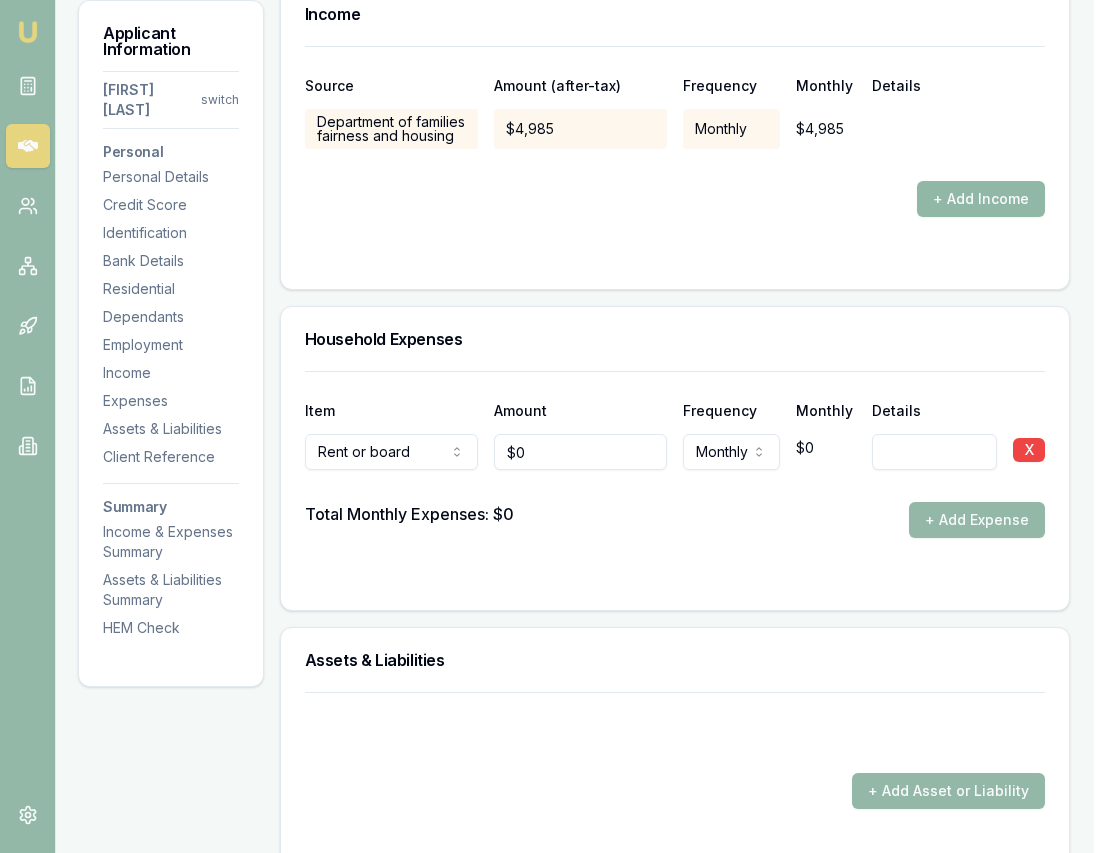 click on "+ Add Income" at bounding box center [981, 199] 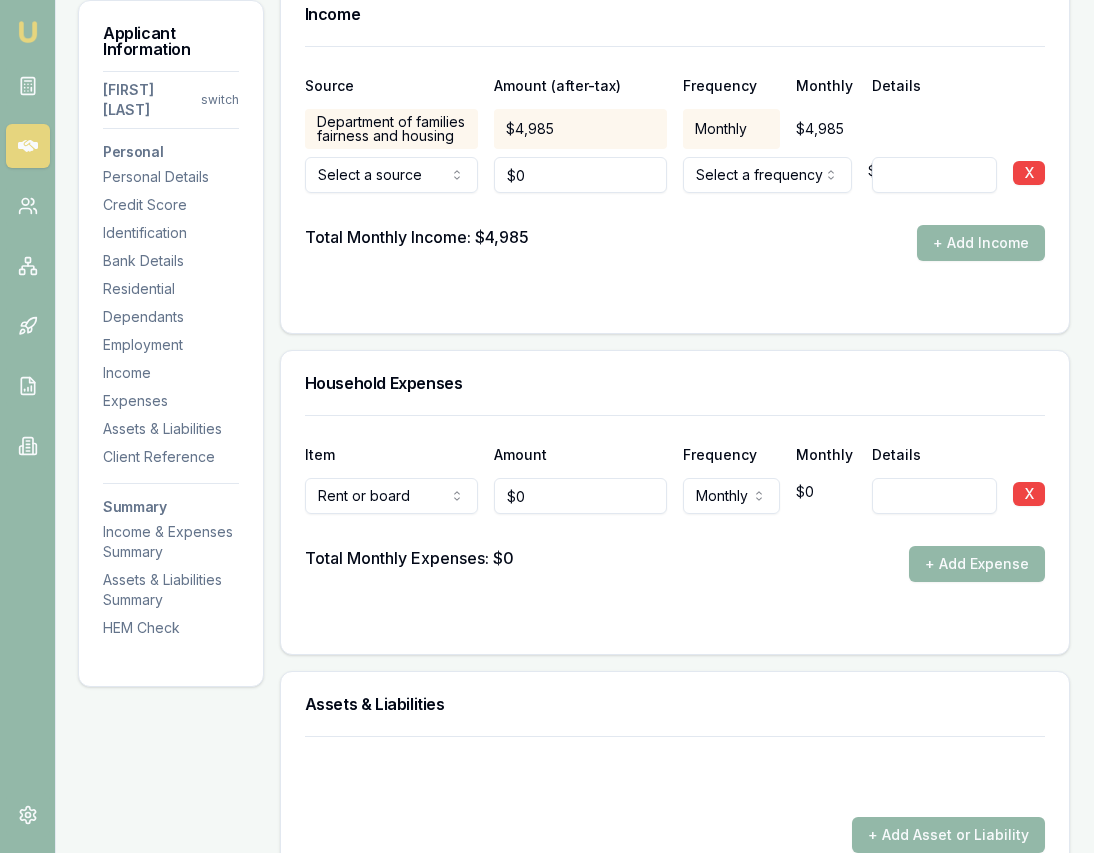 click on "Emu Broker Deals View D-2QNUX0XT8G Eujin Ooi Toggle Menu Customer Gurpreet Sodhi [PHONE] [EMAIL] Finance Summary $32,000 Loan Type: Consumer Loan Asset Type : Medical Deal Dynamics Stage: Documents Requested From Client Age: 3 days ago HEM: Below Benchmark Finance Details Applicants Loan Options Lender Submission Applicant Information Gurpreet Sodhi switch Personal Personal Details Credit Score Identification Bank Details Residential Dependants Employment Income Expenses Assets & Liabilities Client Reference Summary Income & Expenses Summary Assets & Liabilities Summary HEM Check Personal Title * Mrs Mr Mrs Miss Ms Dr Prof First name * Gurpreet Middle name Kaur Last name * Sodhi Date of birth 11/10/1992 Gender Female Male Female Other Not disclosed Marital status De facto Single Married De facto Separated Divorced Widowed Residency status Australian citizen Australian citizen Permanent resident Temporary resident Visa holder Email [EMAIL] Phone [PHONE] Applicant type 454" at bounding box center [546, -3098] 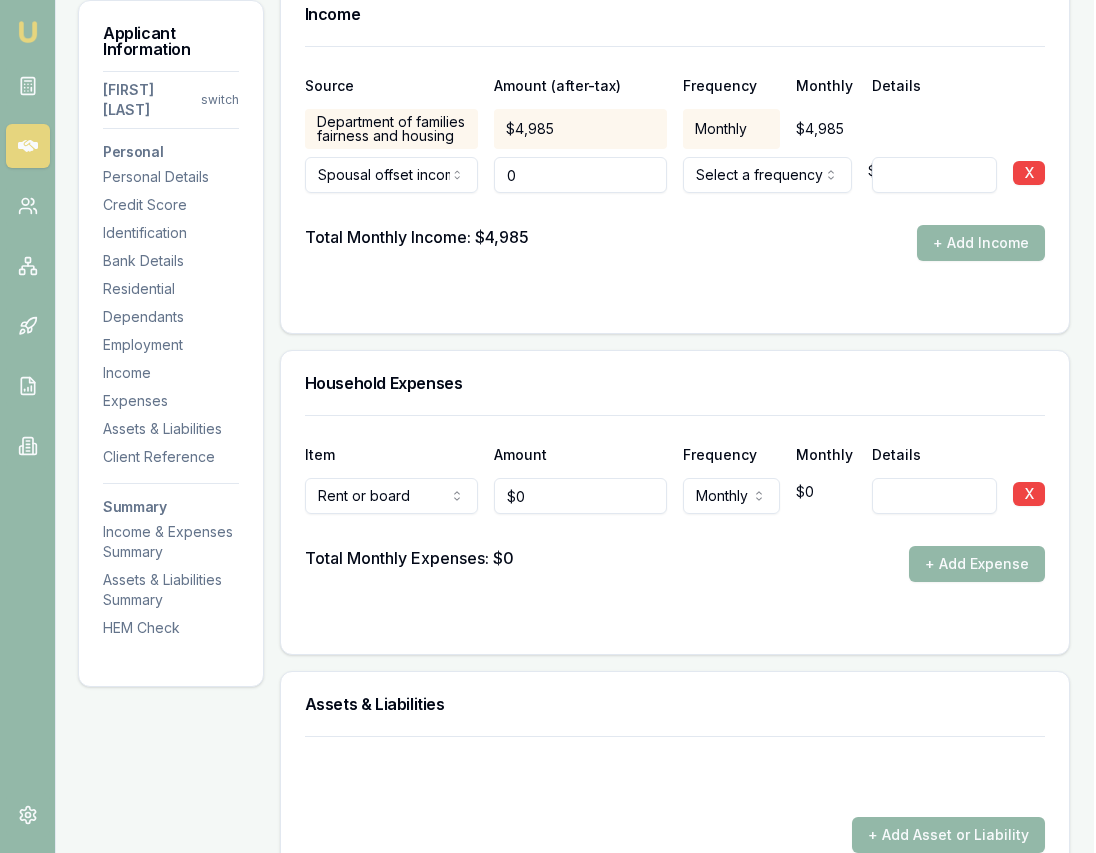click on "0" at bounding box center (580, 175) 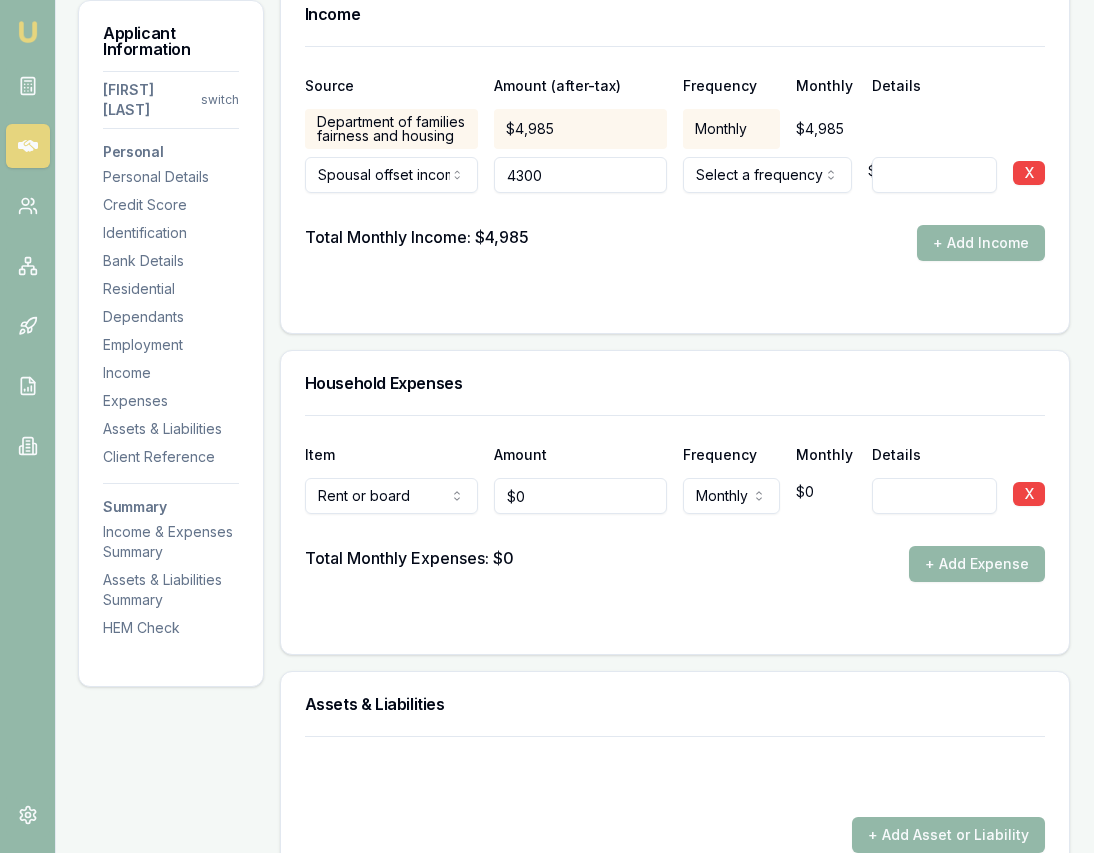 type on "$4,300" 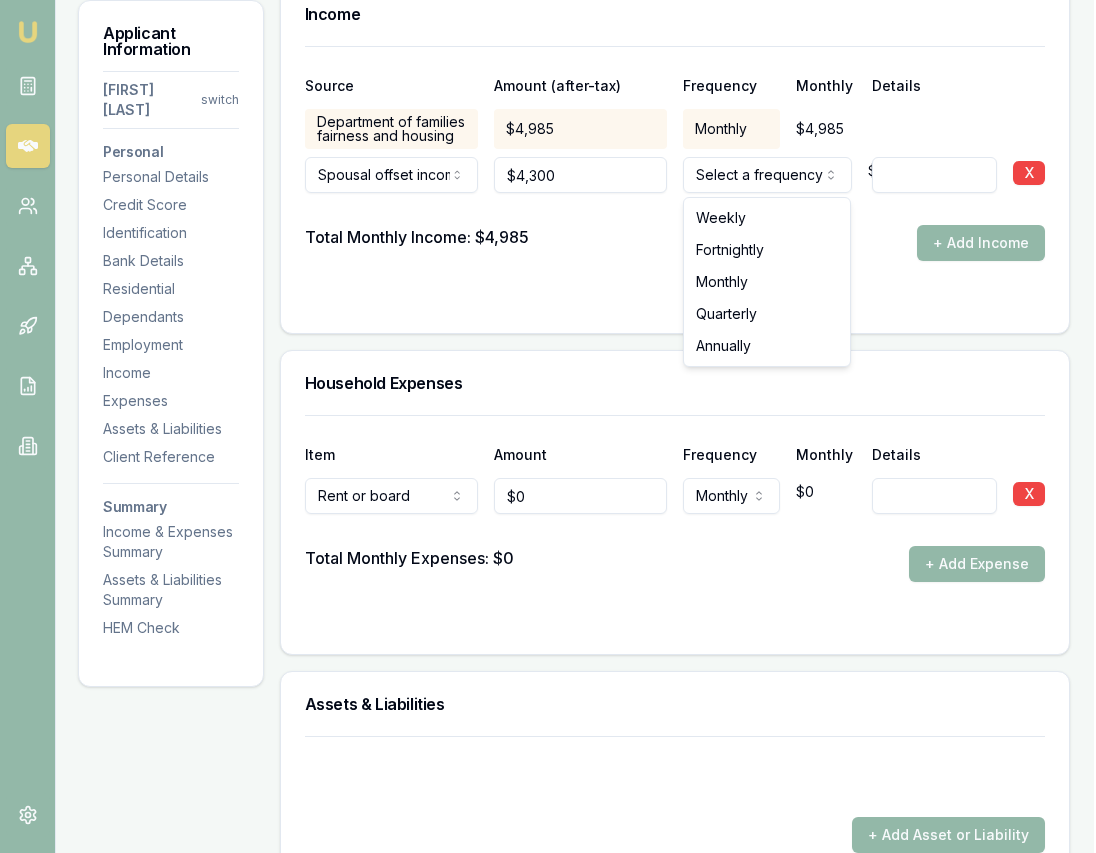 click on "Emu Broker Deals View D-2QNUX0XT8G Eujin Ooi Toggle Menu Customer Gurpreet Sodhi [PHONE] [EMAIL] Finance Summary $32,000 Loan Type: Consumer Loan Asset Type : Medical Deal Dynamics Stage: Documents Requested From Client Age: 3 days ago HEM: Below Benchmark Finance Details Applicants Loan Options Lender Submission Applicant Information Gurpreet Sodhi switch Personal Personal Details Credit Score Identification Bank Details Residential Dependants Employment Income Expenses Assets & Liabilities Client Reference Summary Income & Expenses Summary Assets & Liabilities Summary HEM Check Personal Title * Mrs Mr Mrs Miss Ms Dr Prof First name * Gurpreet Middle name Kaur Last name * Sodhi Date of birth 11/10/1992 Gender Female Male Female Other Not disclosed Marital status De facto Single Married De facto Separated Divorced Widowed Residency status Australian citizen Australian citizen Permanent resident Temporary resident Visa holder Email [EMAIL] Phone [PHONE] Applicant type 454" at bounding box center [546, -3098] 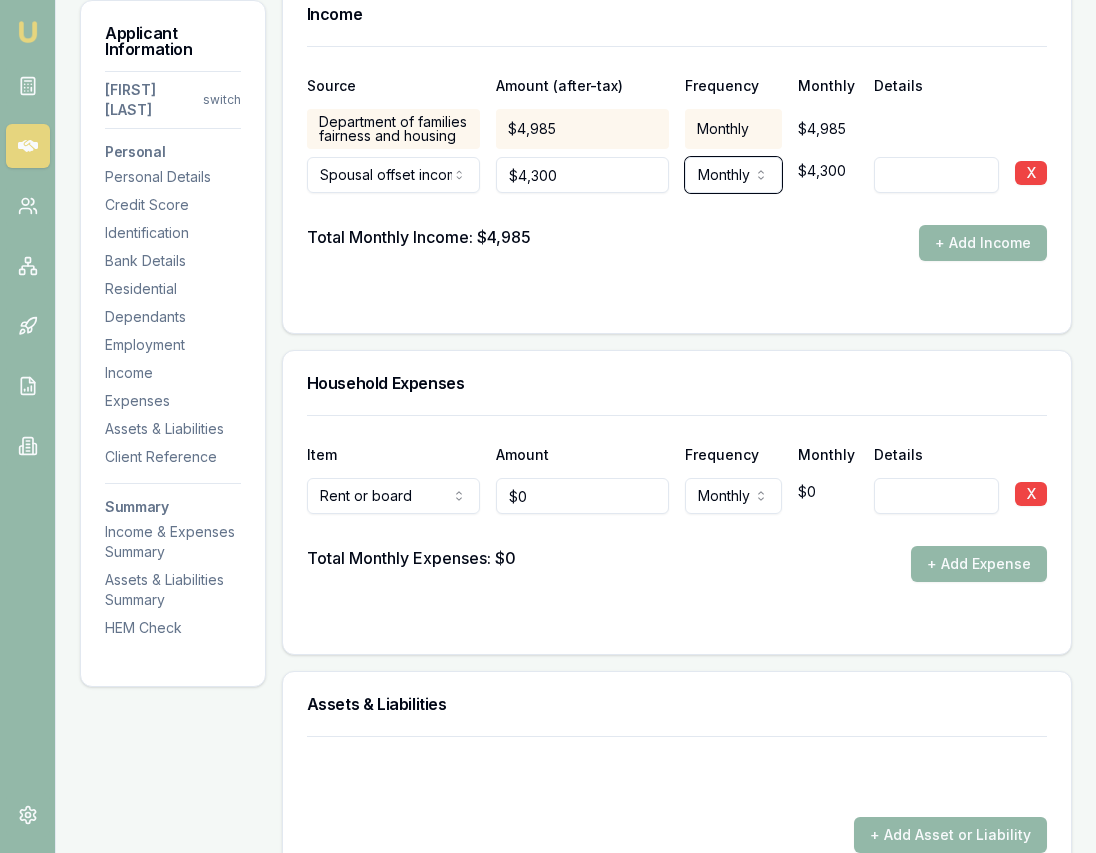 scroll, scrollTop: 3524, scrollLeft: 2, axis: both 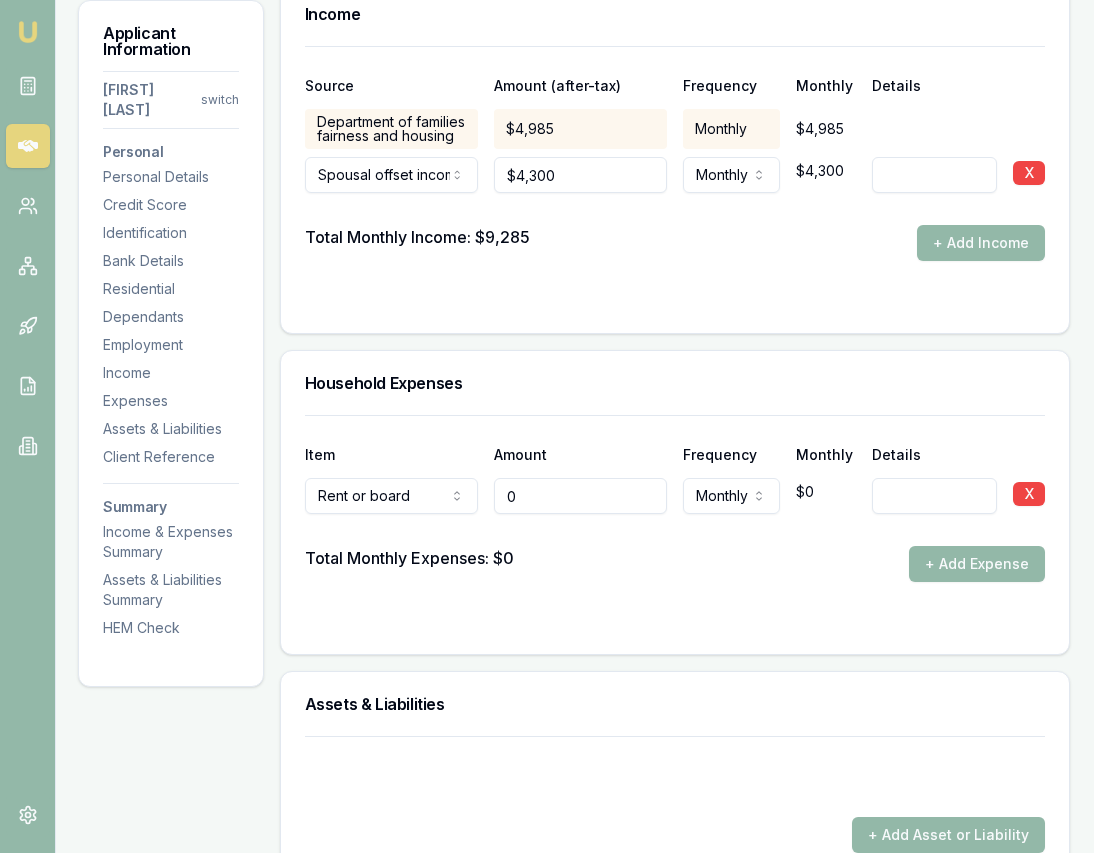 click on "0" at bounding box center [580, 496] 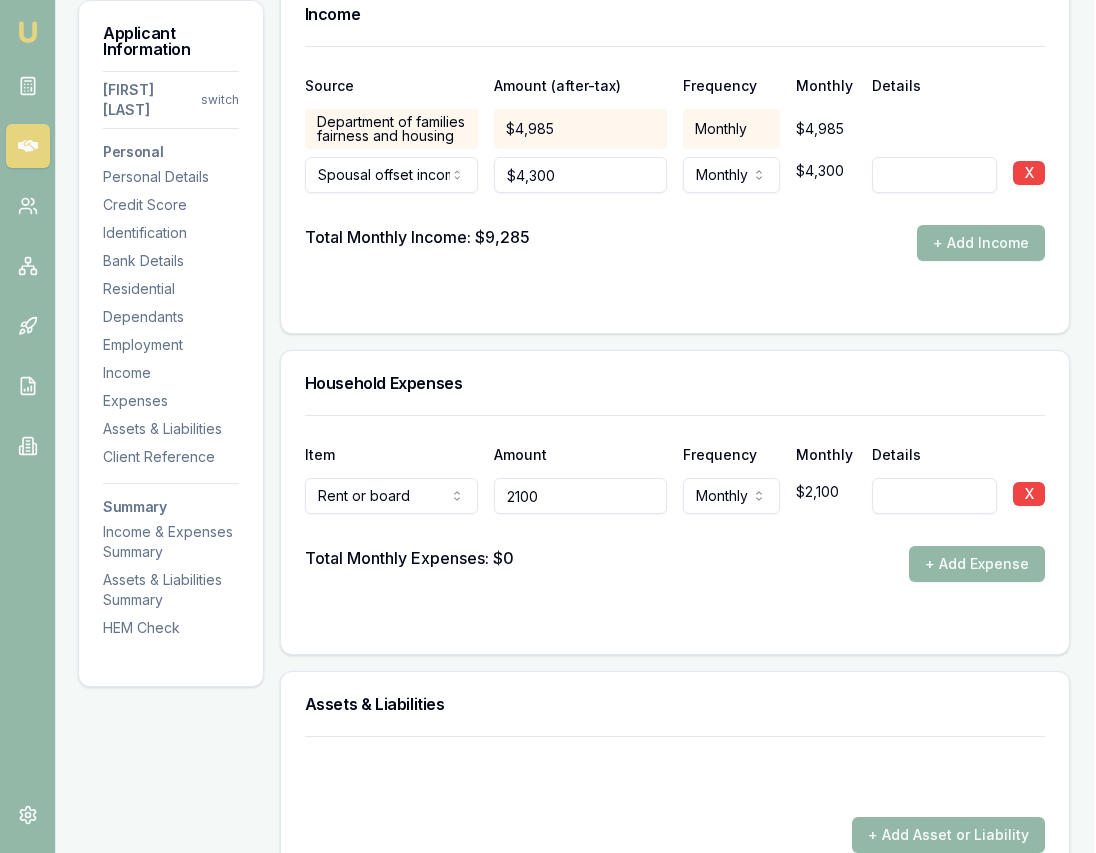 type on "$2,100" 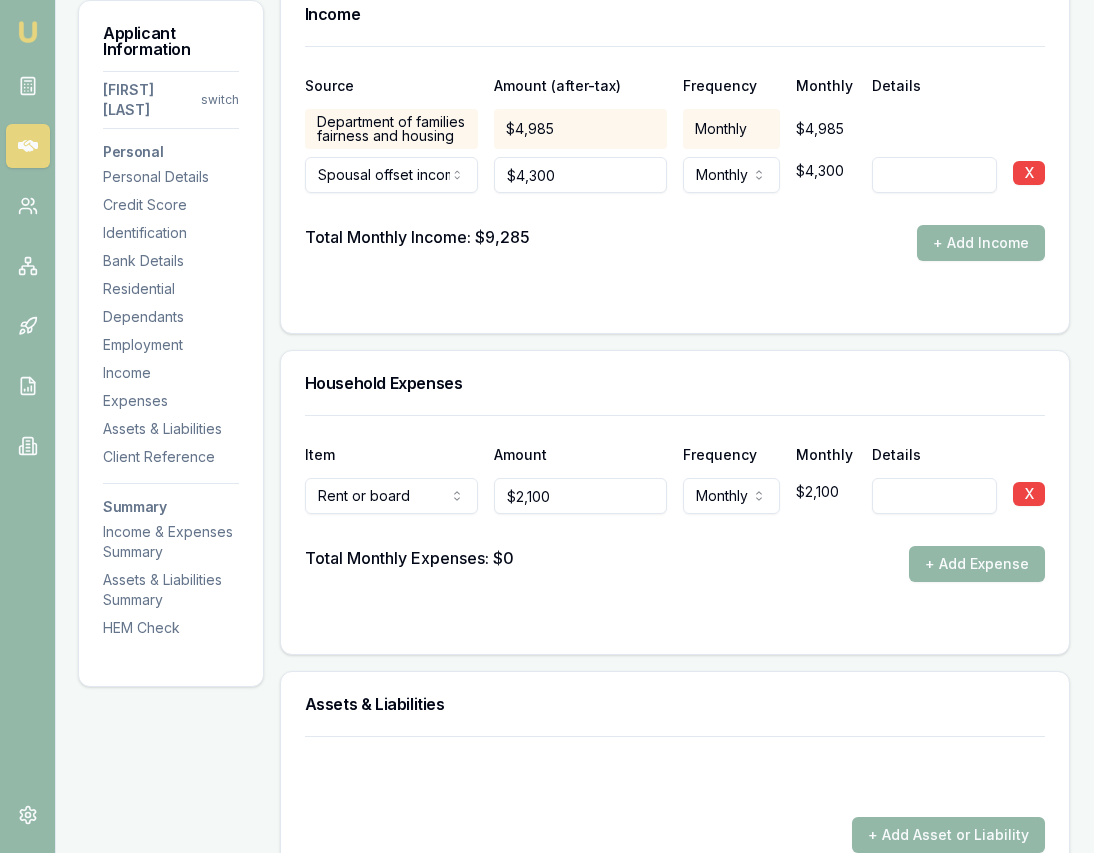 click on "Total Monthly Expenses: $0 + Add Expense" at bounding box center [675, 564] 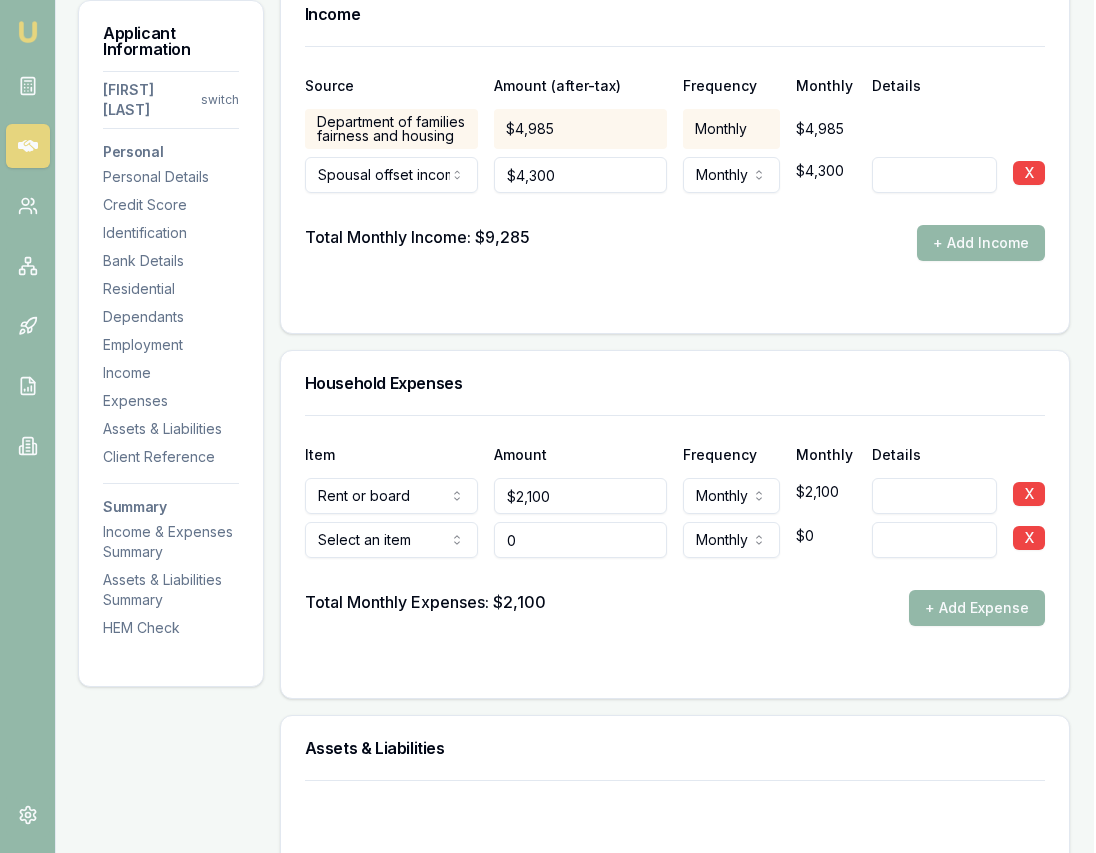 type on "$0" 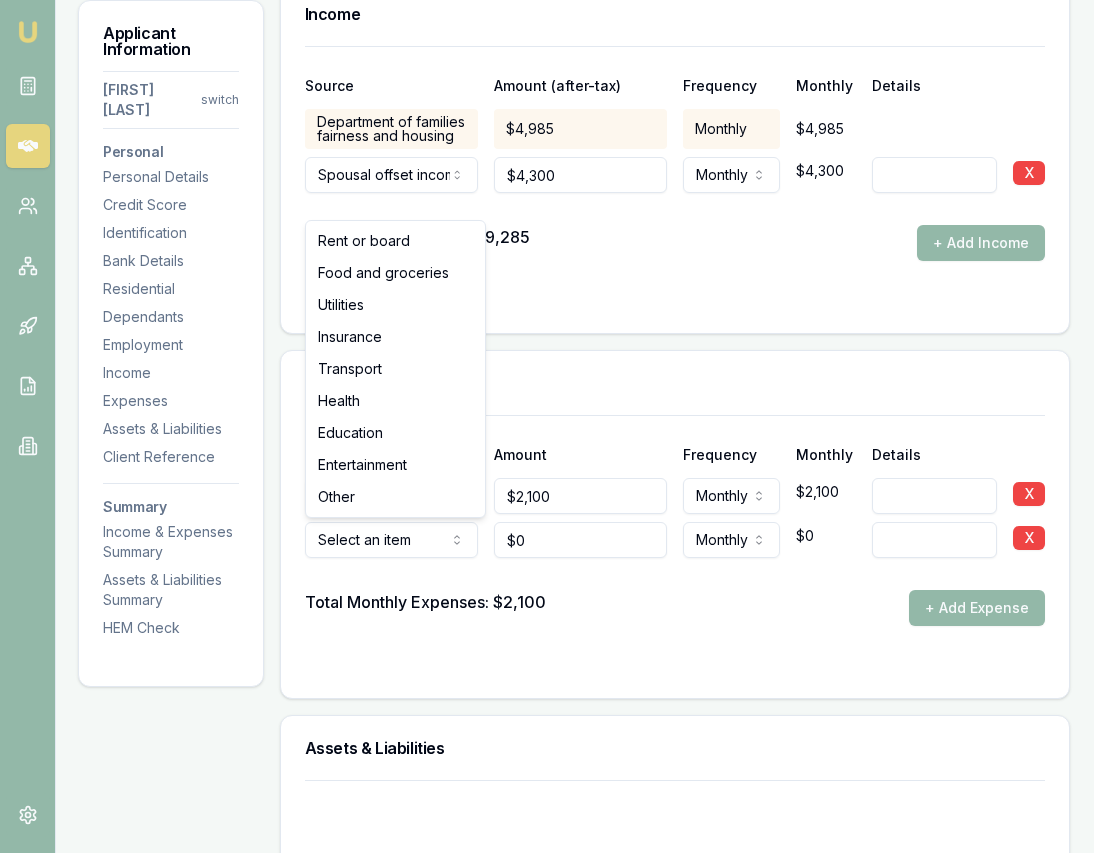 click on "Emu Broker Deals View D-2QNUX0XT8G Eujin Ooi Toggle Menu Customer Gurpreet Sodhi [PHONE] [EMAIL] Finance Summary $32,000 Loan Type: Consumer Loan Asset Type : Medical Deal Dynamics Stage: Documents Requested From Client Age: 3 days ago HEM: Below Benchmark Finance Details Applicants Loan Options Lender Submission Applicant Information Gurpreet Sodhi switch Personal Personal Details Credit Score Identification Bank Details Residential Dependants Employment Income Expenses Assets & Liabilities Client Reference Summary Income & Expenses Summary Assets & Liabilities Summary HEM Check Personal Title * Mrs Mr Mrs Miss Ms Dr Prof First name * Gurpreet Middle name Kaur Last name * Sodhi Date of birth 11/10/1992 Gender Female Male Female Other Not disclosed Marital status De facto Single Married De facto Separated Divorced Widowed Residency status Australian citizen Australian citizen Permanent resident Temporary resident Visa holder Email [EMAIL] Phone [PHONE] Applicant type 454" at bounding box center (546, -3098) 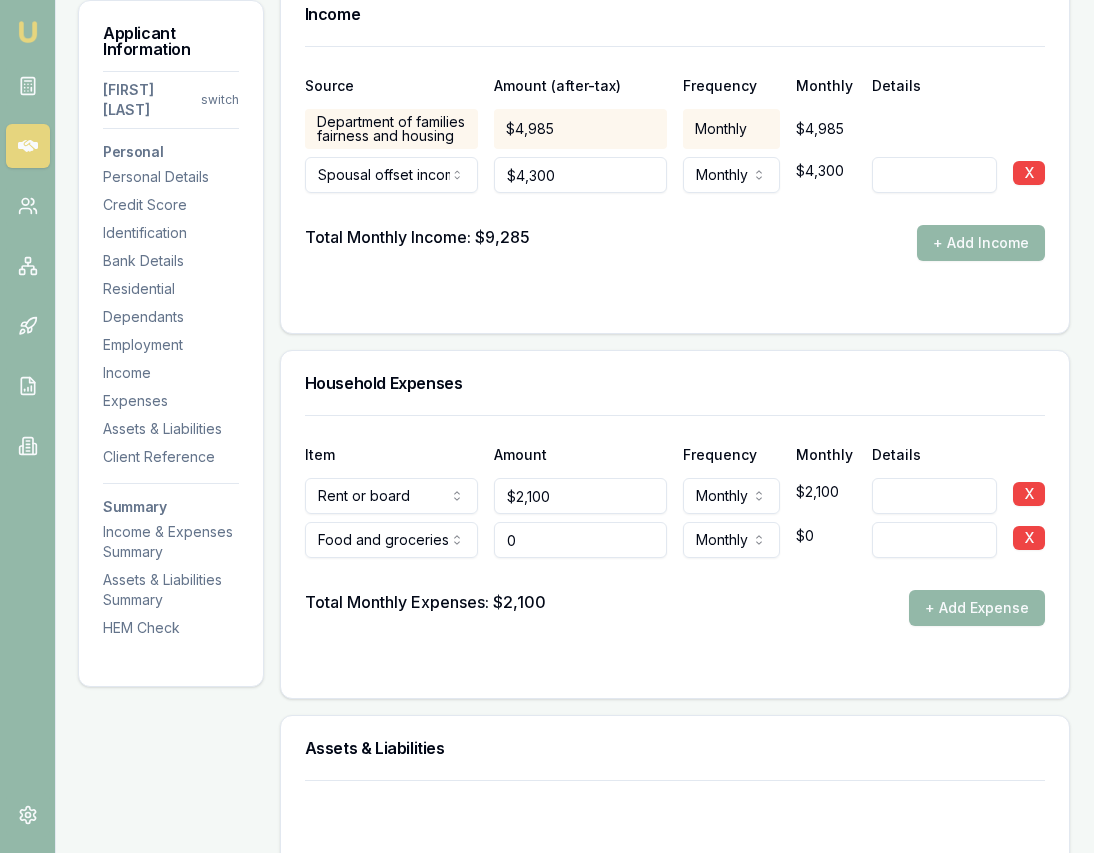 click on "0" at bounding box center (580, 540) 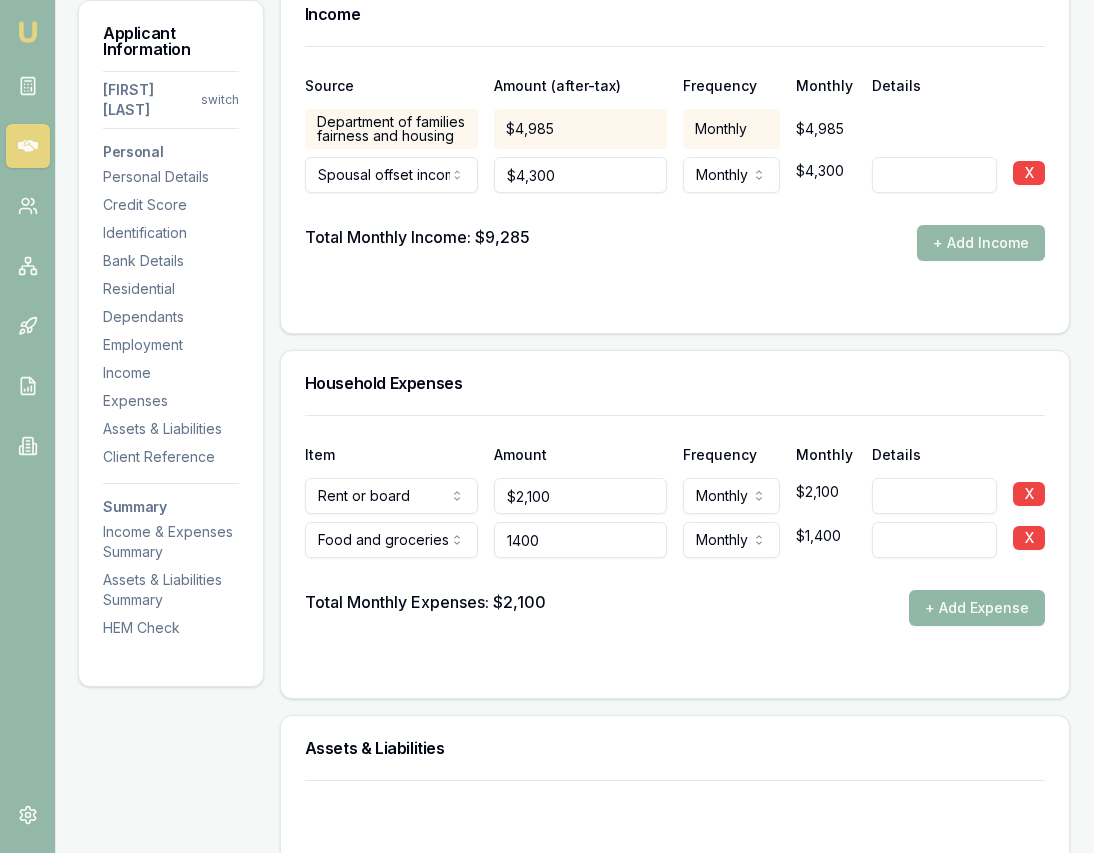type on "$1,400" 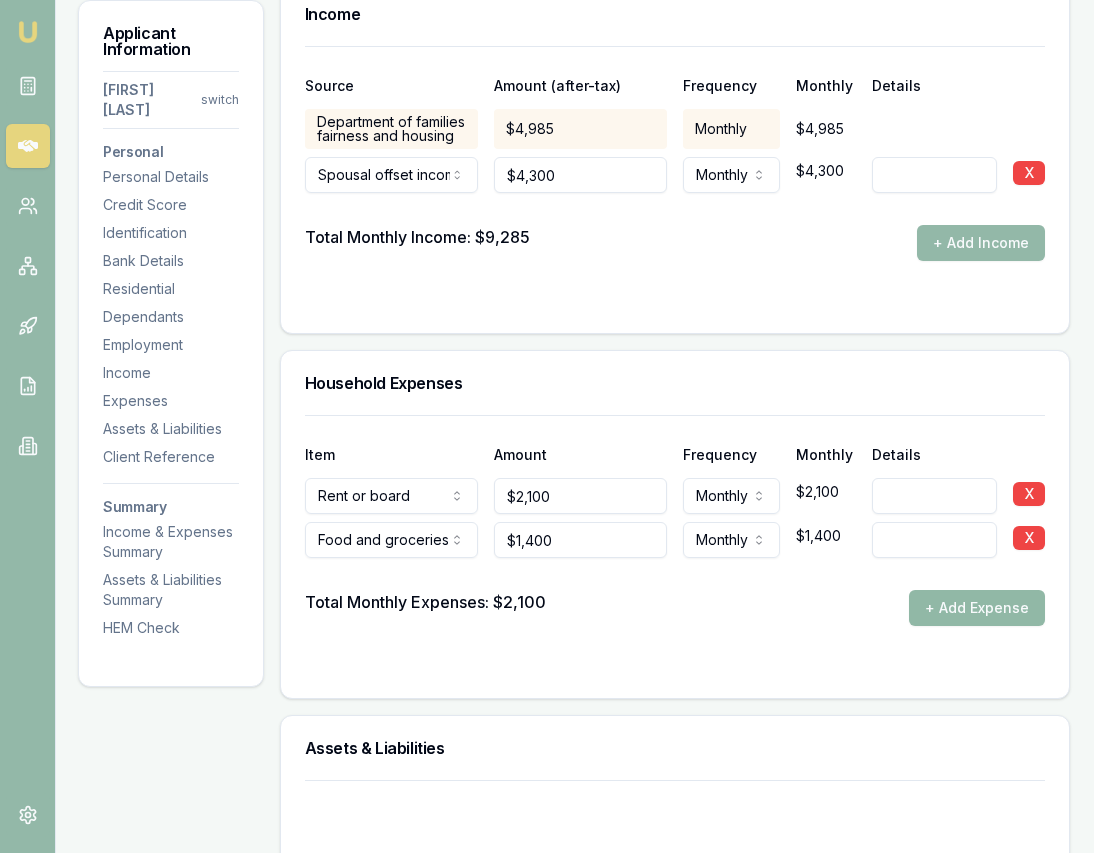 click on "+ Add Expense" at bounding box center (977, 608) 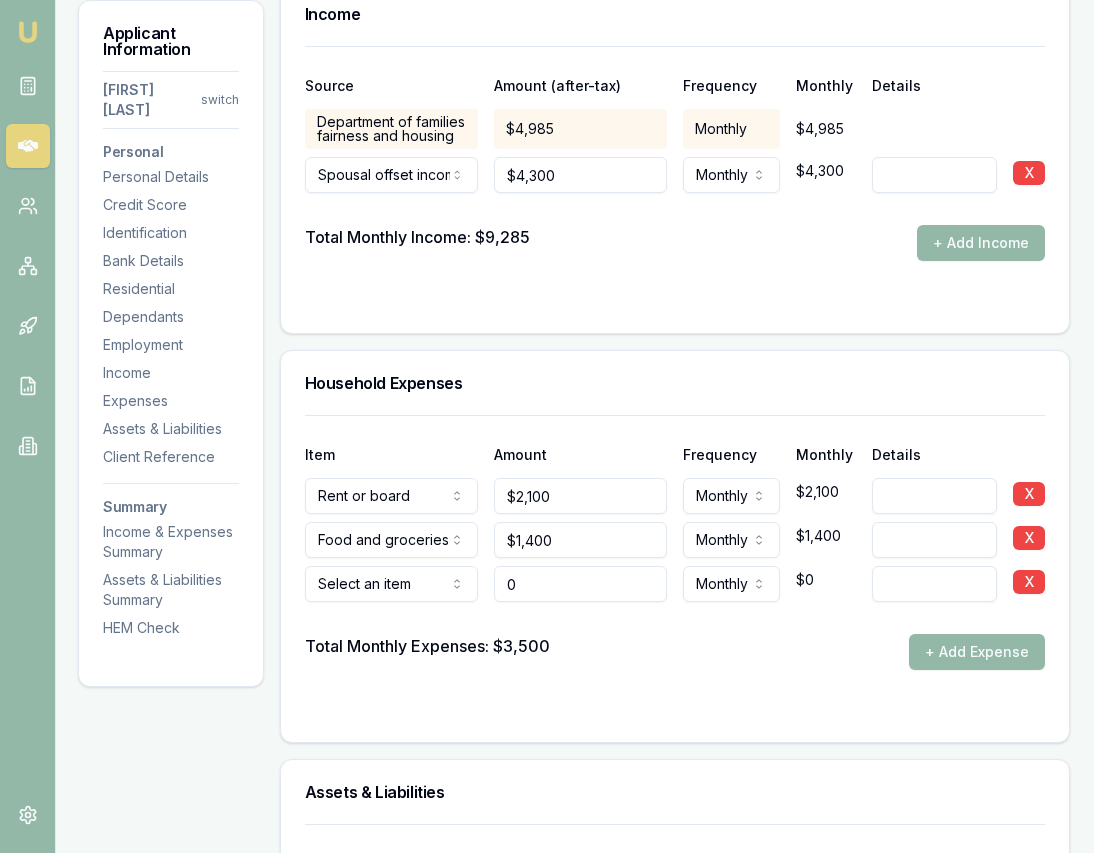 type on "$0" 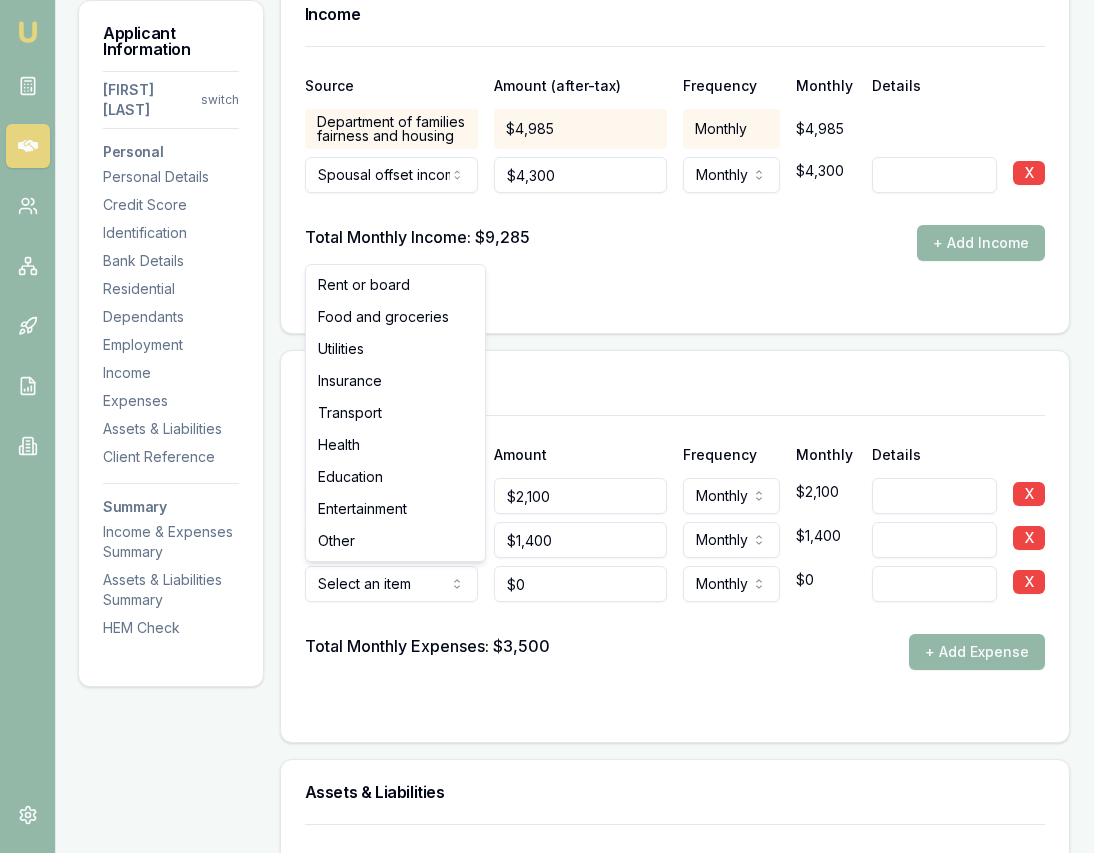 click on "Emu Broker Deals View D-2QNUX0XT8G Eujin Ooi Toggle Menu Customer Gurpreet Sodhi [PHONE] [EMAIL] Finance Summary $32,000 Loan Type: Consumer Loan Asset Type : Medical Deal Dynamics Stage: Documents Requested From Client Age: 3 days ago HEM: Below Benchmark Finance Details Applicants Loan Options Lender Submission Applicant Information Gurpreet Sodhi switch Personal Personal Details Credit Score Identification Bank Details Residential Dependants Employment Income Expenses Assets & Liabilities Client Reference Summary Income & Expenses Summary Assets & Liabilities Summary HEM Check Personal Title * Mrs Mr Mrs Miss Ms Dr Prof First name * Gurpreet Middle name Kaur Last name * Sodhi Date of birth 11/10/1992 Gender Female Male Female Other Not disclosed Marital status De facto Single Married De facto Separated Divorced Widowed Residency status Australian citizen Australian citizen Permanent resident Temporary resident Visa holder Email [EMAIL] Phone [PHONE] Applicant type 454" at bounding box center [546, -3098] 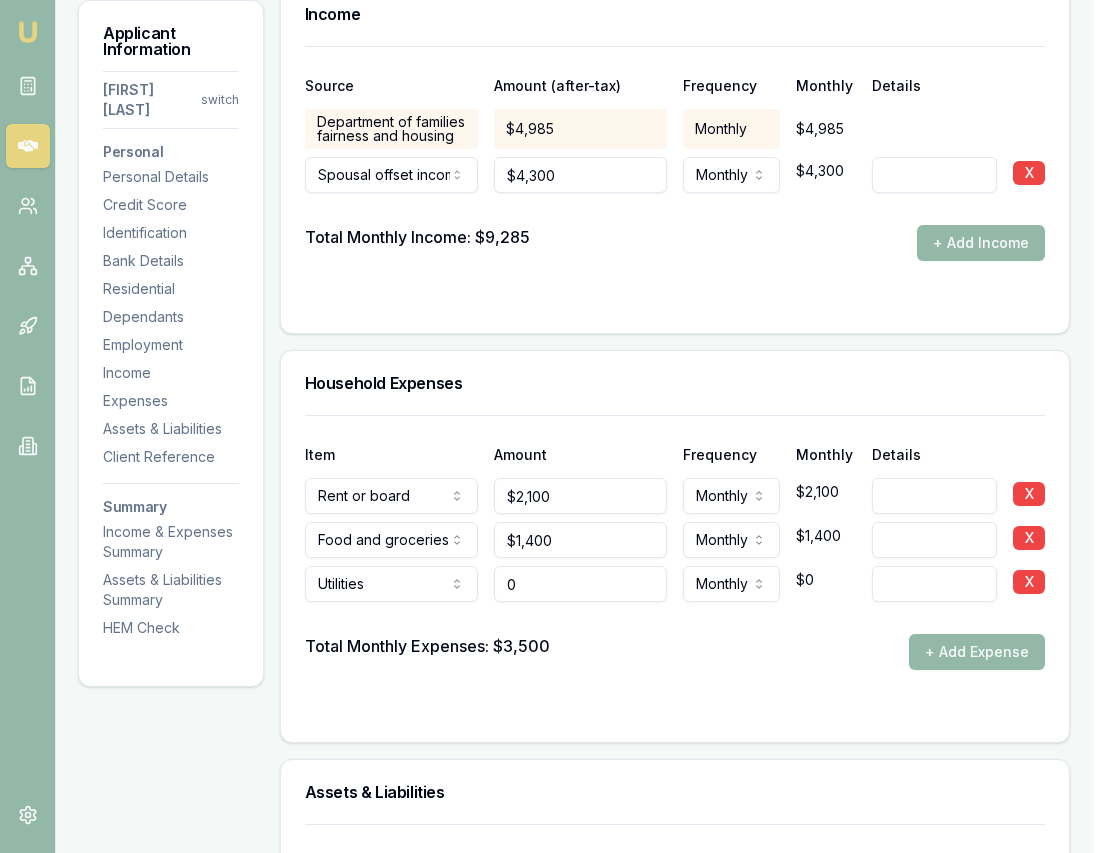 click on "0" at bounding box center (580, 584) 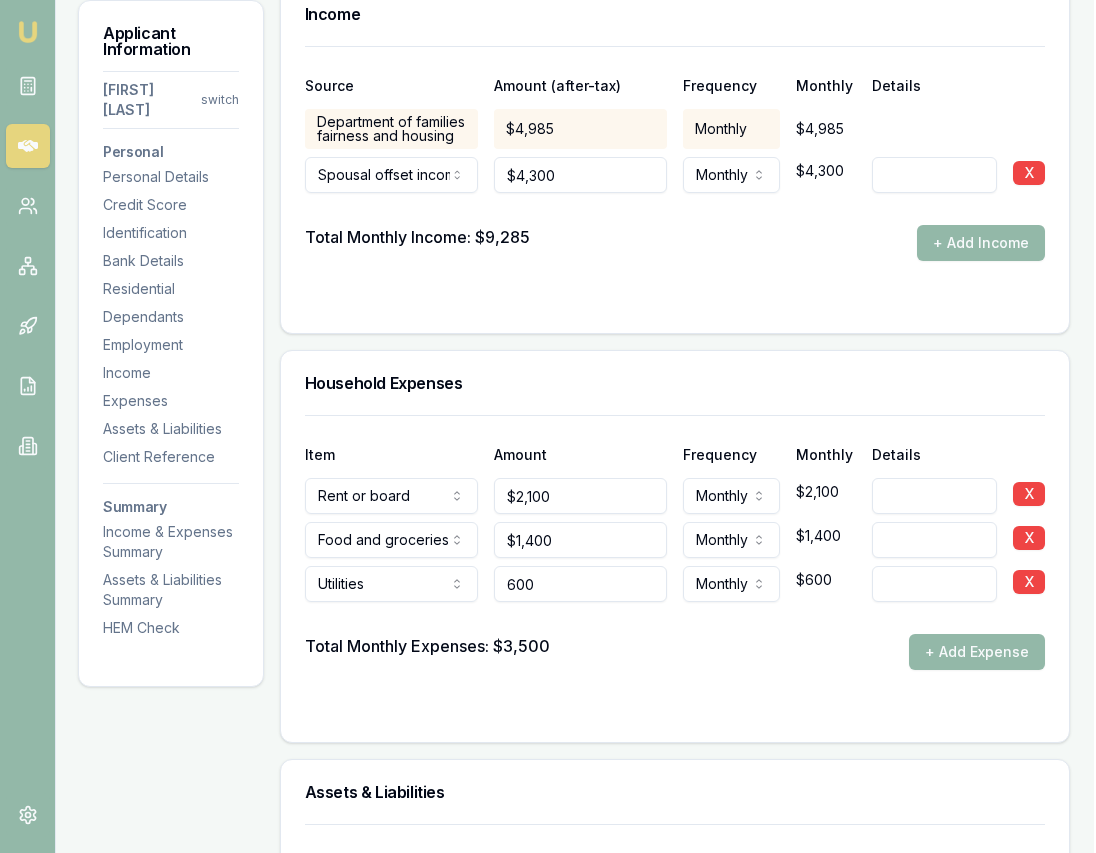 scroll, scrollTop: 3524, scrollLeft: 0, axis: vertical 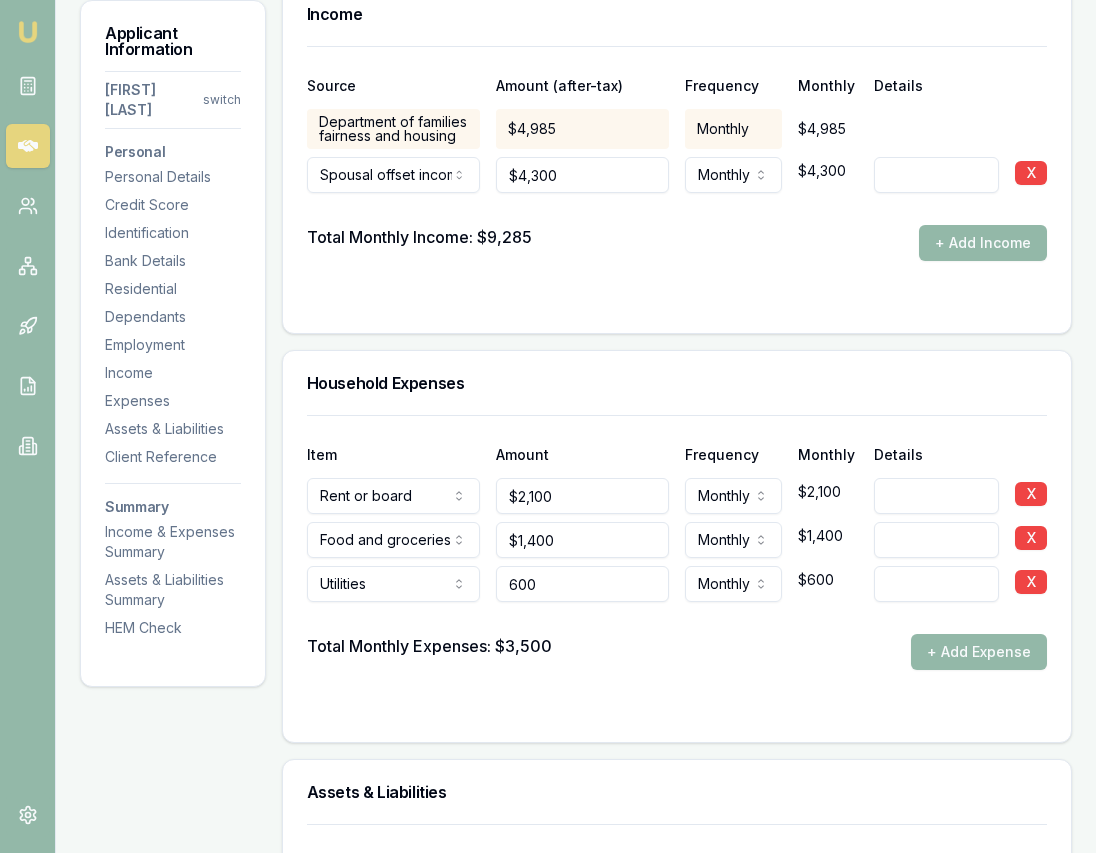 type on "$600" 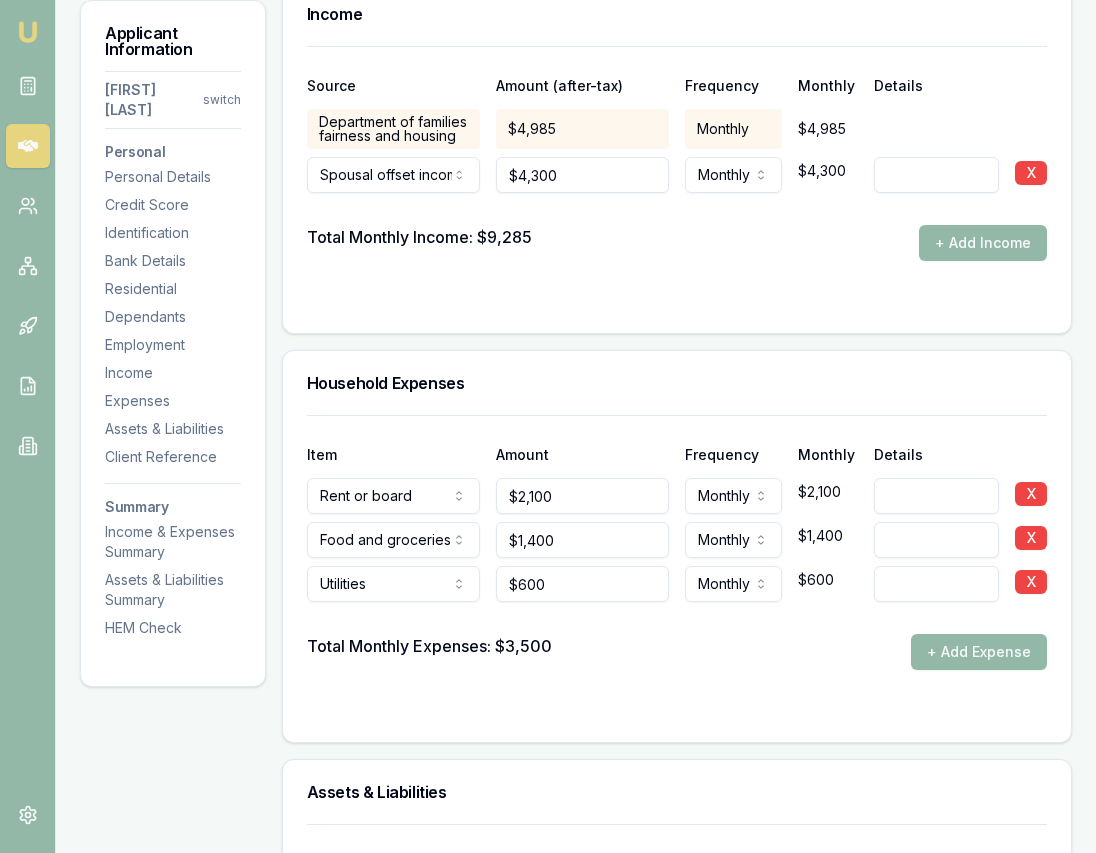 click on "Total Monthly Expenses: $3,500 + Add Expense" at bounding box center [677, 652] 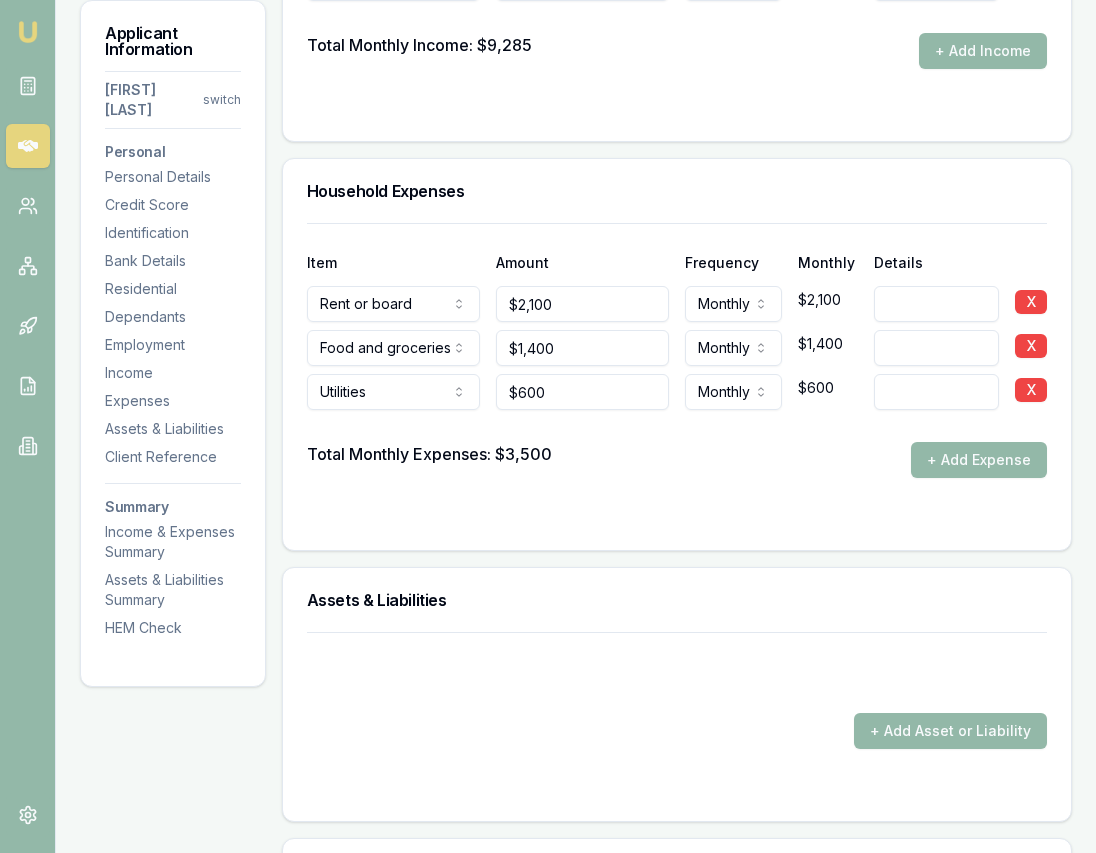 scroll, scrollTop: 3721, scrollLeft: 0, axis: vertical 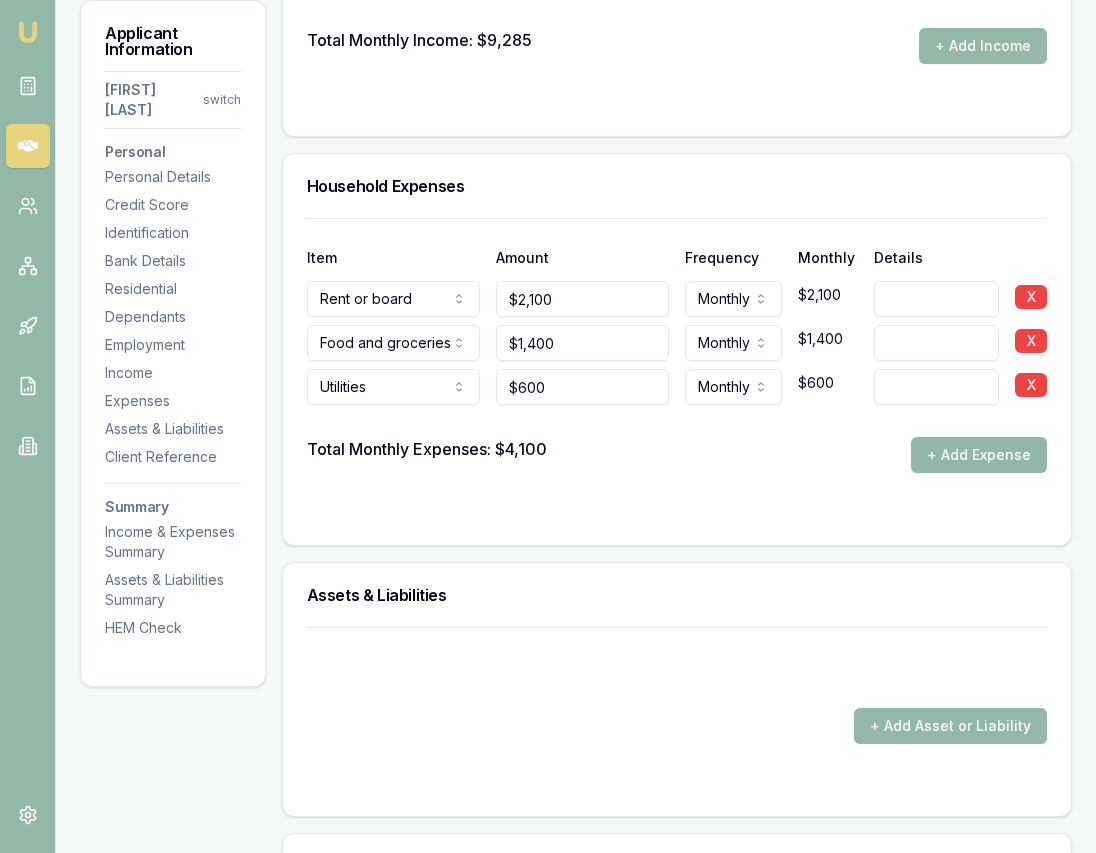 click on "+ Add Expense" at bounding box center (979, 455) 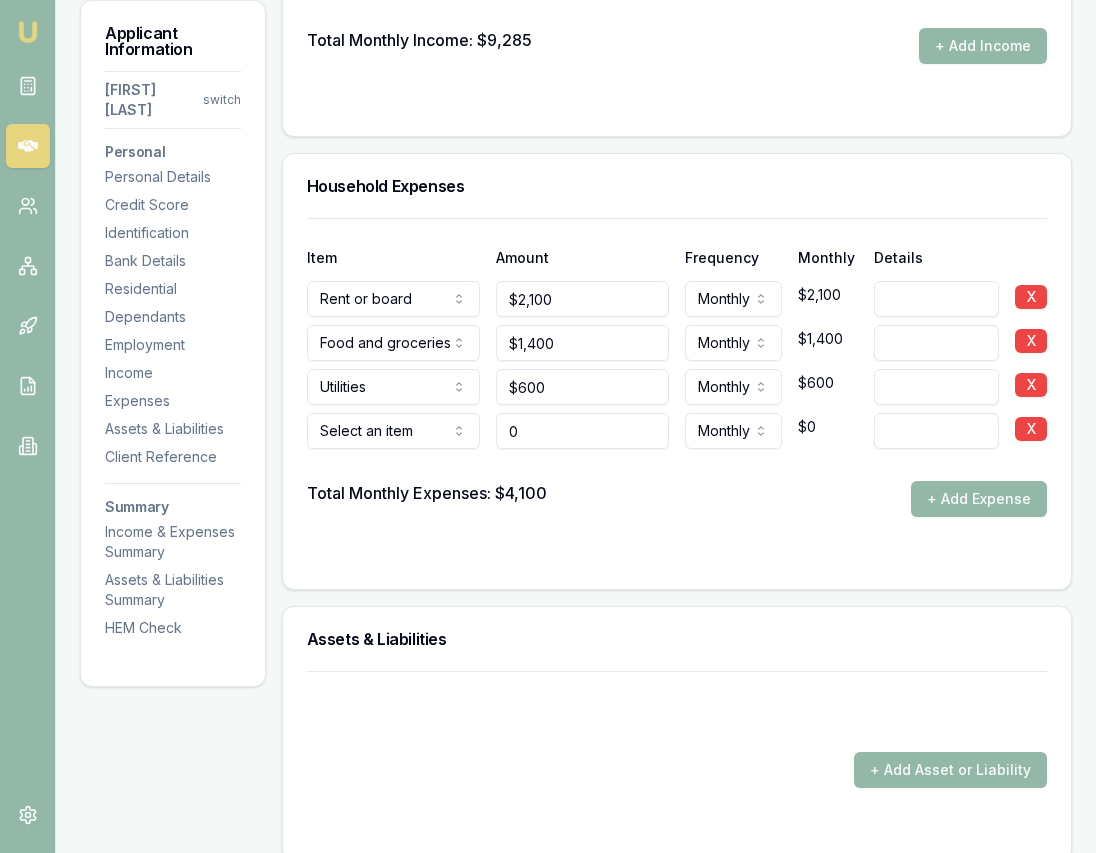 type on "$0" 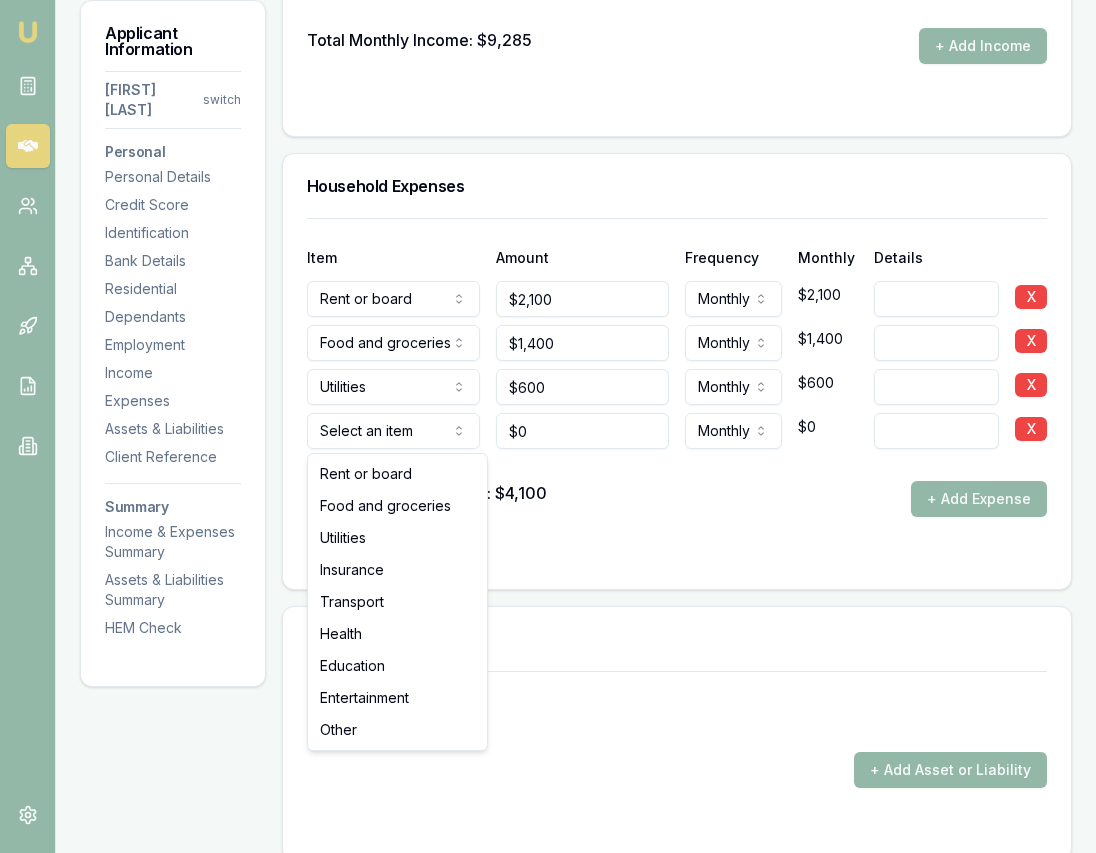 click on "Emu Broker Deals View D-2QNUX0XT8G Eujin Ooi Toggle Menu Customer Gurpreet Sodhi [PHONE] [EMAIL] Finance Summary $32,000 Loan Type: Consumer Loan Asset Type : Medical Deal Dynamics Stage: Documents Requested From Client Age: 3 days ago HEM: Below Benchmark Finance Details Applicants Loan Options Lender Submission Applicant Information Gurpreet Sodhi switch Personal Personal Details Credit Score Identification Bank Details Residential Dependants Employment Income Expenses Assets & Liabilities Client Reference Summary Income & Expenses Summary Assets & Liabilities Summary HEM Check Personal Title * Mrs Mr Mrs Miss Ms Dr Prof First name * Gurpreet Middle name Kaur Last name * Sodhi Date of birth 11/10/1992 Gender Female Male Female Other Not disclosed Marital status De facto Single Married De facto Separated Divorced Widowed Residency status Australian citizen Australian citizen Permanent resident Temporary resident Visa holder Email [EMAIL] Phone [PHONE] Applicant type 454" at bounding box center (548, -3295) 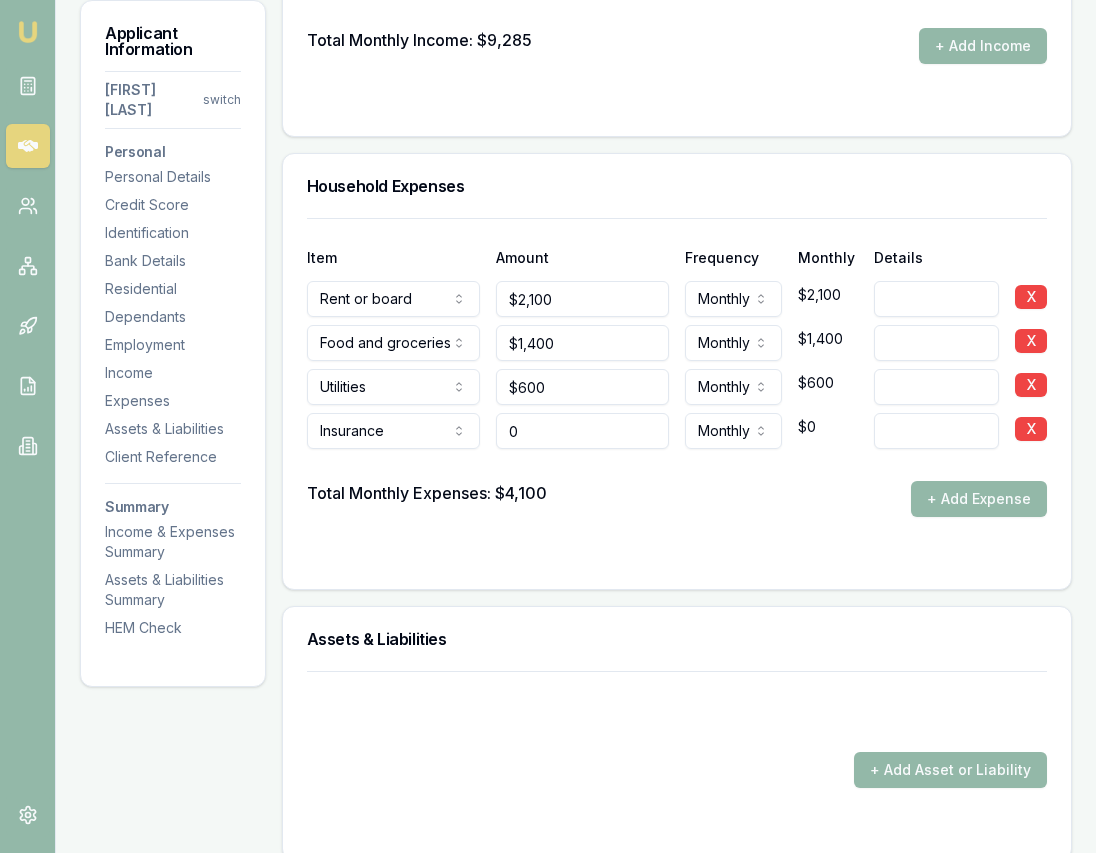 click on "0" at bounding box center (582, 431) 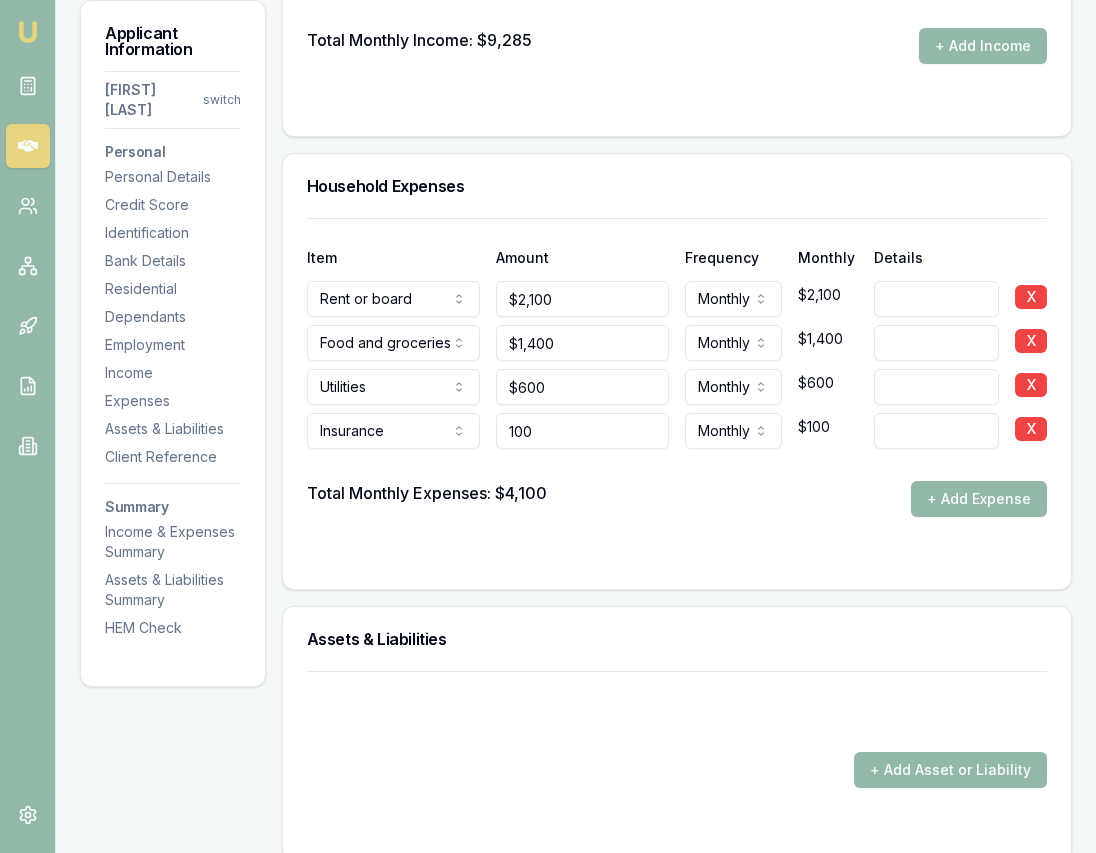 type on "$100" 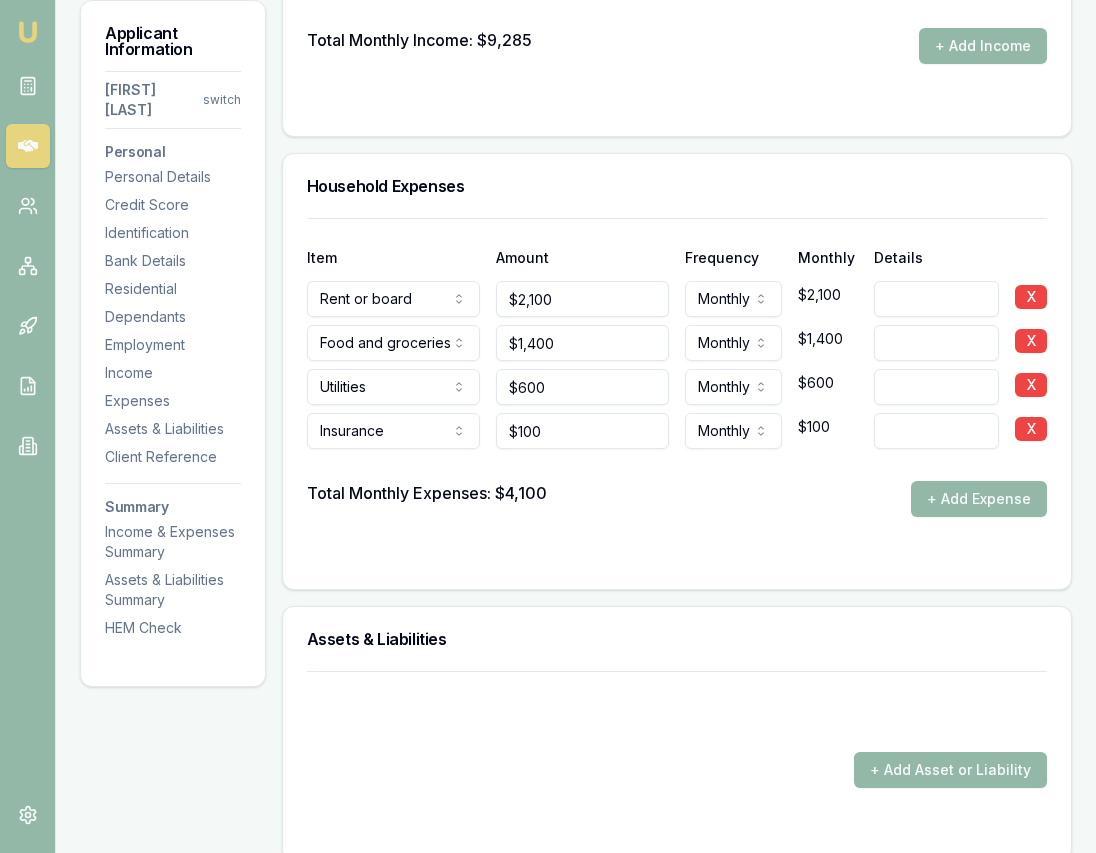click on "Item Amount Frequency Monthly Details   Rent or board Rent or board Food and groceries Utilities Insurance Transport Health Education Entertainment Other   $2,100   Monthly Weekly Fortnightly Monthly Quarterly Annually $2,100   X   Food and groceries Rent or board Food and groceries Utilities Insurance Transport Health Education Entertainment Other   $1,400   Monthly Weekly Fortnightly Monthly Quarterly Annually $1,400   X   Utilities Rent or board Food and groceries Utilities Insurance Transport Health Education Entertainment Other   $600   Monthly Weekly Fortnightly Monthly Quarterly Annually $600   X   Insurance Rent or board Food and groceries Utilities Insurance Transport Health Education Entertainment Other   $100   Monthly Weekly Fortnightly Monthly Quarterly Annually $100   X Total Monthly Expenses: $4,100 + Add Expense" at bounding box center (677, 391) 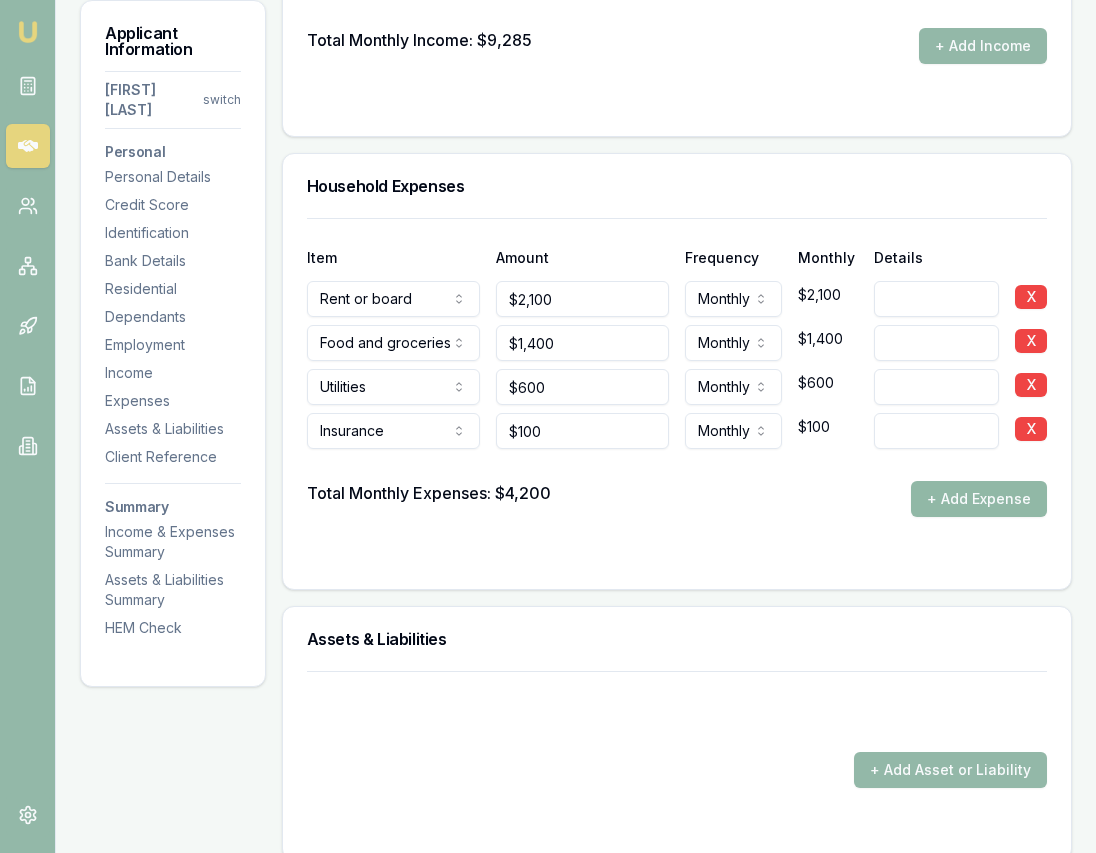 click on "+ Add Expense" at bounding box center (979, 499) 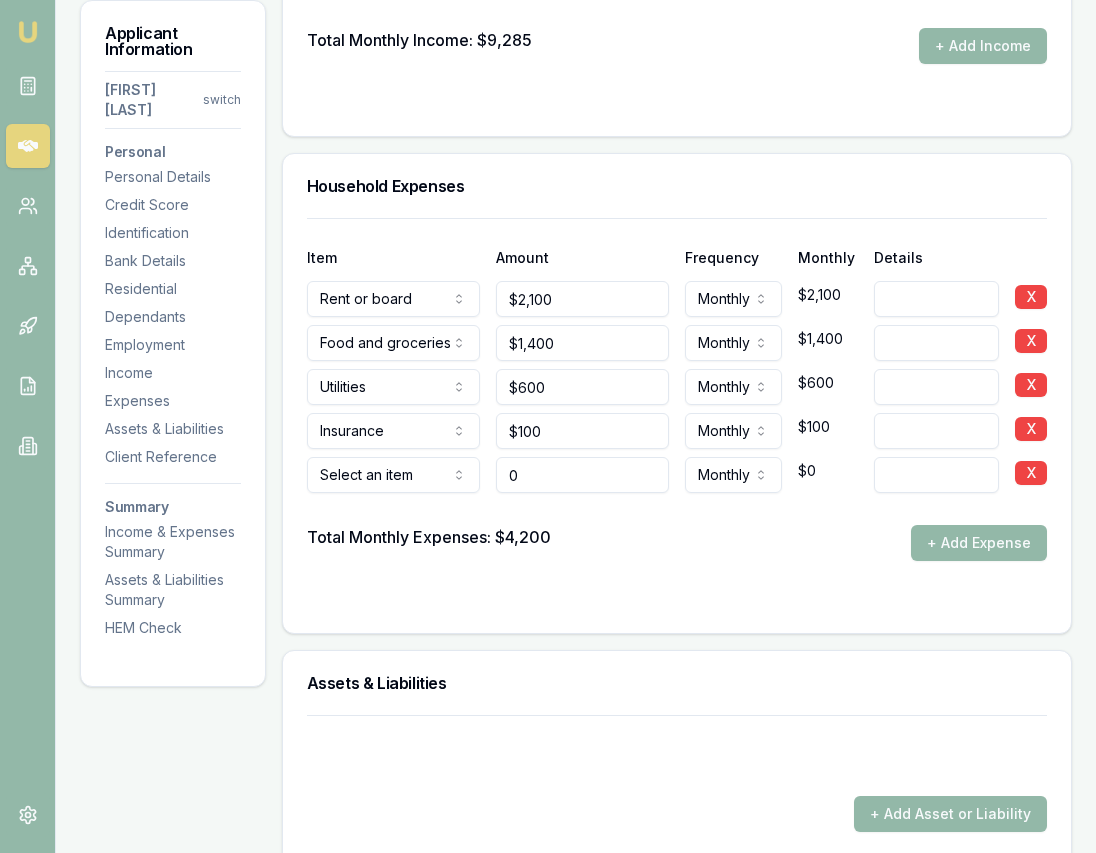 type on "$0" 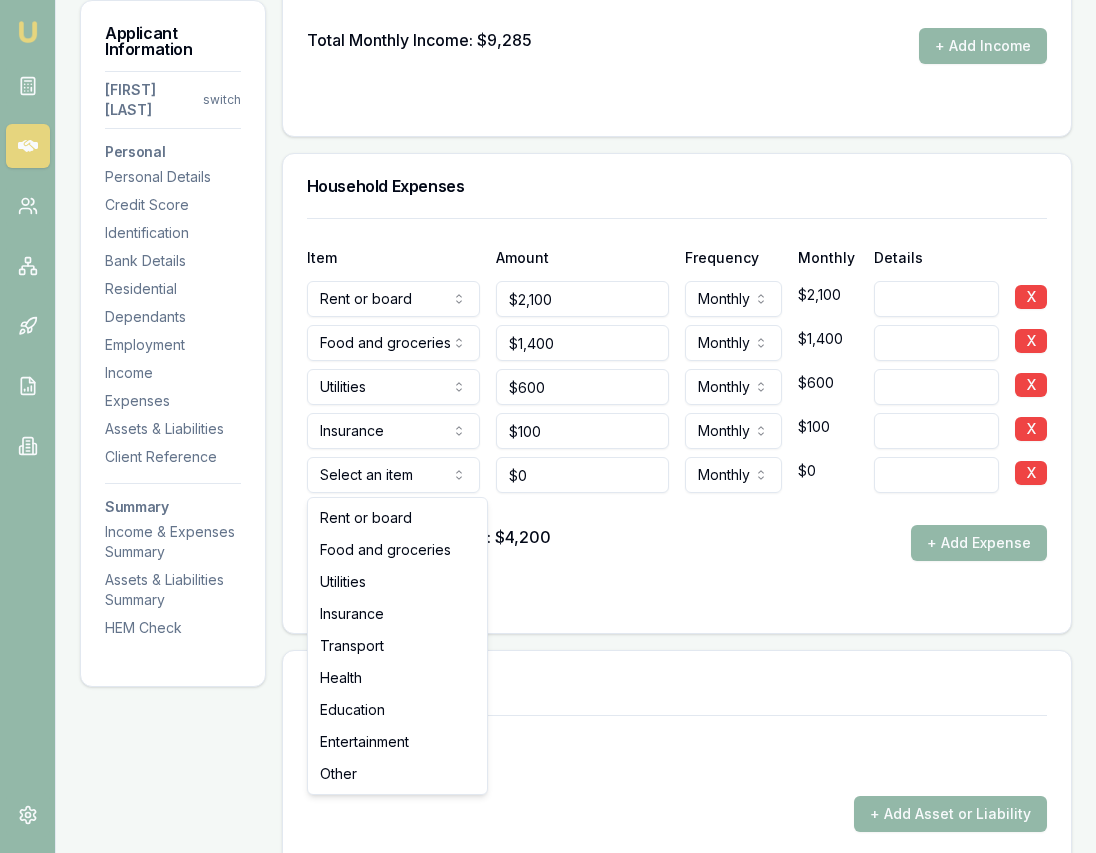 click on "Emu Broker Deals View D-2QNUX0XT8G Eujin Ooi Toggle Menu Customer Gurpreet Sodhi [PHONE] [EMAIL] Finance Summary $32,000 Loan Type: Consumer Loan Asset Type : Medical Deal Dynamics Stage: Documents Requested From Client Age: 3 days ago HEM: Below Benchmark Finance Details Applicants Loan Options Lender Submission Applicant Information Gurpreet Sodhi switch Personal Personal Details Credit Score Identification Bank Details Residential Dependants Employment Income Expenses Assets & Liabilities Client Reference Summary Income & Expenses Summary Assets & Liabilities Summary HEM Check Personal Title * Mrs Mr Mrs Miss Ms Dr Prof First name * Gurpreet Middle name Kaur Last name * Sodhi Date of birth 11/10/1992 Gender Female Male Female Other Not disclosed Marital status De facto Single Married De facto Separated Divorced Widowed Residency status Australian citizen Australian citizen Permanent resident Temporary resident Visa holder Email [EMAIL] Phone [PHONE] Applicant type 454" at bounding box center (548, -3295) 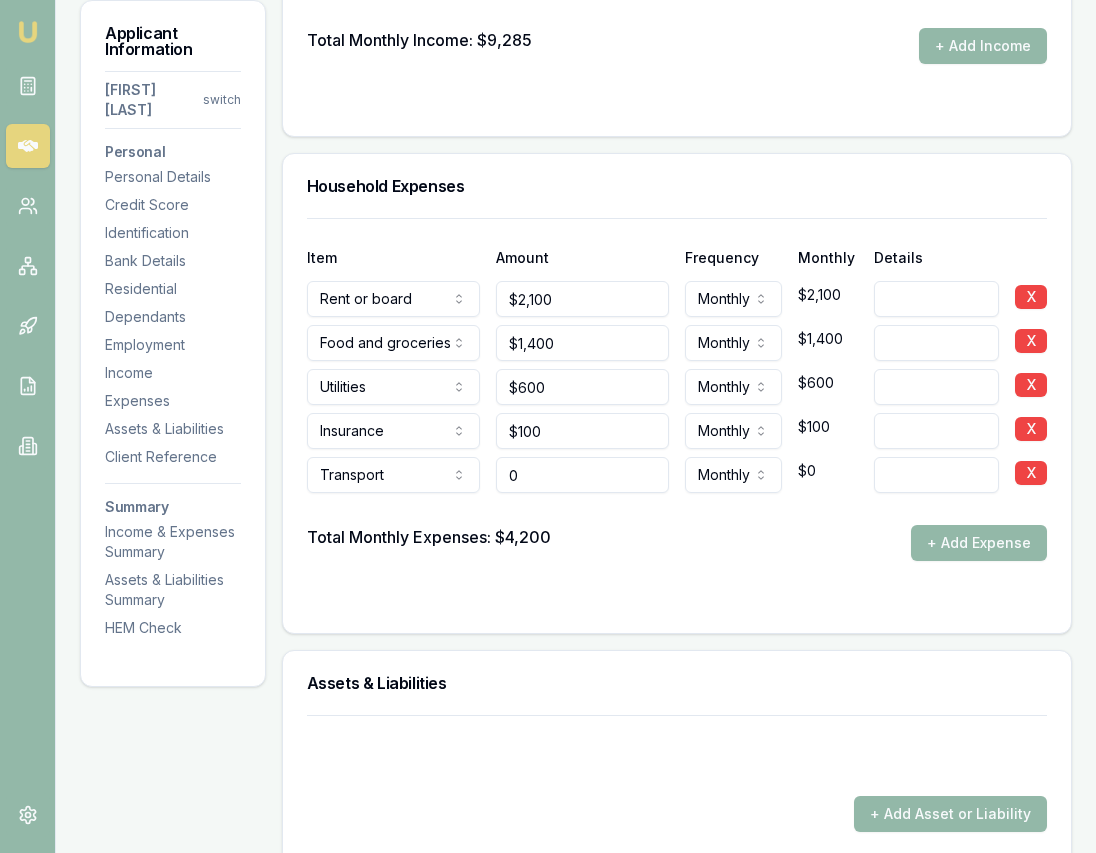 click on "0" at bounding box center [582, 475] 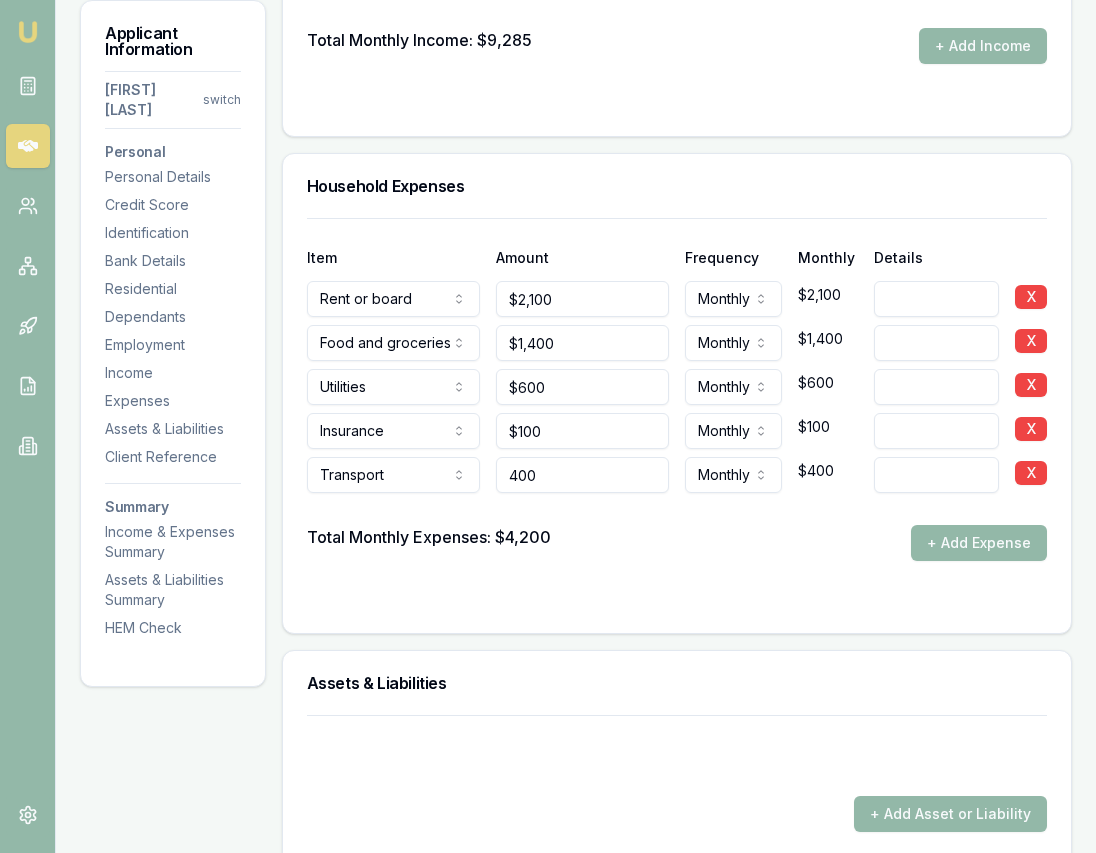 scroll, scrollTop: 3721, scrollLeft: 2, axis: both 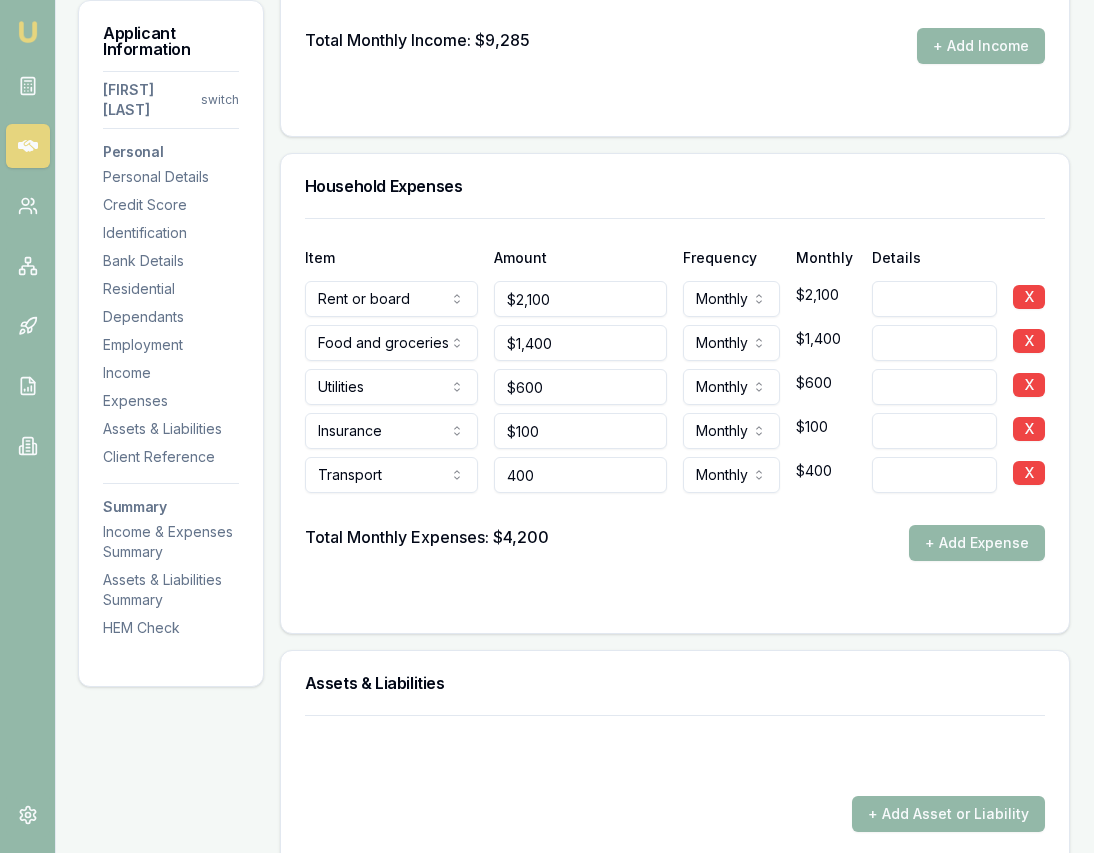 type on "$400" 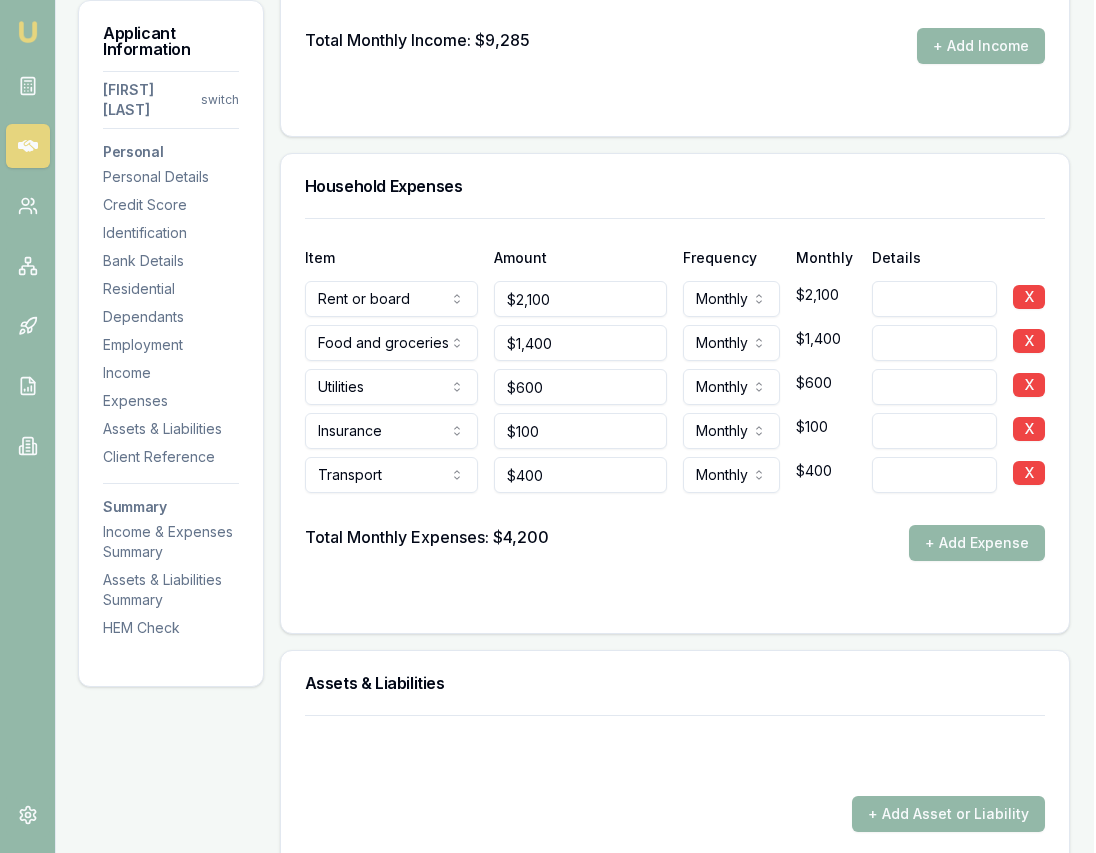 click on "Total Monthly Expenses: $4,200 + Add Expense" at bounding box center (675, 543) 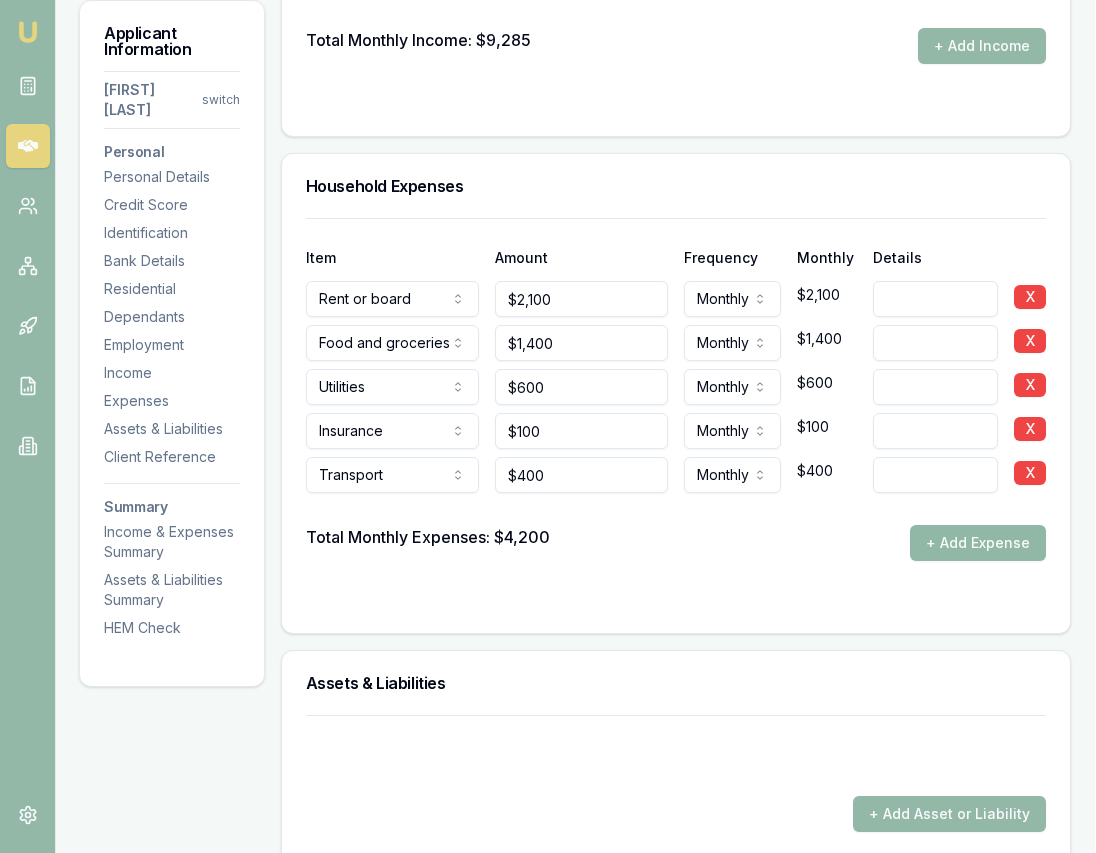 scroll, scrollTop: 3721, scrollLeft: 2, axis: both 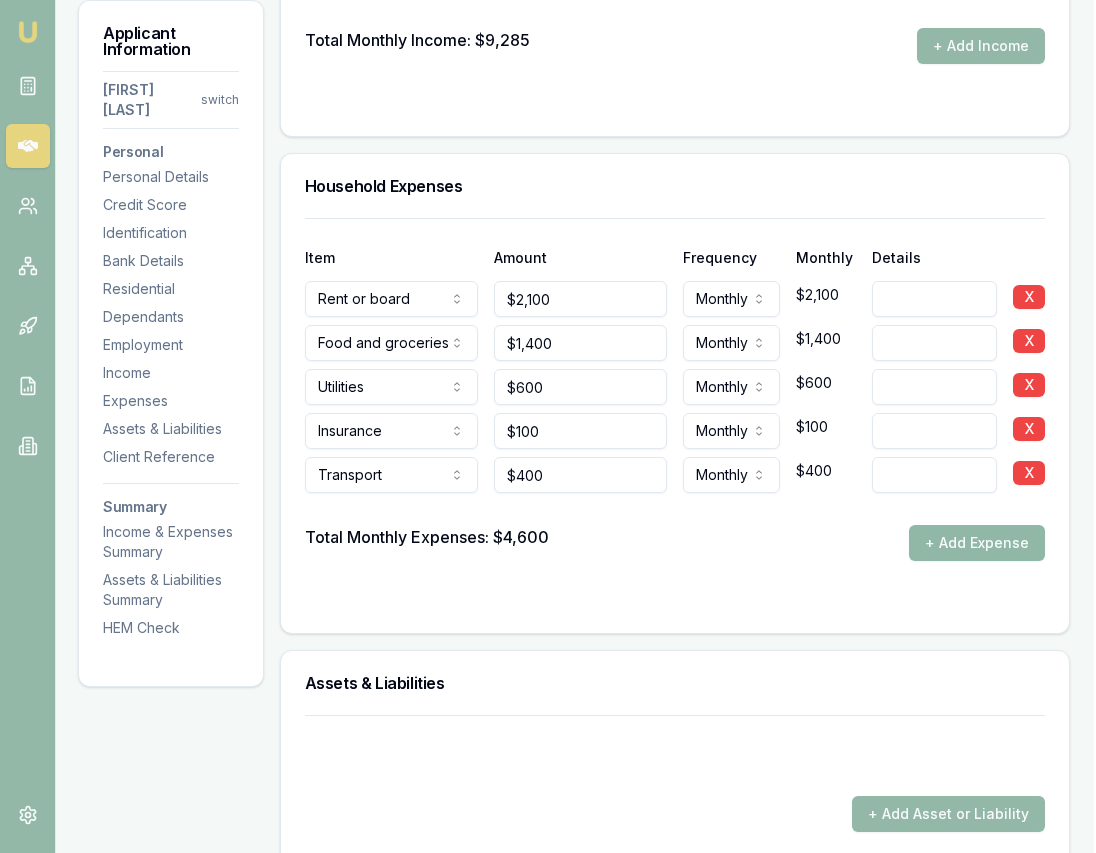 click on "+ Add Expense" at bounding box center (977, 543) 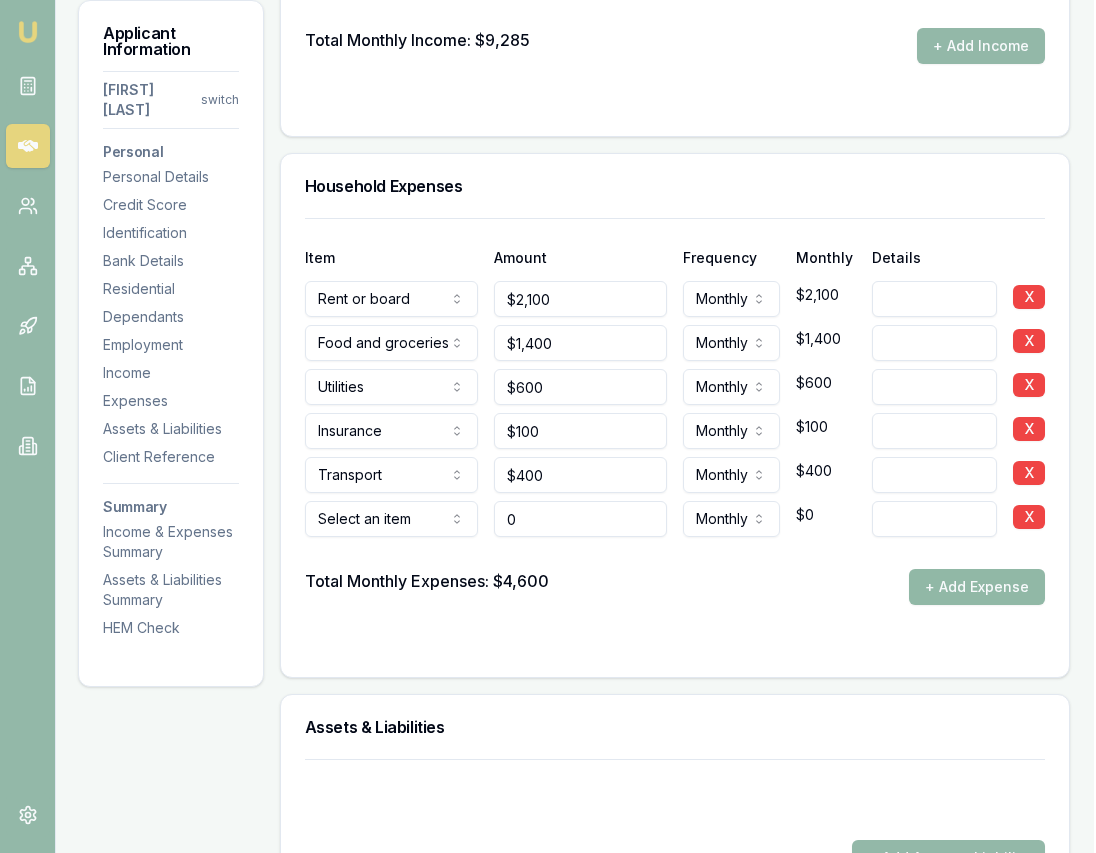 scroll, scrollTop: 3721, scrollLeft: 0, axis: vertical 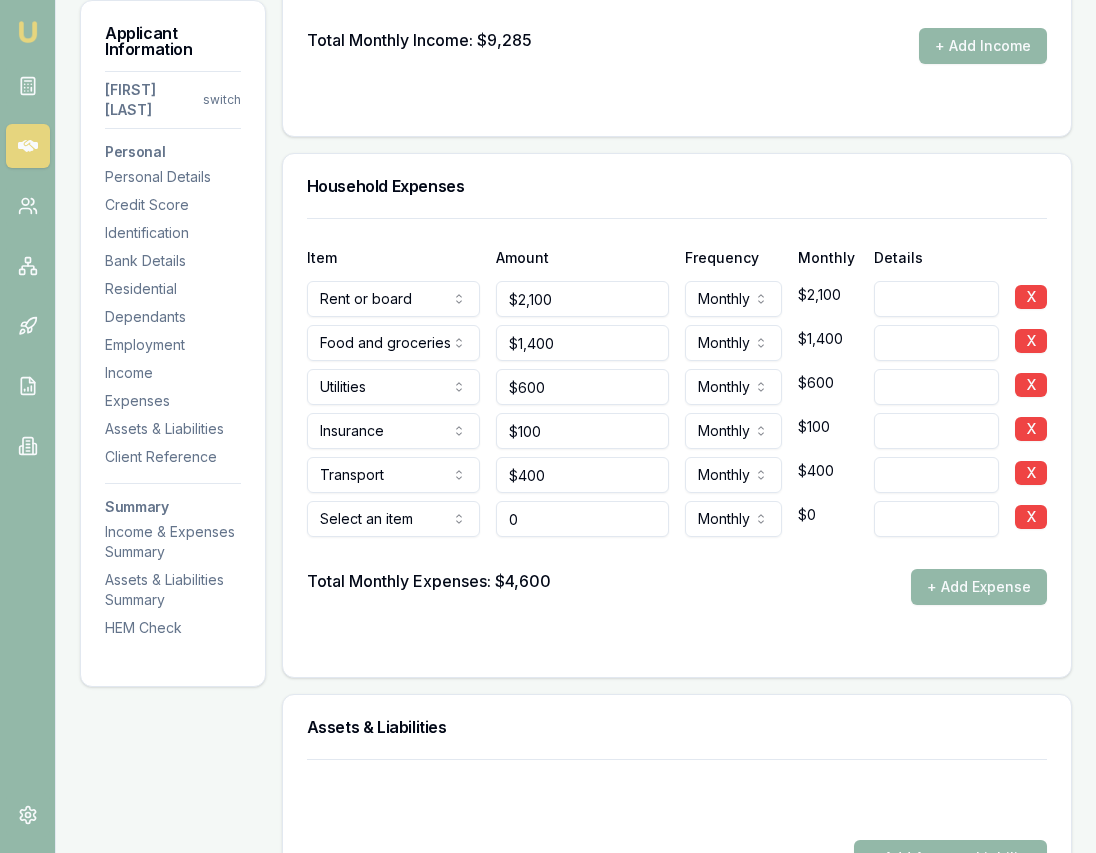 type on "$0" 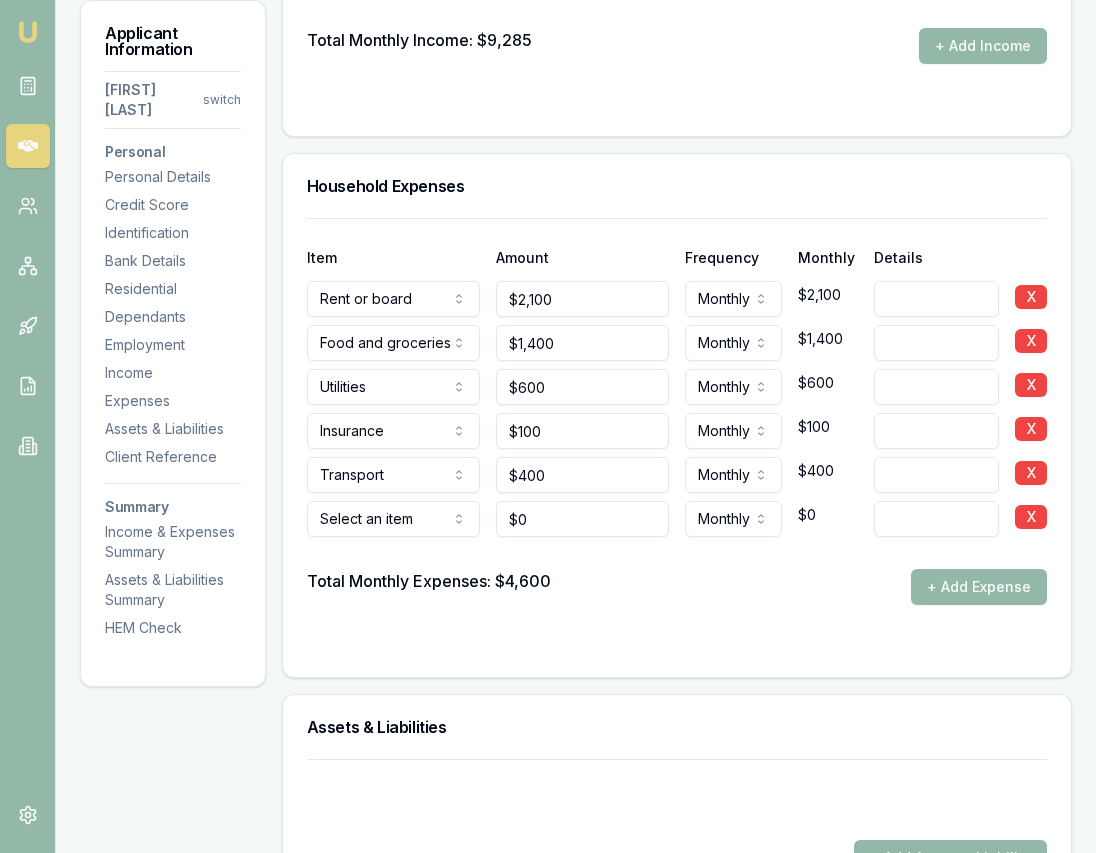 click on "Emu Broker Deals View D-2QNUX0XT8G Eujin Ooi Toggle Menu Customer Gurpreet Sodhi [PHONE] [EMAIL] Finance Summary $32,000 Loan Type: Consumer Loan Asset Type : Medical Deal Dynamics Stage: Documents Requested From Client Age: 3 days ago HEM: Below Benchmark Finance Details Applicants Loan Options Lender Submission Applicant Information Gurpreet Sodhi switch Personal Personal Details Credit Score Identification Bank Details Residential Dependants Employment Income Expenses Assets & Liabilities Client Reference Summary Income & Expenses Summary Assets & Liabilities Summary HEM Check Personal Title * Mrs Mr Mrs Miss Ms Dr Prof First name * Gurpreet Middle name Kaur Last name * Sodhi Date of birth 11/10/1992 Gender Female Male Female Other Not disclosed Marital status De facto Single Married De facto Separated Divorced Widowed Residency status Australian citizen Australian citizen Permanent resident Temporary resident Visa holder Email [EMAIL] Phone [PHONE] Applicant type 454" at bounding box center (548, -3295) 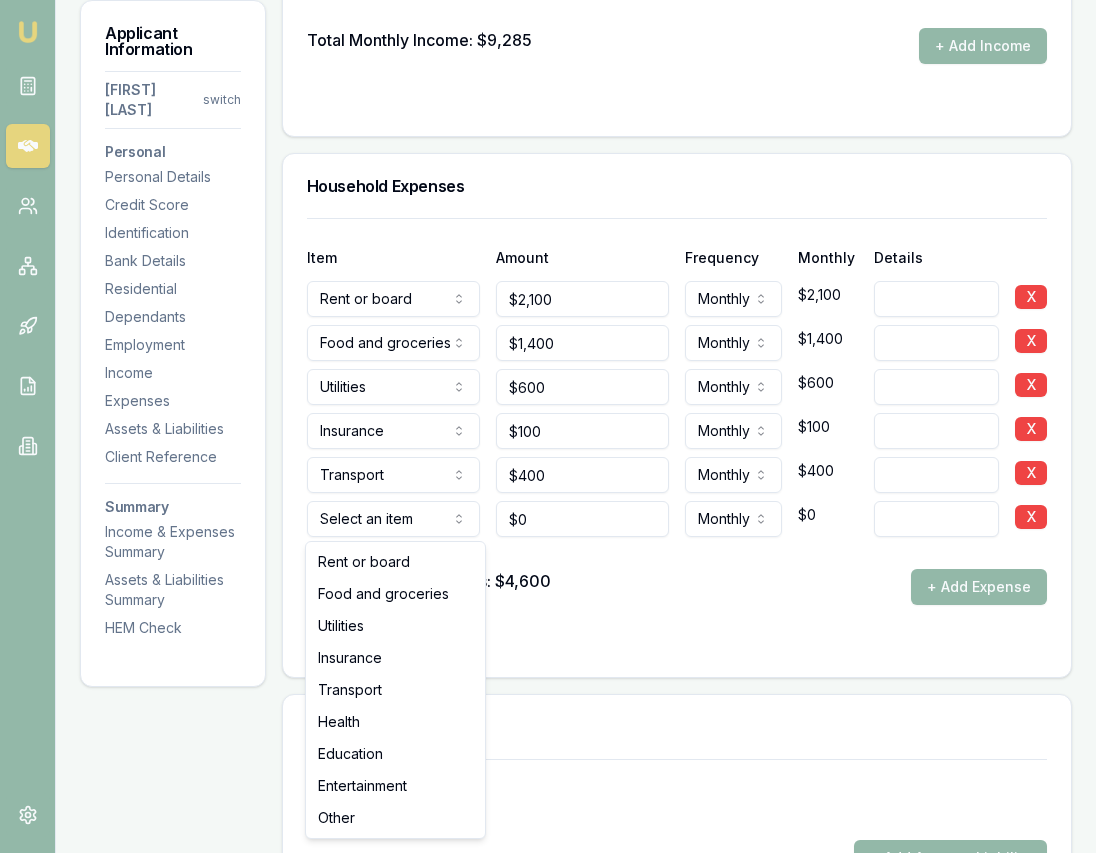 scroll, scrollTop: 3721, scrollLeft: 2, axis: both 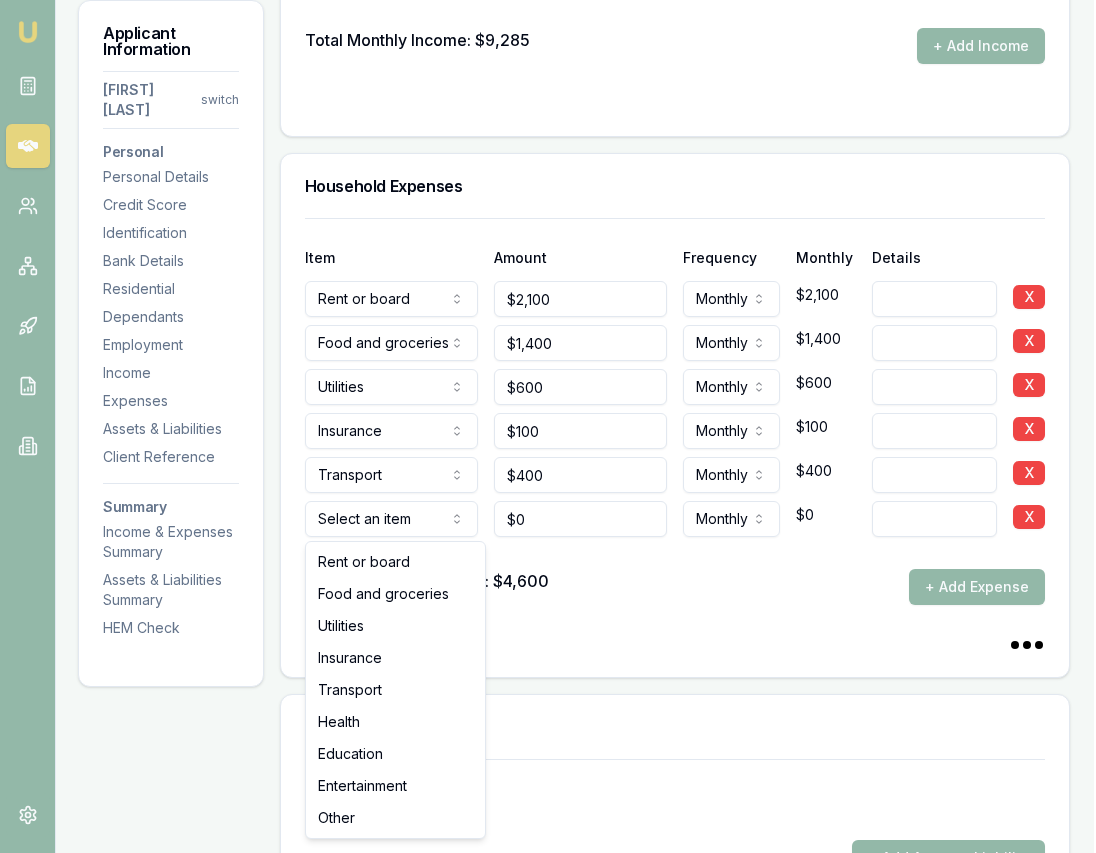 click on "Assets & Liabilities" at bounding box center (675, 727) 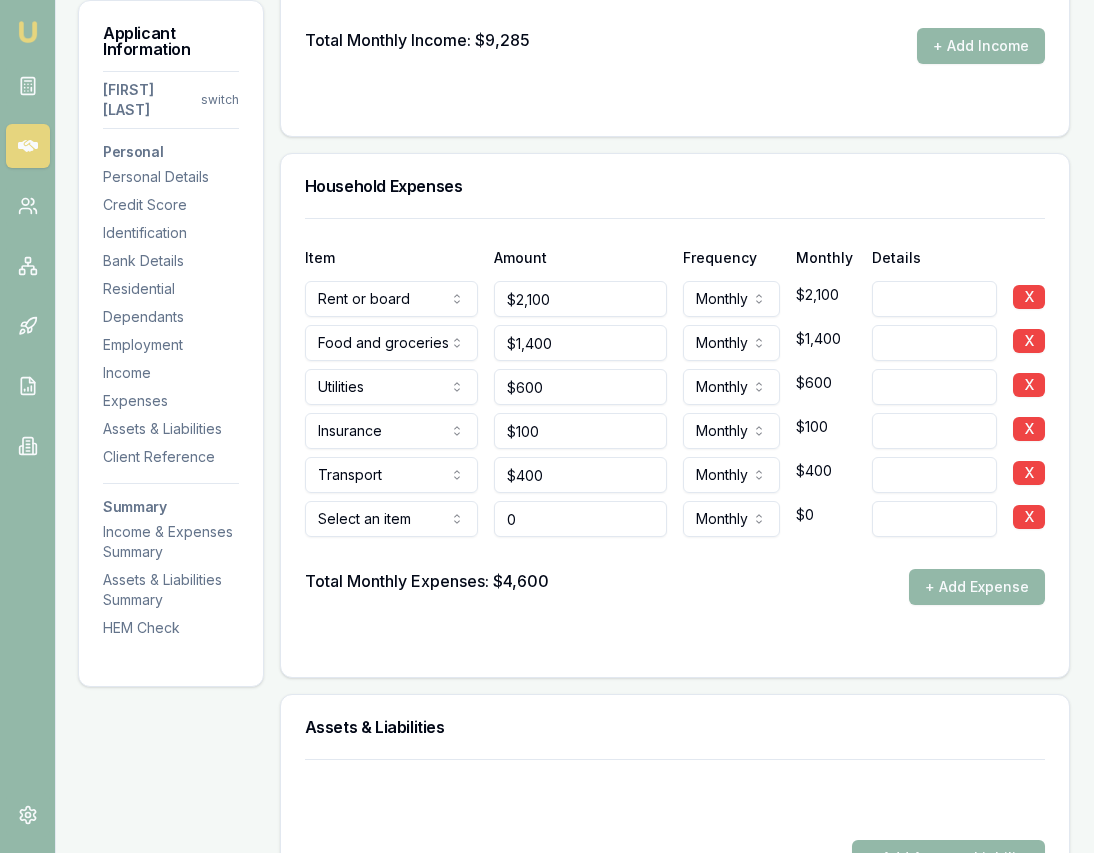 click on "0" at bounding box center [580, 519] 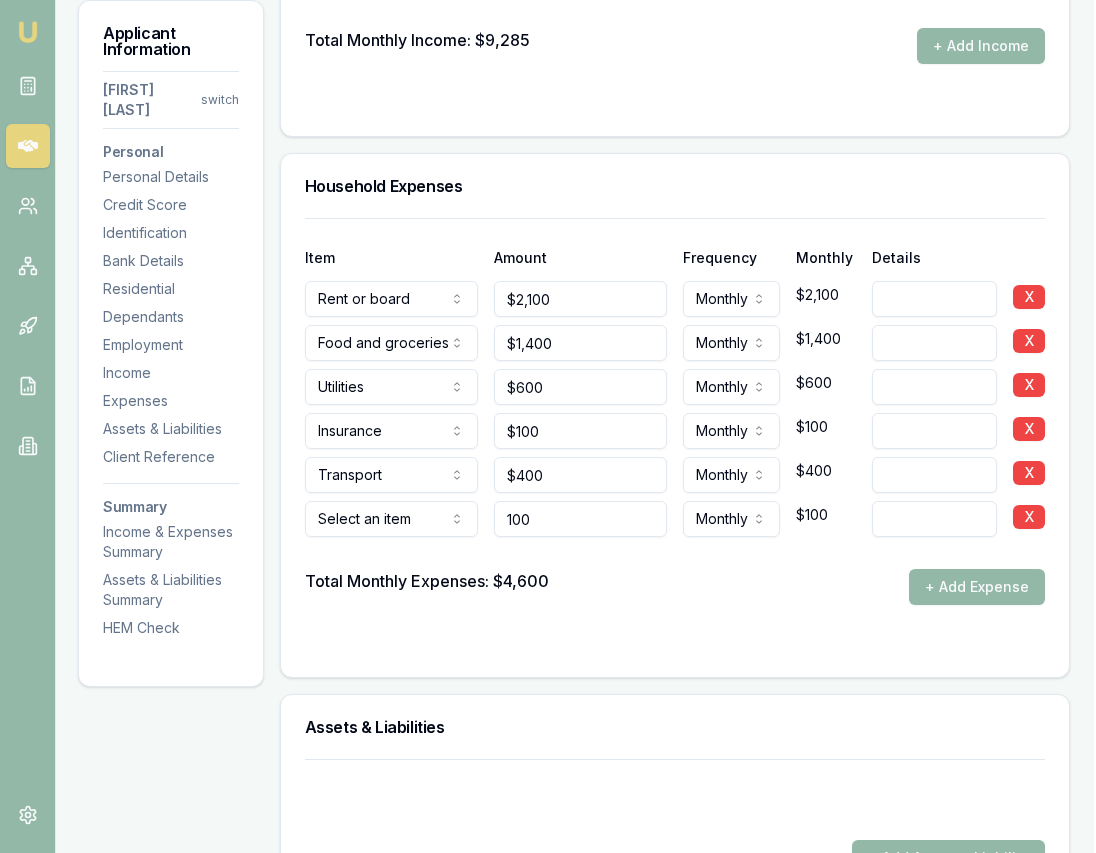 type on "$100" 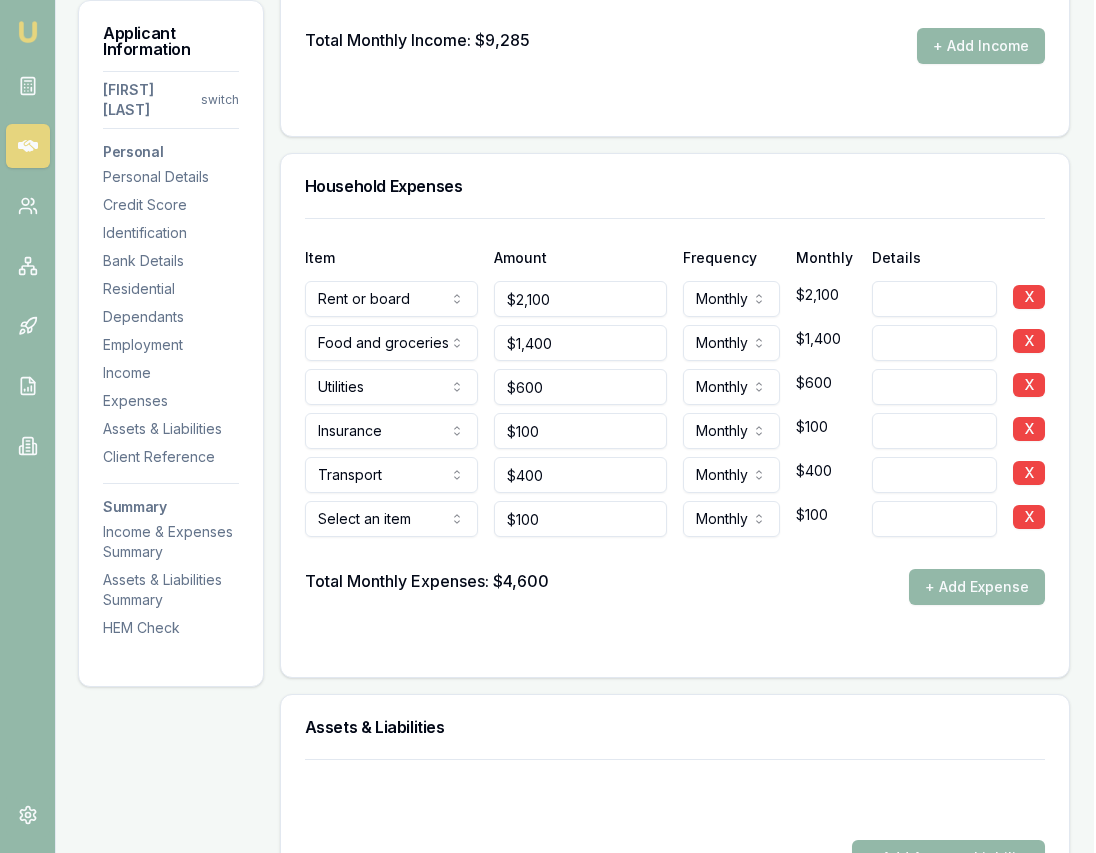 click on "Total Monthly Expenses: $4,600 + Add Expense" at bounding box center [675, 587] 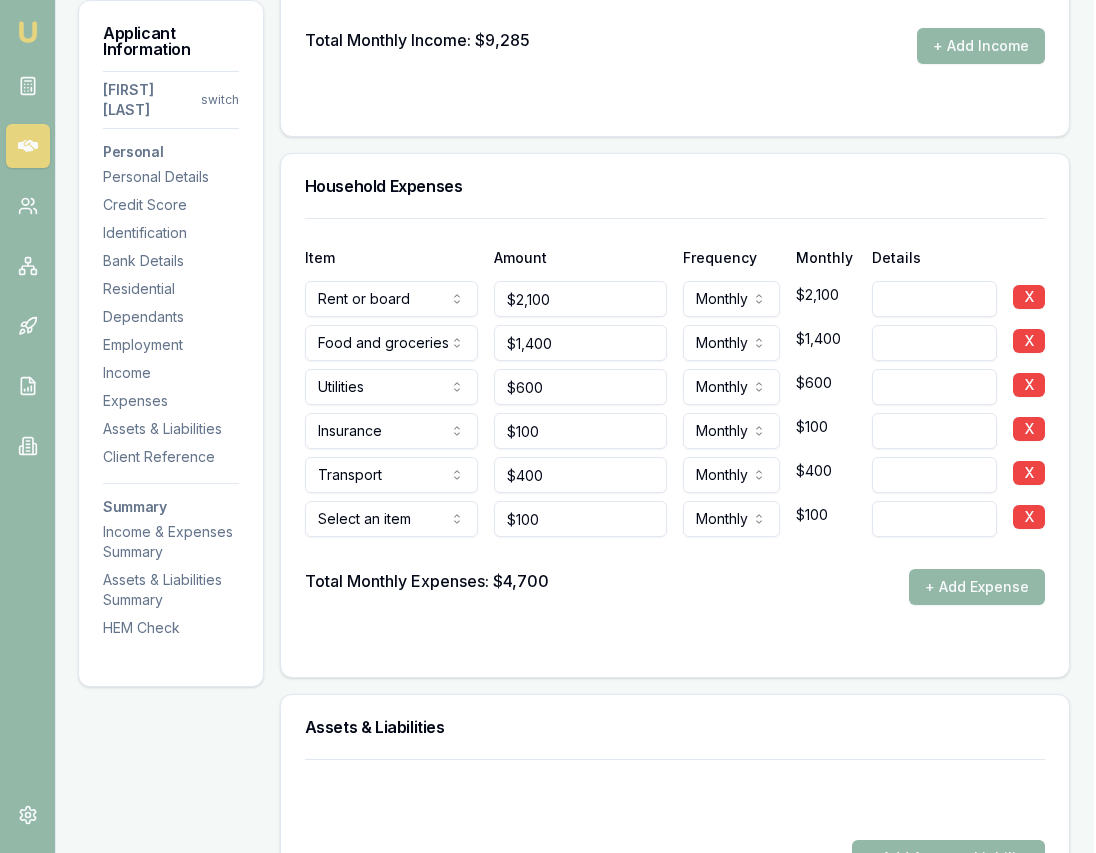 click on "Emu Broker Deals View D-2QNUX0XT8G Eujin Ooi Toggle Menu Customer Gurpreet Sodhi [PHONE] [EMAIL] Finance Summary $32,000 Loan Type: Consumer Loan Asset Type : Medical Deal Dynamics Stage: Documents Requested From Client Age: 3 days ago HEM: Below Benchmark Finance Details Applicants Loan Options Lender Submission Applicant Information Gurpreet Sodhi switch Personal Personal Details Credit Score Identification Bank Details Residential Dependants Employment Income Expenses Assets & Liabilities Client Reference Summary Income & Expenses Summary Assets & Liabilities Summary HEM Check Personal Title * Mrs Mr Mrs Miss Ms Dr Prof First name * Gurpreet Middle name Kaur Last name * Sodhi Date of birth 11/10/1992 Gender Female Male Female Other Not disclosed Marital status De facto Single Married De facto Separated Divorced Widowed Residency status Australian citizen Australian citizen Permanent resident Temporary resident Visa holder Email [EMAIL] Phone [PHONE] Applicant type 454" at bounding box center [546, -3295] 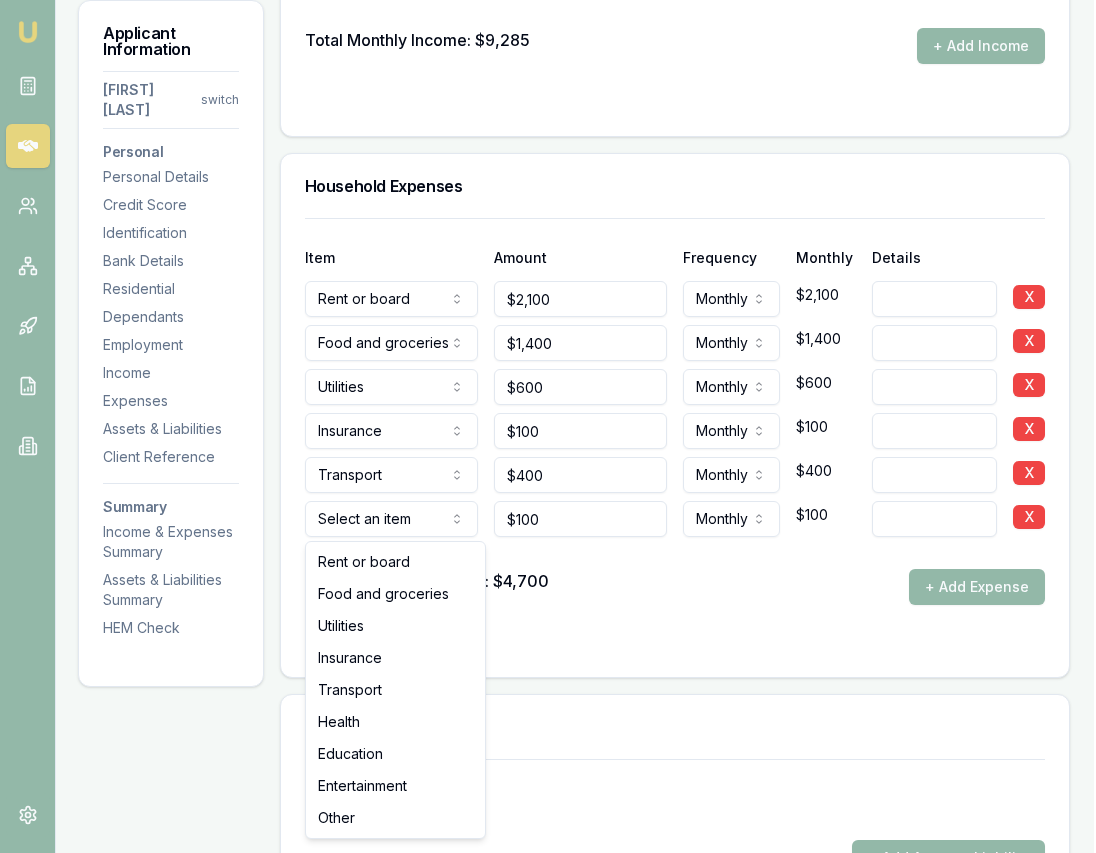 select on "HEALTH" 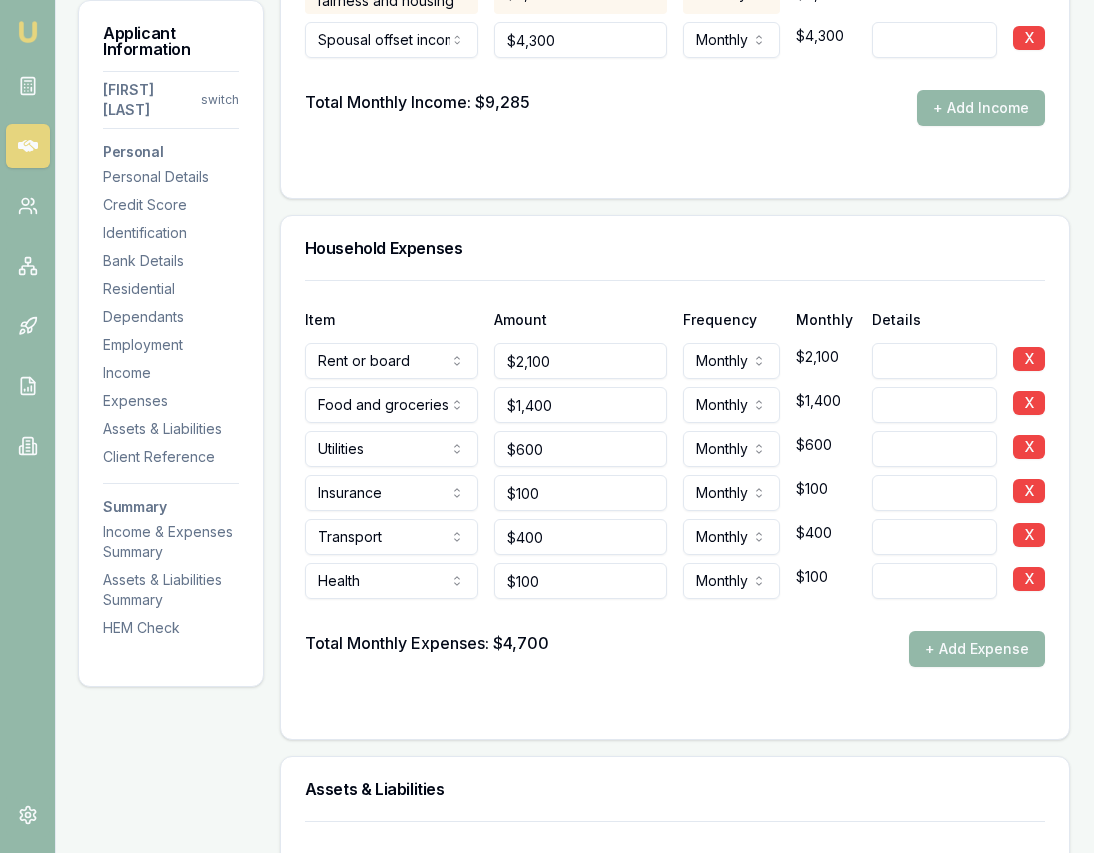 scroll, scrollTop: 3652, scrollLeft: 2, axis: both 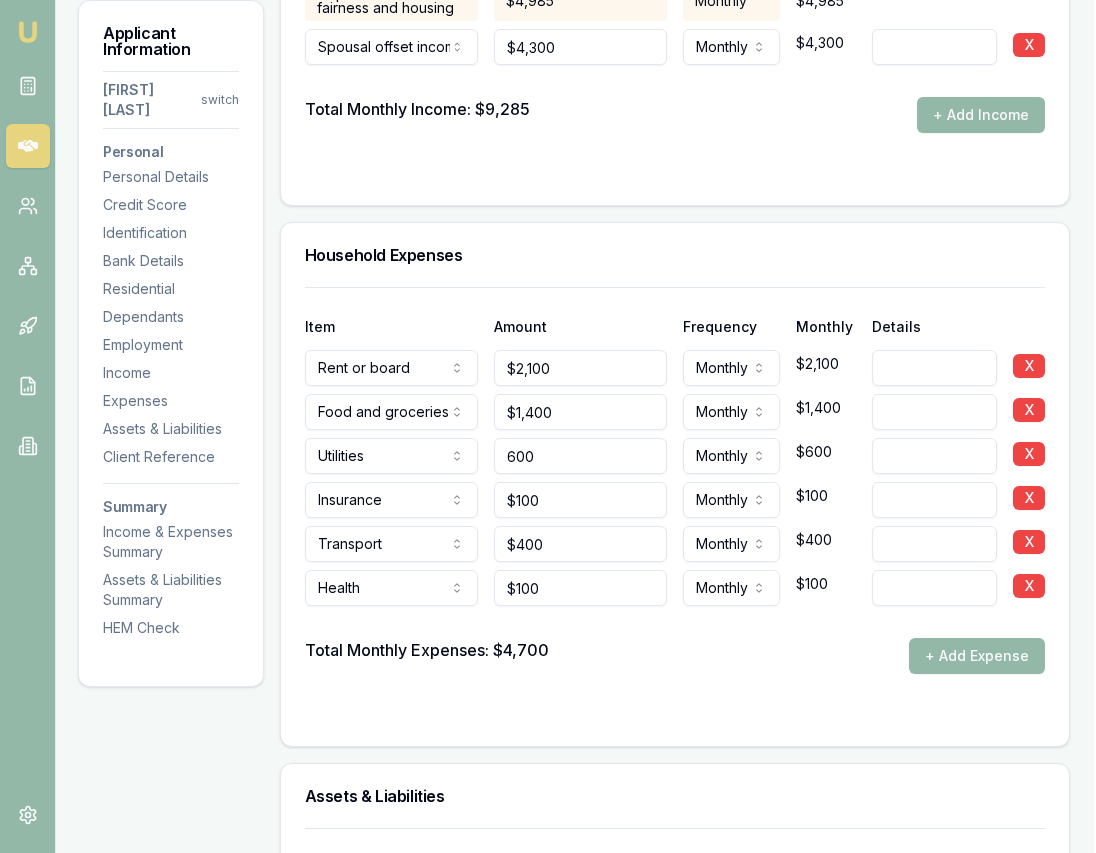 click on "600" at bounding box center [580, 456] 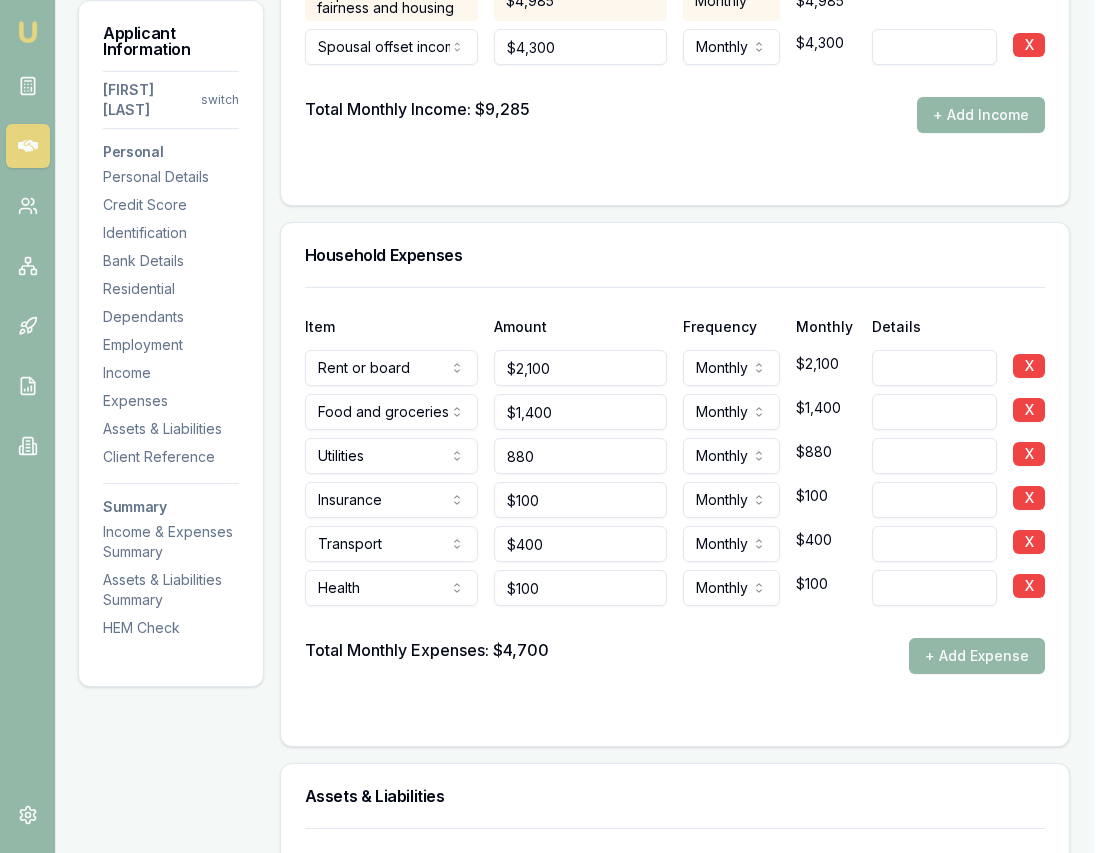 type on "$880" 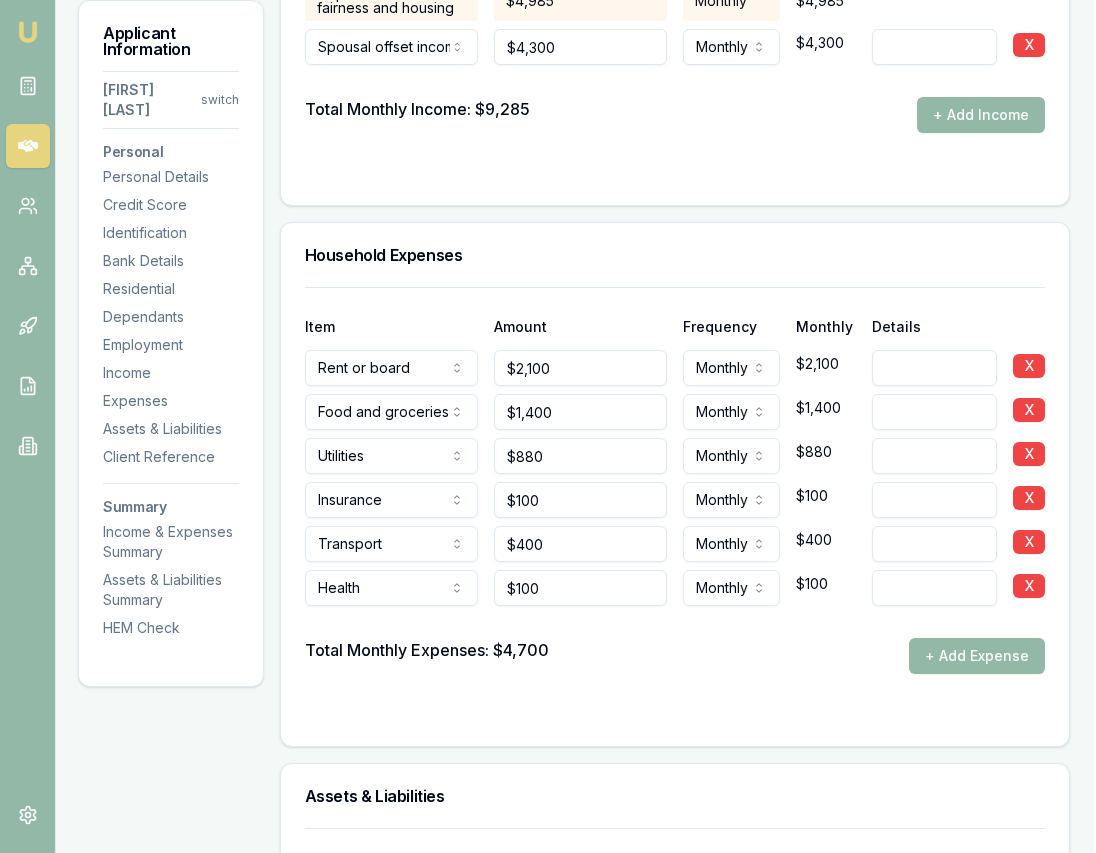 click on "Total Monthly Expenses: $4,700 + Add Expense" at bounding box center (675, 656) 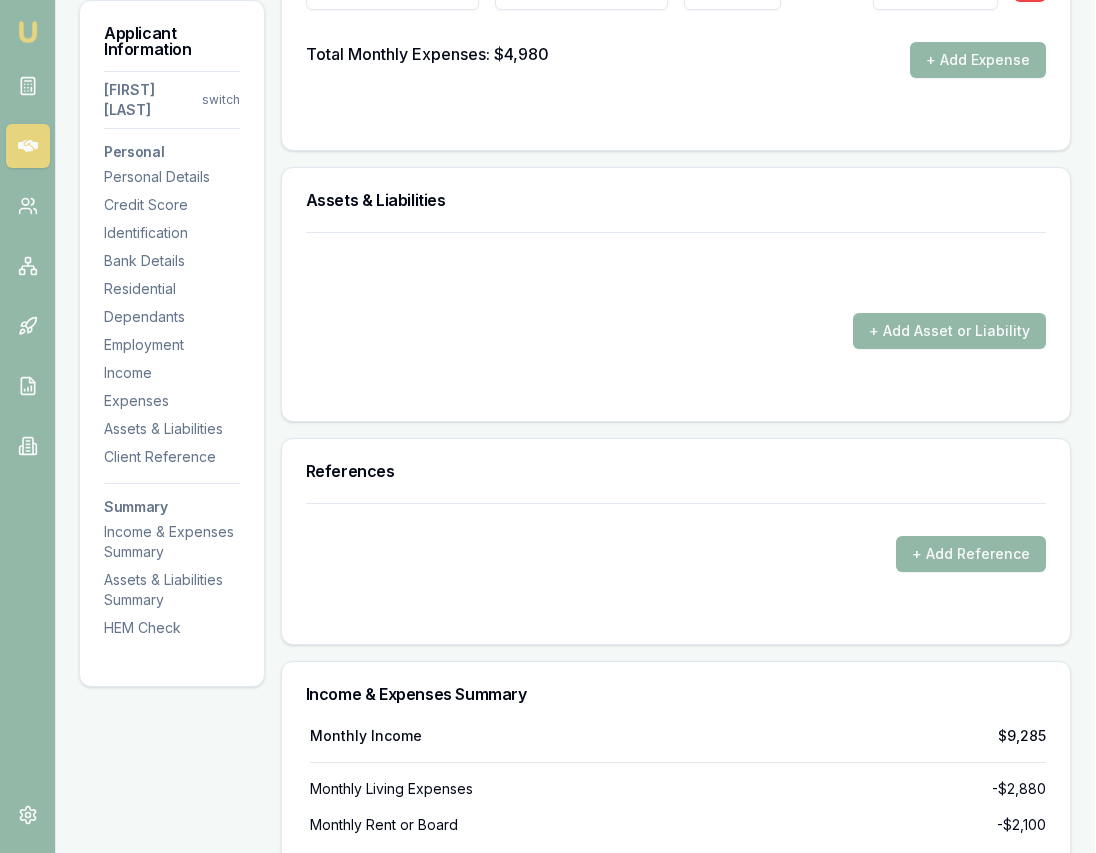 scroll, scrollTop: 4248, scrollLeft: 0, axis: vertical 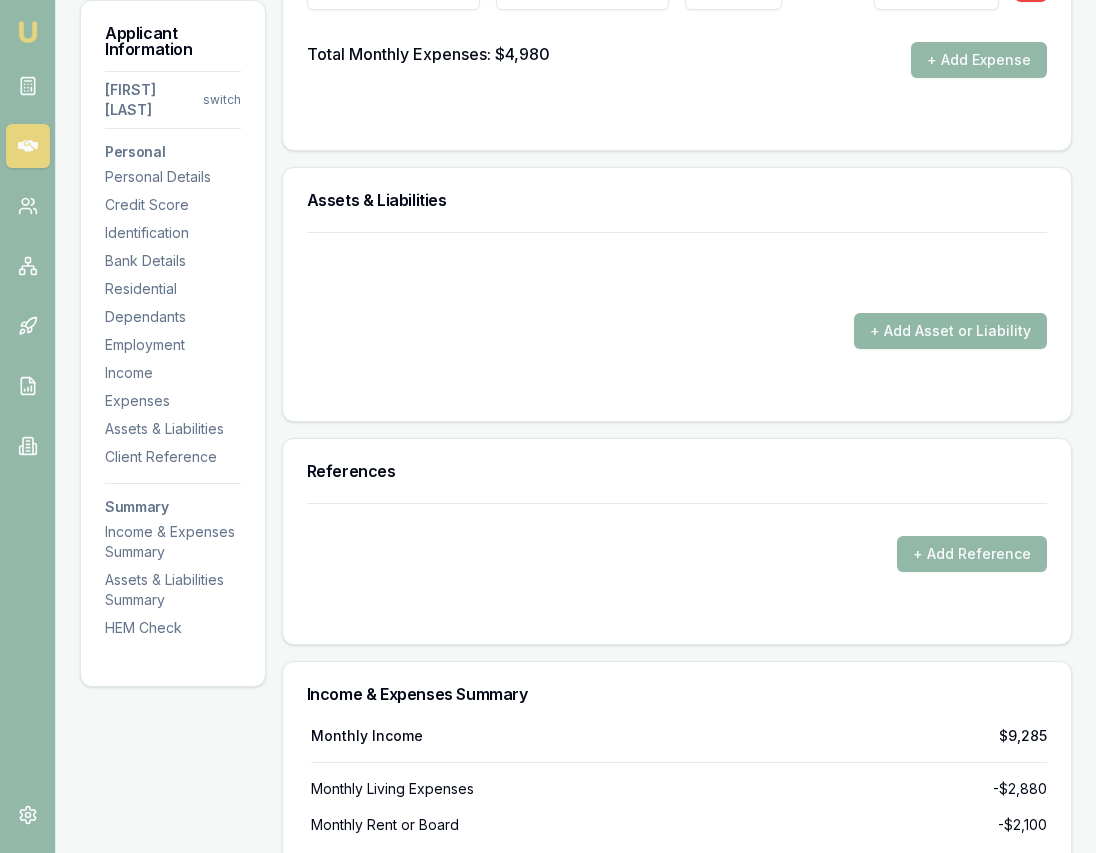 click on "+ Add Asset or Liability" at bounding box center [950, 331] 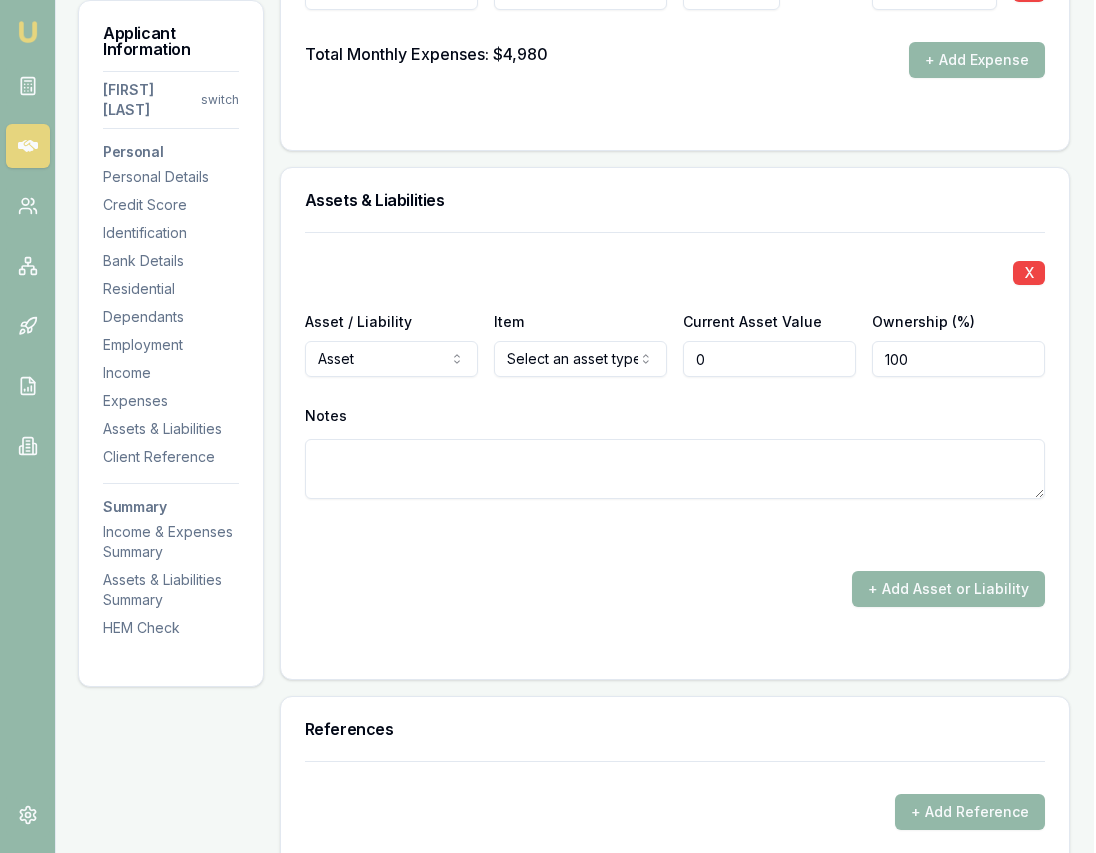 type on "$0" 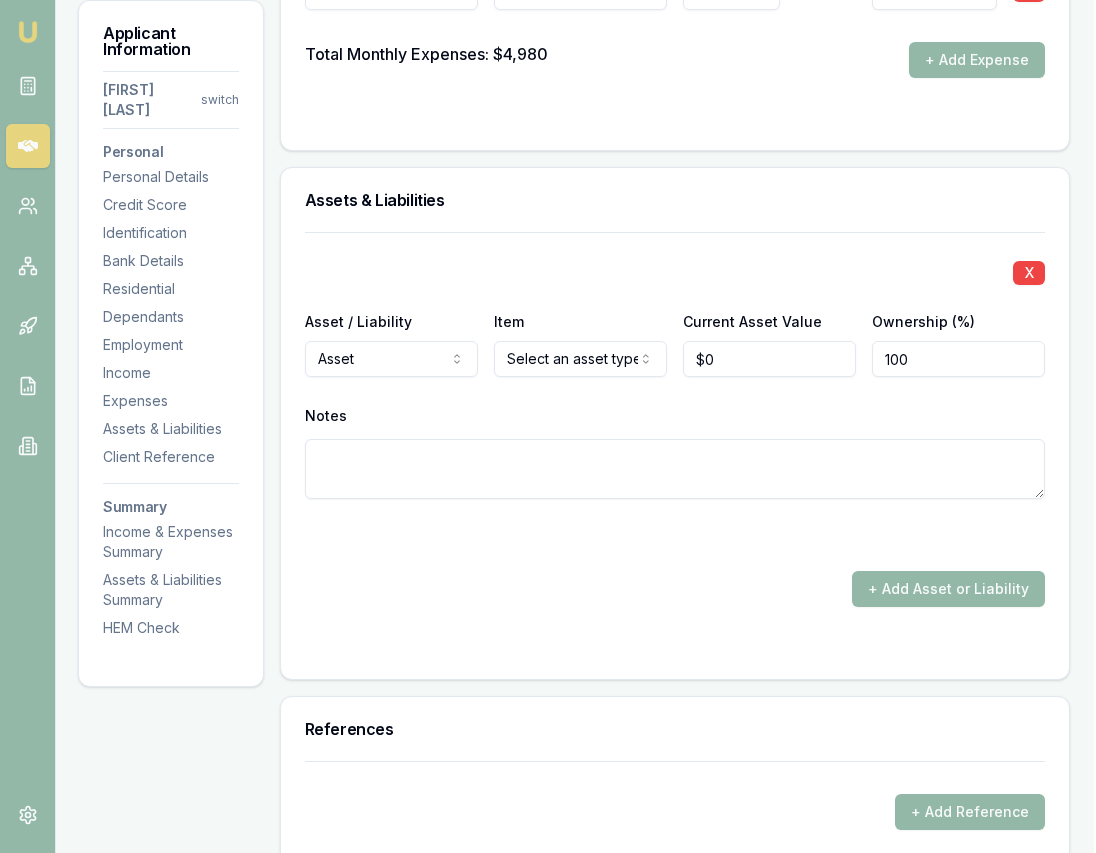 click on "Emu Broker Deals View D-2QNUX0XT8G Eujin Ooi Toggle Menu Customer Gurpreet Sodhi [PHONE] [EMAIL] Finance Summary $32,000 Loan Type: Consumer Loan Asset Type : Medical Deal Dynamics Stage: Documents Requested From Client Age: 3 days ago HEM: Below Benchmark Finance Details Applicants Loan Options Lender Submission Applicant Information Gurpreet Sodhi switch Personal Personal Details Credit Score Identification Bank Details Residential Dependants Employment Income Expenses Assets & Liabilities Client Reference Summary Income & Expenses Summary Assets & Liabilities Summary HEM Check Personal Title * Mrs Mr Mrs Miss Ms Dr Prof First name * Gurpreet Middle name Kaur Last name * Sodhi Date of birth 11/10/1992 Gender Female Male Female Other Not disclosed Marital status De facto Single Married De facto Separated Divorced Widowed Residency status Australian citizen Australian citizen Permanent resident Temporary resident Visa holder Email [EMAIL] Phone [PHONE] Applicant type 454" at bounding box center (546, -3822) 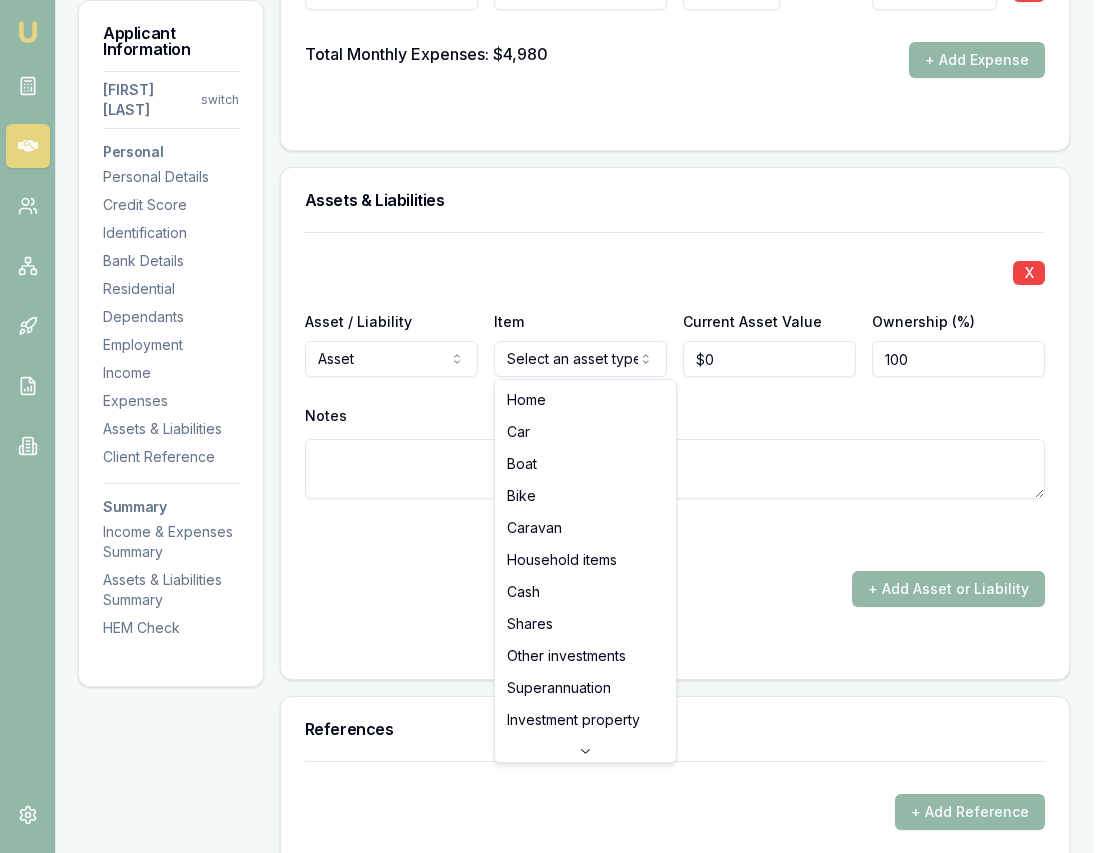 scroll, scrollTop: 4250, scrollLeft: 2, axis: both 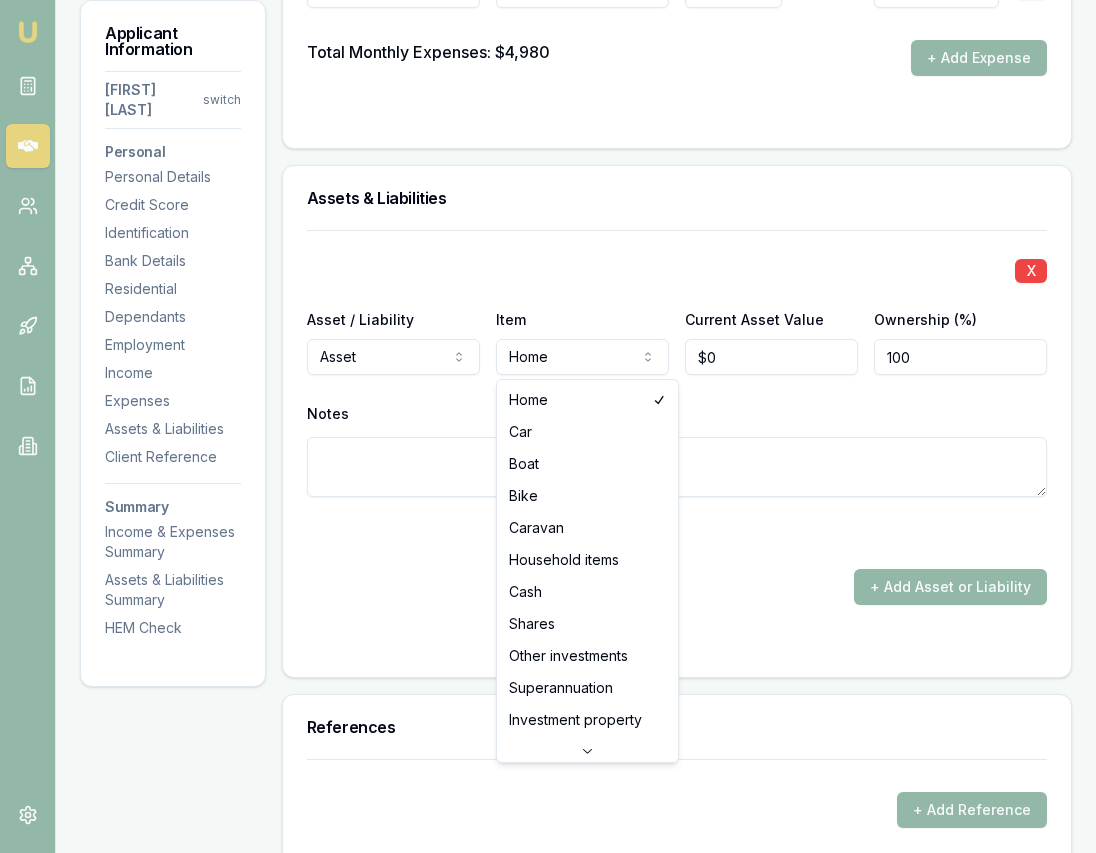 click on "Emu Broker Deals View D-2QNUX0XT8G Eujin Ooi Toggle Menu Customer Gurpreet Sodhi [PHONE] [EMAIL] Finance Summary $32,000 Loan Type: Consumer Loan Asset Type : Medical Deal Dynamics Stage: Documents Requested From Client Age: 3 days ago HEM: Below Benchmark Finance Details Applicants Loan Options Lender Submission Applicant Information Gurpreet Sodhi switch Personal Personal Details Credit Score Identification Bank Details Residential Dependants Employment Income Expenses Assets & Liabilities Client Reference Summary Income & Expenses Summary Assets & Liabilities Summary HEM Check Personal Title * Mrs Mr Mrs Miss Ms Dr Prof First name * Gurpreet Middle name Kaur Last name * Sodhi Date of birth 11/10/1992 Gender Female Male Female Other Not disclosed Marital status De facto Single Married De facto Separated Divorced Widowed Residency status Australian citizen Australian citizen Permanent resident Temporary resident Visa holder Email [EMAIL] Phone [PHONE] Applicant type 454" at bounding box center [548, -3824] 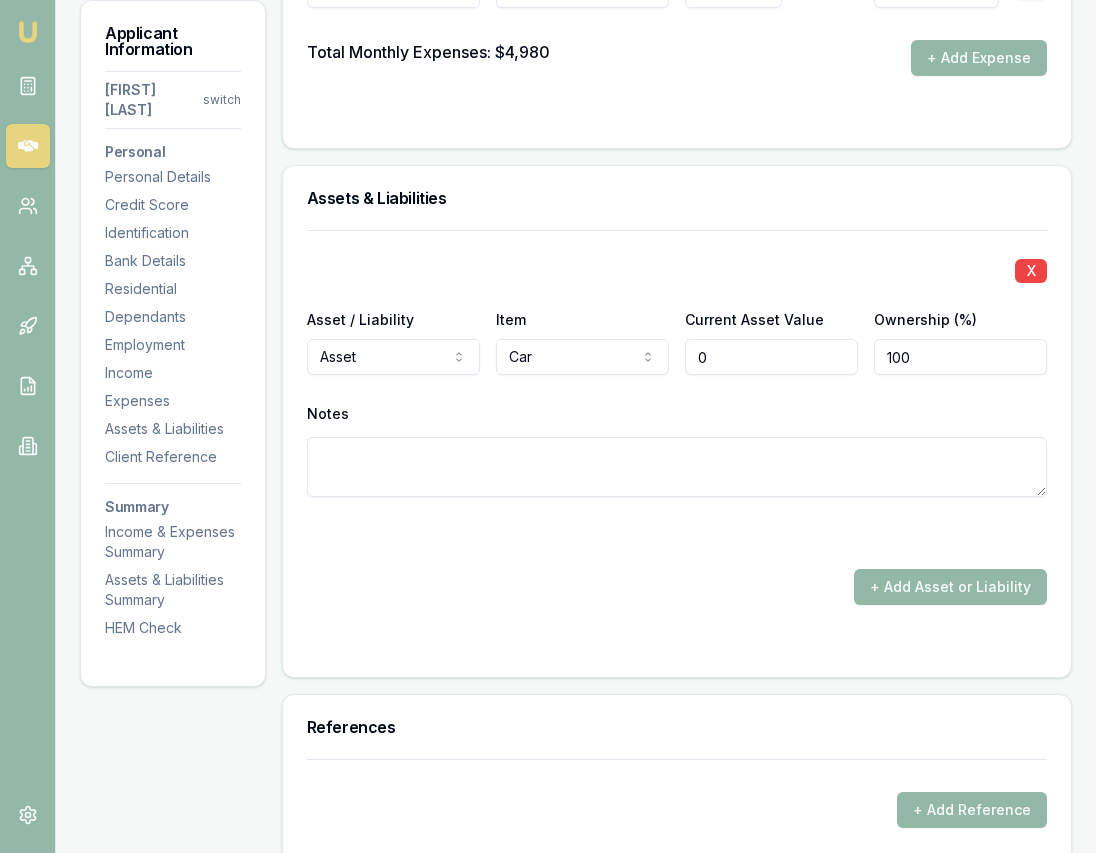 scroll, scrollTop: 4250, scrollLeft: 2, axis: both 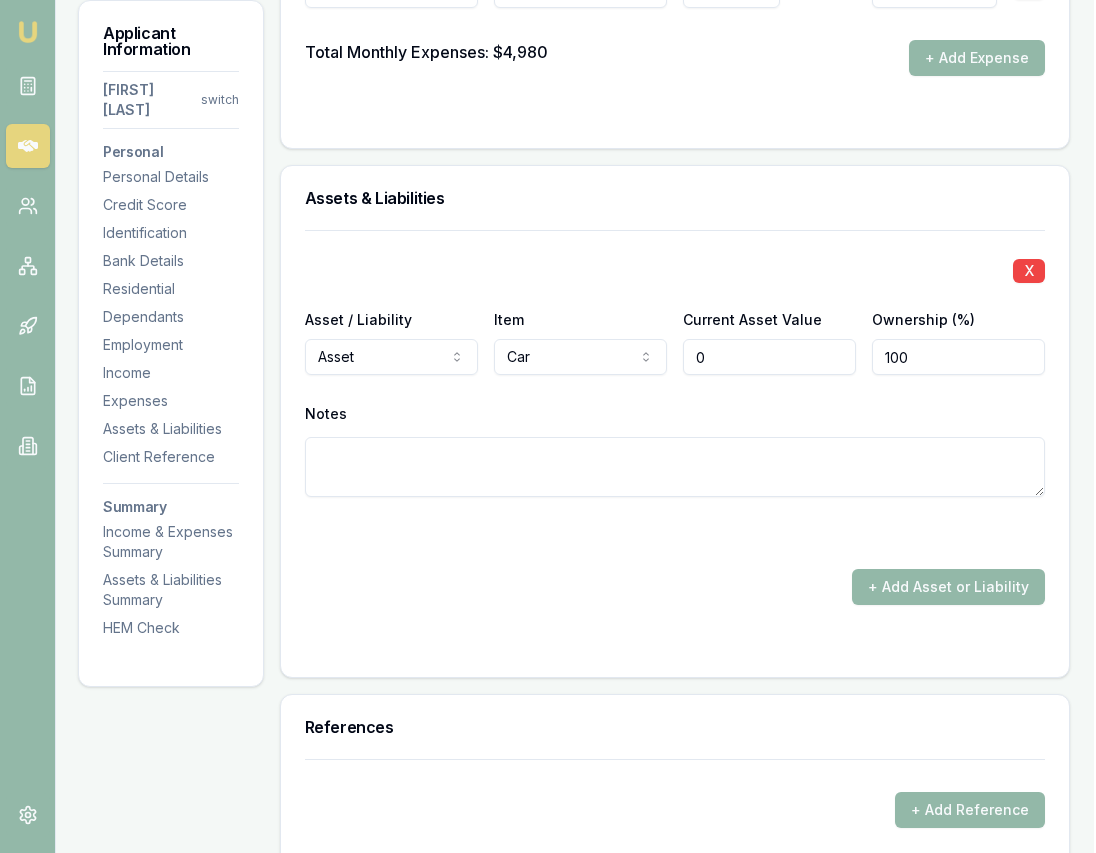 click on "0" at bounding box center [769, 357] 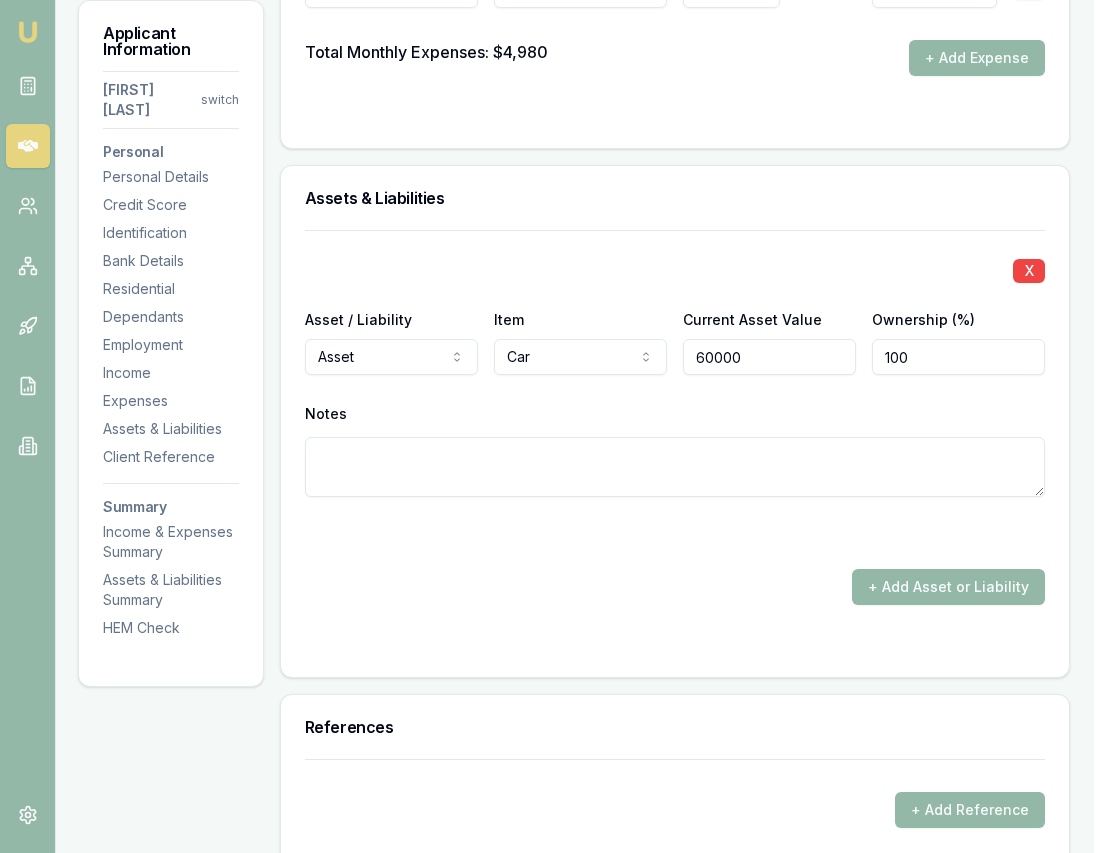 type on "$60,000" 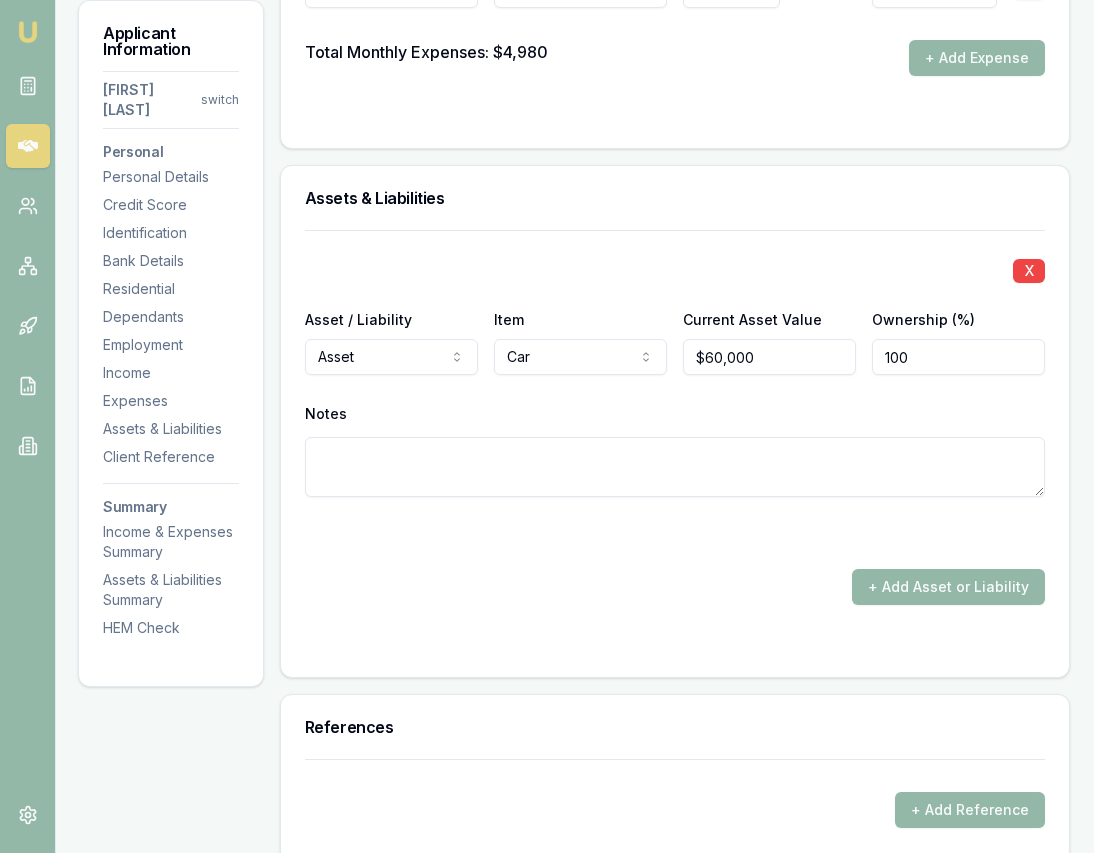 click on "+ Add Asset or Liability" at bounding box center [675, 587] 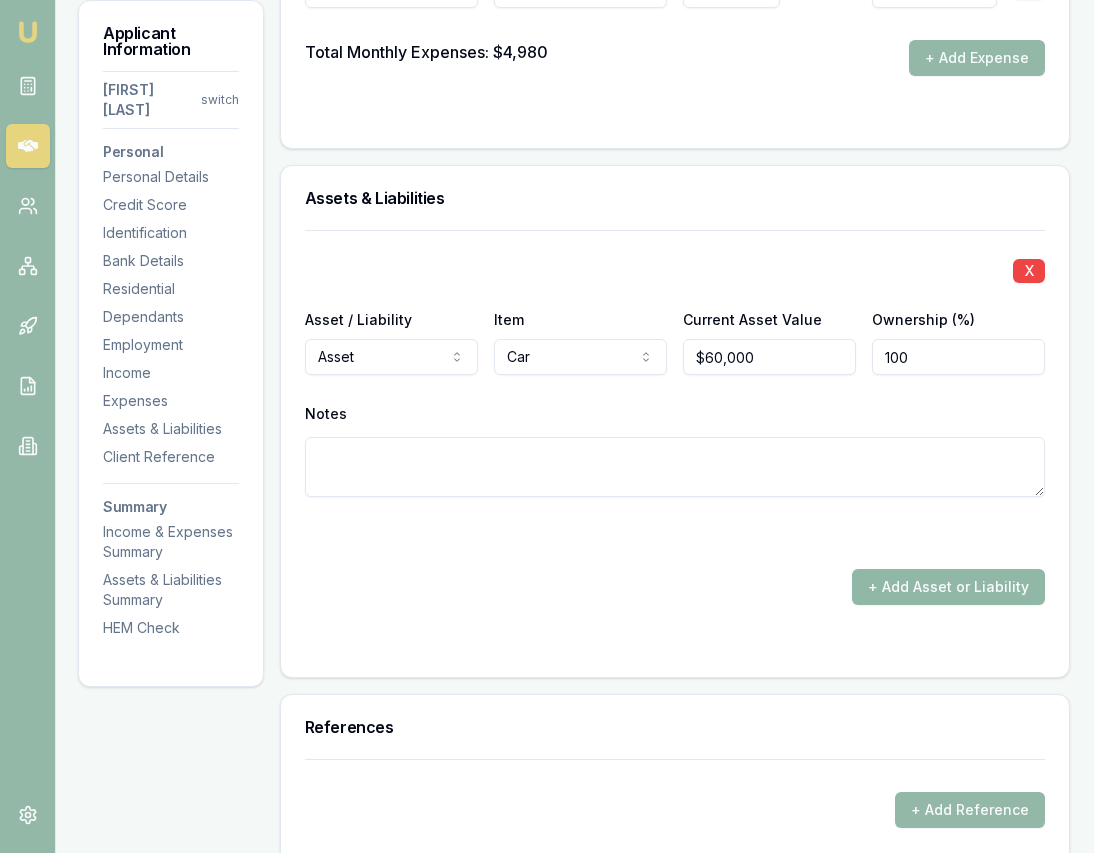click on "+ Add Asset or Liability" at bounding box center (948, 587) 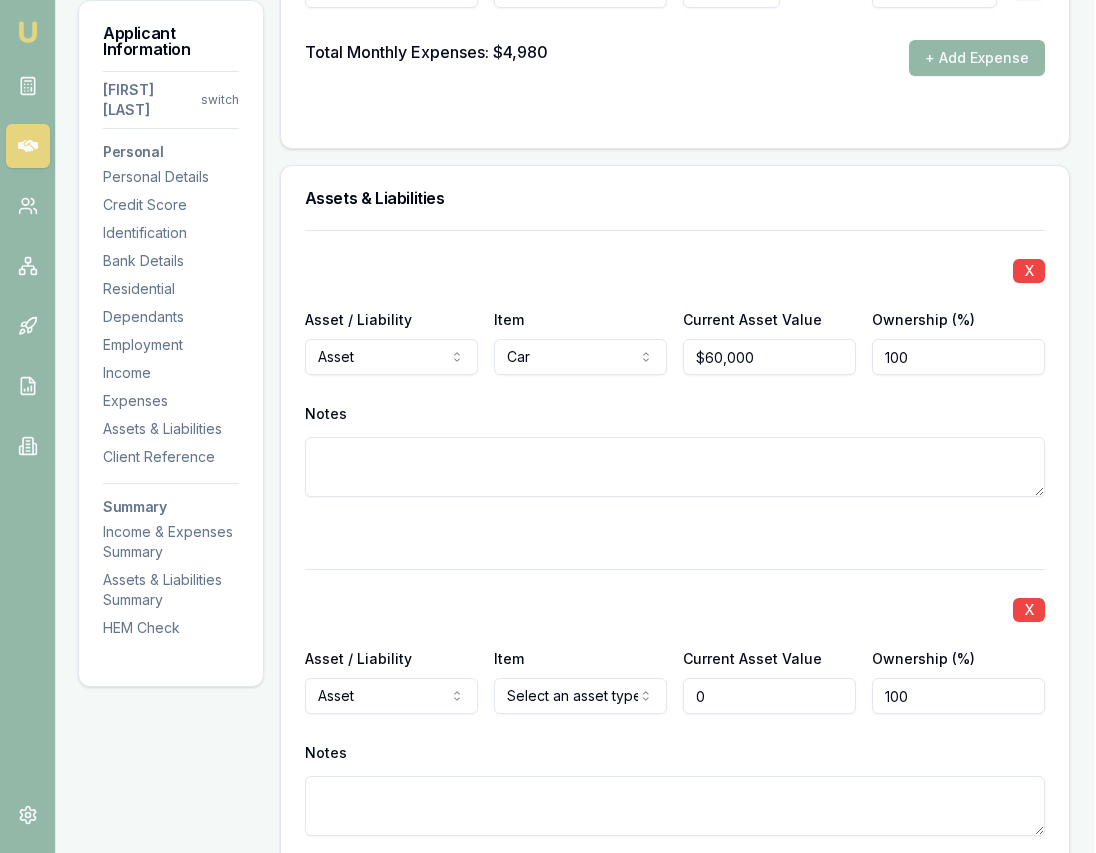 type on "$0" 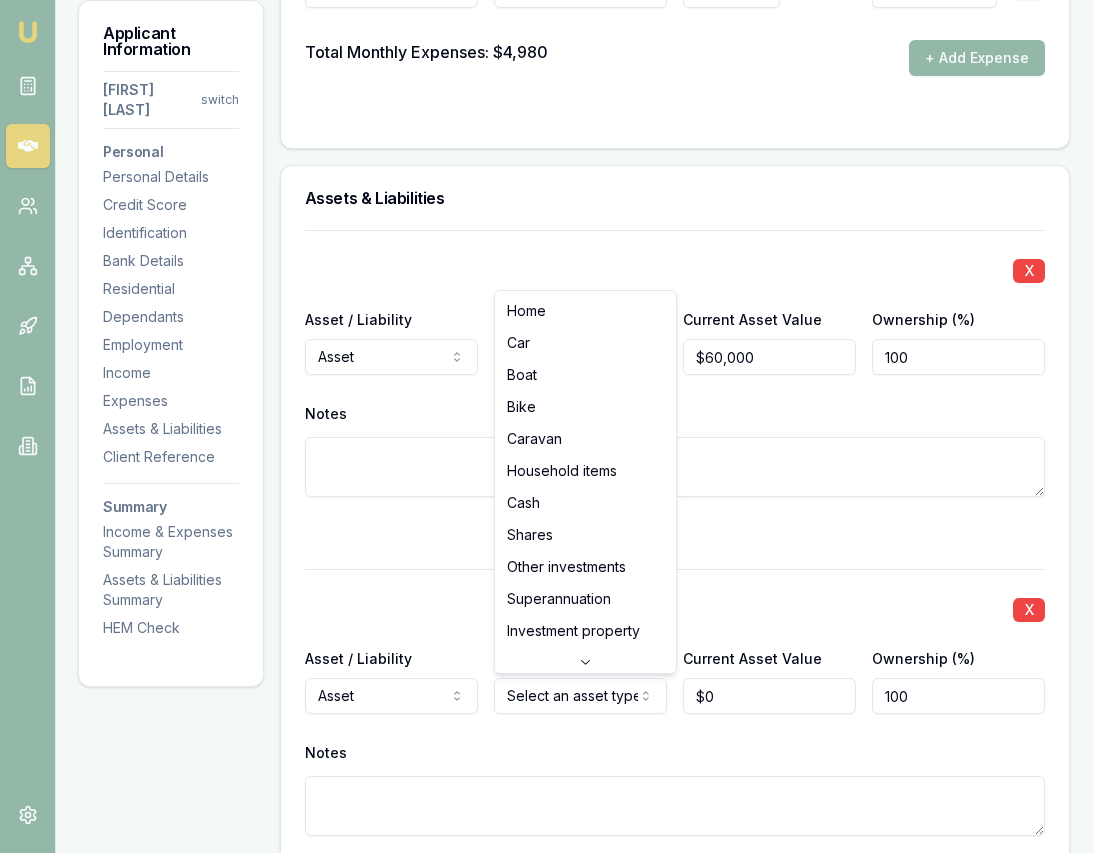 click on "Emu Broker Deals View D-2QNUX0XT8G Eujin Ooi Toggle Menu Customer Gurpreet Sodhi [PHONE] [EMAIL] Finance Summary $32,000 Loan Type: Consumer Loan Asset Type : Medical Deal Dynamics Stage: Documents Requested From Client Age: 3 days ago HEM: Below Benchmark Finance Details Applicants Loan Options Lender Submission Applicant Information Gurpreet Sodhi switch Personal Personal Details Credit Score Identification Bank Details Residential Dependants Employment Income Expenses Assets & Liabilities Client Reference Summary Income & Expenses Summary Assets & Liabilities Summary HEM Check Personal Title * Mrs Mr Mrs Miss Ms Dr Prof First name * Gurpreet Middle name Kaur Last name * Sodhi Date of birth 11/10/1992 Gender Female Male Female Other Not disclosed Marital status De facto Single Married De facto Separated Divorced Widowed Residency status Australian citizen Australian citizen Permanent resident Temporary resident Visa holder Email [EMAIL] Phone [PHONE] Applicant type 454" at bounding box center (546, -3824) 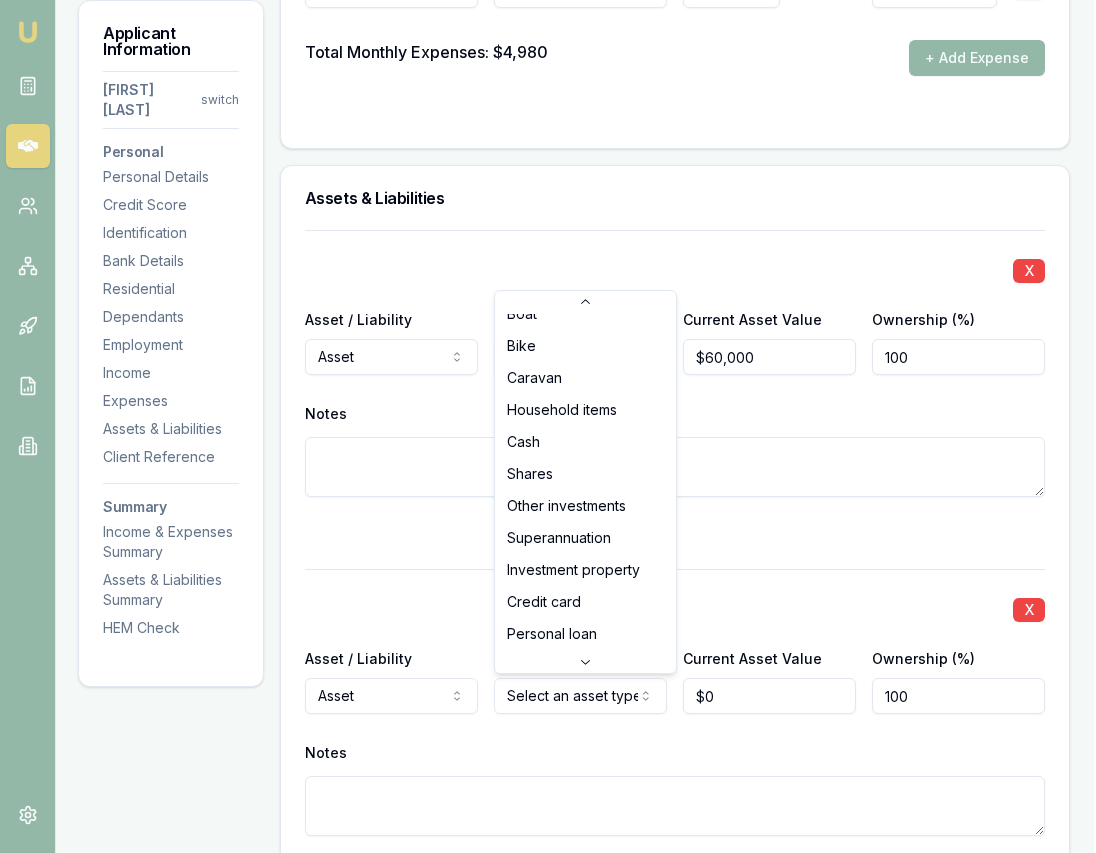 select on "CASH" 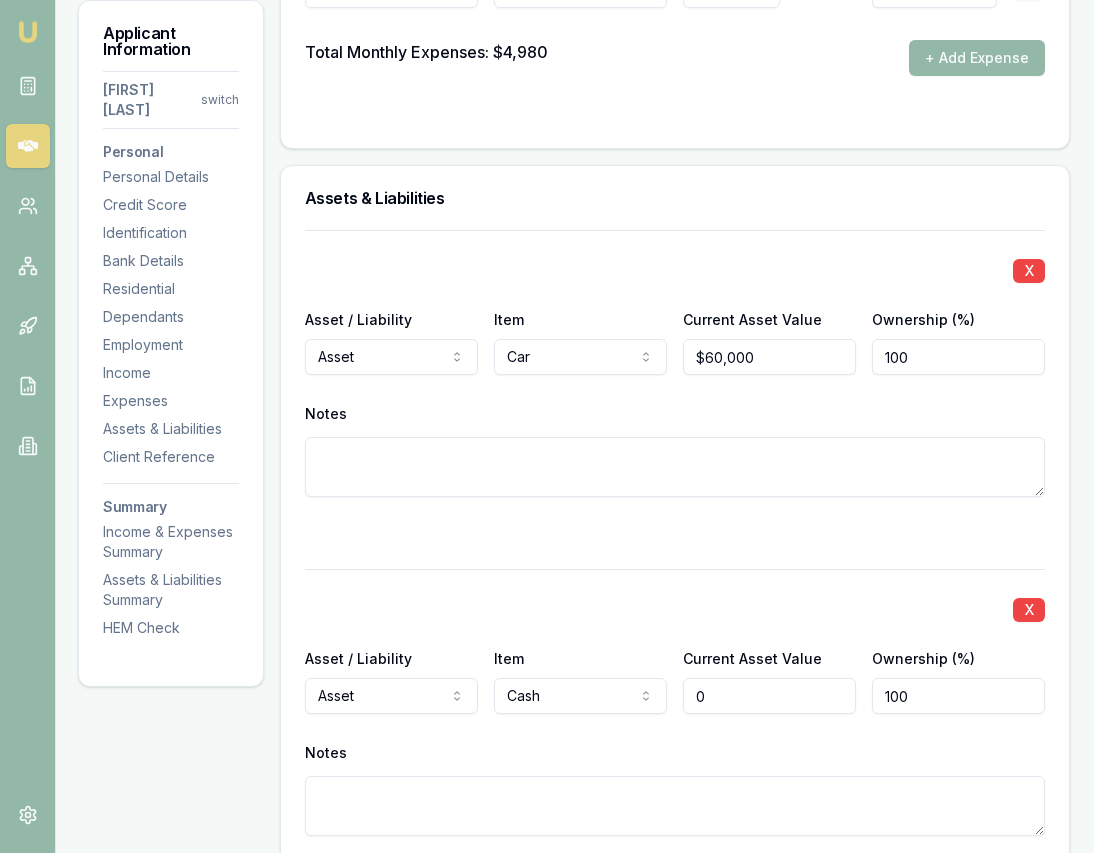 click on "0" at bounding box center (769, 696) 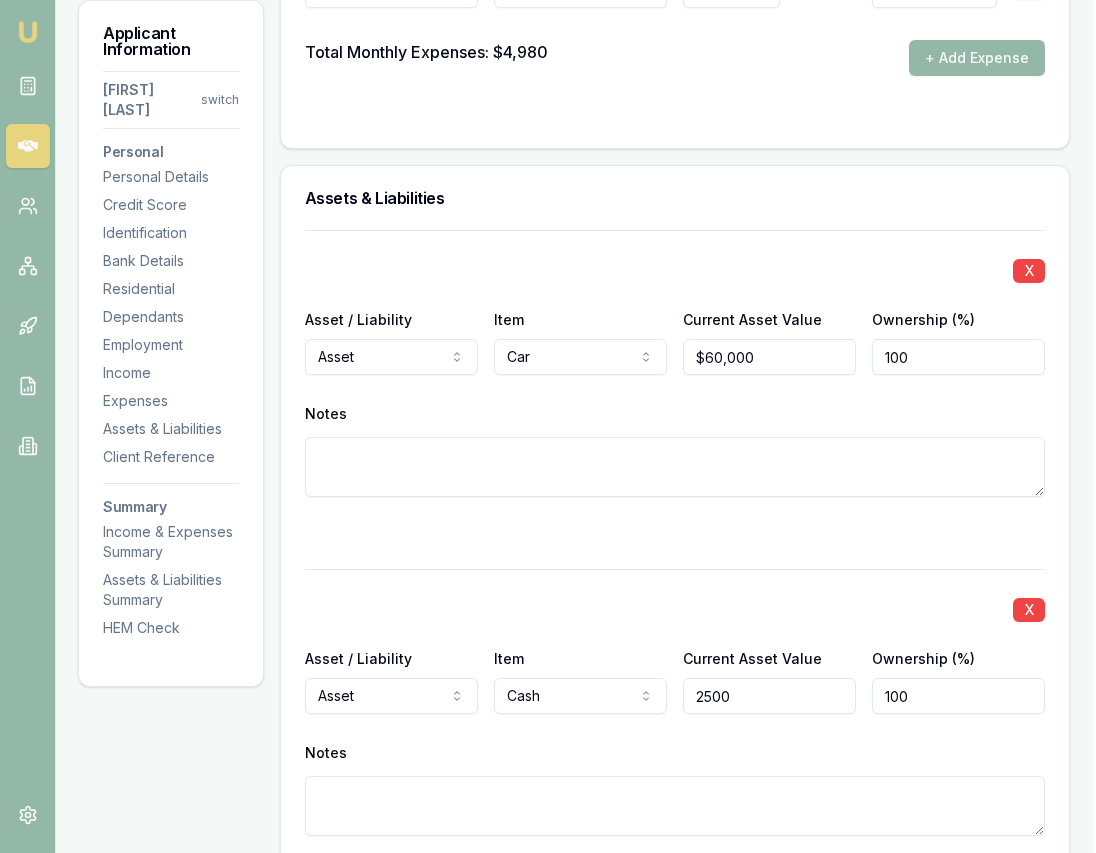 type on "$2,500" 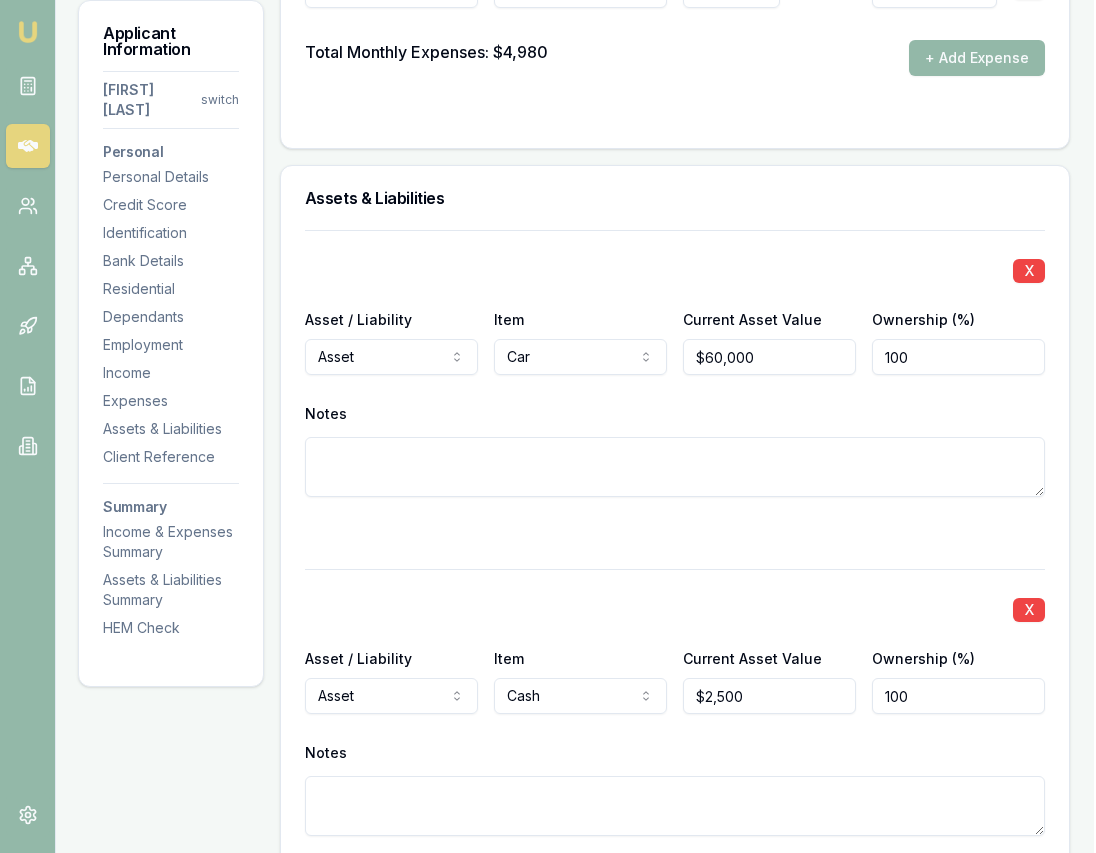 click on "X" at bounding box center (675, 608) 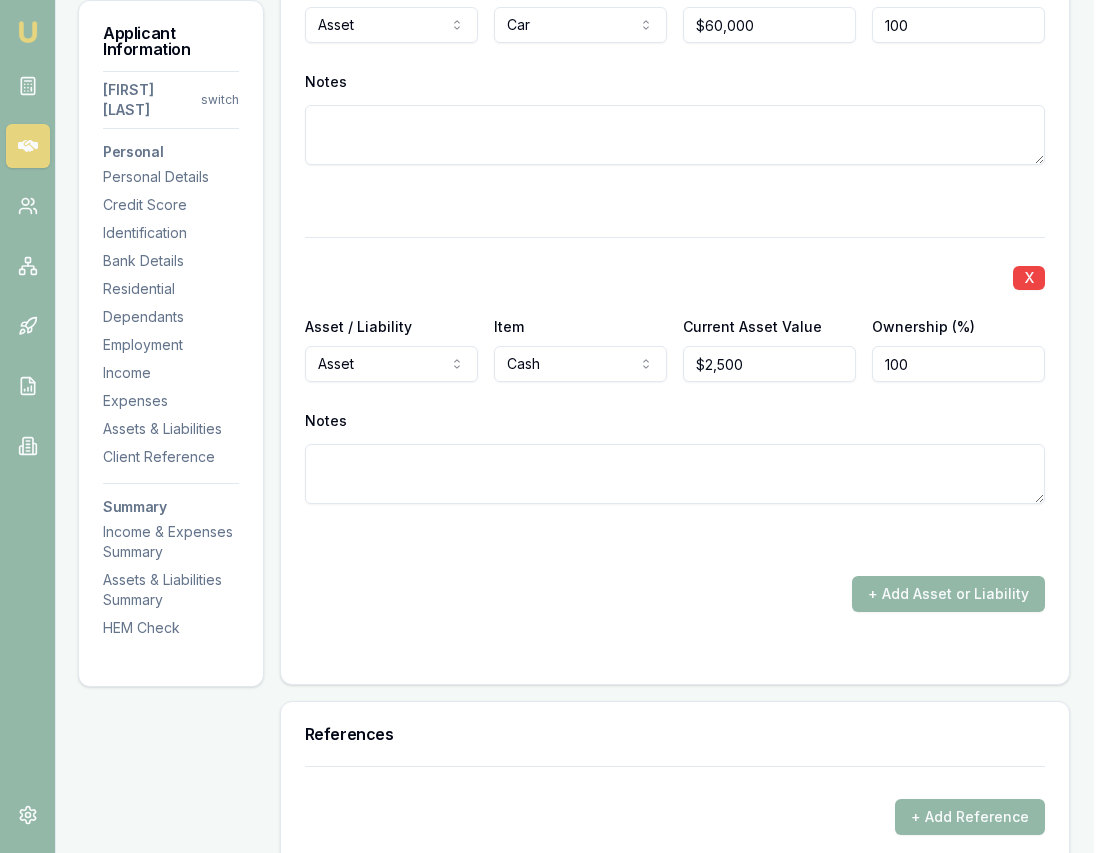 scroll, scrollTop: 4584, scrollLeft: 2, axis: both 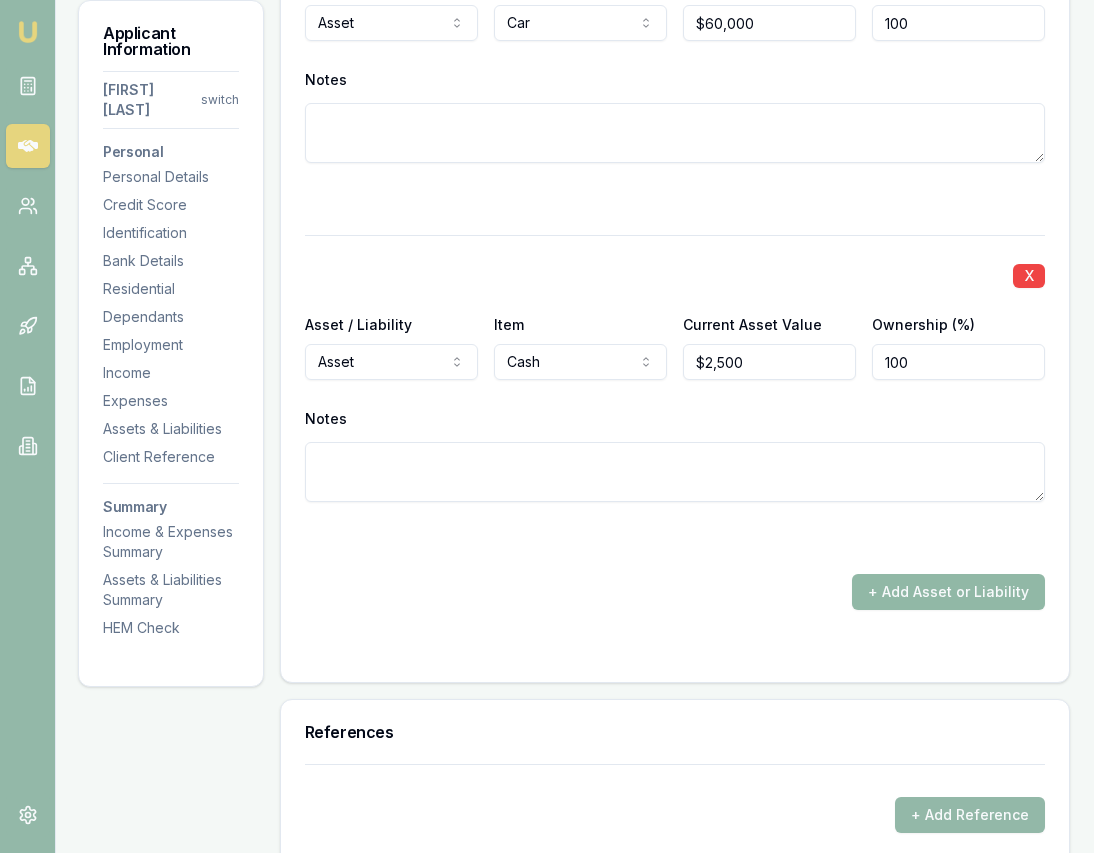 click on "+ Add Asset or Liability" at bounding box center (948, 592) 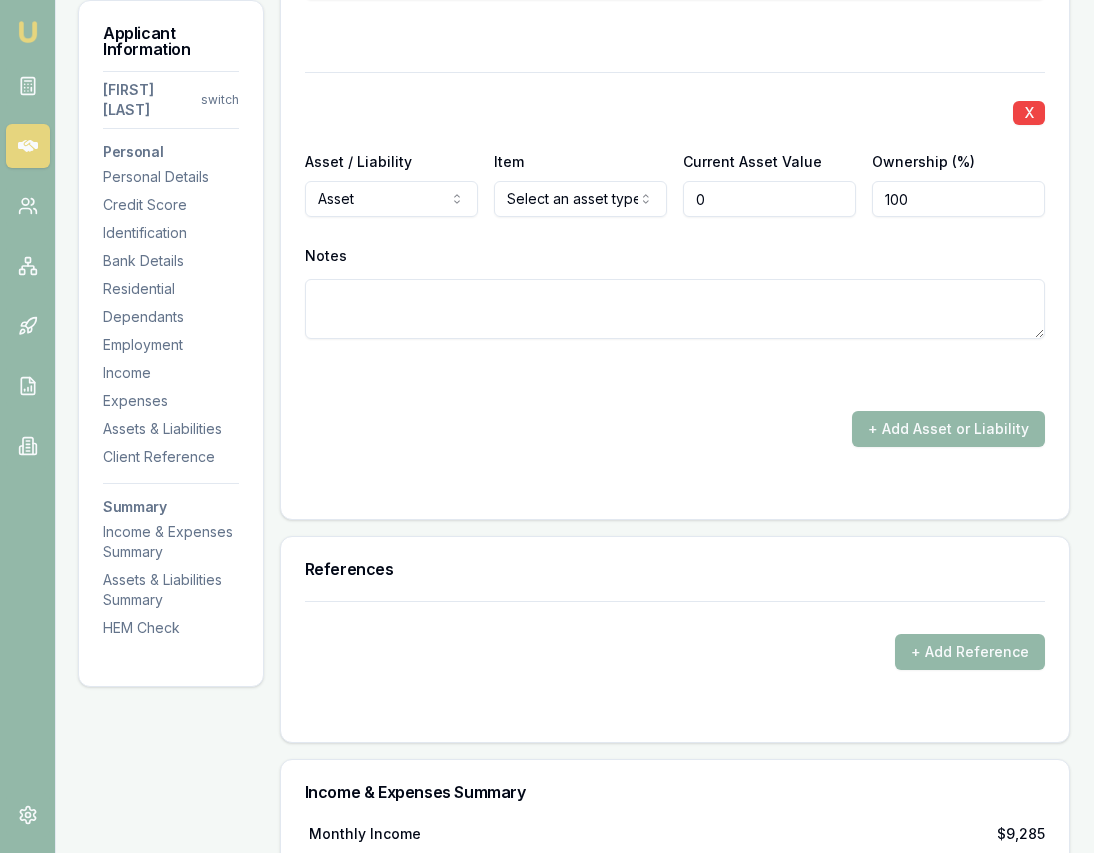 scroll, scrollTop: 5088, scrollLeft: 2, axis: both 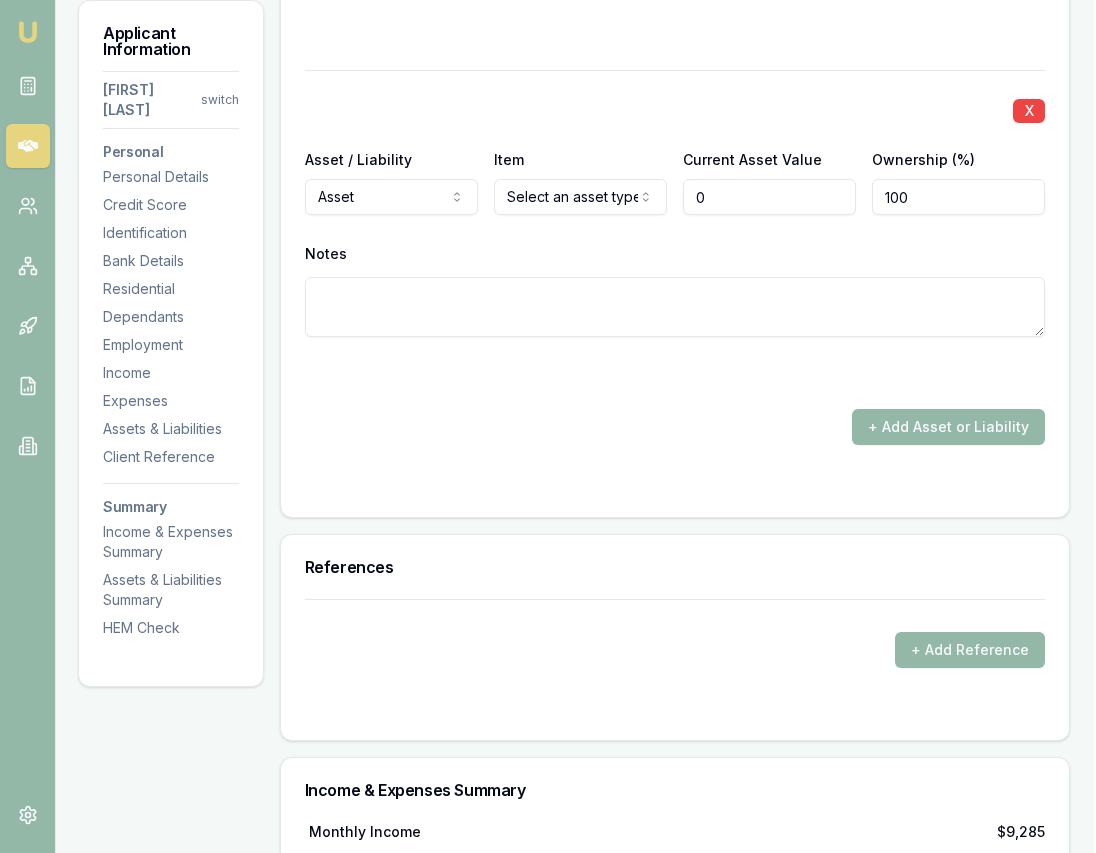 type on "$0" 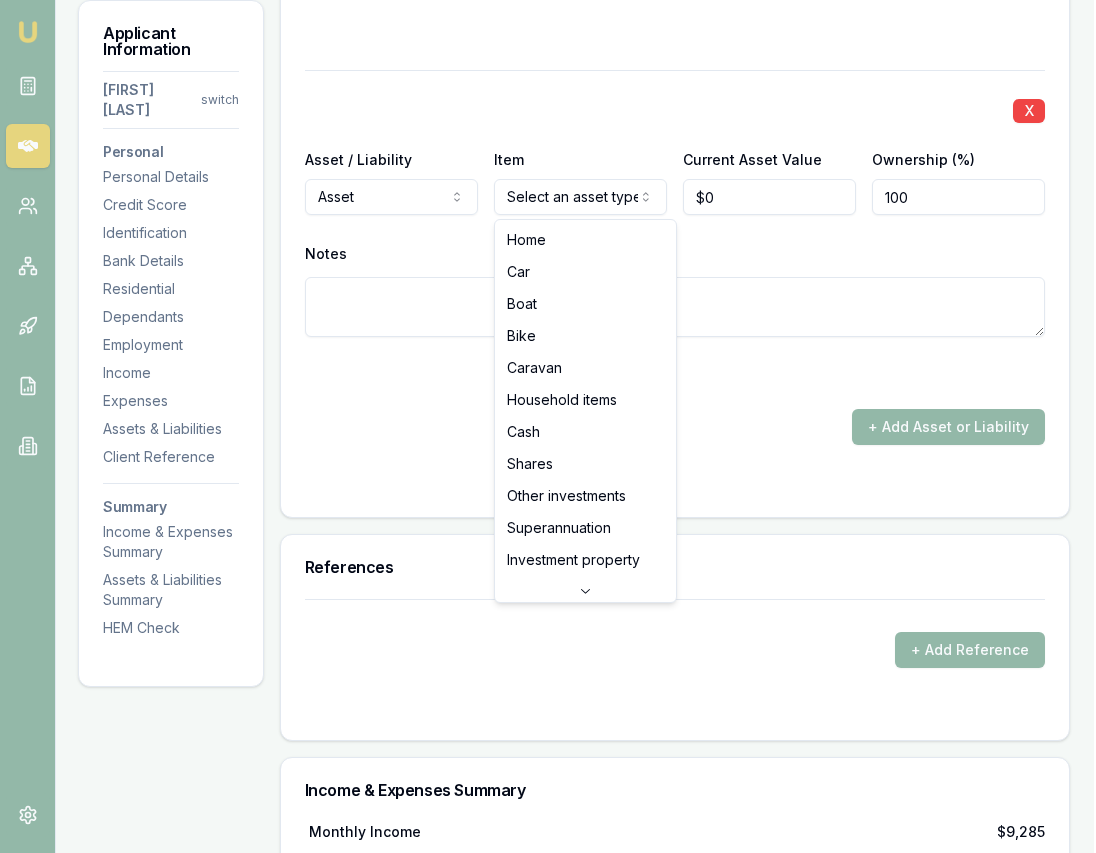 click on "Emu Broker Deals View D-2QNUX0XT8G Eujin Ooi Toggle Menu Customer Gurpreet Sodhi [PHONE] [EMAIL] Finance Summary $32,000 Loan Type: Consumer Loan Asset Type : Medical Deal Dynamics Stage: Documents Requested From Client Age: 3 days ago HEM: Above Benchmark Finance Details Applicants Loan Options Lender Submission Applicant Information Gurpreet Sodhi switch Personal Personal Details Credit Score Identification Bank Details Residential Dependants Employment Income Expenses Assets & Liabilities Client Reference Summary Income & Expenses Summary Assets & Liabilities Summary HEM Check Personal Title * Mrs Mr Mrs Miss Ms Dr Prof First name * Gurpreet Middle name Kaur Last name * Sodhi Date of birth 11/10/1992 Gender Female Male Female Other Not disclosed Marital status De facto Single Married De facto Separated Divorced Widowed Residency status Australian citizen Australian citizen Permanent resident Temporary resident Visa holder Email [EMAIL] Phone [PHONE] Applicant type 454" at bounding box center (546, -4662) 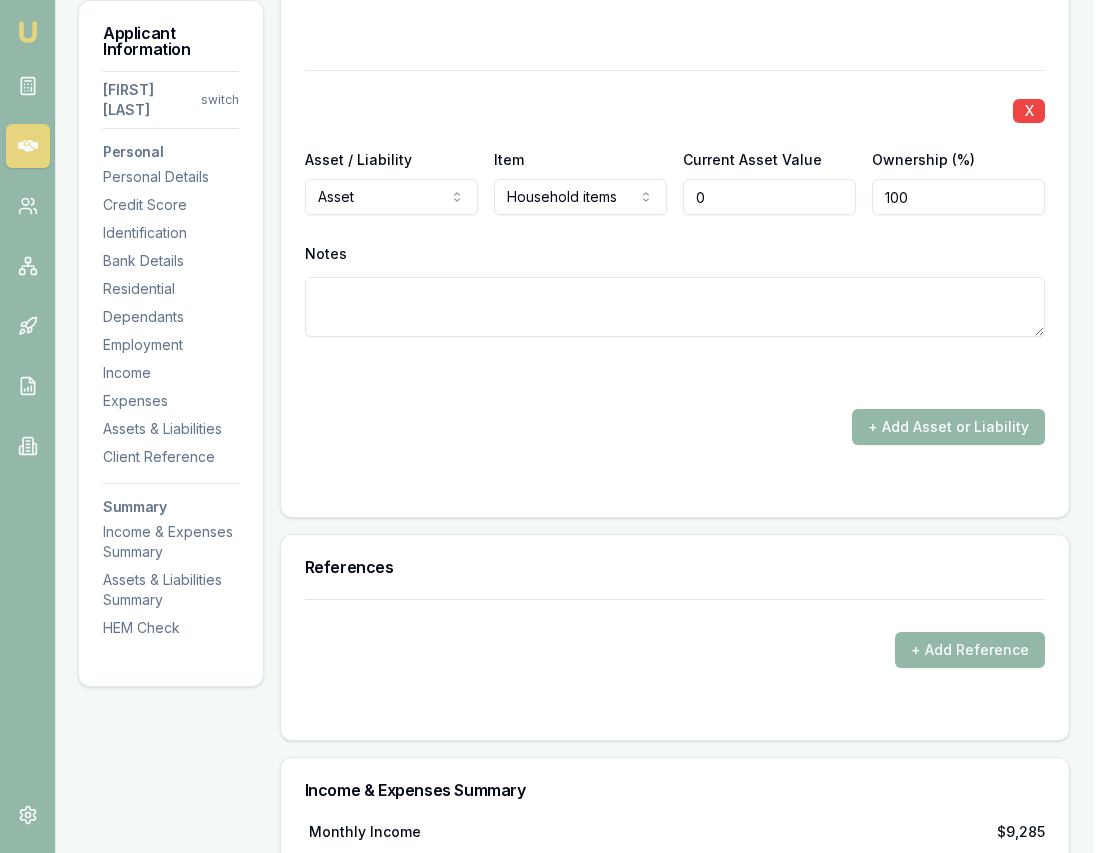 click on "0" at bounding box center [769, 197] 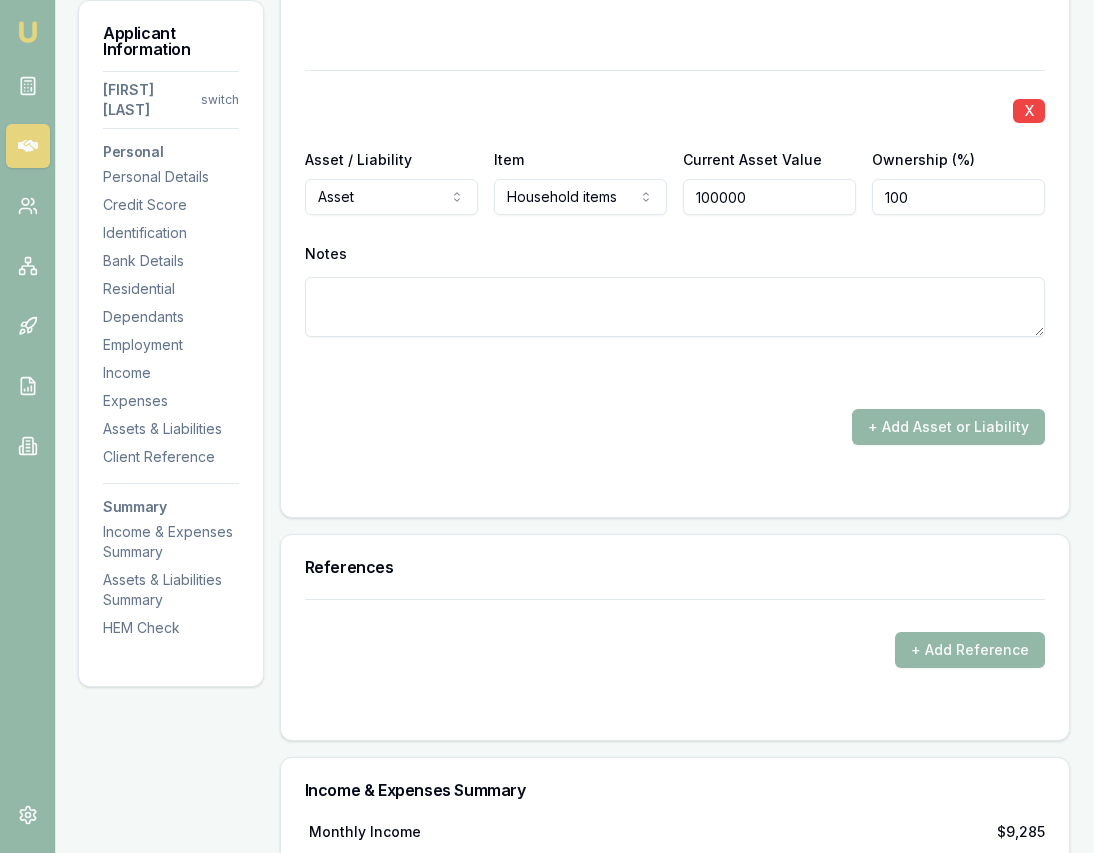 type on "$100,000" 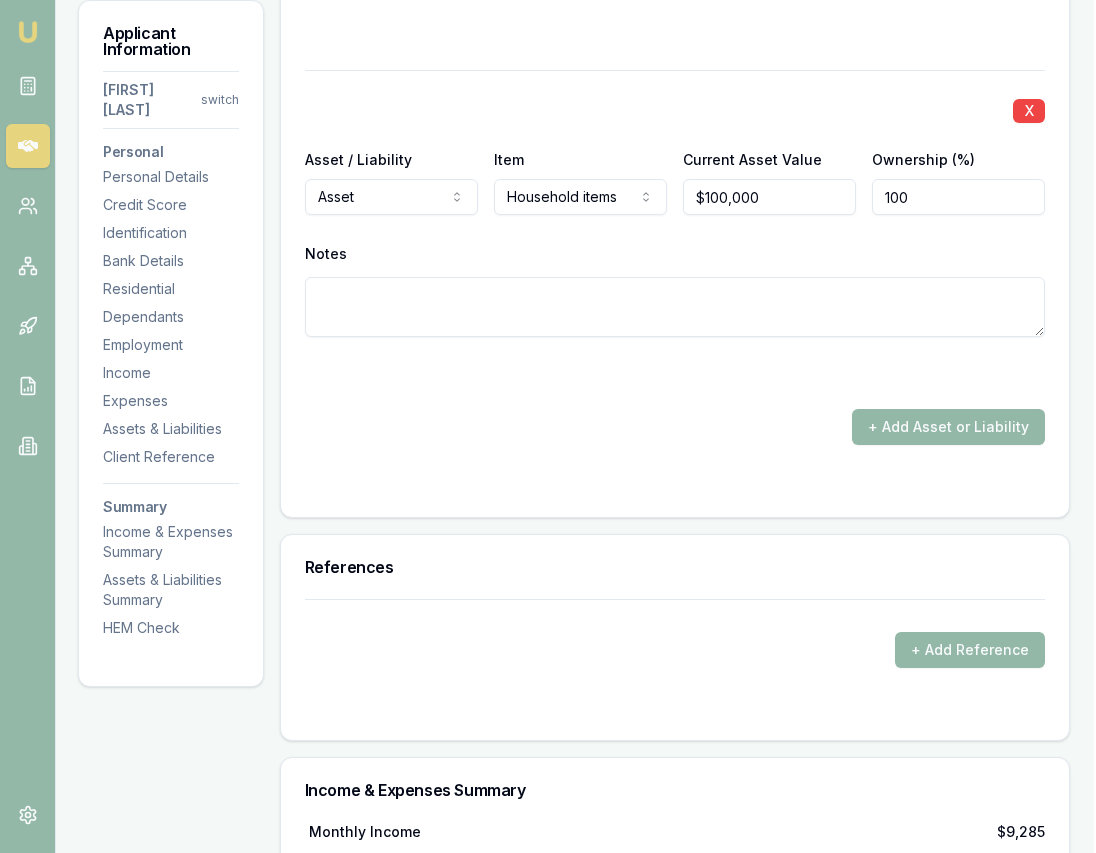 click on "X Asset / Liability  Asset Asset Liability Item  Household items Home Car Boat Bike Caravan Household items Cash Shares Other investments Superannuation Investment property Credit card Personal loan Payday loan Other Current Asset Value  $[AMOUNT] Ownership (%)  100 Notes" at bounding box center (675, 227) 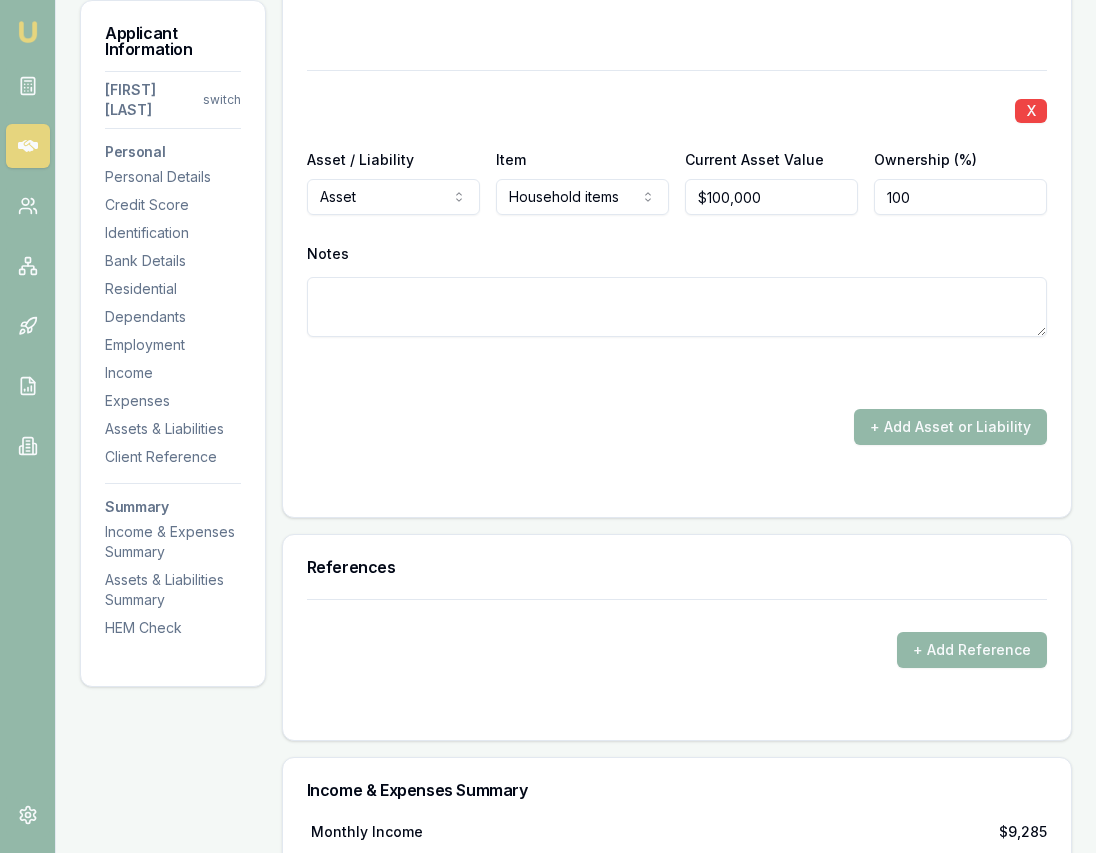 scroll, scrollTop: 5085, scrollLeft: 0, axis: vertical 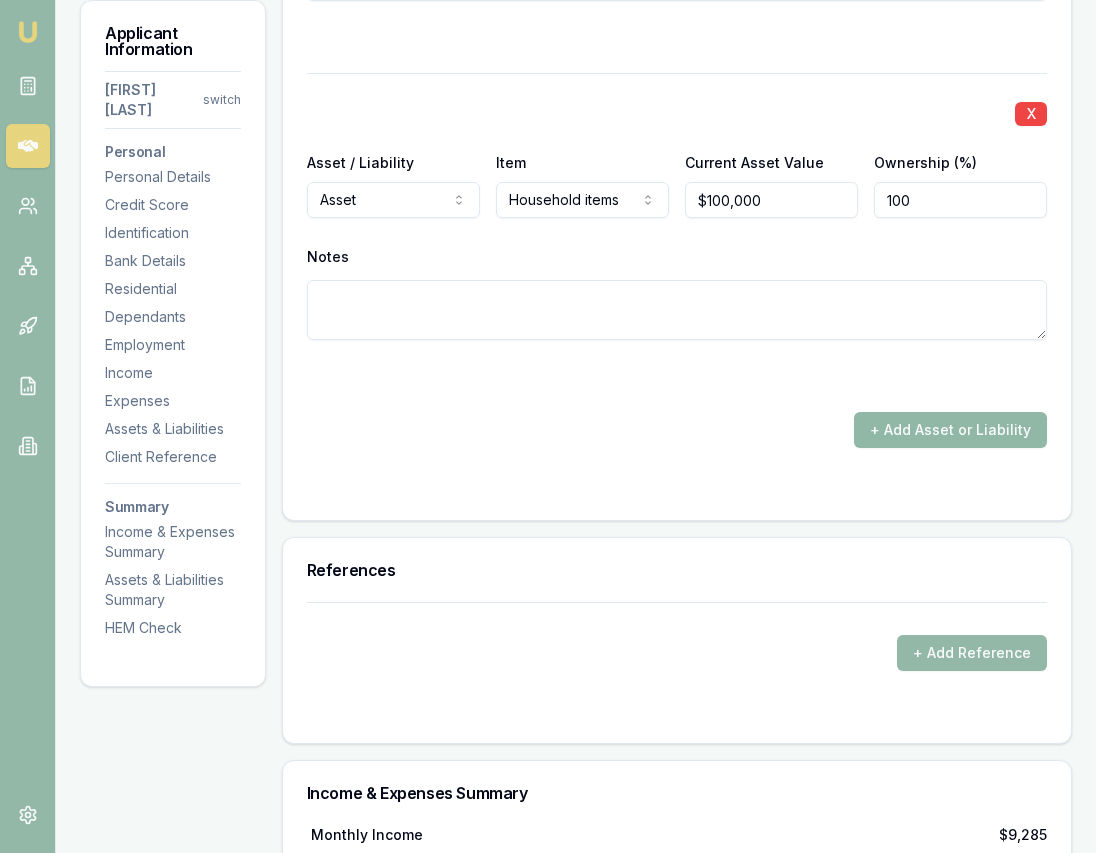 click on "+ Add Asset or Liability" at bounding box center [950, 430] 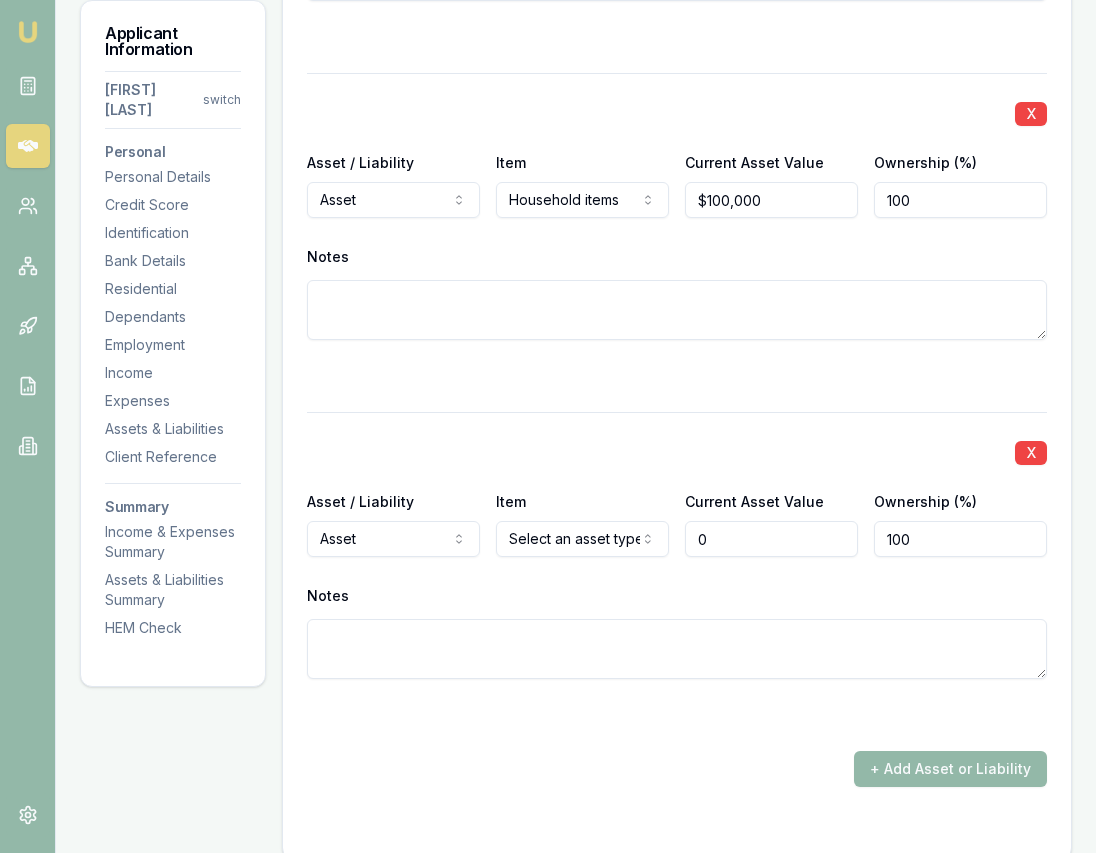 type on "$0" 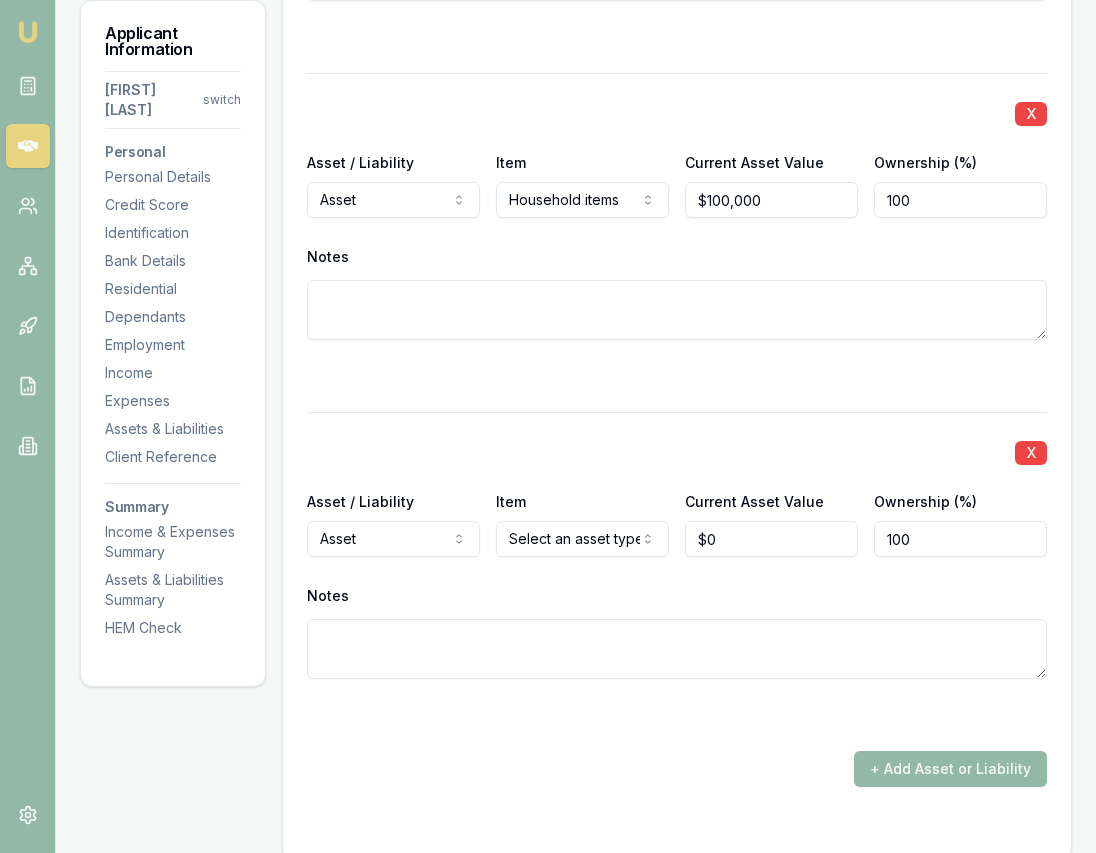 click on "Emu Broker Deals View D-2QNUX0XT8G Eujin Ooi Toggle Menu Customer Gurpreet Sodhi [PHONE] [EMAIL] Finance Summary $32,000 Loan Type: Consumer Loan Asset Type : Medical Deal Dynamics Stage: Documents Requested From Client Age: 3 days ago HEM: Above Benchmark Finance Details Applicants Loan Options Lender Submission Applicant Information Gurpreet Sodhi switch Personal Personal Details Credit Score Identification Bank Details Residential Dependants Employment Income Expenses Assets & Liabilities Client Reference Summary Income & Expenses Summary Assets & Liabilities Summary HEM Check Personal Title * Mrs Mr Mrs Miss Ms Dr Prof First name * Gurpreet Middle name Kaur Last name * Sodhi Date of birth 11/10/1992 Gender Female Male Female Other Not disclosed Marital status De facto Single Married De facto Separated Divorced Widowed Residency status Australian citizen Australian citizen Permanent resident Temporary resident Visa holder Email [EMAIL] Phone [PHONE] Applicant type 454" at bounding box center [548, -4659] 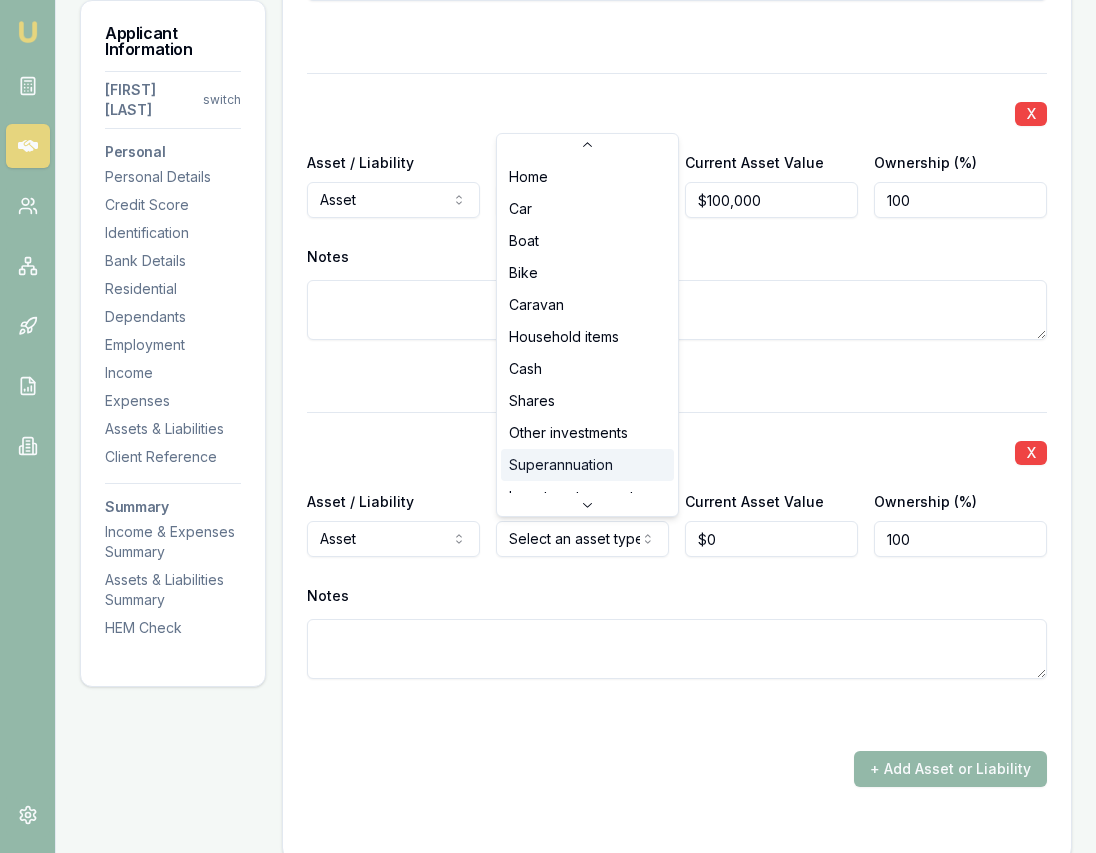 scroll, scrollTop: 31, scrollLeft: 0, axis: vertical 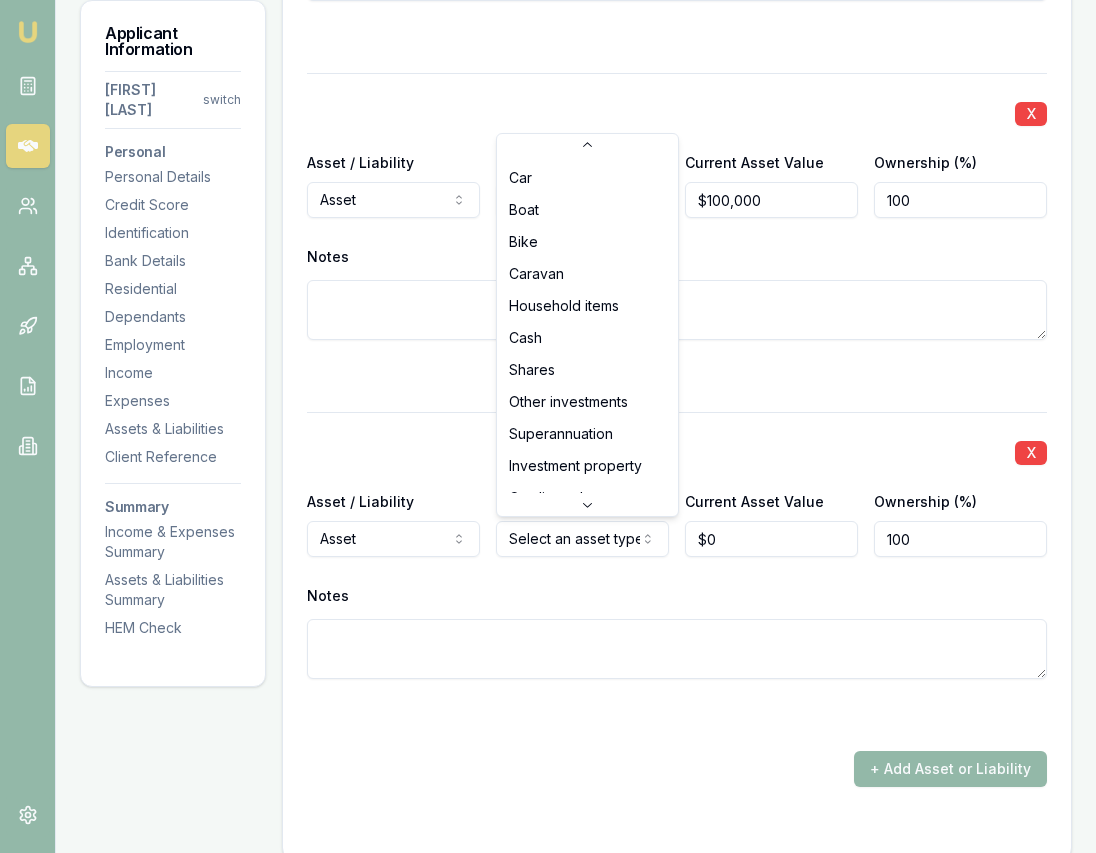 select on "SUPERANNUATION" 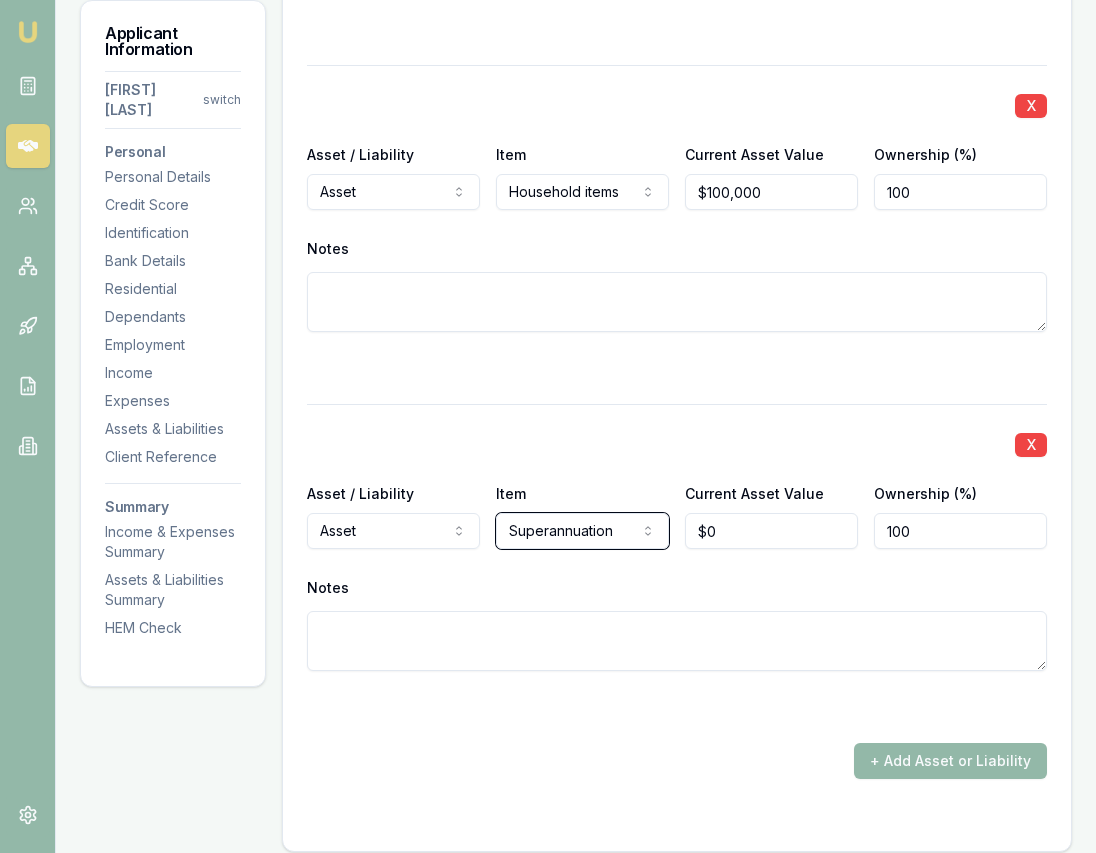 scroll, scrollTop: 5095, scrollLeft: 0, axis: vertical 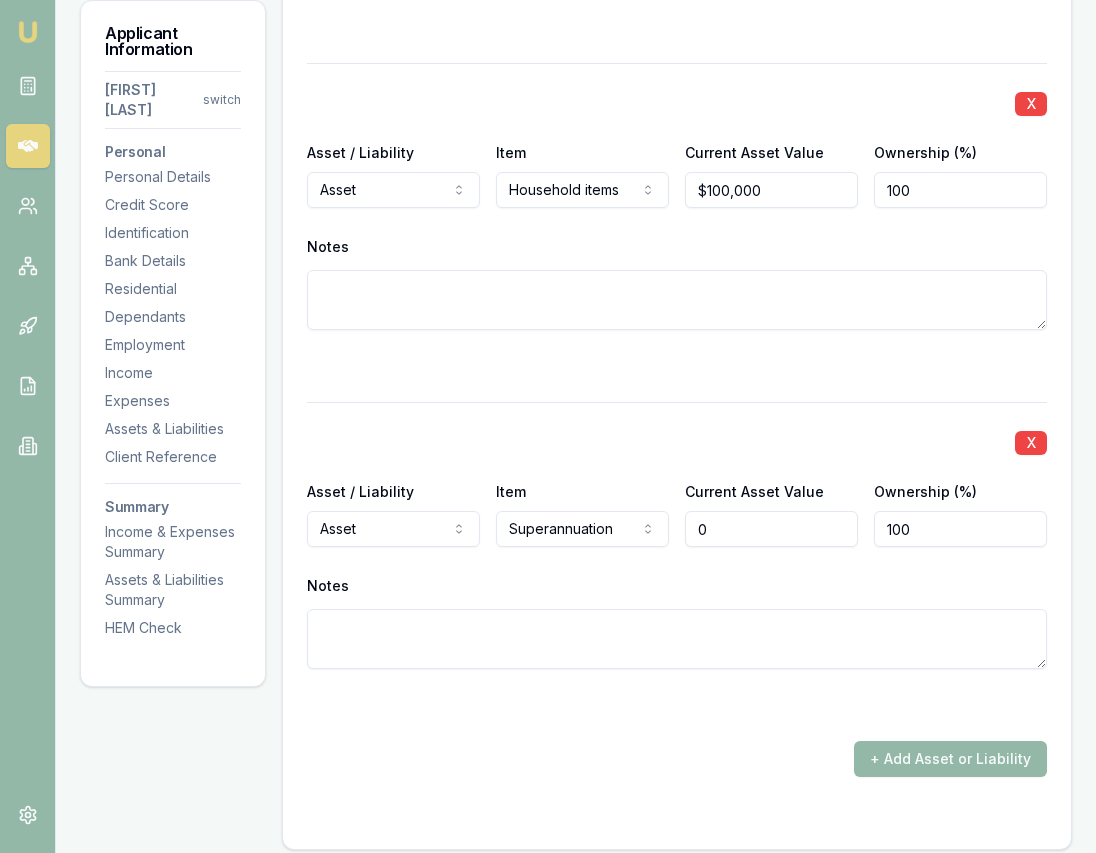 click on "0" at bounding box center [771, 529] 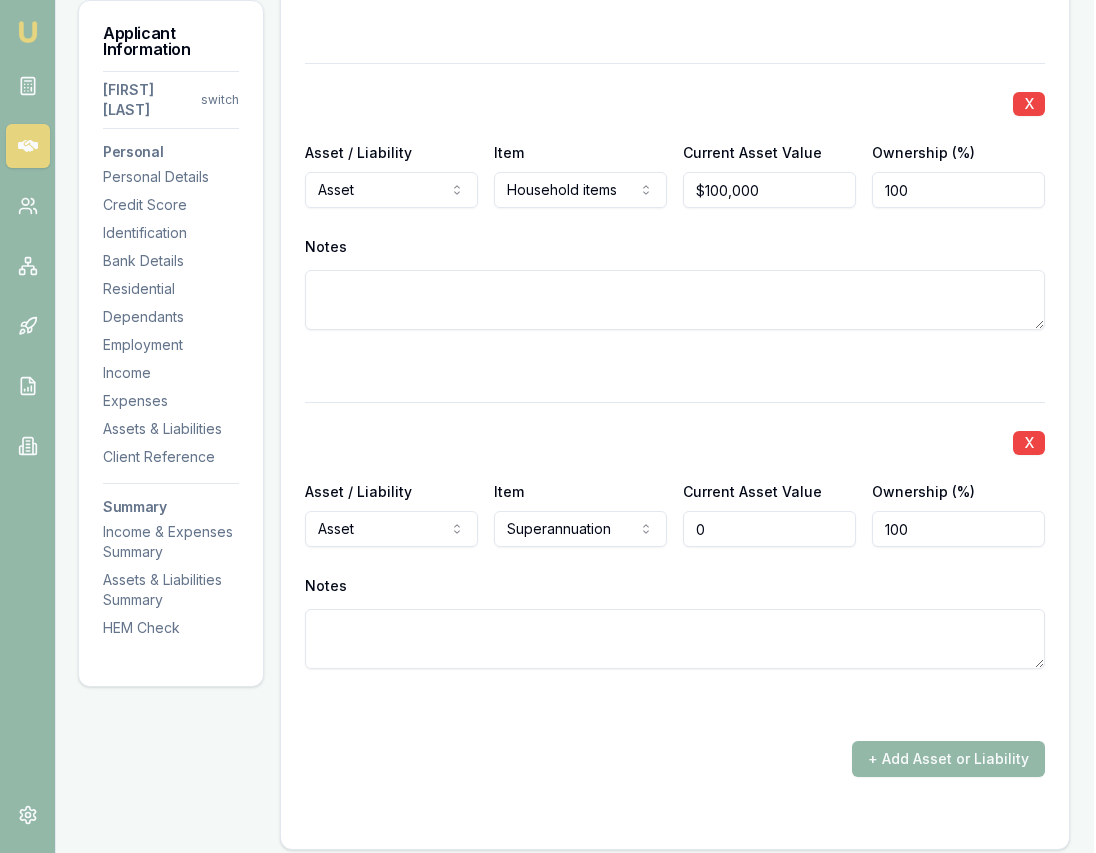 click on "X Asset / Liability Asset Asset Liability Item Superannuation Home Car Boat Bike Caravan Household items Cash Shares Other investments Superannuation Investment property Credit card Personal loan Payday loan Other Current Asset Value 0 Ownership (%) 100 Notes" at bounding box center (675, 559) 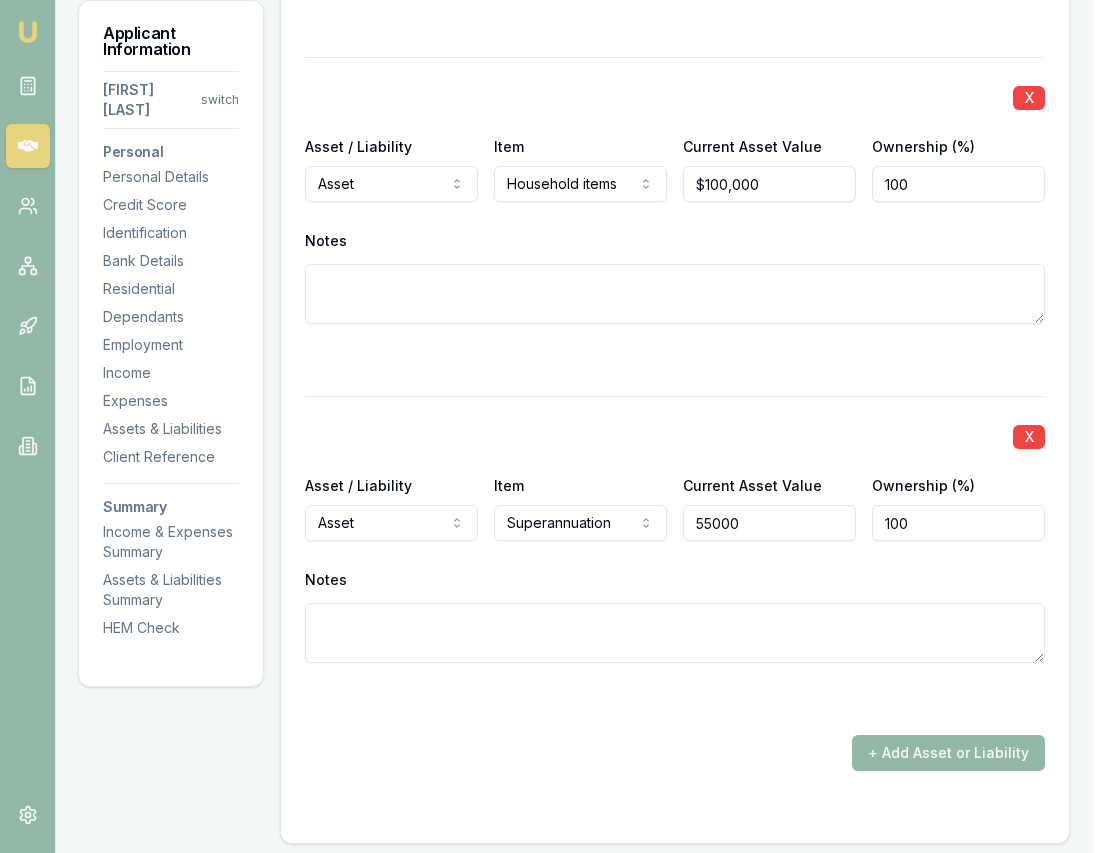 type on "$55,000" 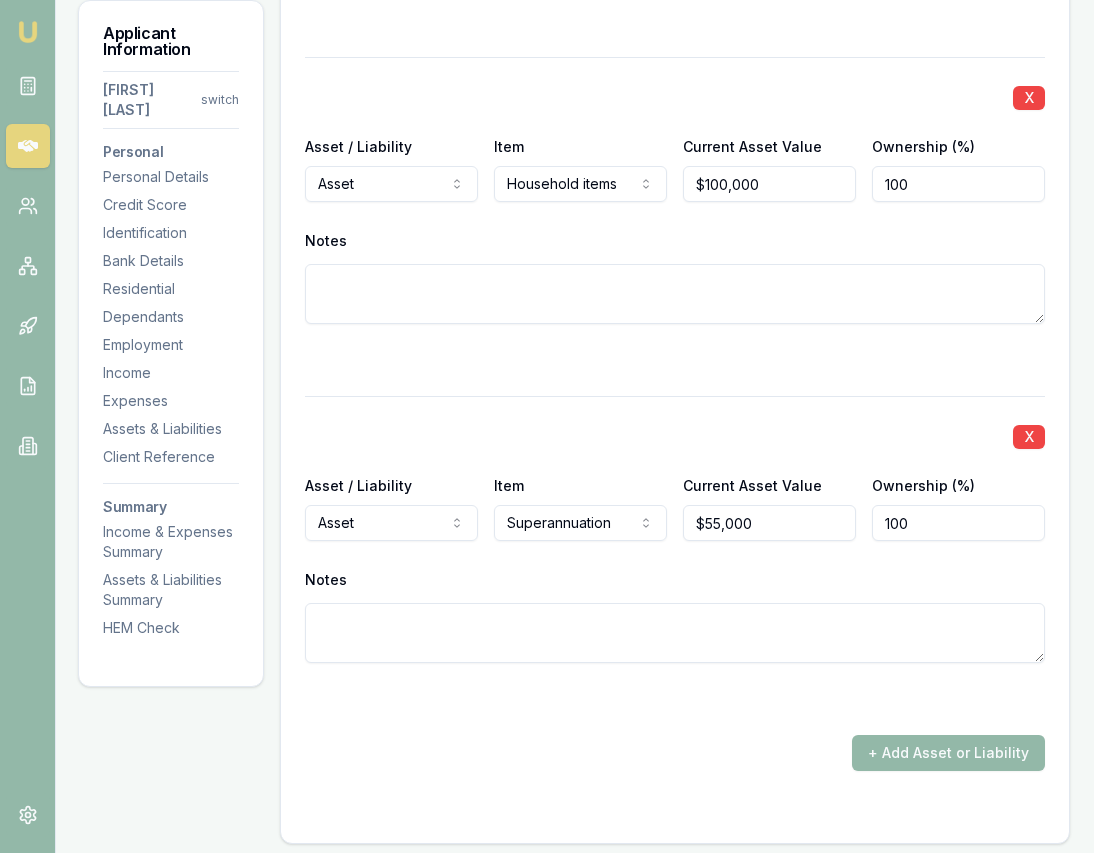 click on "X Asset / Liability  Asset Asset Liability Item  Car Home Car Boat Bike Caravan Household items Cash Shares Other investments Superannuation Investment property Credit card Personal loan Payday loan Other Current Asset Value  $[AMOUNT] Ownership (%)  100 Notes   X Asset / Liability  Asset Asset Liability Item  Cash Home Car Boat Bike Caravan Household items Cash Shares Other investments Superannuation Investment property Credit card Personal loan Payday loan Other Current Asset Value  $[AMOUNT] Ownership (%)  100 Notes   X Asset / Liability  Asset Asset Liability Item  Household items Home Car Boat Bike Caravan Household items Cash Shares Other investments Superannuation Investment property Credit card Personal loan Payday loan Other Current Asset Value  $[AMOUNT] Ownership (%)  100 Notes   X Asset / Liability  Asset Asset Liability Item  Superannuation Home Car Boat Bike Caravan Household items Cash Shares Other investments Superannuation Investment property Credit card Personal loan Payday loan Other $[AMOUNT] 100" at bounding box center (675, 75) 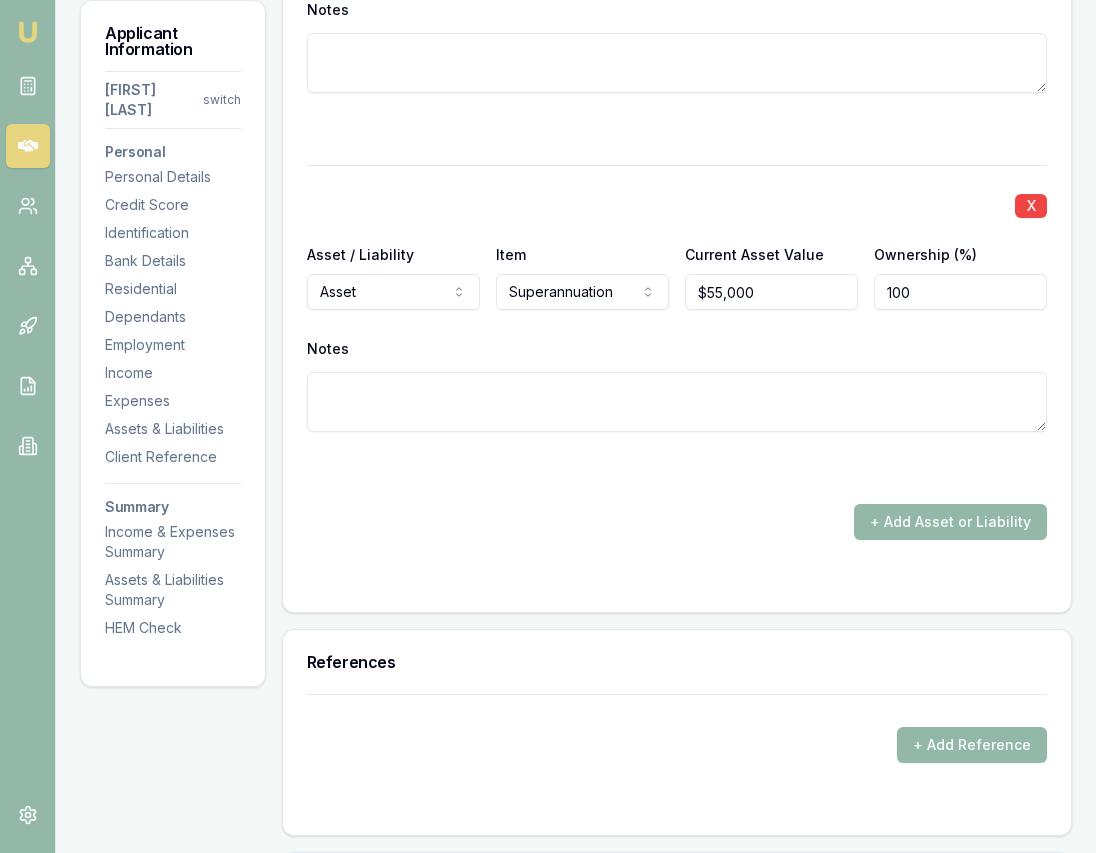 scroll, scrollTop: 5370, scrollLeft: 0, axis: vertical 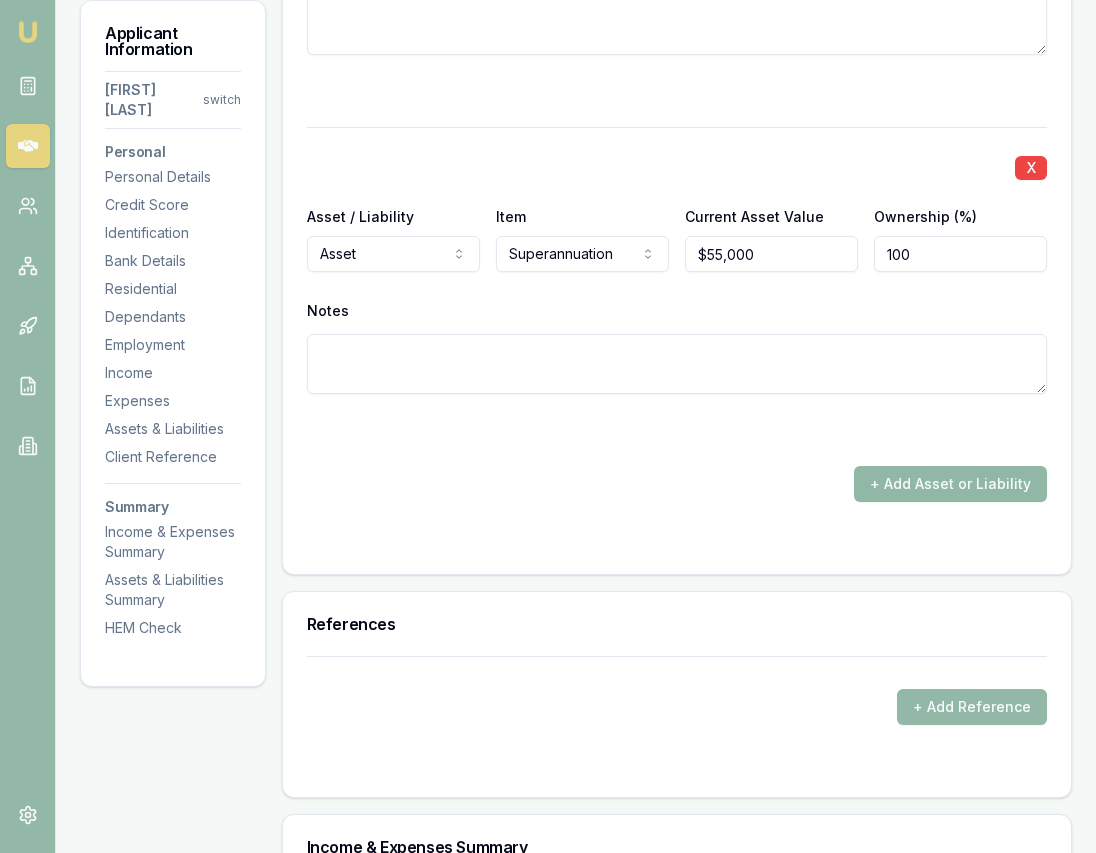 click on "+ Add Asset or Liability" at bounding box center [950, 484] 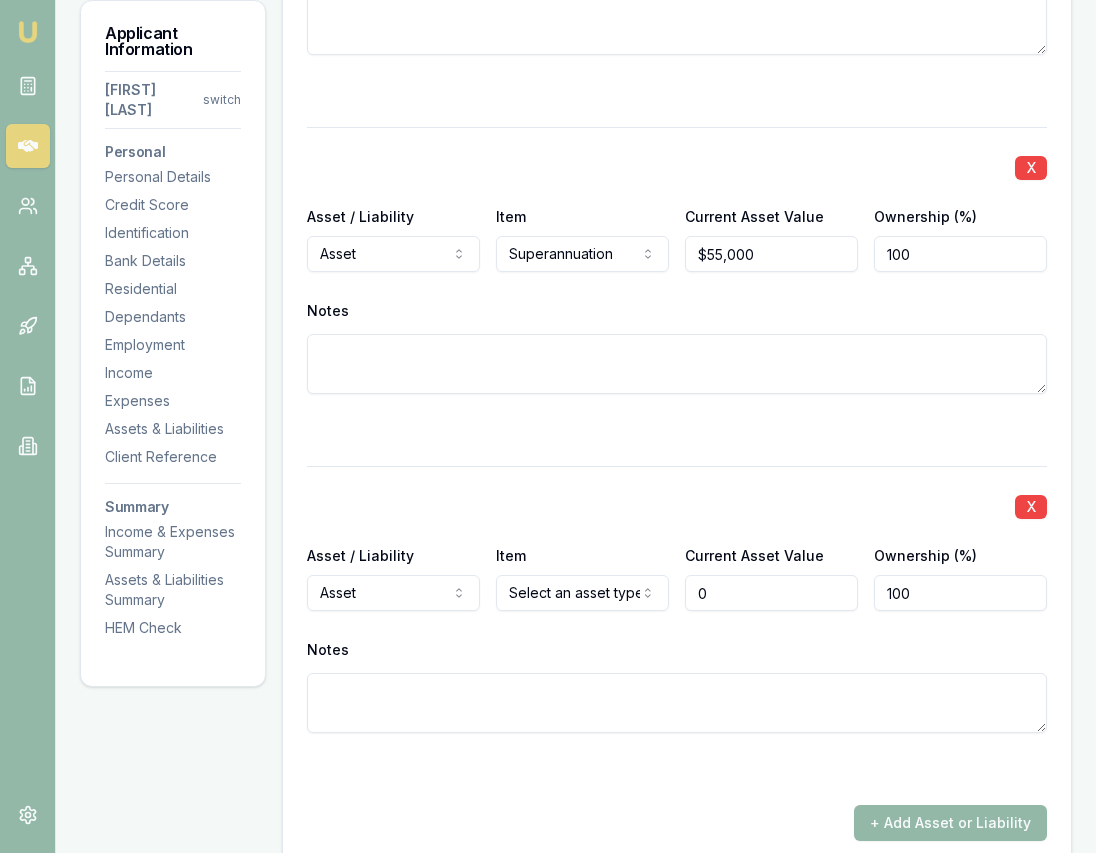 type on "$0" 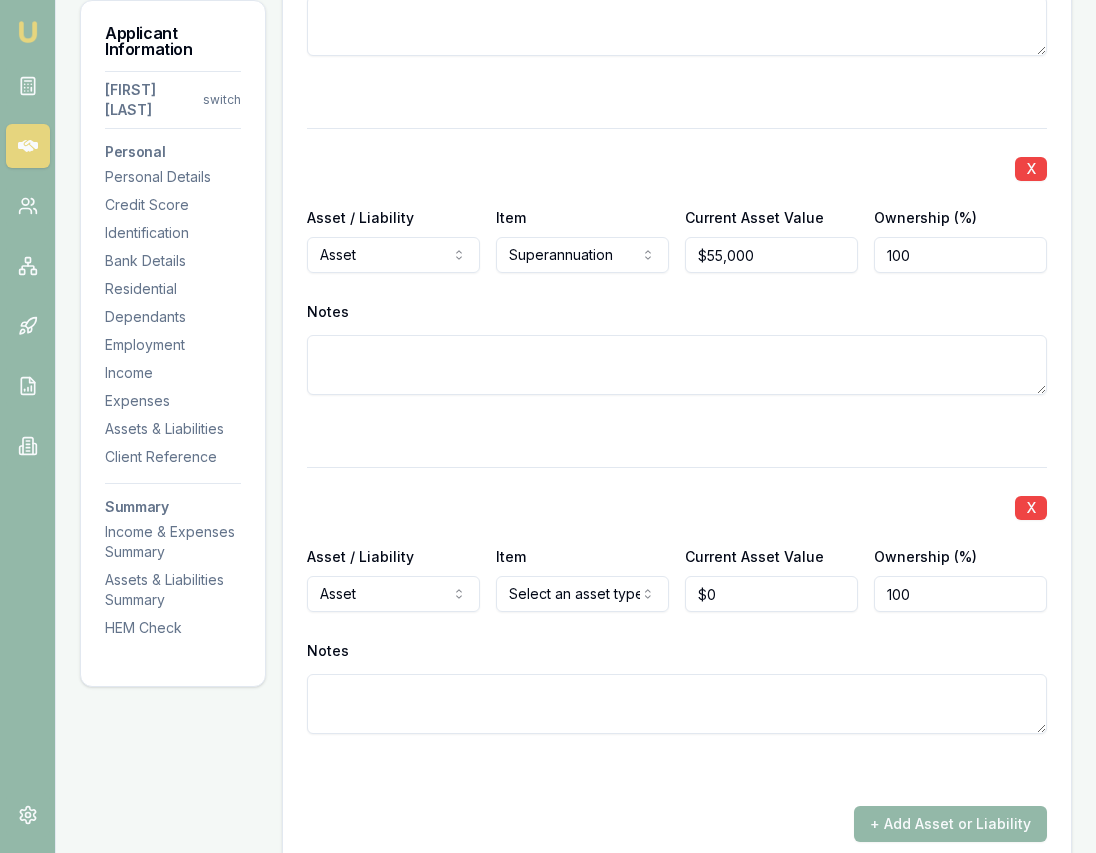 click on "Emu Broker Deals View D-2QNUX0XT8G Eujin Ooi Toggle Menu Customer Gurpreet Sodhi [PHONE] [EMAIL] Finance Summary $32,000 Loan Type: Consumer Loan Asset Type : Medical Deal Dynamics Stage: Documents Requested From Client Age: 3 days ago HEM: Above Benchmark Finance Details Applicants Loan Options Lender Submission Applicant Information Gurpreet Sodhi switch Personal Personal Details Credit Score Identification Bank Details Residential Dependants Employment Income Expenses Assets & Liabilities Client Reference Summary Income & Expenses Summary Assets & Liabilities Summary HEM Check Personal Title * Mrs Mr Mrs Miss Ms Dr Prof First name * Gurpreet Middle name Kaur Last name * Sodhi Date of birth 11/10/1992 Gender Female Male Female Other Not disclosed Marital status De facto Single Married De facto Separated Divorced Widowed Residency status Australian citizen Australian citizen Permanent resident Temporary resident Visa holder Email [EMAIL] Phone [PHONE] Applicant type 454" at bounding box center [548, -4943] 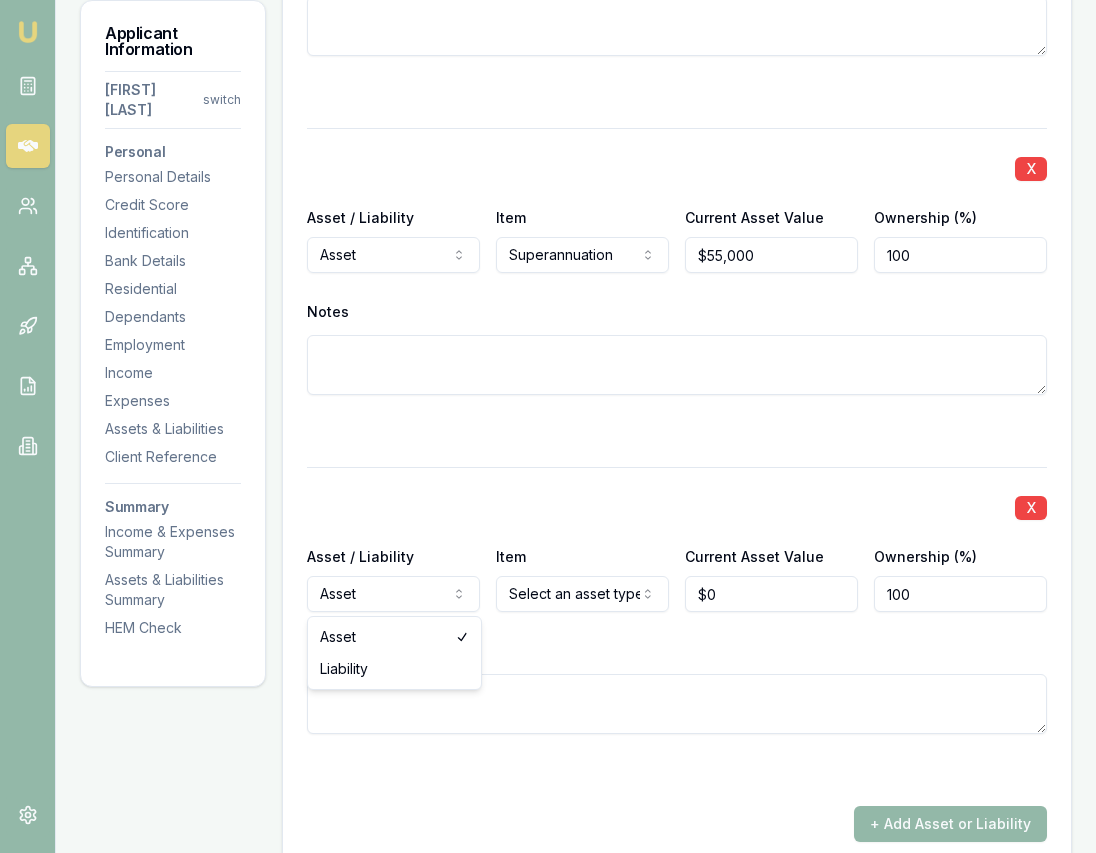 select on "LIABILITY" 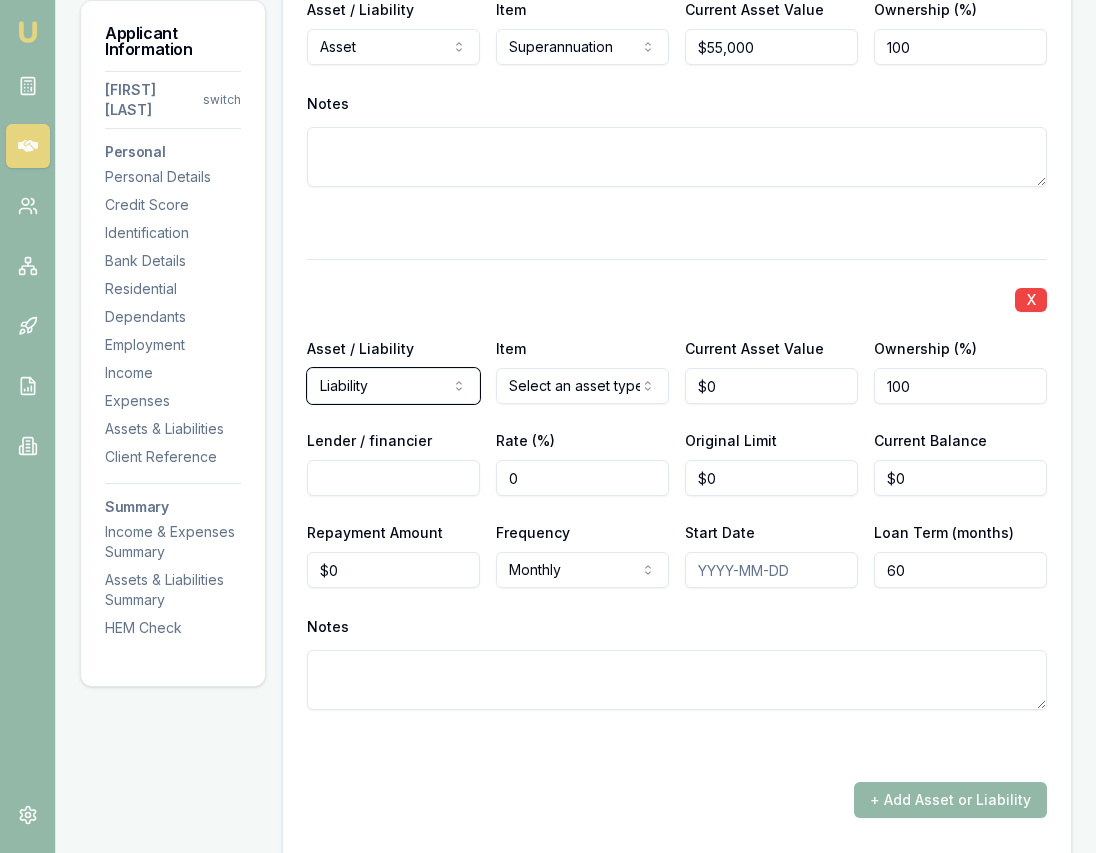 scroll, scrollTop: 5612, scrollLeft: 0, axis: vertical 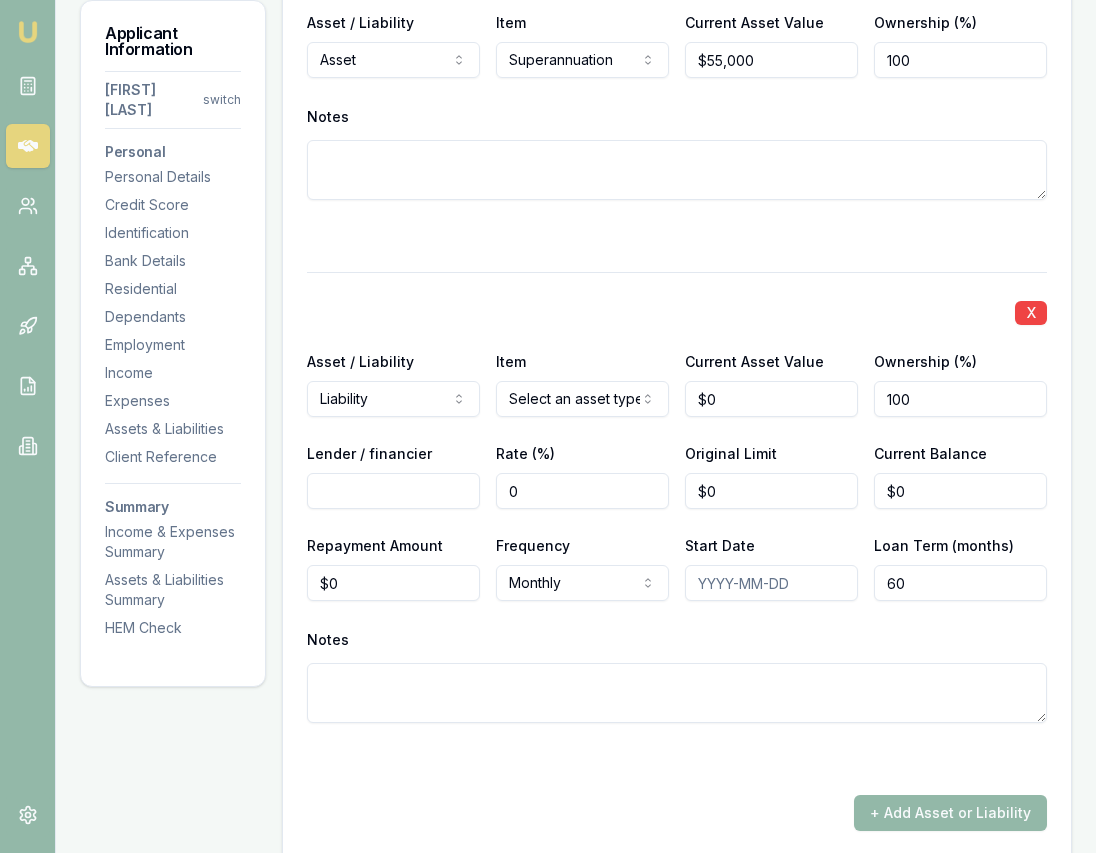 click on "Emu Broker Deals View D-2QNUX0XT8G Eujin Ooi Toggle Menu Customer Gurpreet Sodhi [PHONE] [EMAIL] Finance Summary $32,000 Loan Type: Consumer Loan Asset Type : Medical Deal Dynamics Stage: Documents Requested From Client Age: 3 days ago HEM: Above Benchmark Finance Details Applicants Loan Options Lender Submission Applicant Information Gurpreet Sodhi switch Personal Personal Details Credit Score Identification Bank Details Residential Dependants Employment Income Expenses Assets & Liabilities Client Reference Summary Income & Expenses Summary Assets & Liabilities Summary HEM Check Personal Title * Mrs Mr Mrs Miss Ms Dr Prof First name * Gurpreet Middle name Kaur Last name * Sodhi Date of birth 11/10/1992 Gender Female Male Female Other Not disclosed Marital status De facto Single Married De facto Separated Divorced Widowed Residency status Australian citizen Australian citizen Permanent resident Temporary resident Visa holder Email [EMAIL] Phone [PHONE] Applicant type 454" at bounding box center [548, -5186] 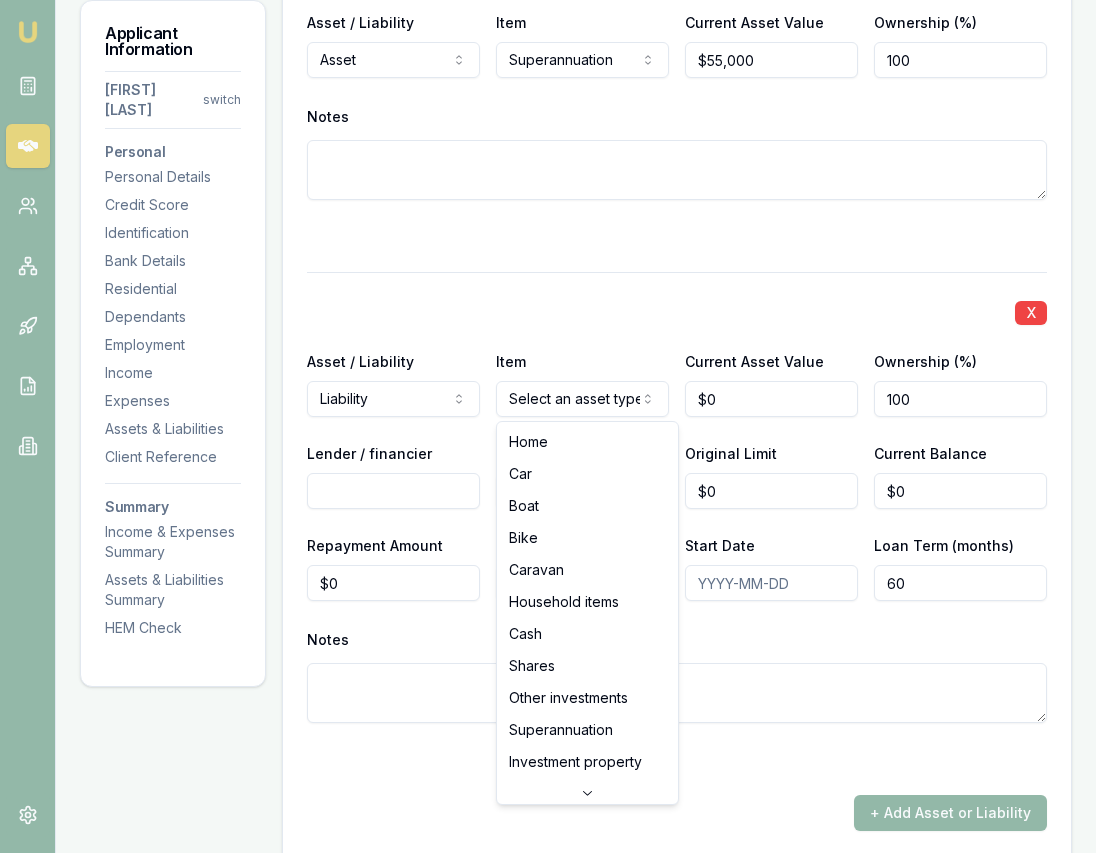 select on "CAR" 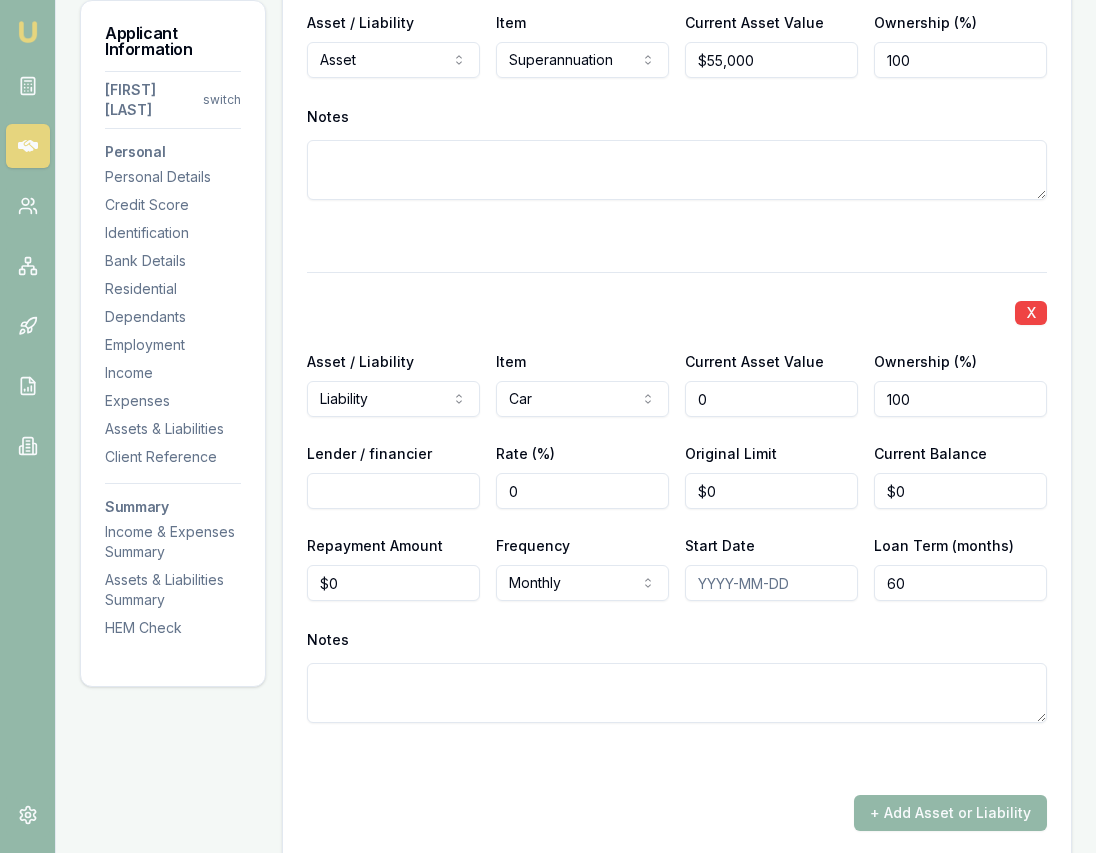 click on "0" at bounding box center (771, 399) 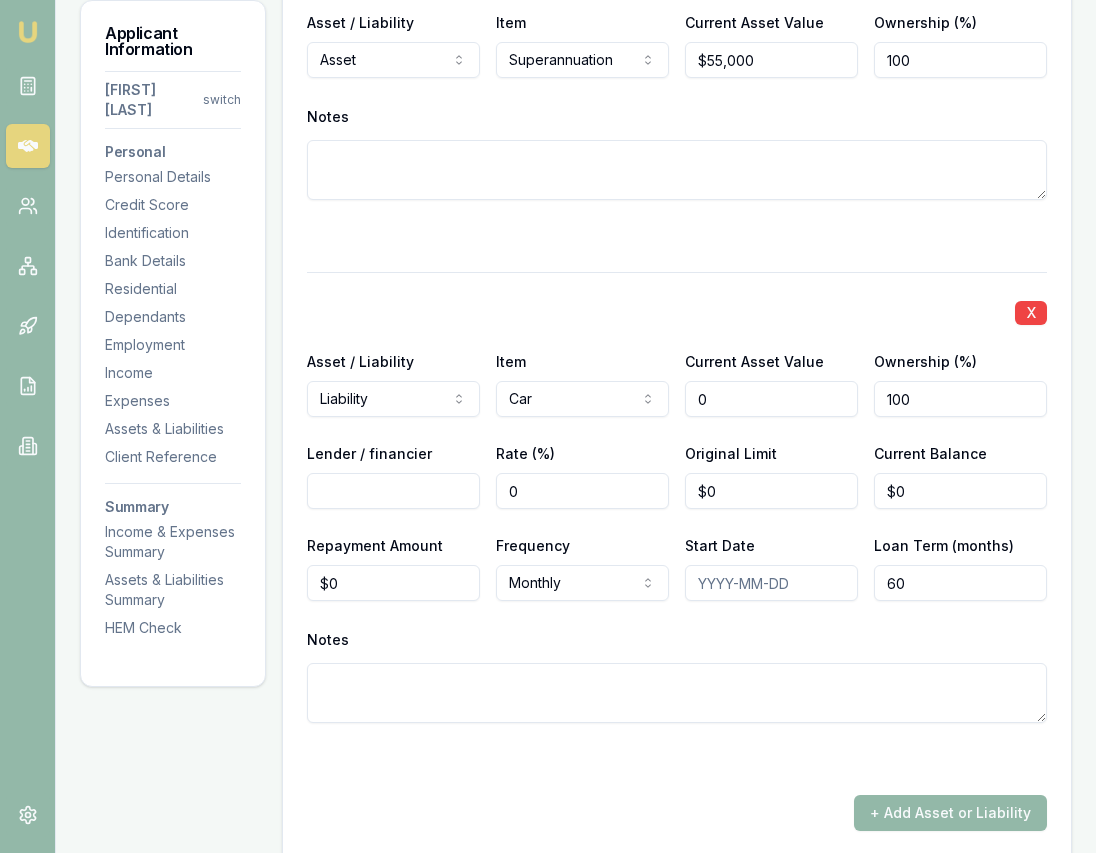 click on "0" at bounding box center (771, 399) 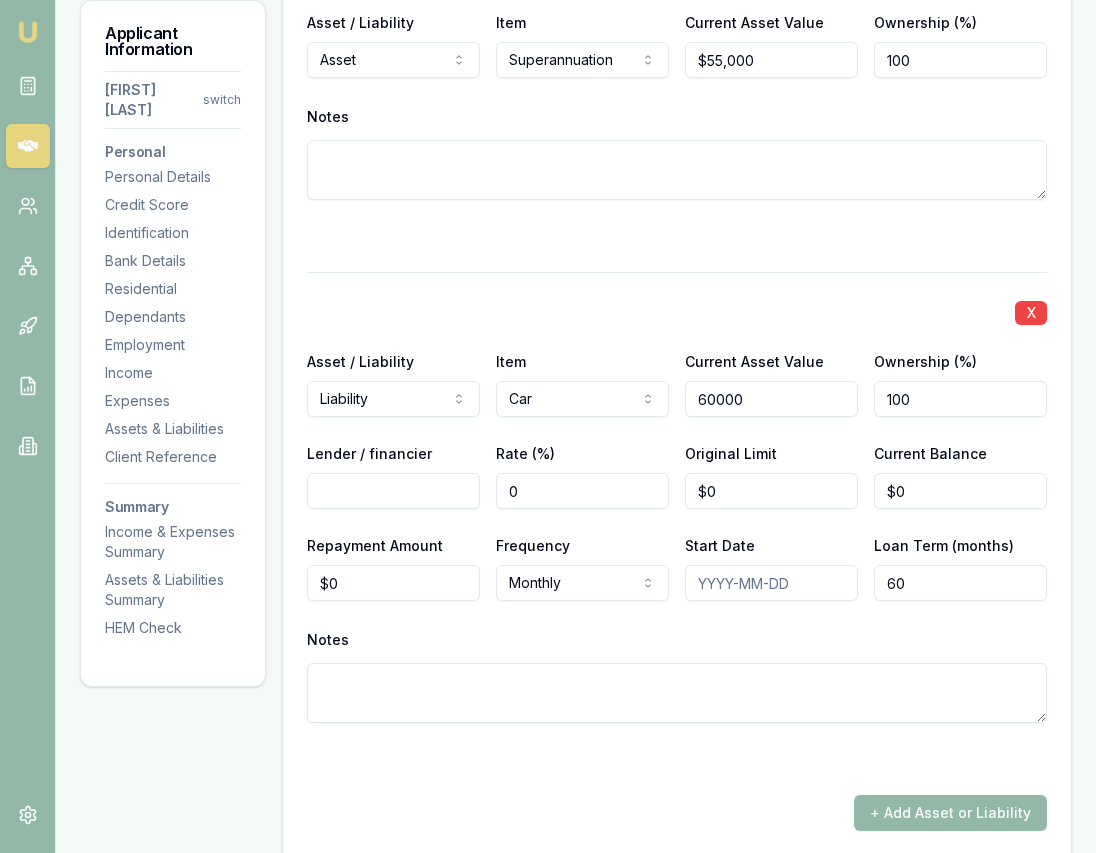 type on "$60,000" 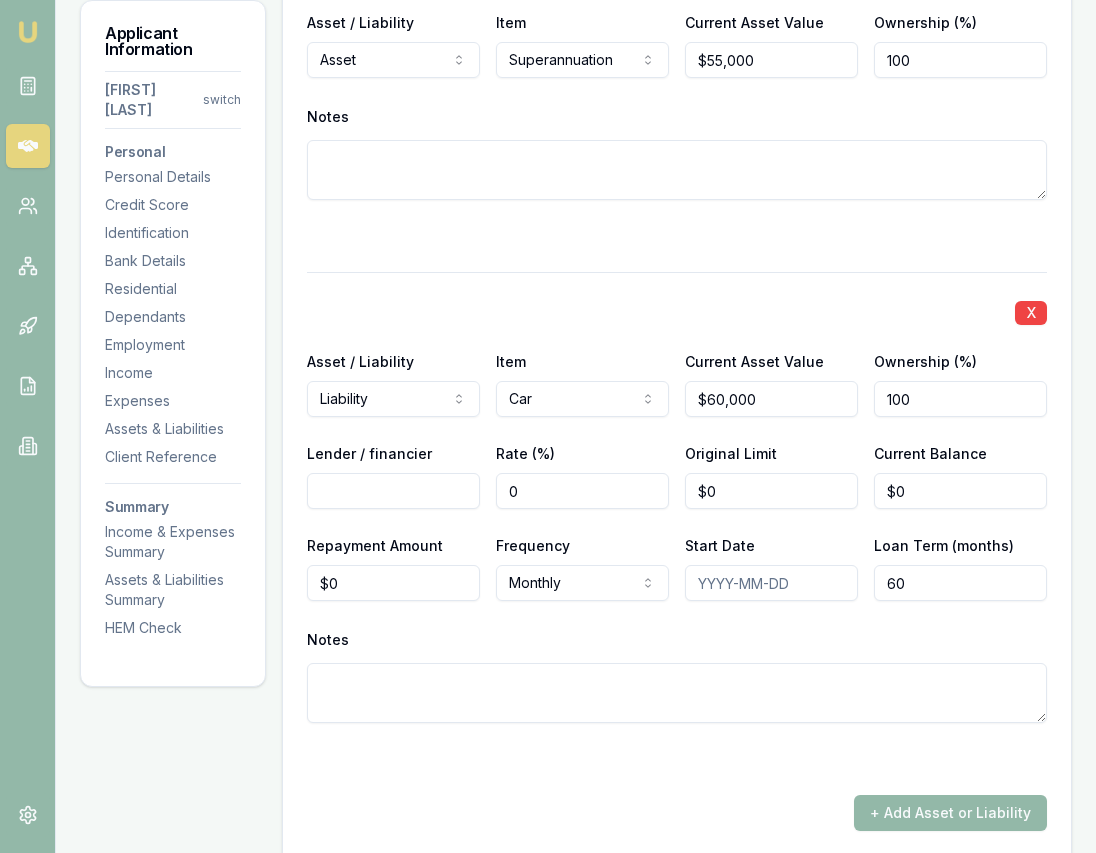 click on "Lender / financier" at bounding box center [393, 491] 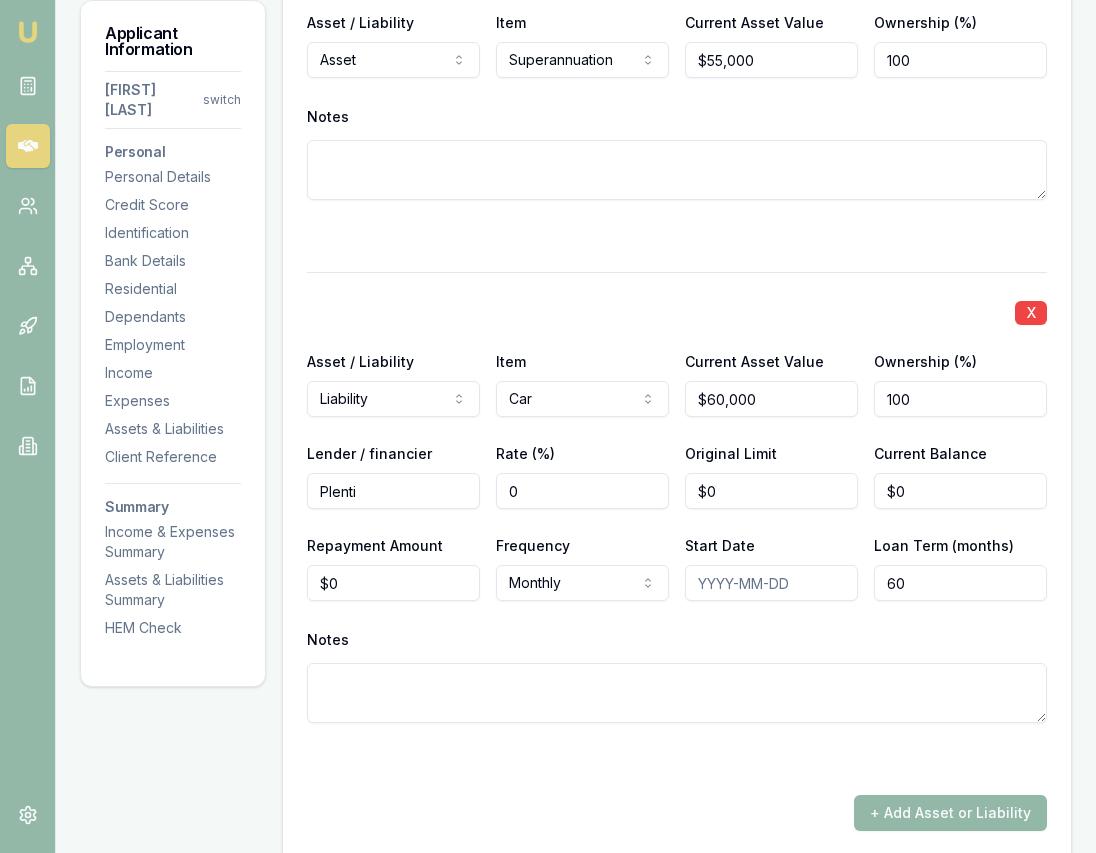 scroll, scrollTop: 5612, scrollLeft: 1, axis: both 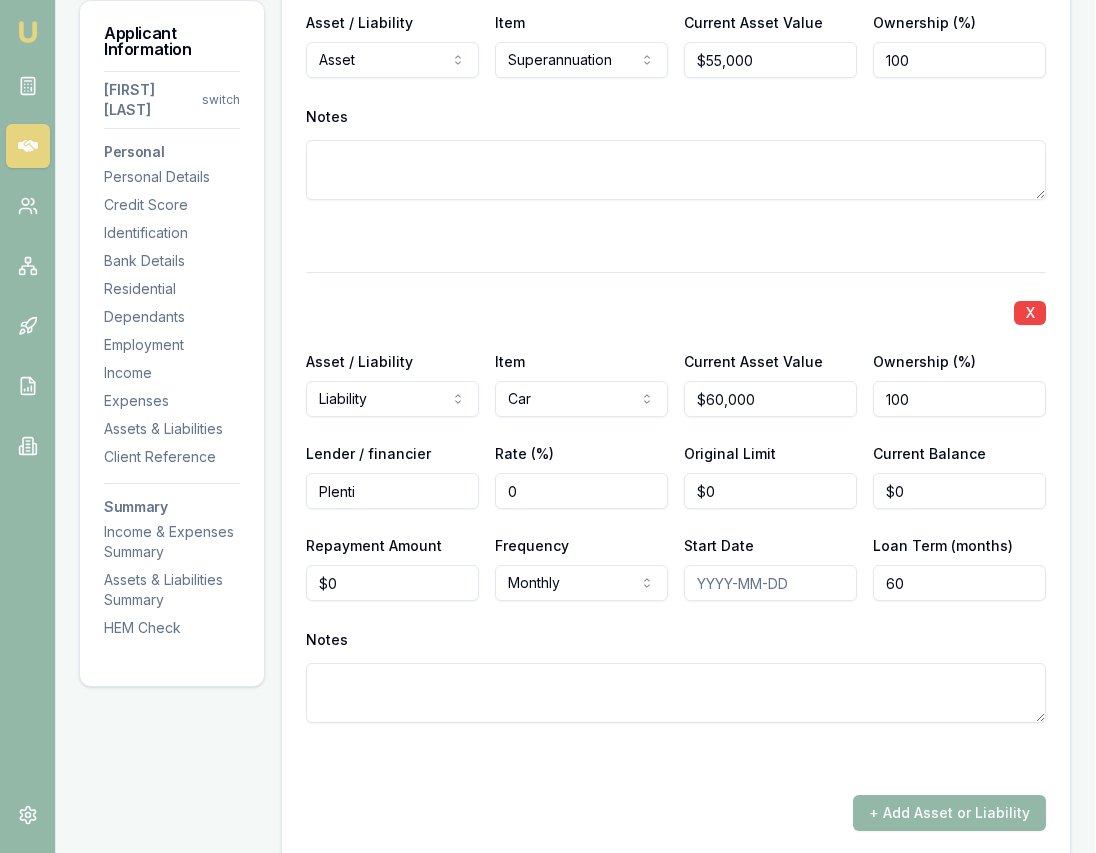 type on "Plenti" 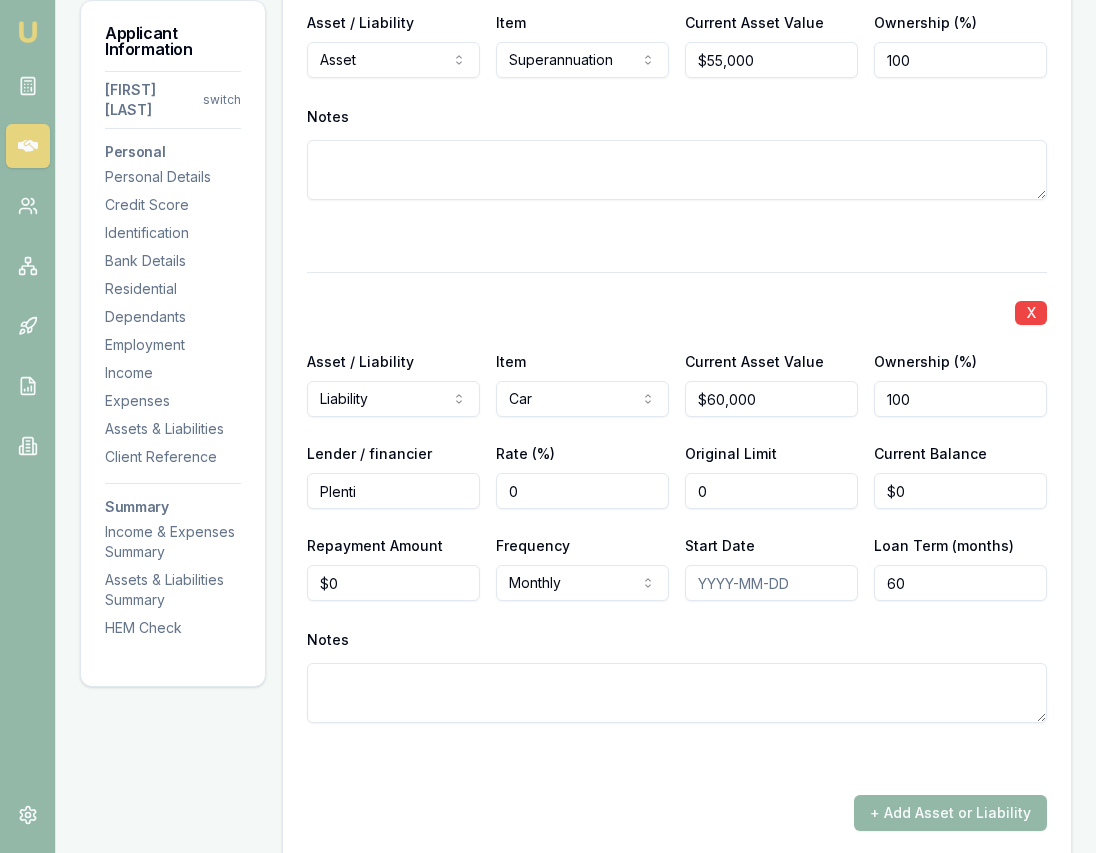 scroll, scrollTop: 5612, scrollLeft: 2, axis: both 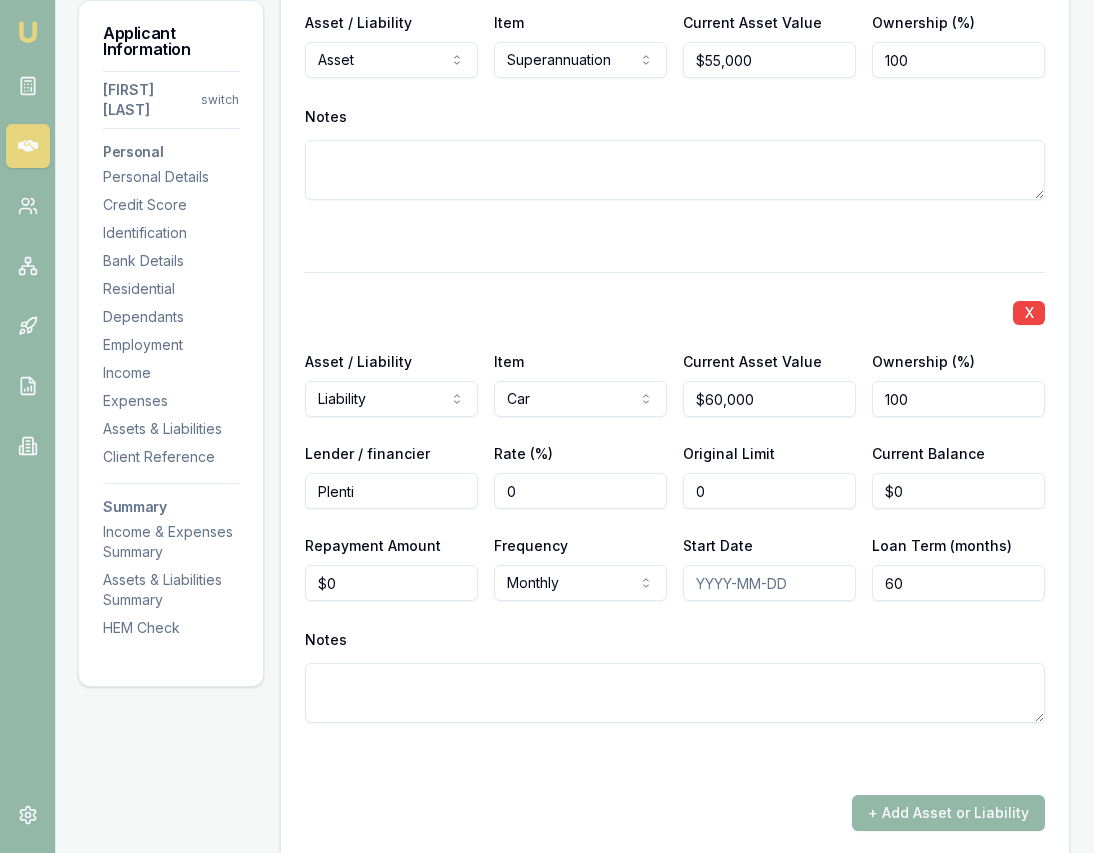 click on "0" at bounding box center [769, 491] 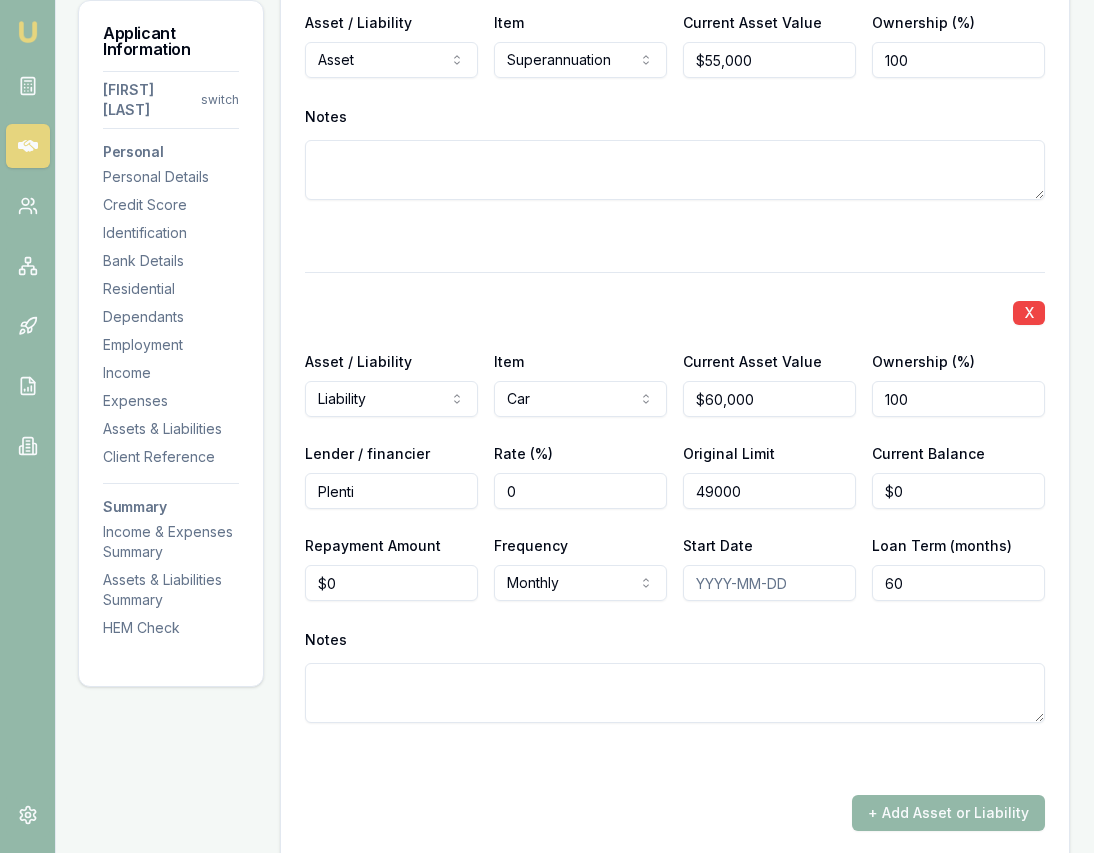 type on "$49,000" 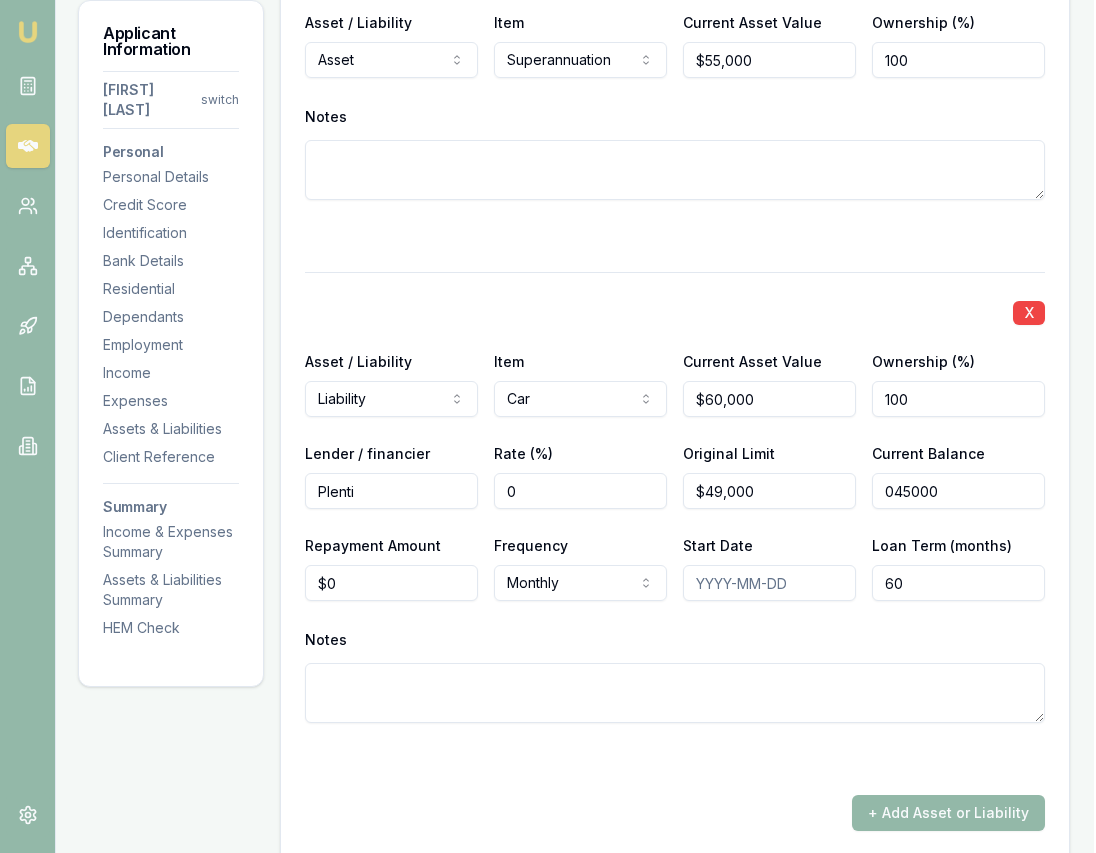 type on "$45,000" 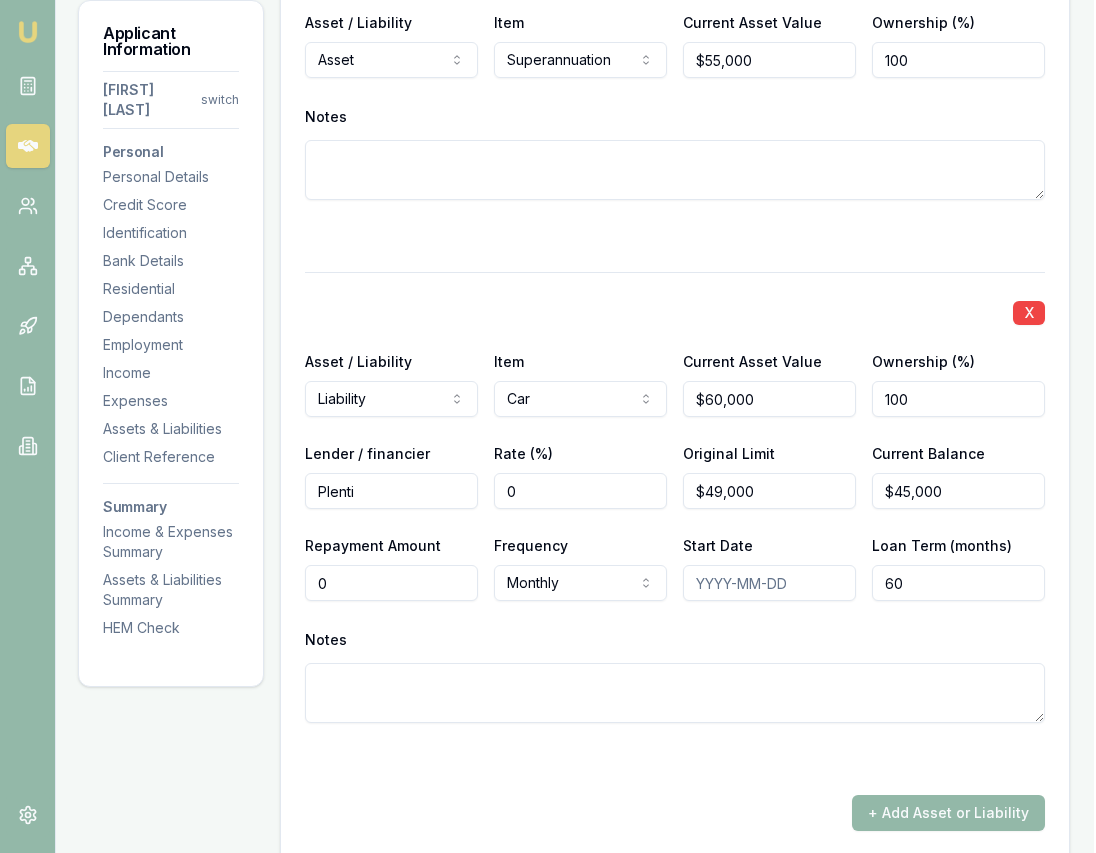 click on "0" at bounding box center (391, 583) 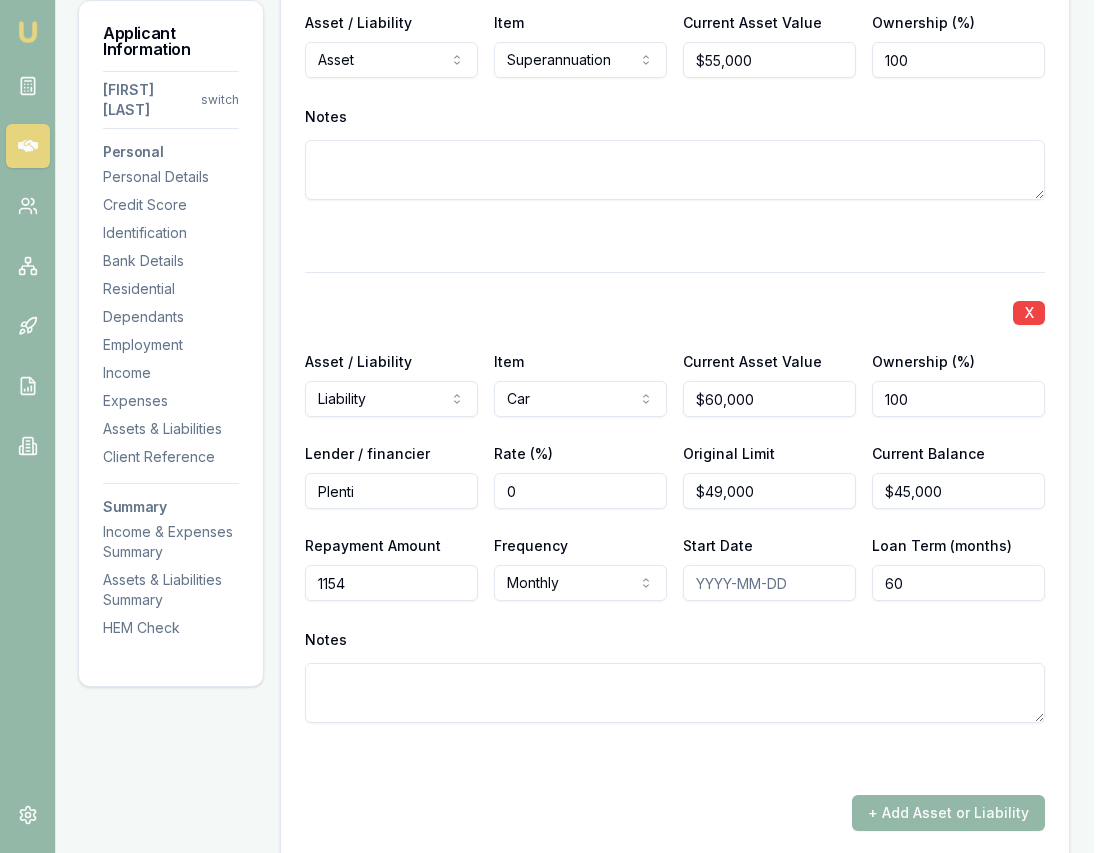 scroll, scrollTop: 5613, scrollLeft: 2, axis: both 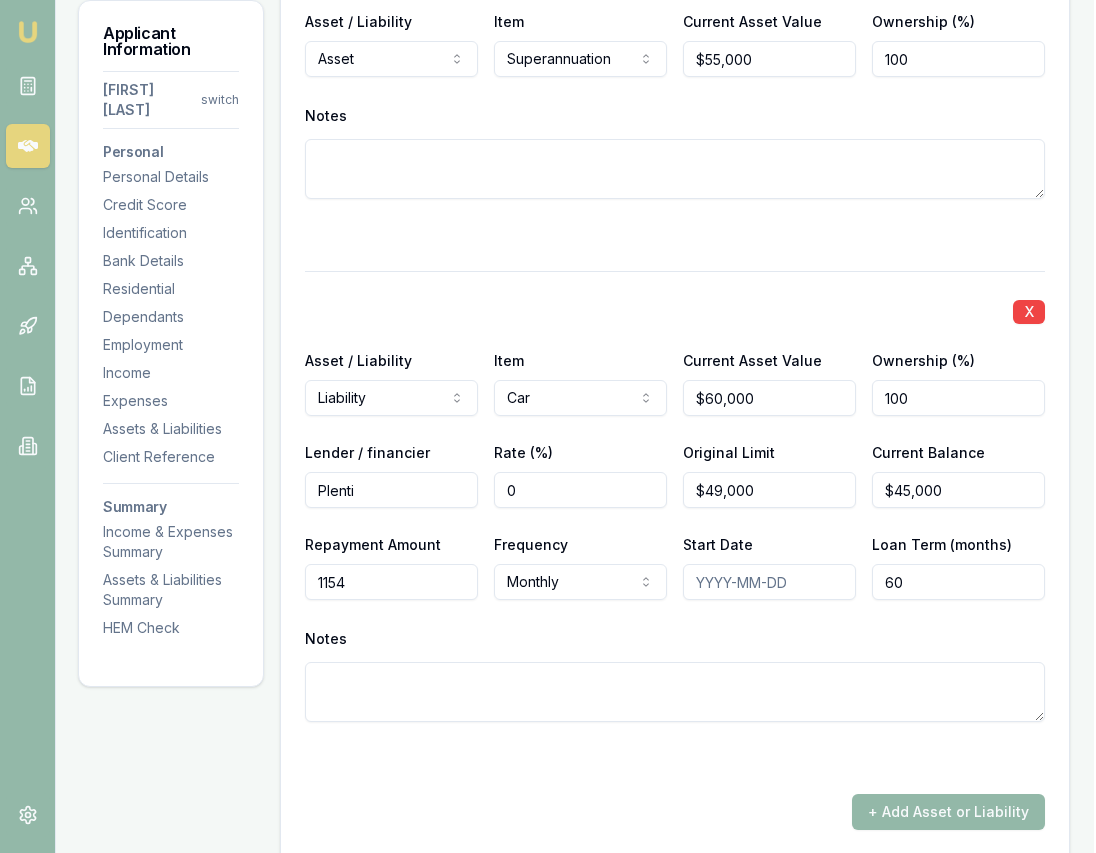 type on "$1,154" 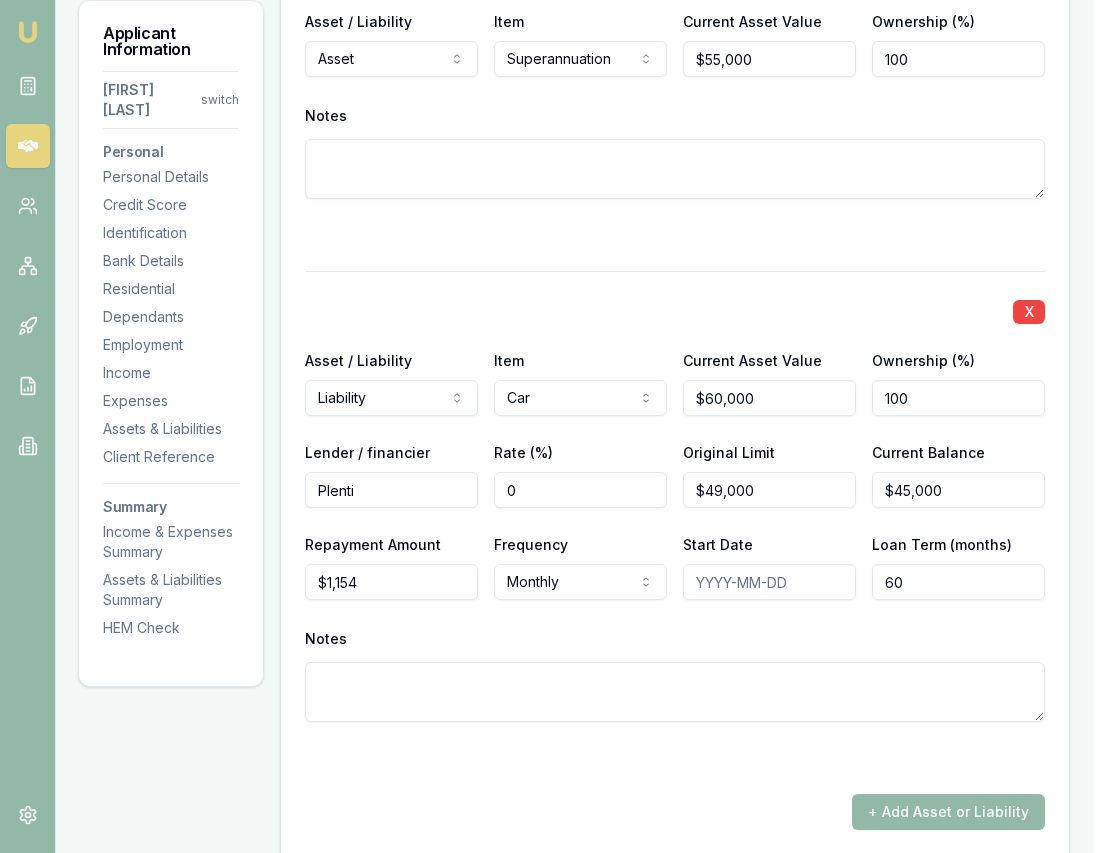 click on "Start Date" at bounding box center (769, 582) 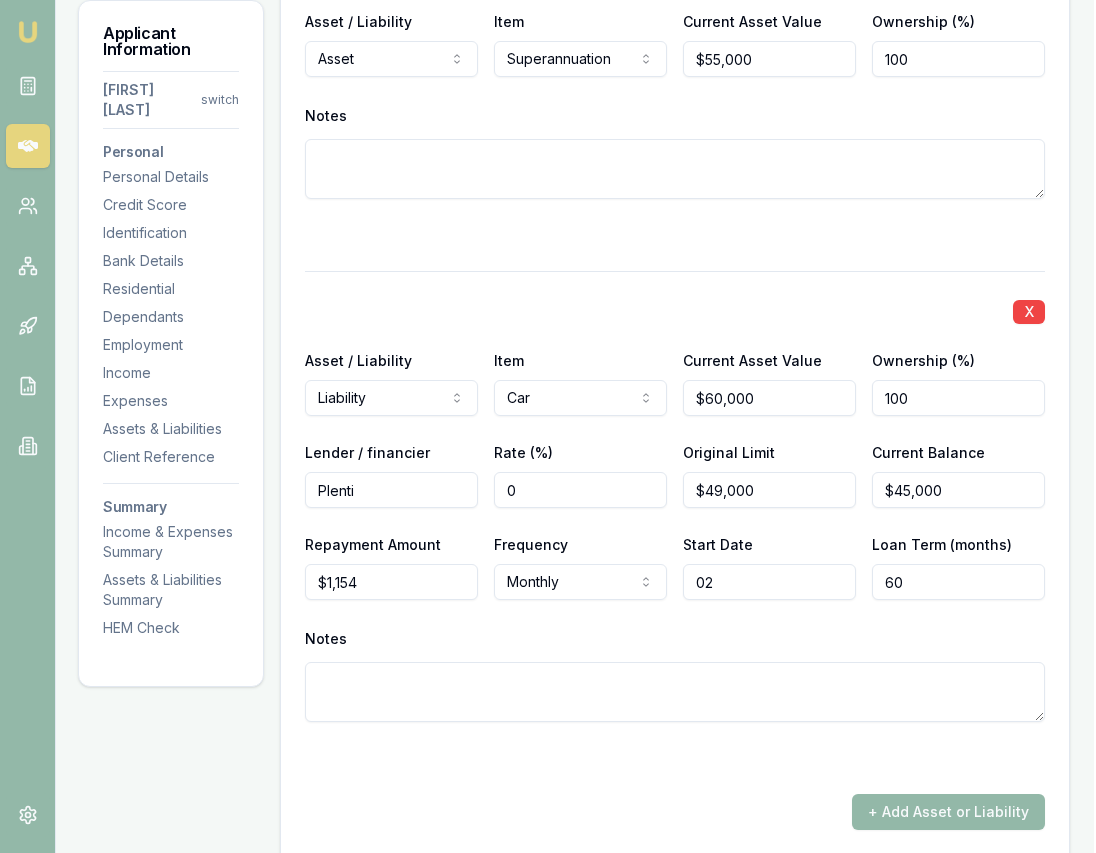 type on "0" 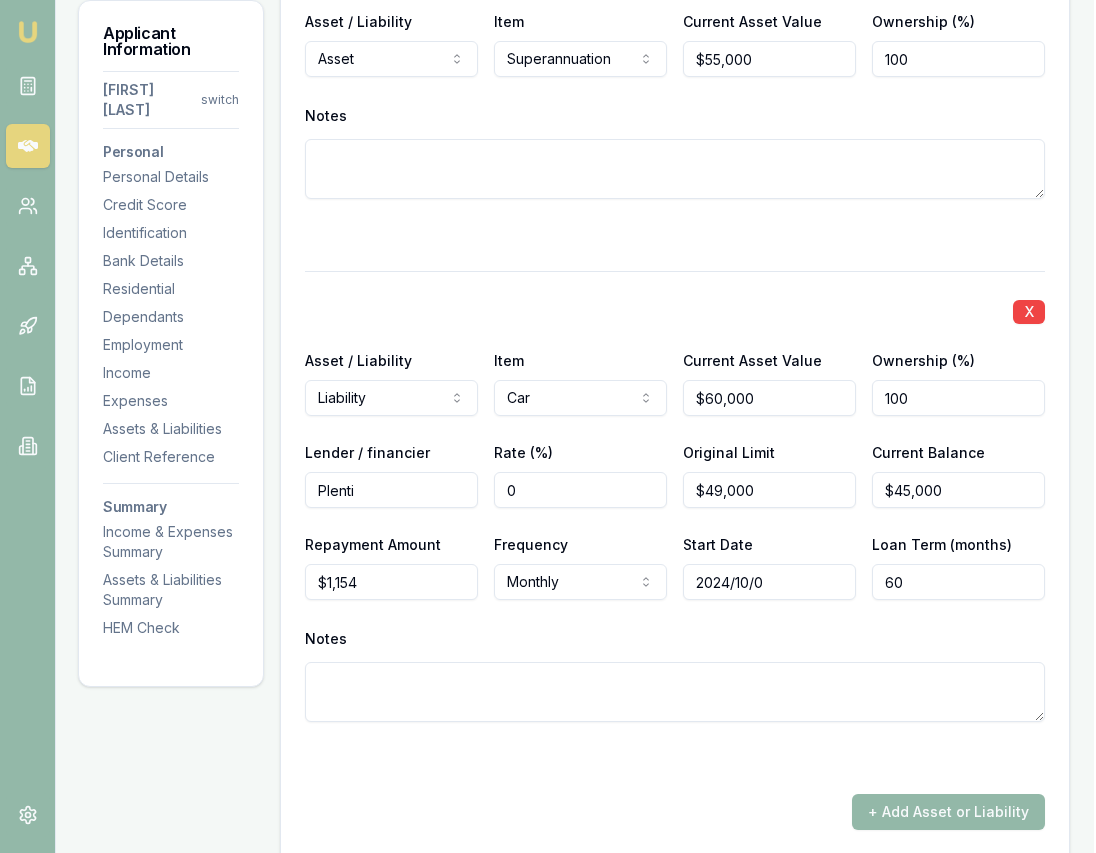 type on "2024/10/06" 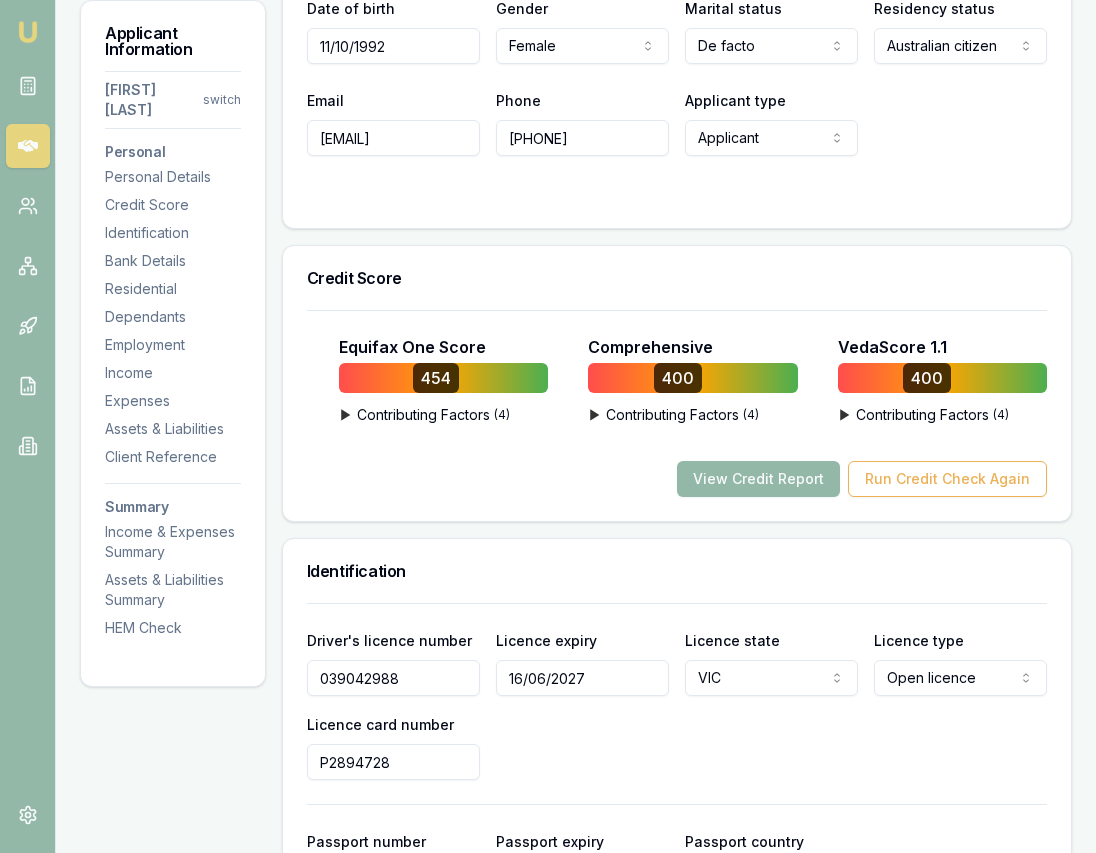 scroll, scrollTop: 0, scrollLeft: 0, axis: both 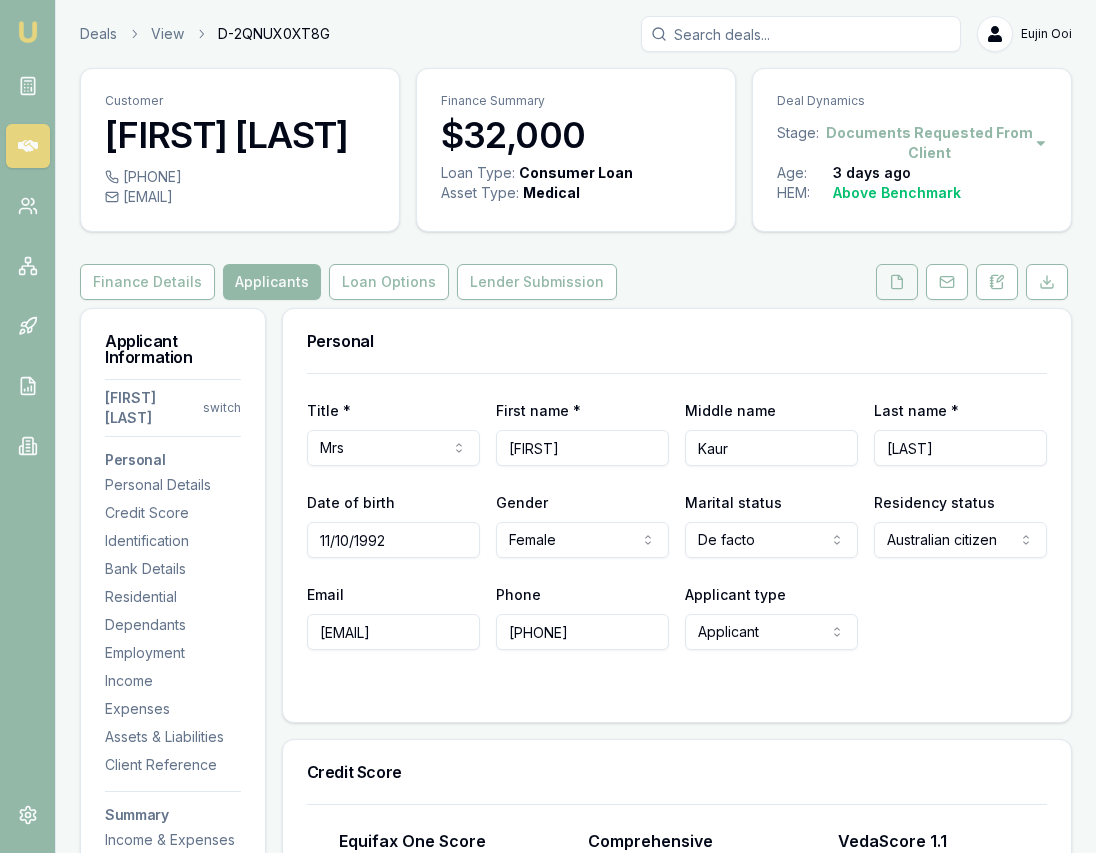 click at bounding box center (897, 282) 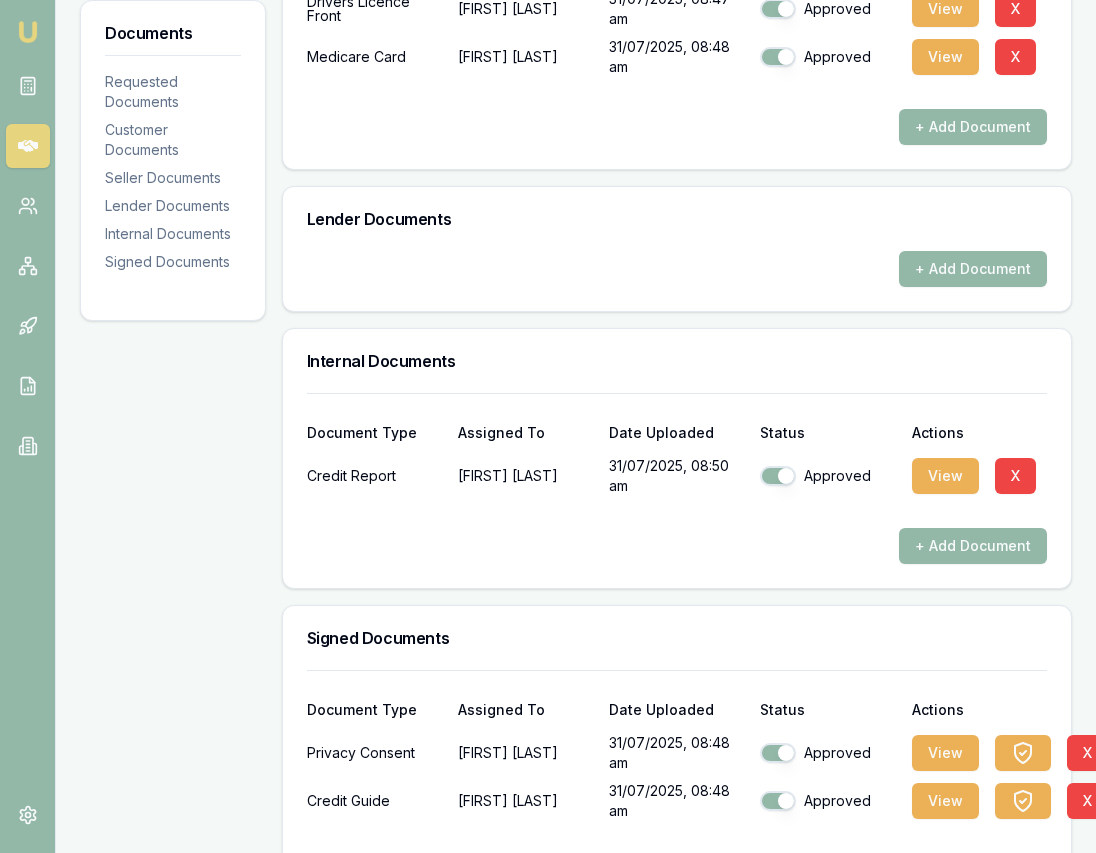 scroll, scrollTop: 690, scrollLeft: 0, axis: vertical 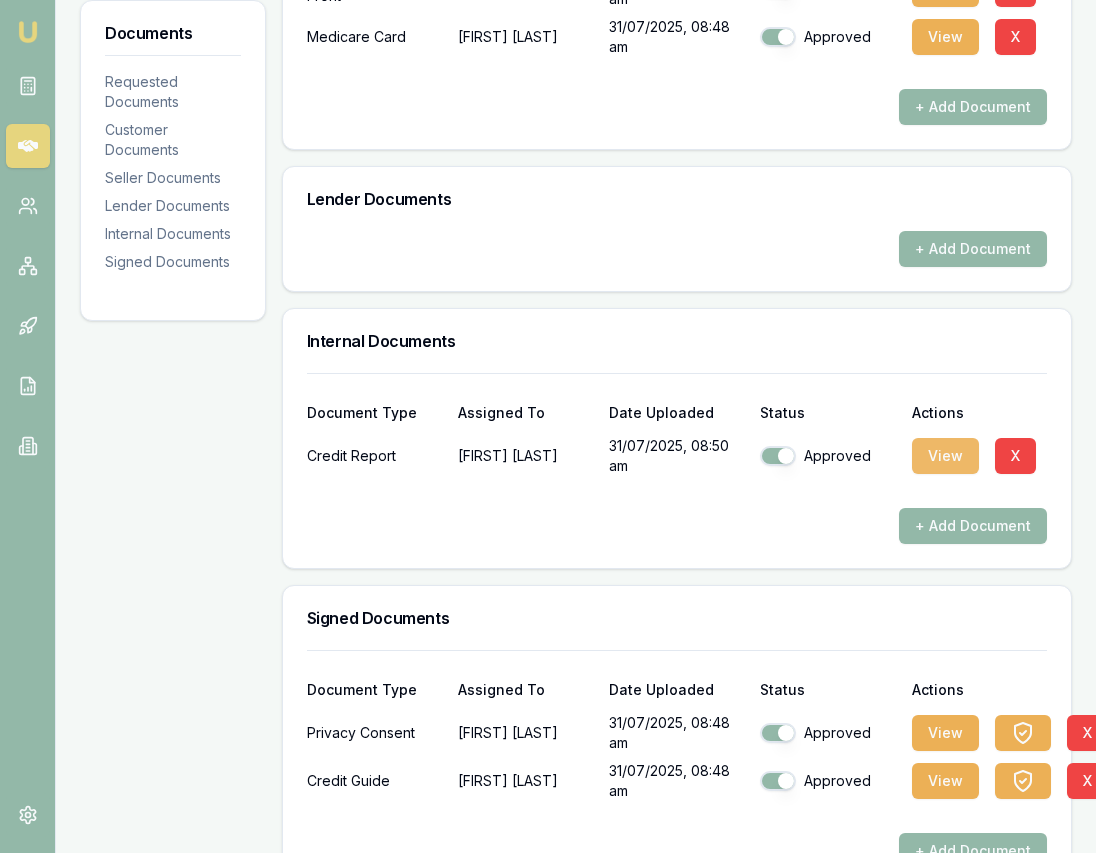 click on "View" at bounding box center (945, 456) 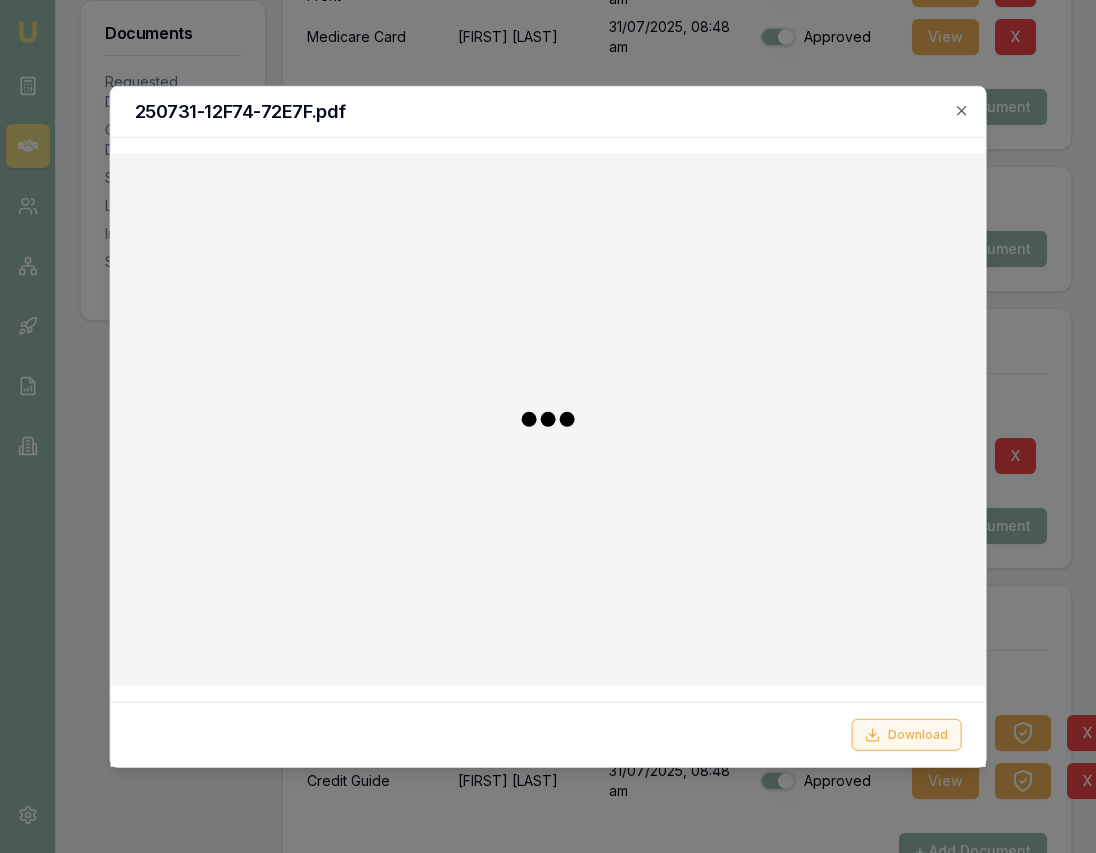 click on "Download" at bounding box center (906, 735) 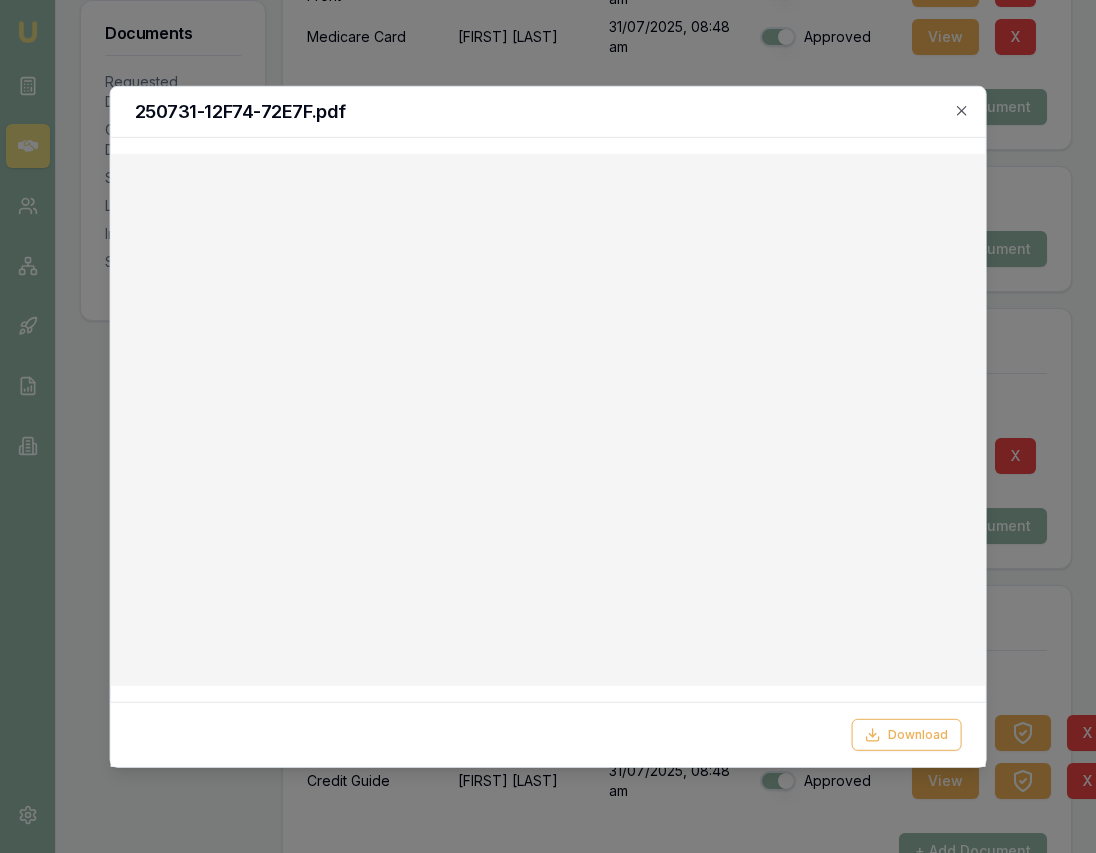 click 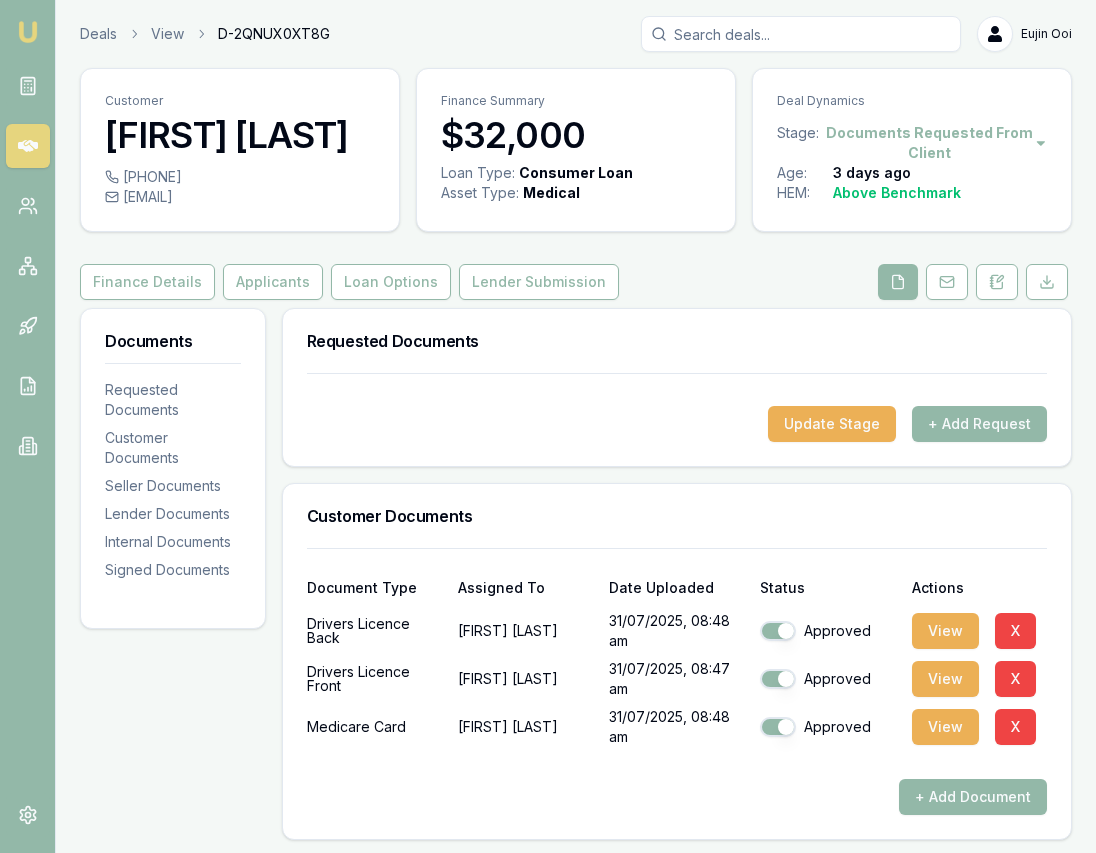 scroll, scrollTop: 0, scrollLeft: 1, axis: horizontal 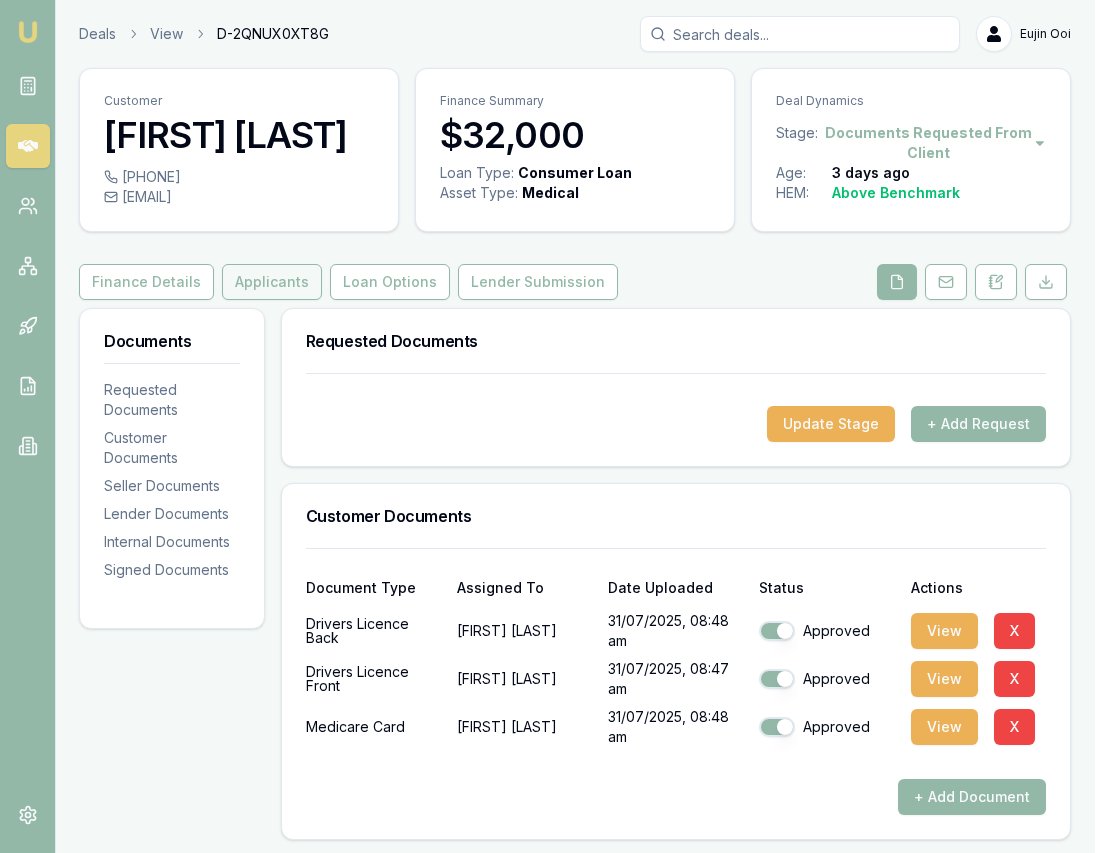 click on "Applicants" at bounding box center [272, 282] 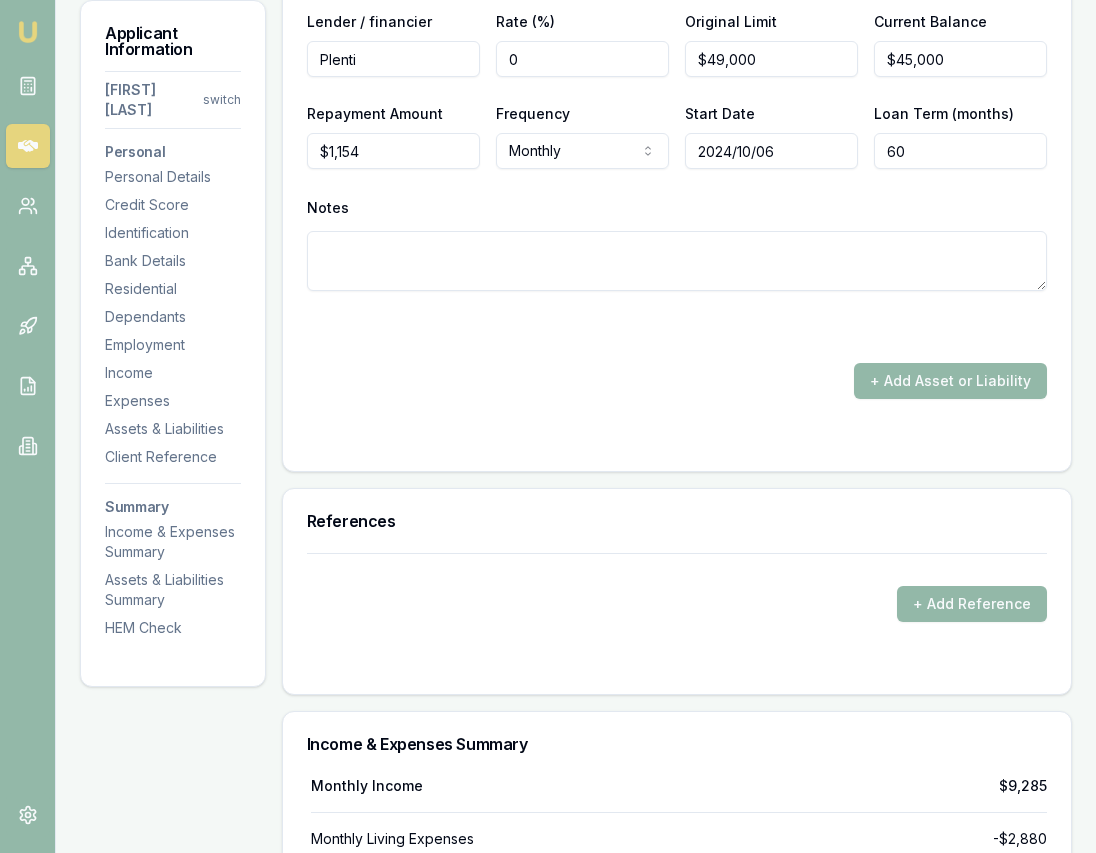 scroll, scrollTop: 6064, scrollLeft: 0, axis: vertical 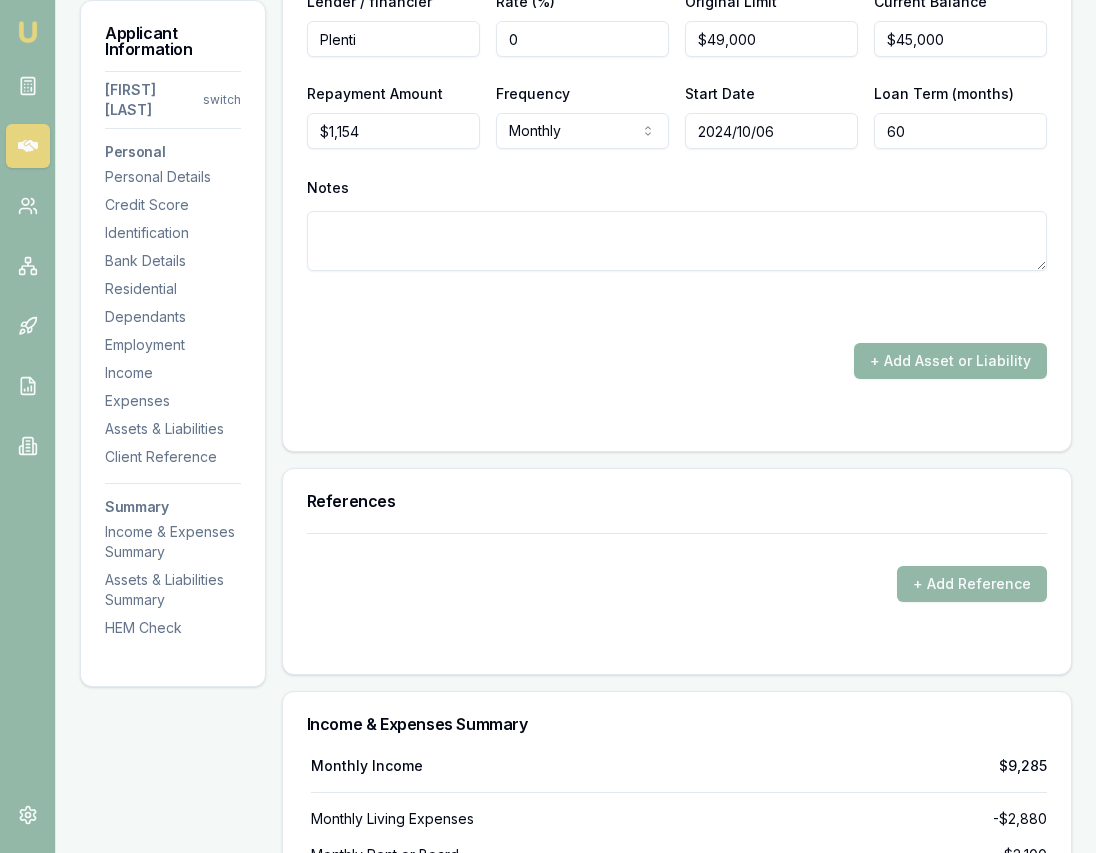 click on "+ Add Asset or Liability" at bounding box center (950, 361) 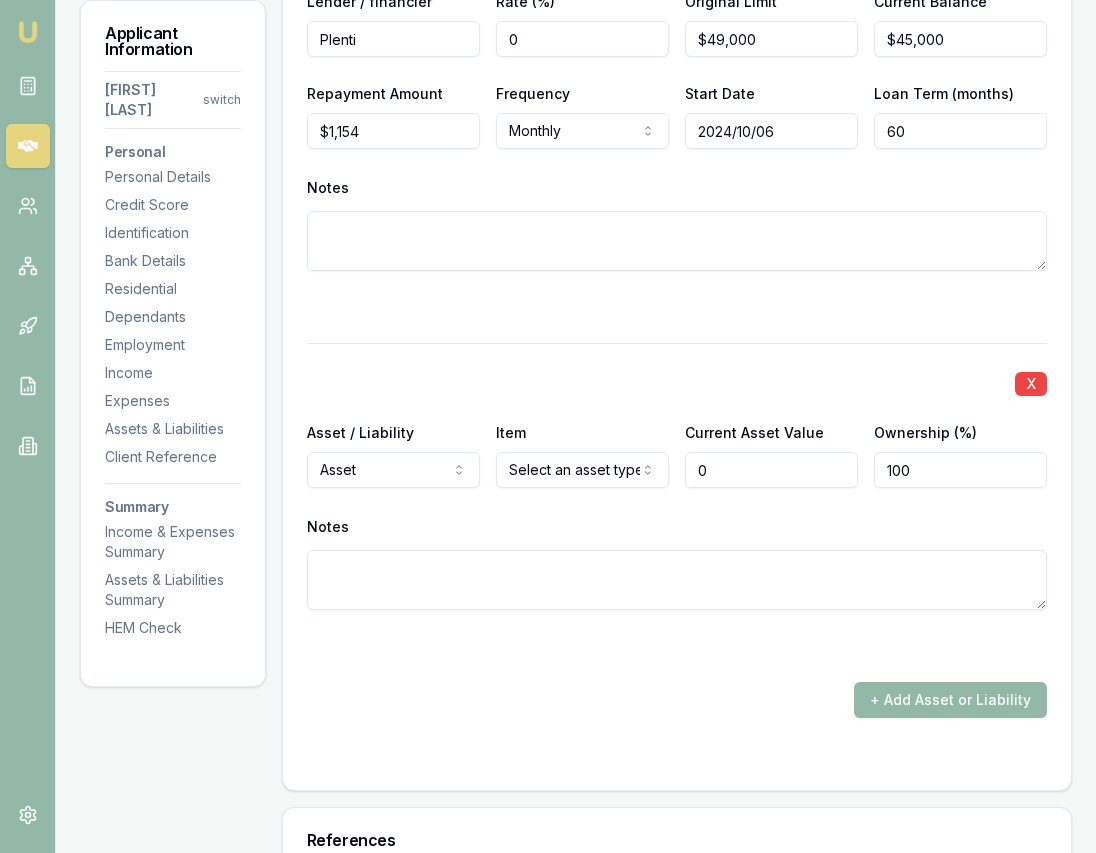 type on "$0" 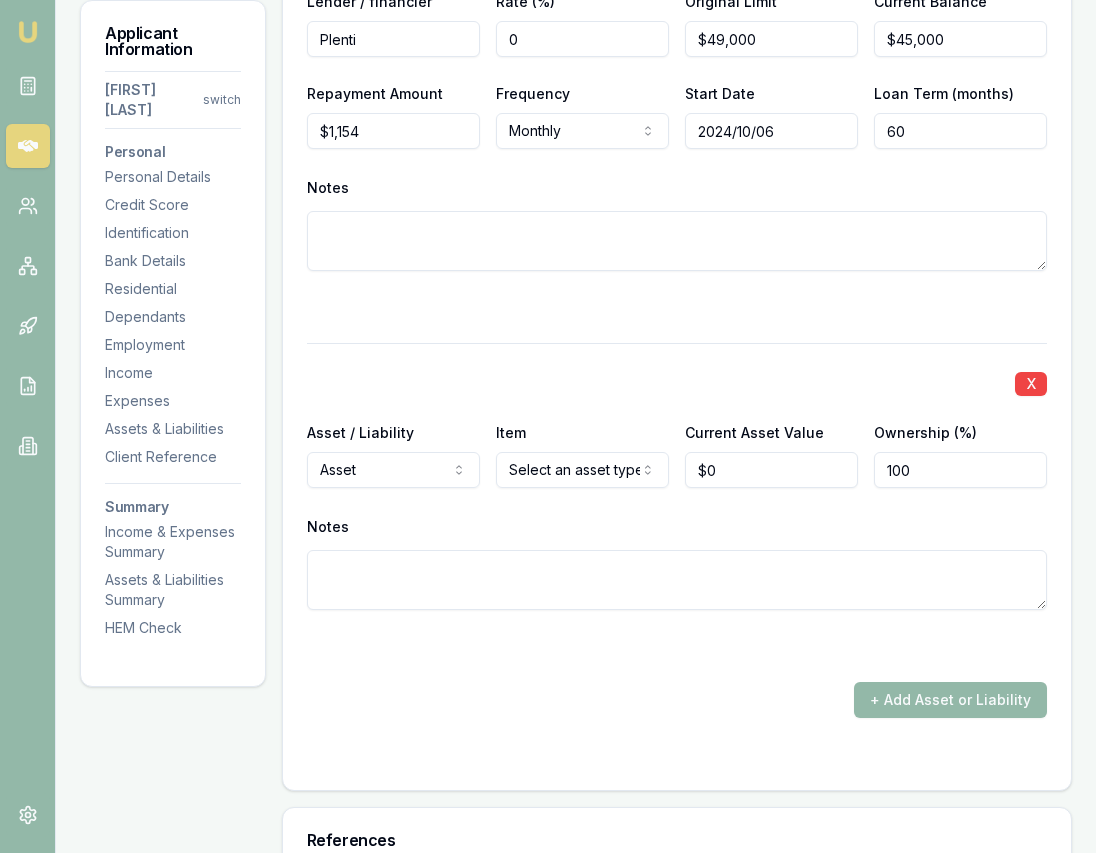 click on "Emu Broker Deals View D-2QNUX0XT8G Eujin Ooi Toggle Menu Customer Gurpreet Sodhi [PHONE] [EMAIL] Finance Summary $32,000 Loan Type: Consumer Loan Asset Type : Medical Deal Dynamics Stage: Documents Requested From Client Age: 3 days ago HEM: Above Benchmark Finance Details Applicants Loan Options Lender Submission Applicant Information Gurpreet Sodhi switch Personal Personal Details Credit Score Identification Bank Details Residential Dependants Employment Income Expenses Assets & Liabilities Client Reference Summary Income & Expenses Summary Assets & Liabilities Summary HEM Check Personal Title * Mrs Mr Mrs Miss Ms Dr Prof First name * Gurpreet Middle name Kaur Last name * Sodhi Date of birth 11/10/1992 Gender Female Male Female Other Not disclosed Marital status De facto Single Married De facto Separated Divorced Widowed Residency status Australian citizen Australian citizen Permanent resident Temporary resident Visa holder Email [EMAIL] Phone [PHONE] Applicant type 454" at bounding box center [548, -5638] 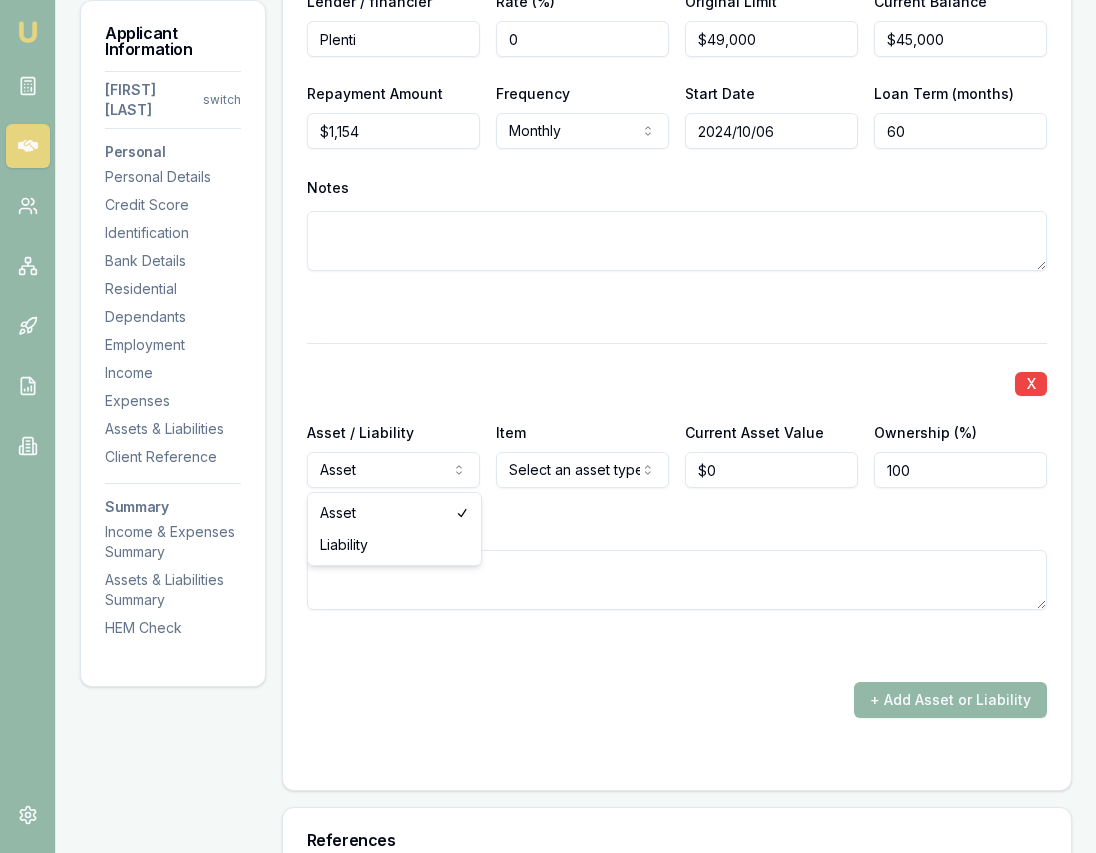 select on "LIABILITY" 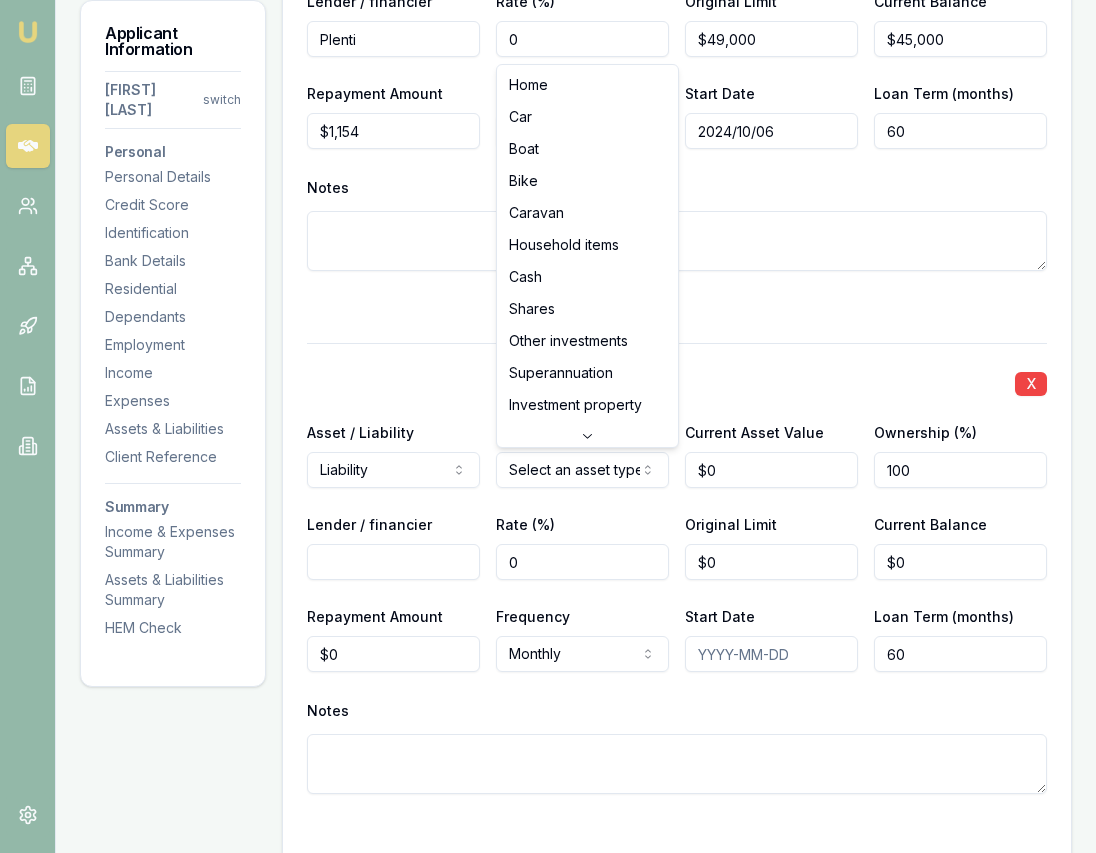 click on "Emu Broker Deals View D-2QNUX0XT8G Eujin Ooi Toggle Menu Customer Gurpreet Sodhi [PHONE] [EMAIL] Finance Summary $32,000 Loan Type: Consumer Loan Asset Type : Medical Deal Dynamics Stage: Documents Requested From Client Age: 3 days ago HEM: Above Benchmark Finance Details Applicants Loan Options Lender Submission Applicant Information Gurpreet Sodhi switch Personal Personal Details Credit Score Identification Bank Details Residential Dependants Employment Income Expenses Assets & Liabilities Client Reference Summary Income & Expenses Summary Assets & Liabilities Summary HEM Check Personal Title * Mrs Mr Mrs Miss Ms Dr Prof First name * Gurpreet Middle name Kaur Last name * Sodhi Date of birth 11/10/1992 Gender Female Male Female Other Not disclosed Marital status De facto Single Married De facto Separated Divorced Widowed Residency status Australian citizen Australian citizen Permanent resident Temporary resident Visa holder Email [EMAIL] Phone [PHONE] Applicant type 454" at bounding box center (548, -5638) 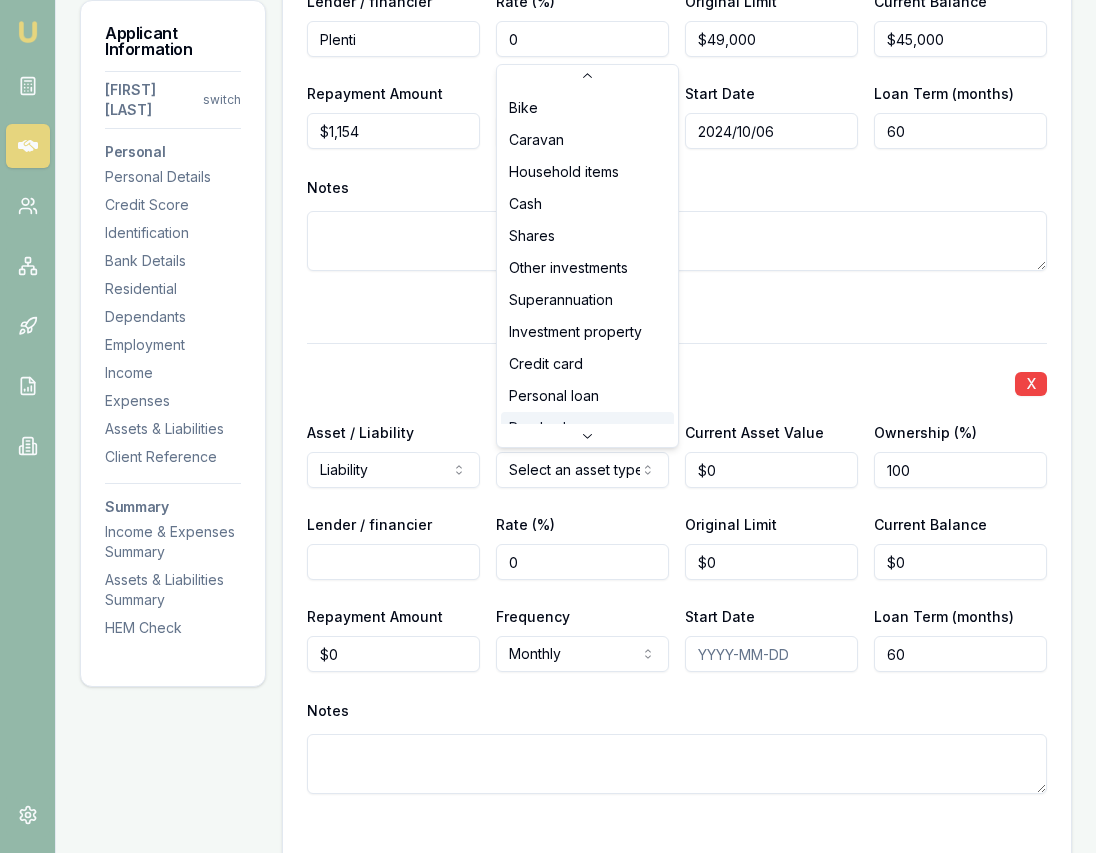 scroll, scrollTop: 128, scrollLeft: 0, axis: vertical 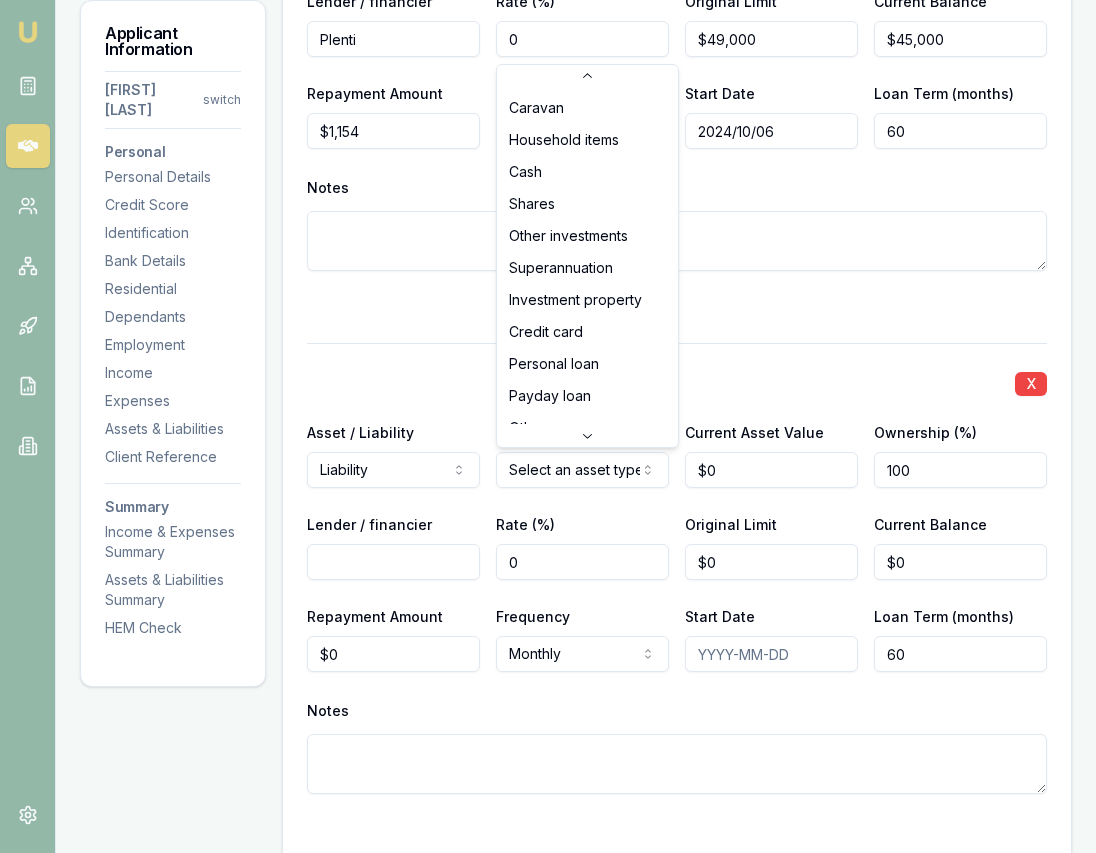 select on "CREDIT_CARD" 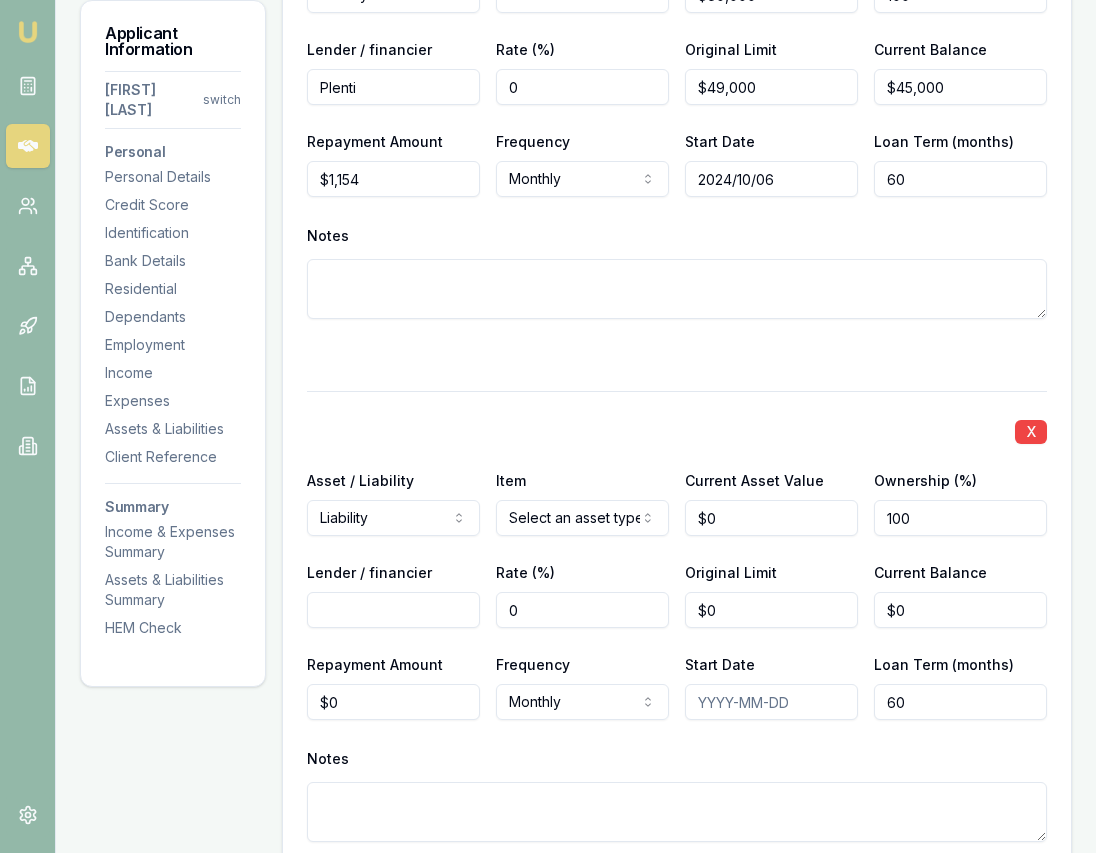 click on "Lender / financier" at bounding box center (393, 610) 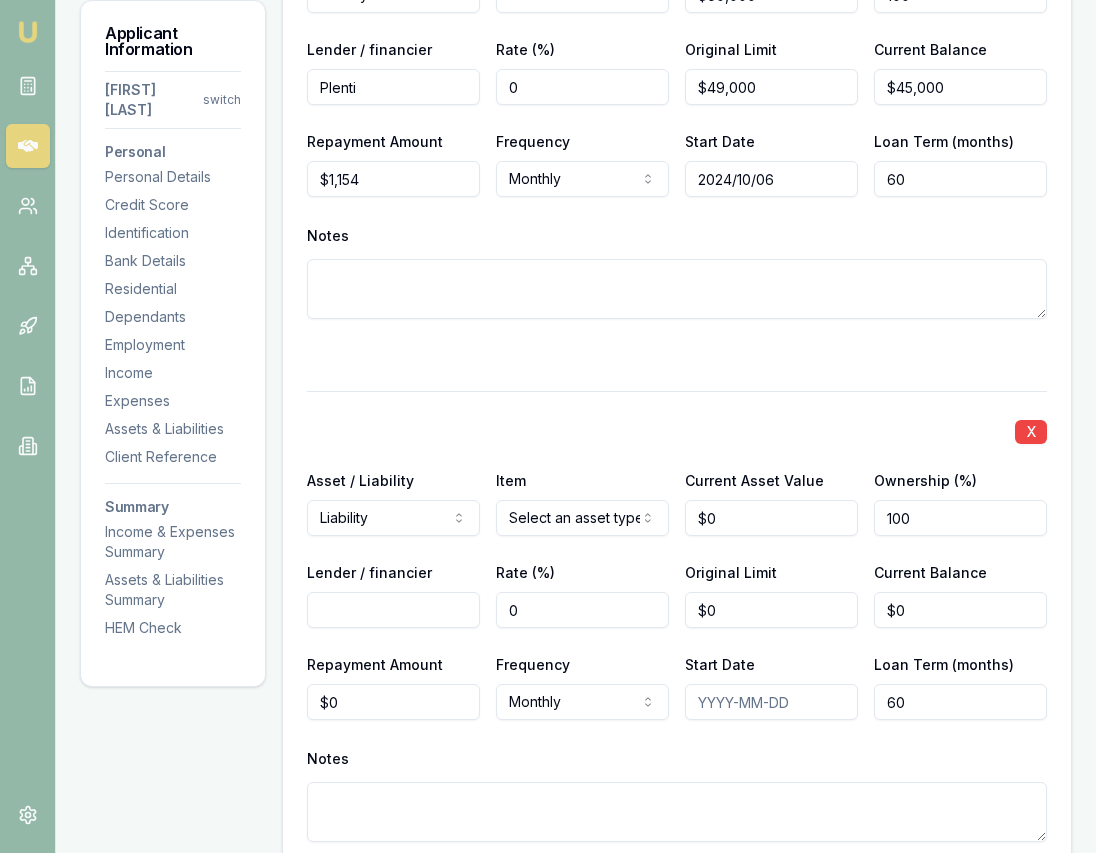 click on "Emu Broker Deals View D-2QNUX0XT8G Eujin Ooi Toggle Menu Customer Gurpreet Sodhi [PHONE] [EMAIL] Finance Summary $32,000 Loan Type: Consumer Loan Asset Type : Medical Deal Dynamics Stage: Documents Requested From Client Age: 3 days ago HEM: Above Benchmark Finance Details Applicants Loan Options Lender Submission Applicant Information Gurpreet Sodhi switch Personal Personal Details Credit Score Identification Bank Details Residential Dependants Employment Income Expenses Assets & Liabilities Client Reference Summary Income & Expenses Summary Assets & Liabilities Summary HEM Check Personal Title * Mrs Mr Mrs Miss Ms Dr Prof First name * Gurpreet Middle name Kaur Last name * Sodhi Date of birth 11/10/1992 Gender Female Male Female Other Not disclosed Marital status De facto Single Married De facto Separated Divorced Widowed Residency status Australian citizen Australian citizen Permanent resident Temporary resident Visa holder Email [EMAIL] Phone [PHONE] Applicant type 454" at bounding box center (548, -5638) 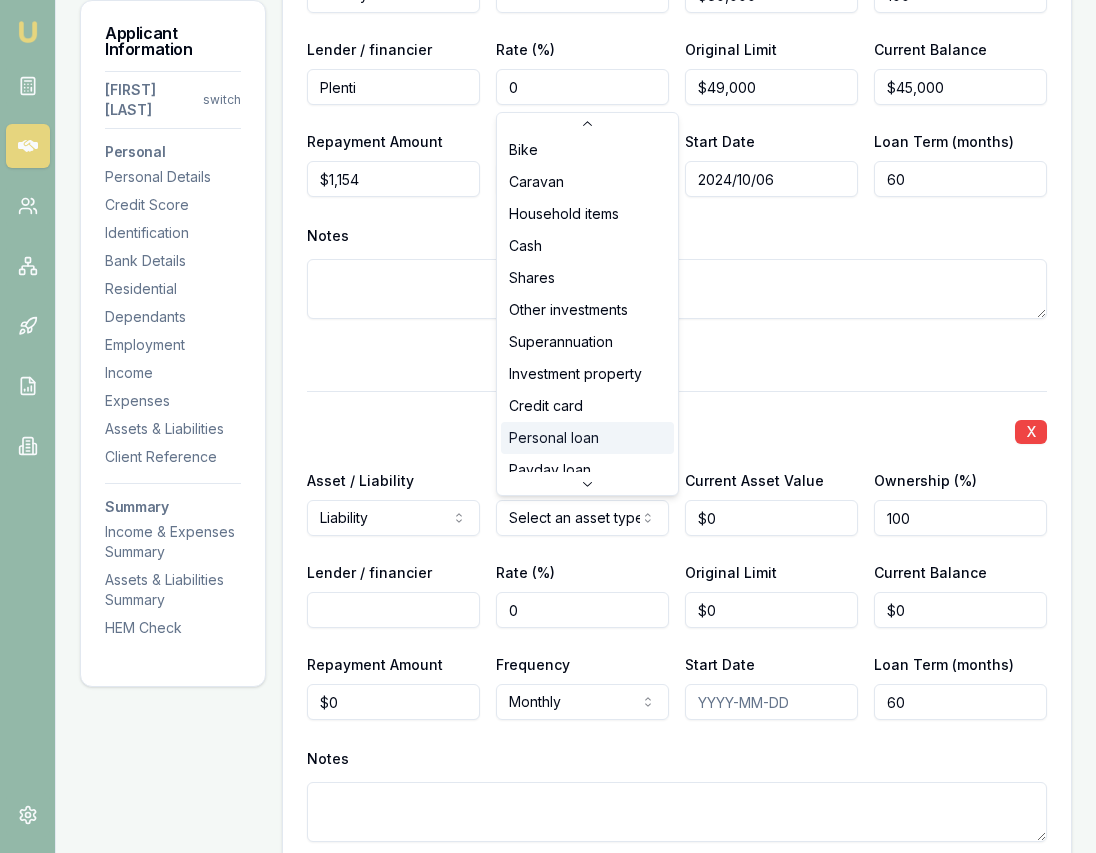 scroll, scrollTop: 149, scrollLeft: 0, axis: vertical 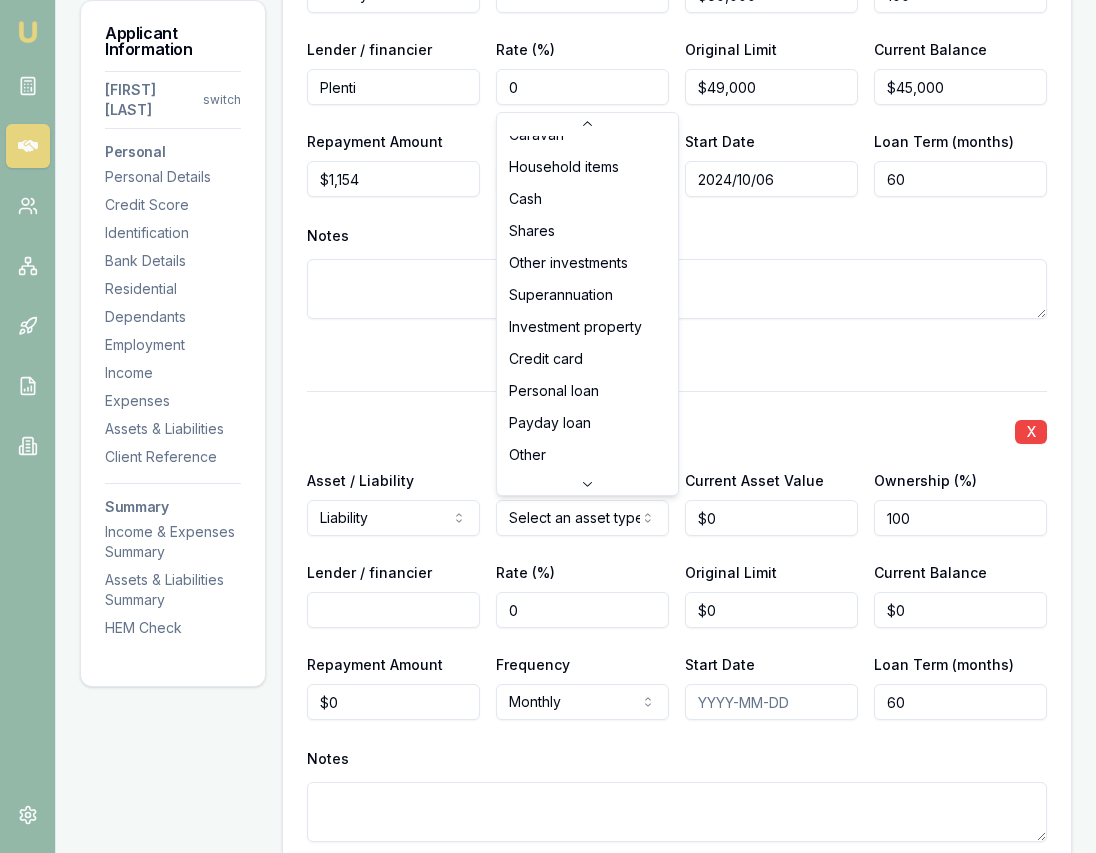 select on "CREDIT_CARD" 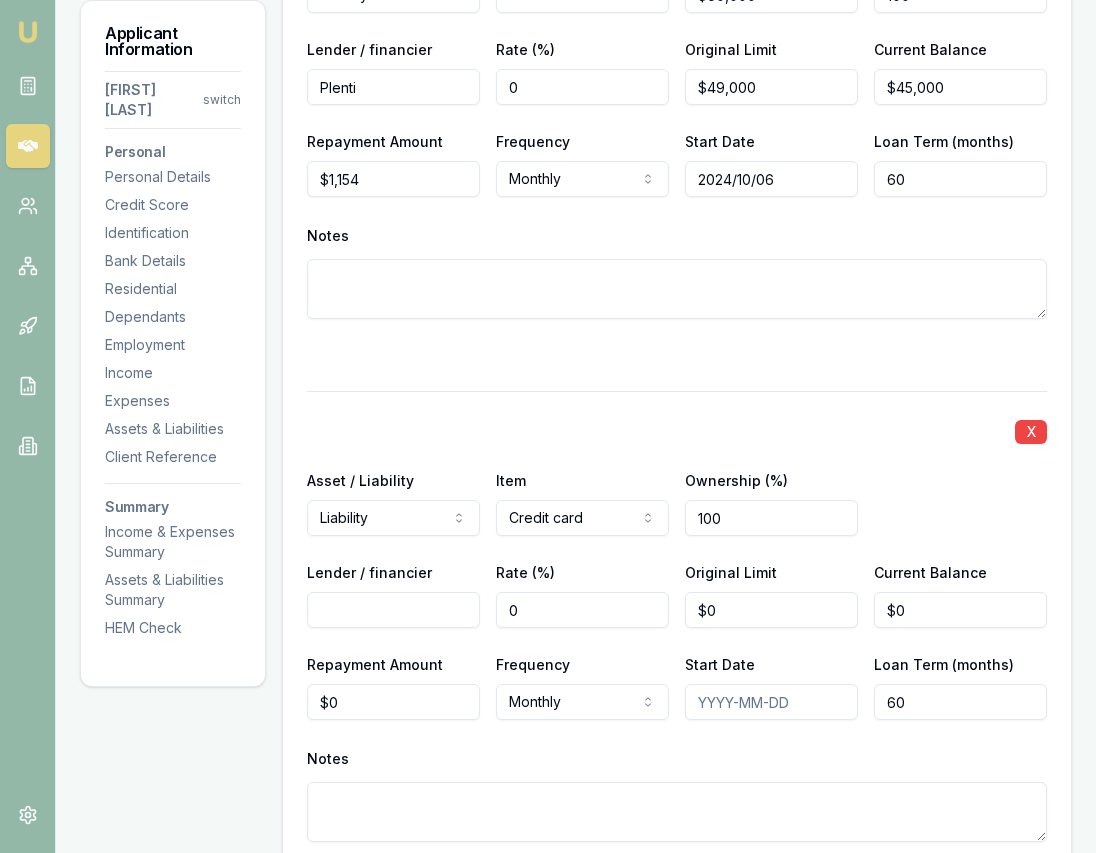 click on "Lender / financier" at bounding box center (393, 610) 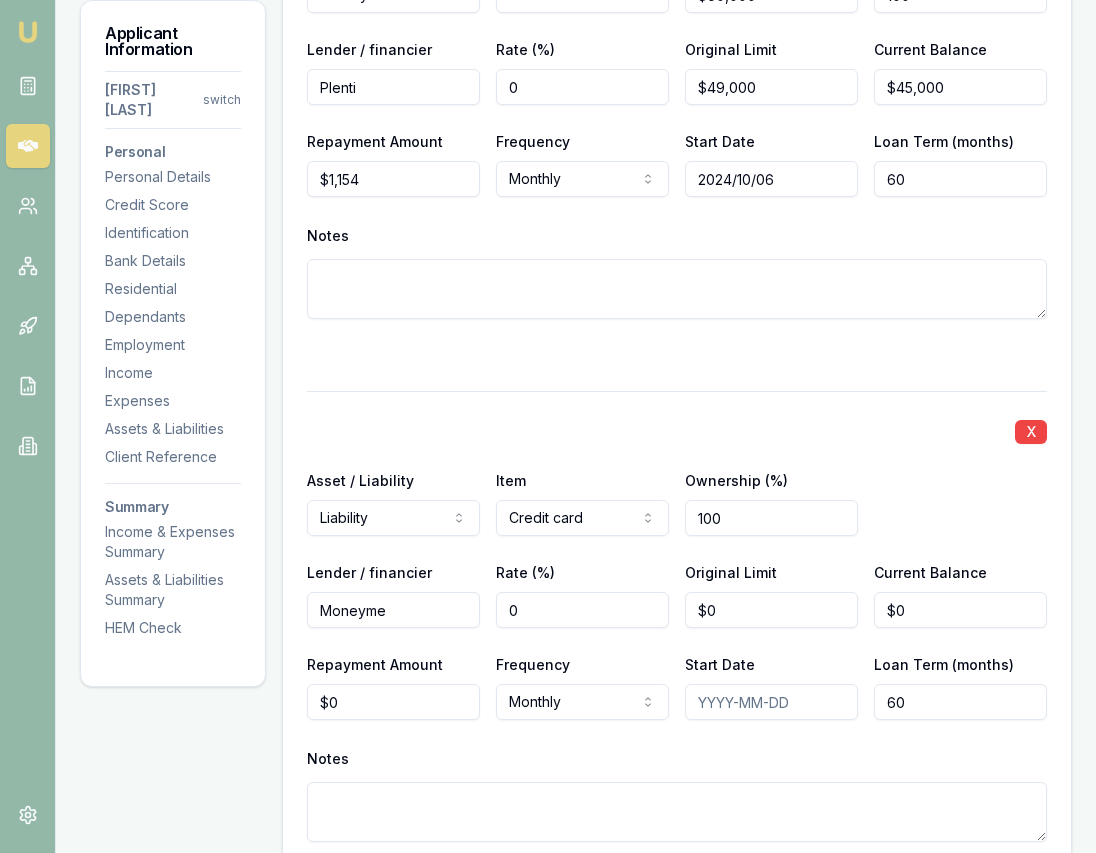 type on "Moneyme" 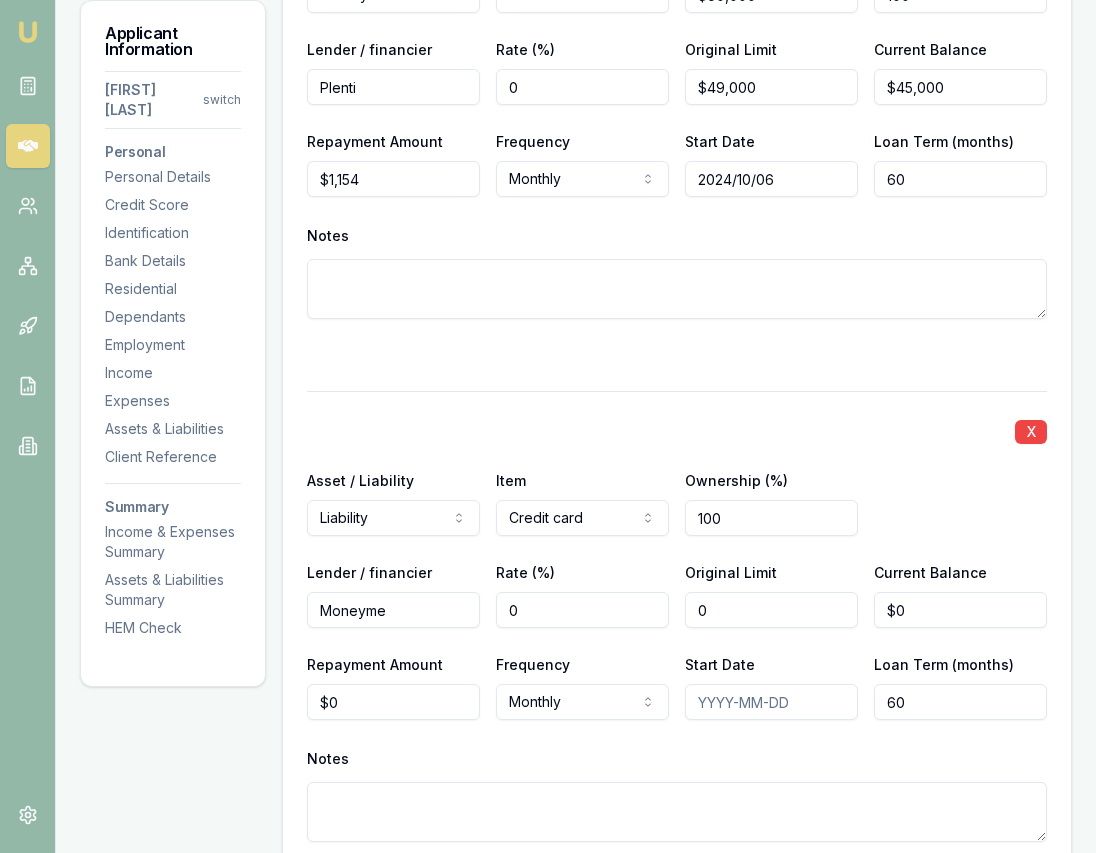 click on "0" at bounding box center (771, 610) 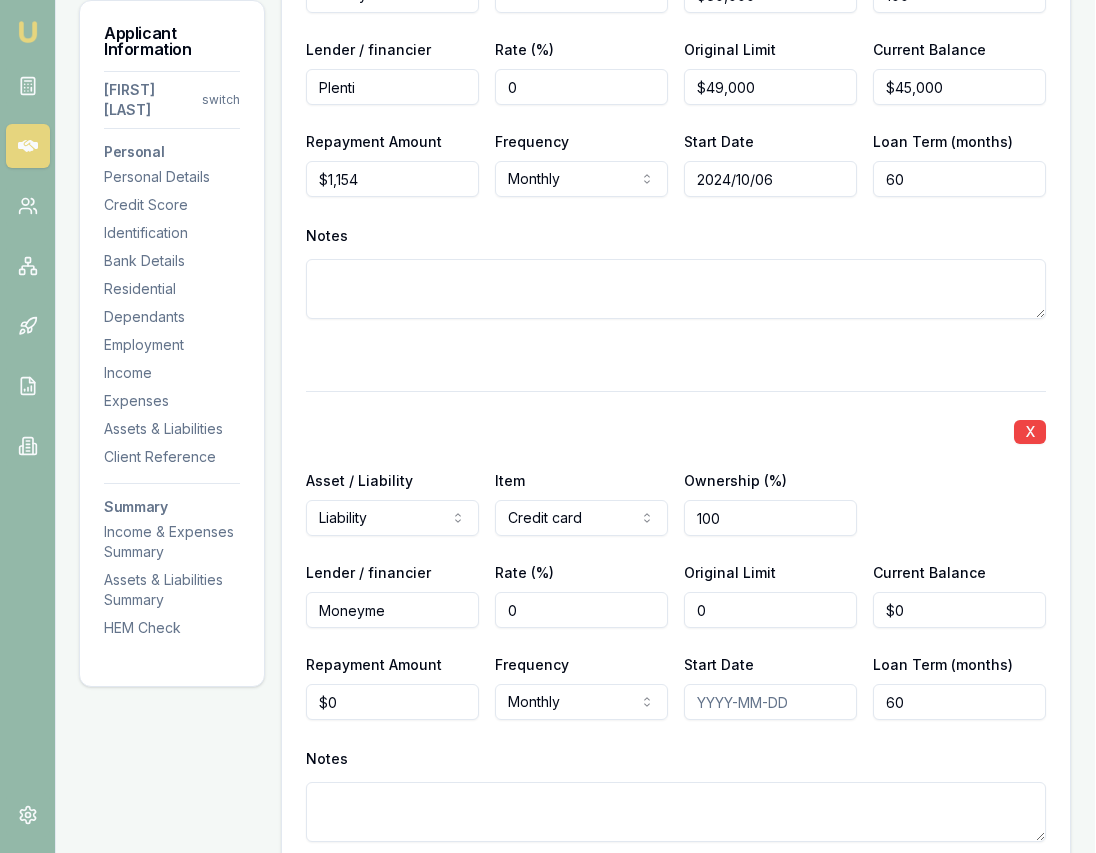 click on "0" at bounding box center [770, 610] 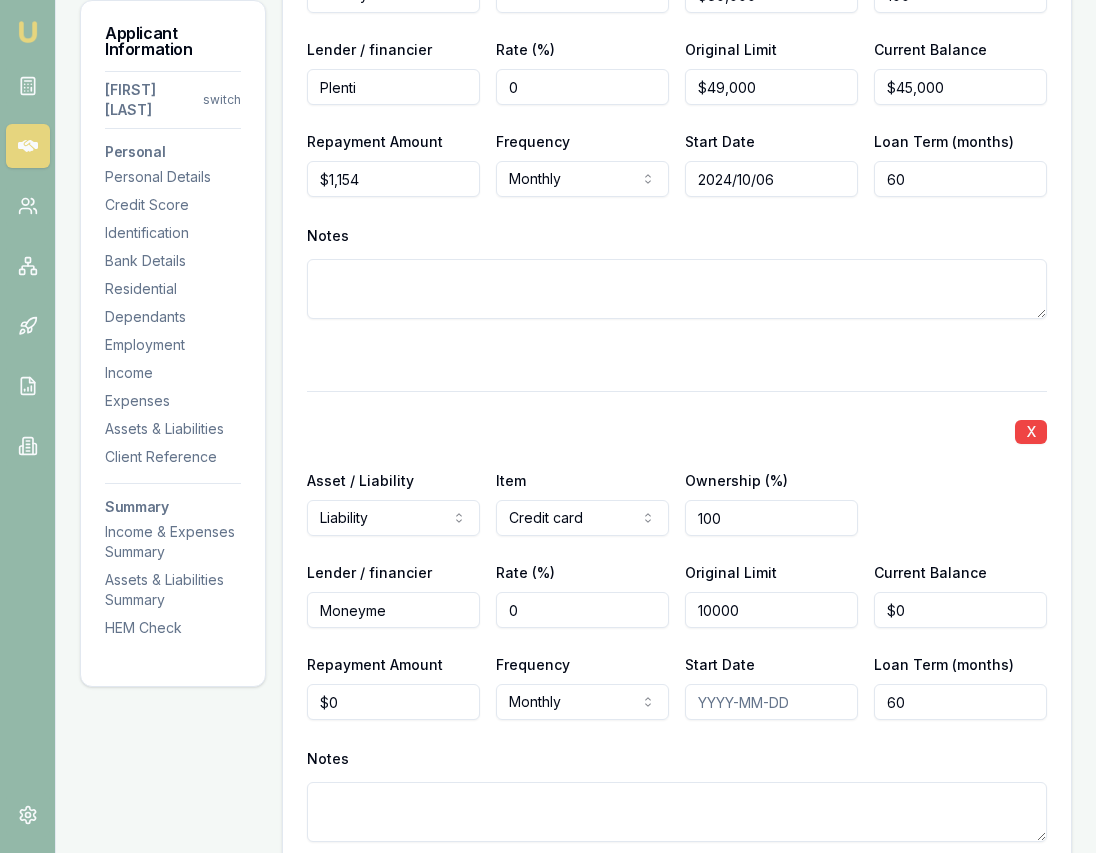 type on "$10,000" 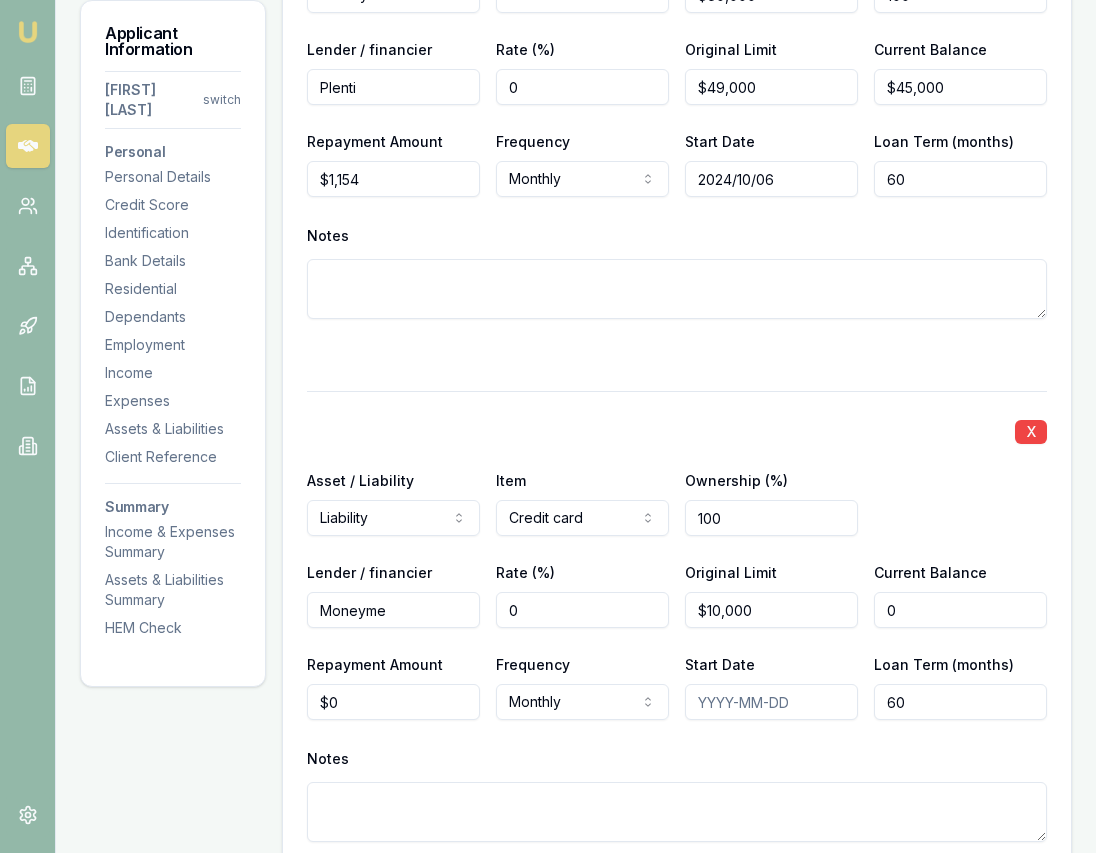 click on "0" at bounding box center [960, 610] 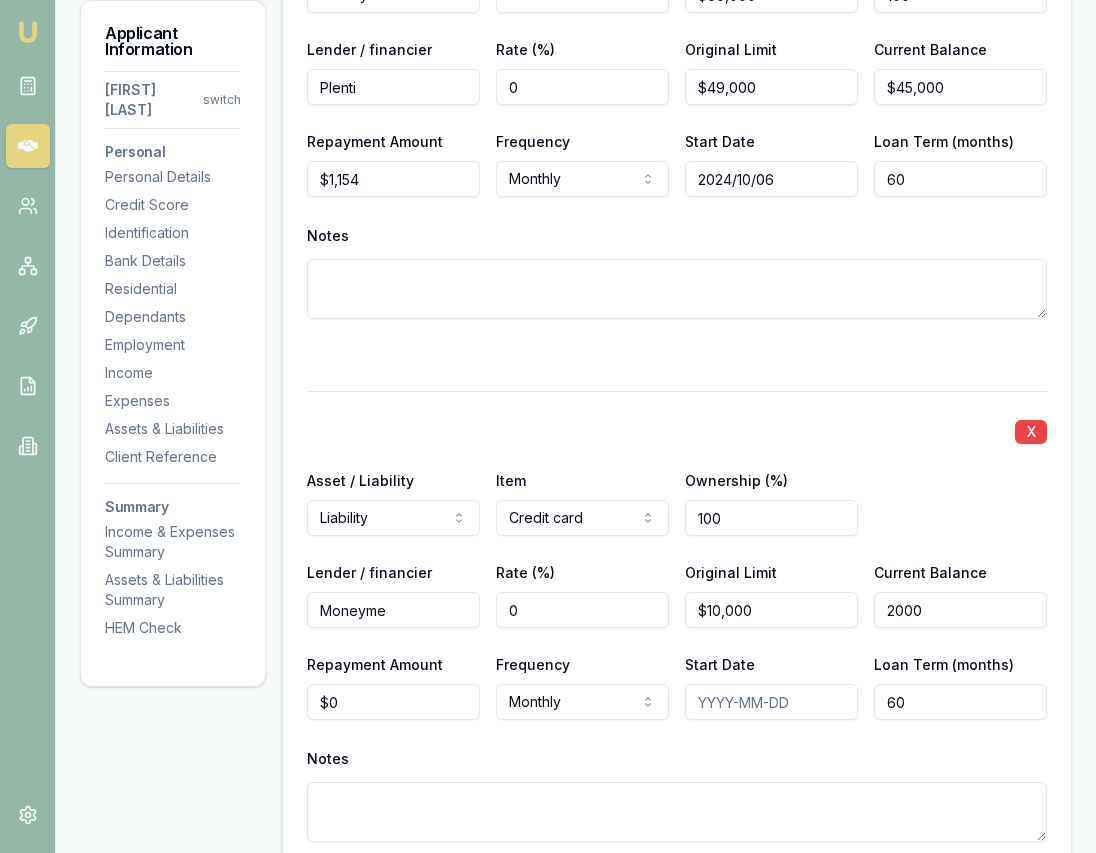 type on "$2,000" 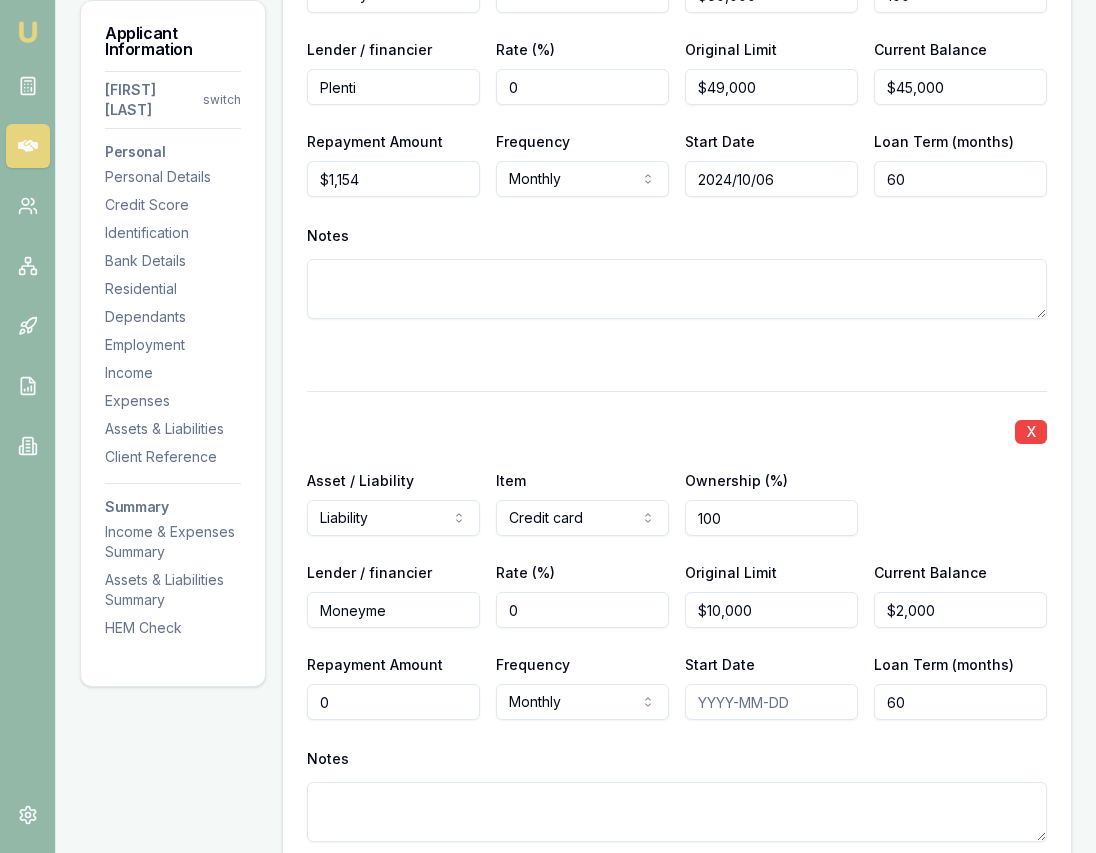 click on "0" at bounding box center [393, 702] 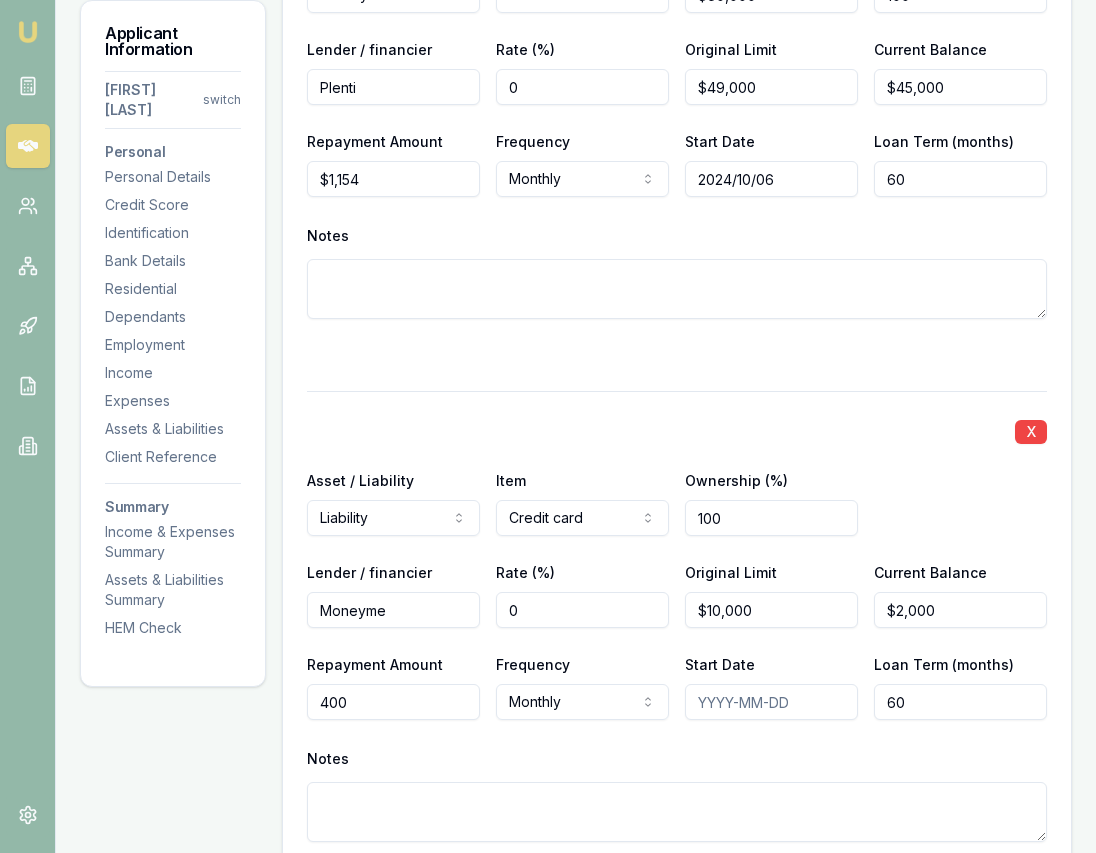 type on "$400" 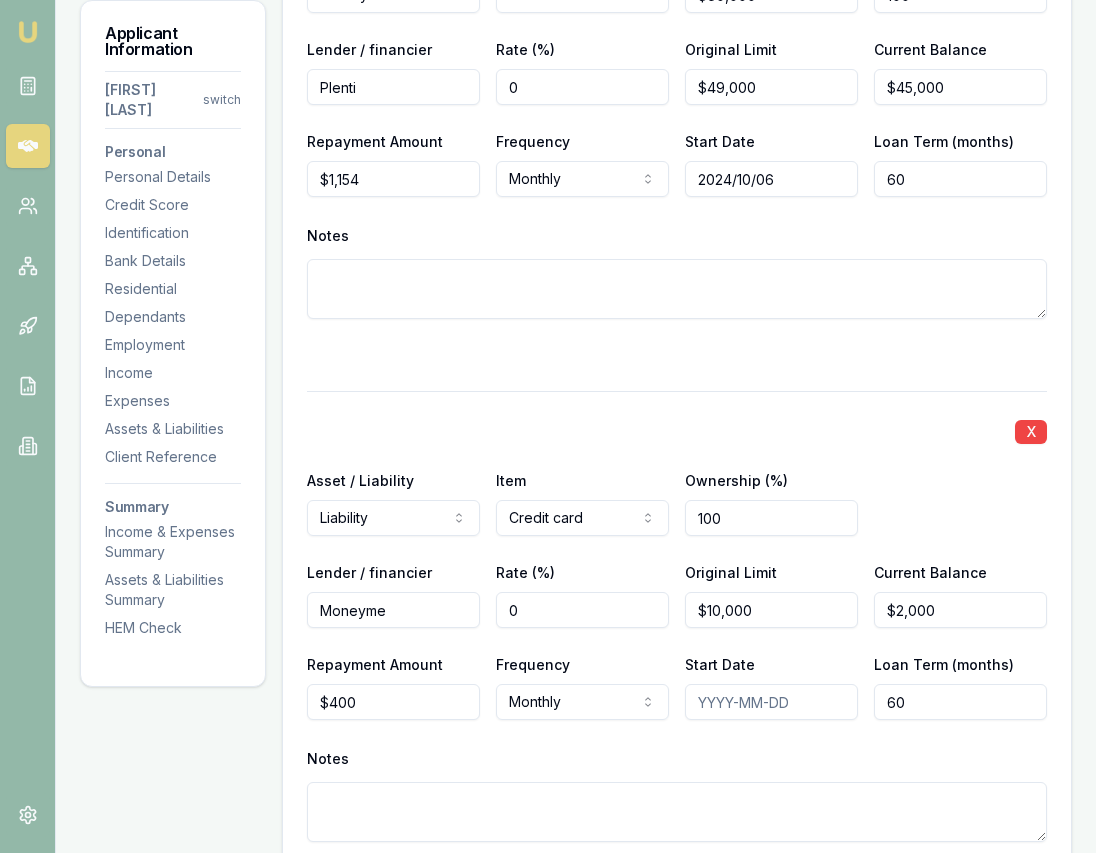 click on "X Asset / Liability Liability Asset Liability Item Credit card Home Car Boat Bike Caravan Household items Cash Shares Other investments Superannuation Investment property Credit card Personal loan Payday loan Other Ownership (%) 100 Lender / financier Moneyme Rate (%) 0 Original Limit $10,000 Current Balance $2,000 Repayment Amount $400 Frequency Monthly Weekly Fortnightly Monthly Quarterly Annually Start Date Loan Term (months) 60 Notes" at bounding box center [677, 640] 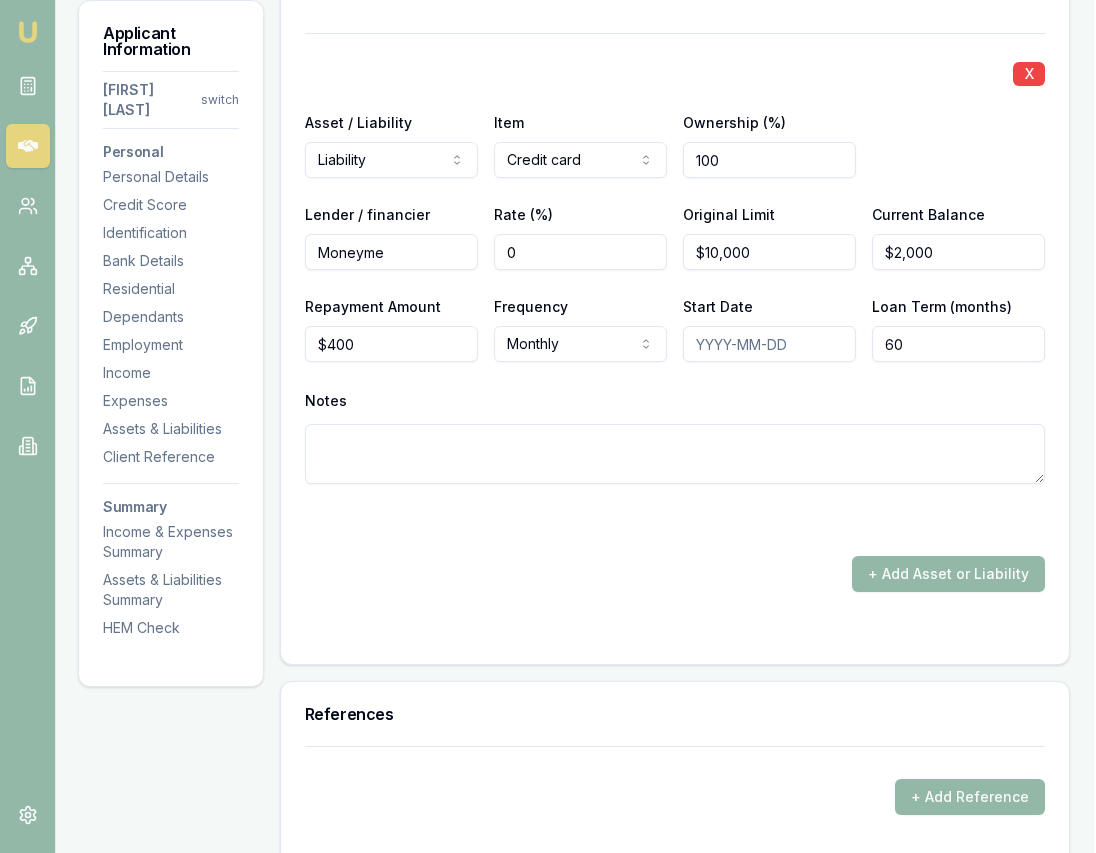 scroll, scrollTop: 6428, scrollLeft: 2, axis: both 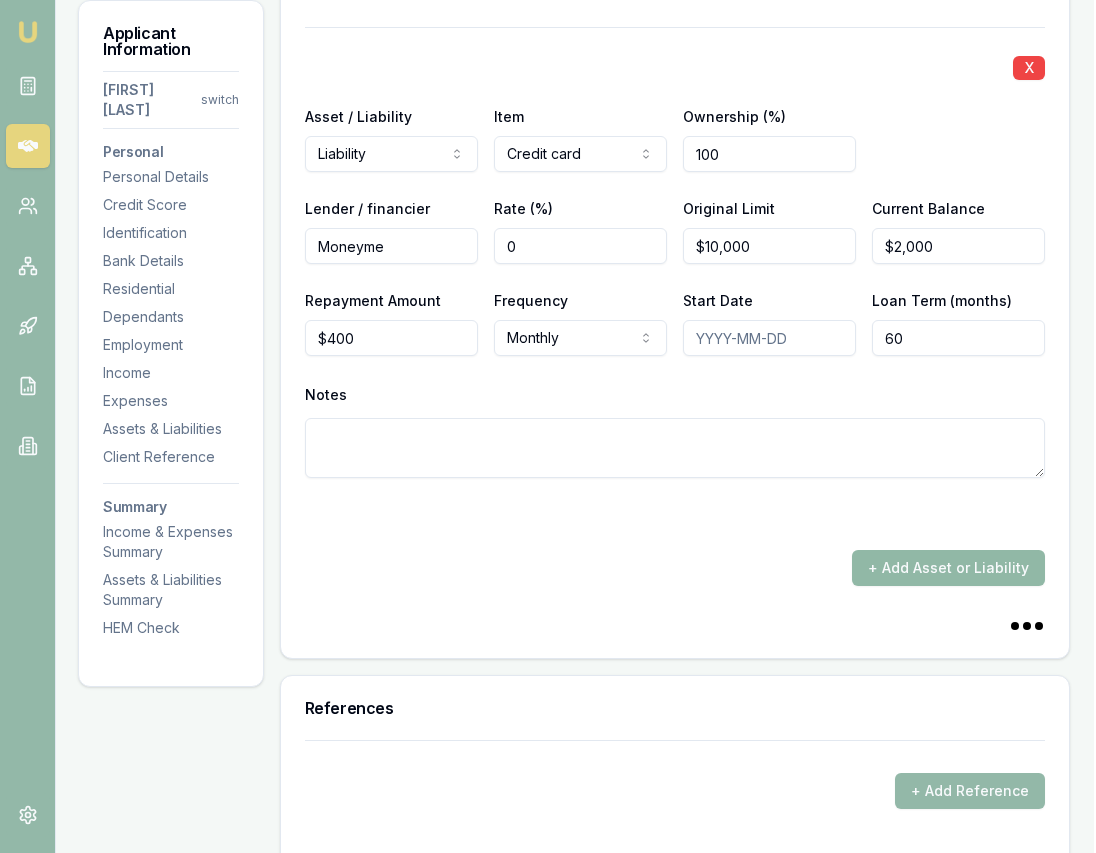click on "+ Add Asset or Liability" at bounding box center [948, 568] 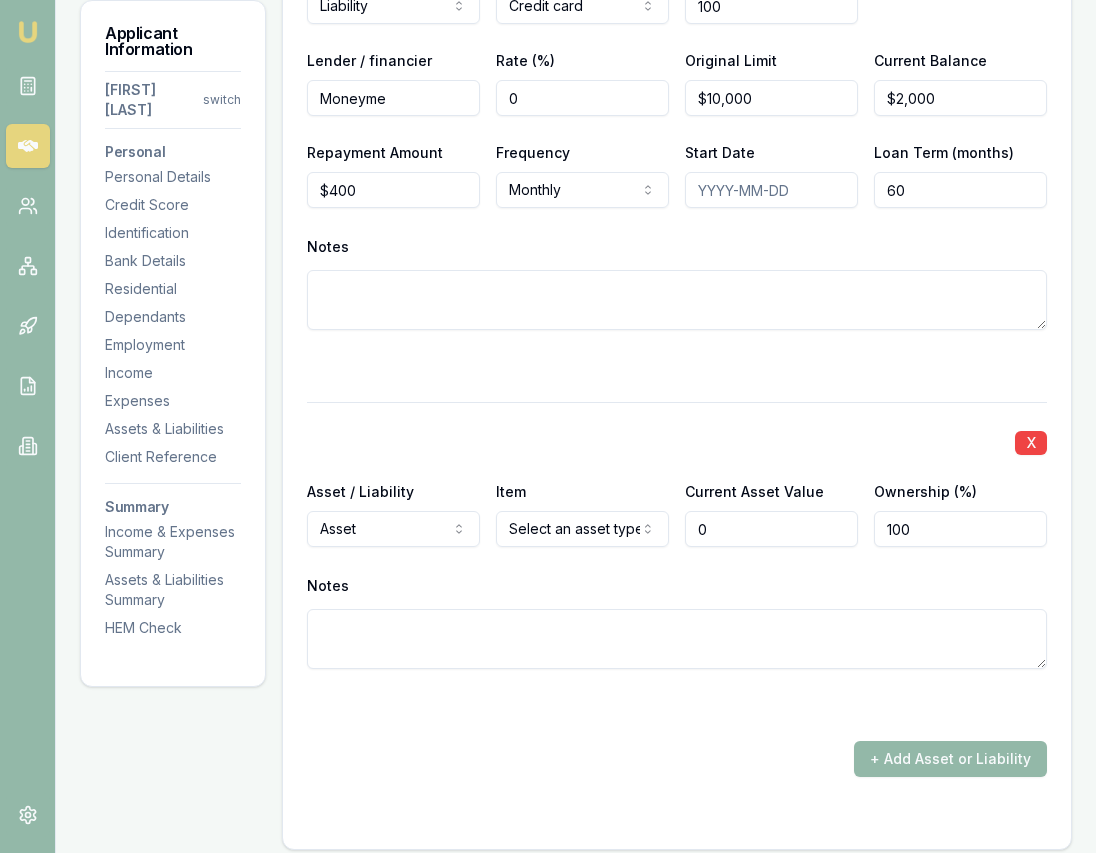 scroll, scrollTop: 6632, scrollLeft: 2, axis: both 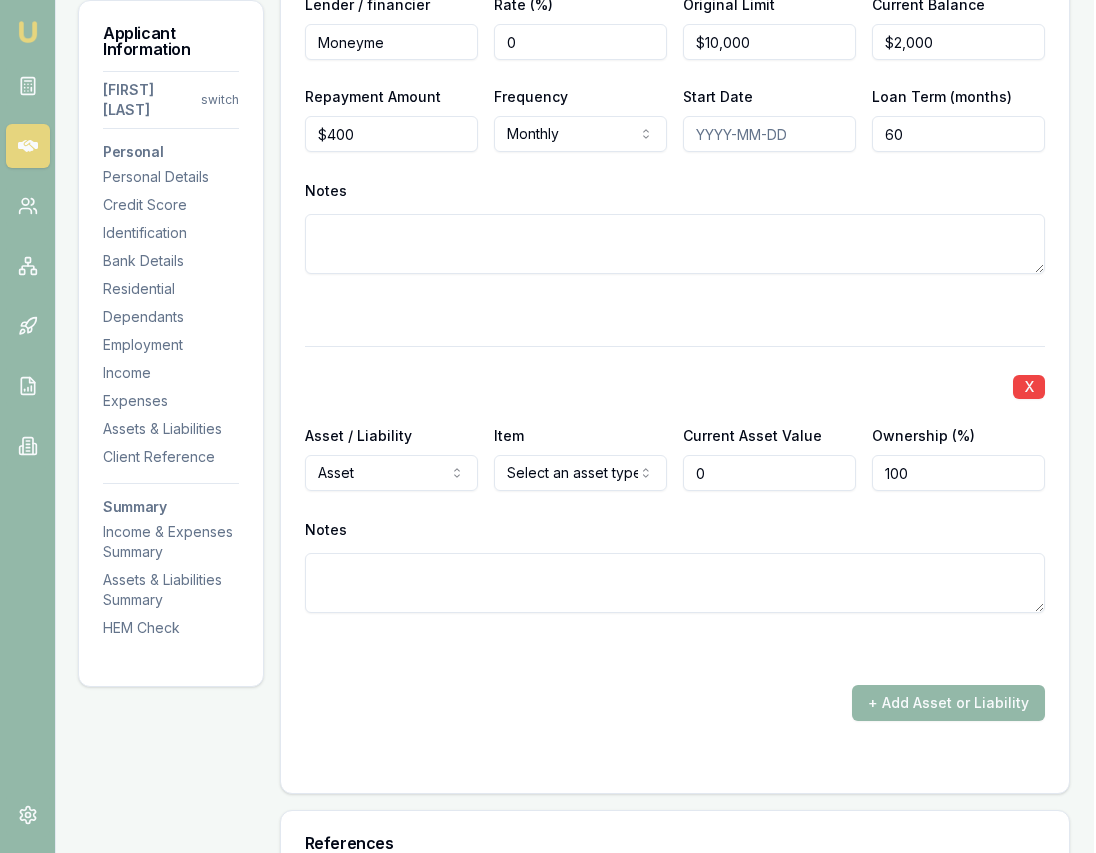 type on "$0" 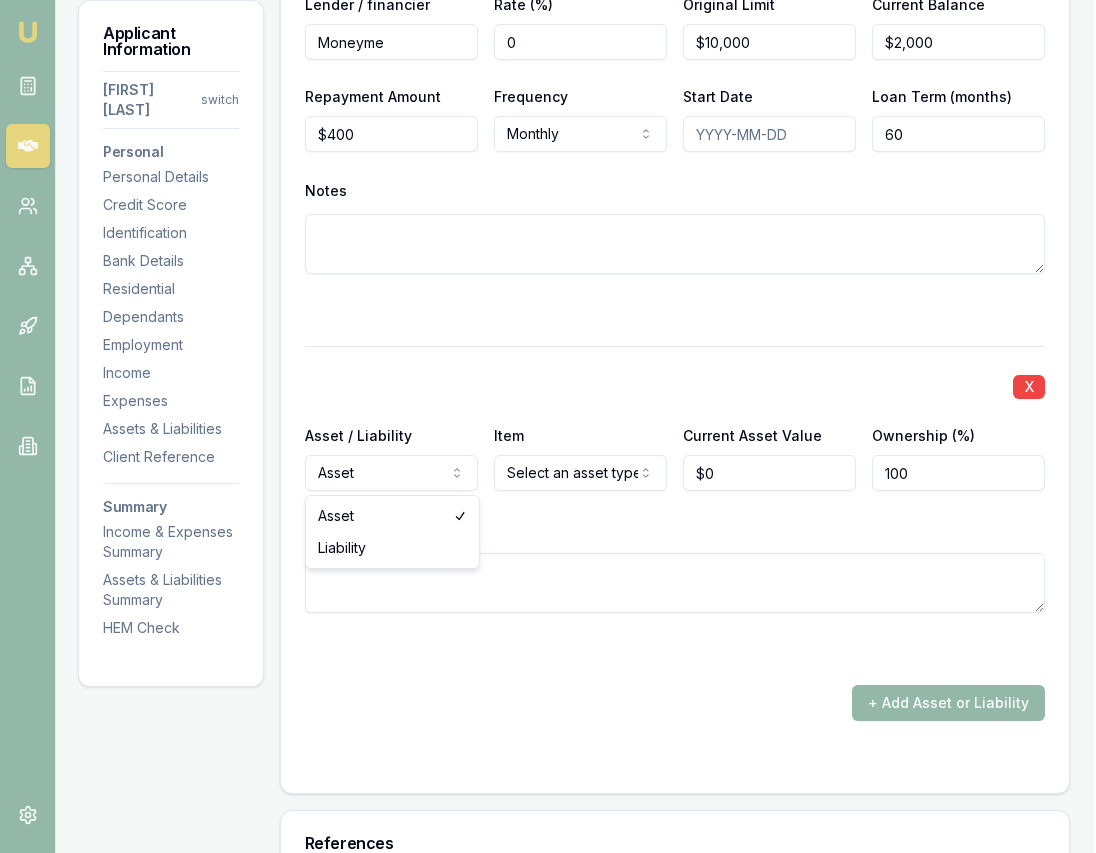 scroll, scrollTop: 6635, scrollLeft: 2, axis: both 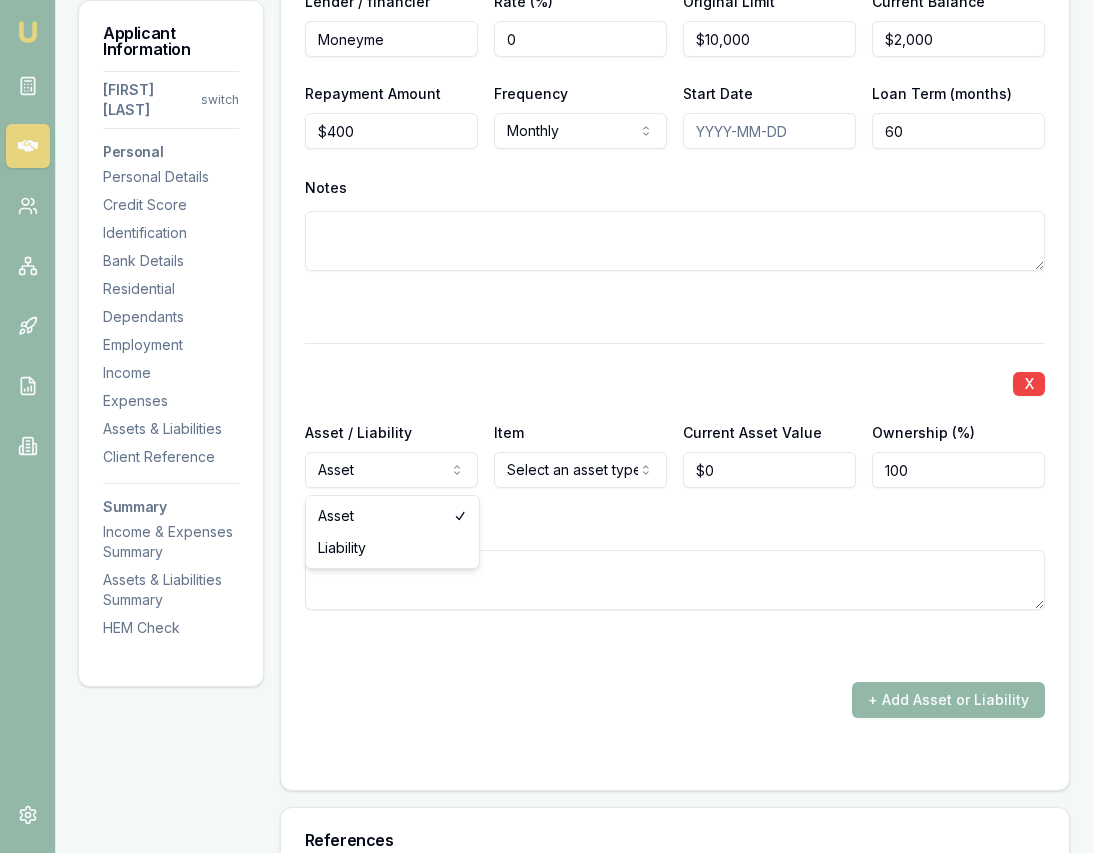 click on "Emu Broker Deals View D-2QNUX0XT8G Eujin Ooi Toggle Menu Customer Gurpreet Sodhi [PHONE] [EMAIL] Finance Summary $32,000 Loan Type: Consumer Loan Asset Type : Medical Deal Dynamics Stage: Documents Requested From Client Age: 3 days ago HEM: Above Benchmark Finance Details Applicants Loan Options Lender Submission Applicant Information Gurpreet Sodhi switch Personal Personal Details Credit Score Identification Bank Details Residential Dependants Employment Income Expenses Assets & Liabilities Client Reference Summary Income & Expenses Summary Assets & Liabilities Summary HEM Check Personal Title * Mrs Mr Mrs Miss Ms Dr Prof First name * Gurpreet Middle name Kaur Last name * Sodhi Date of birth 11/10/1992 Gender Female Male Female Other Not disclosed Marital status De facto Single Married De facto Separated Divorced Widowed Residency status Australian citizen Australian citizen Permanent resident Temporary resident Visa holder Email [EMAIL] Phone [PHONE] Applicant type 454" at bounding box center (546, -6209) 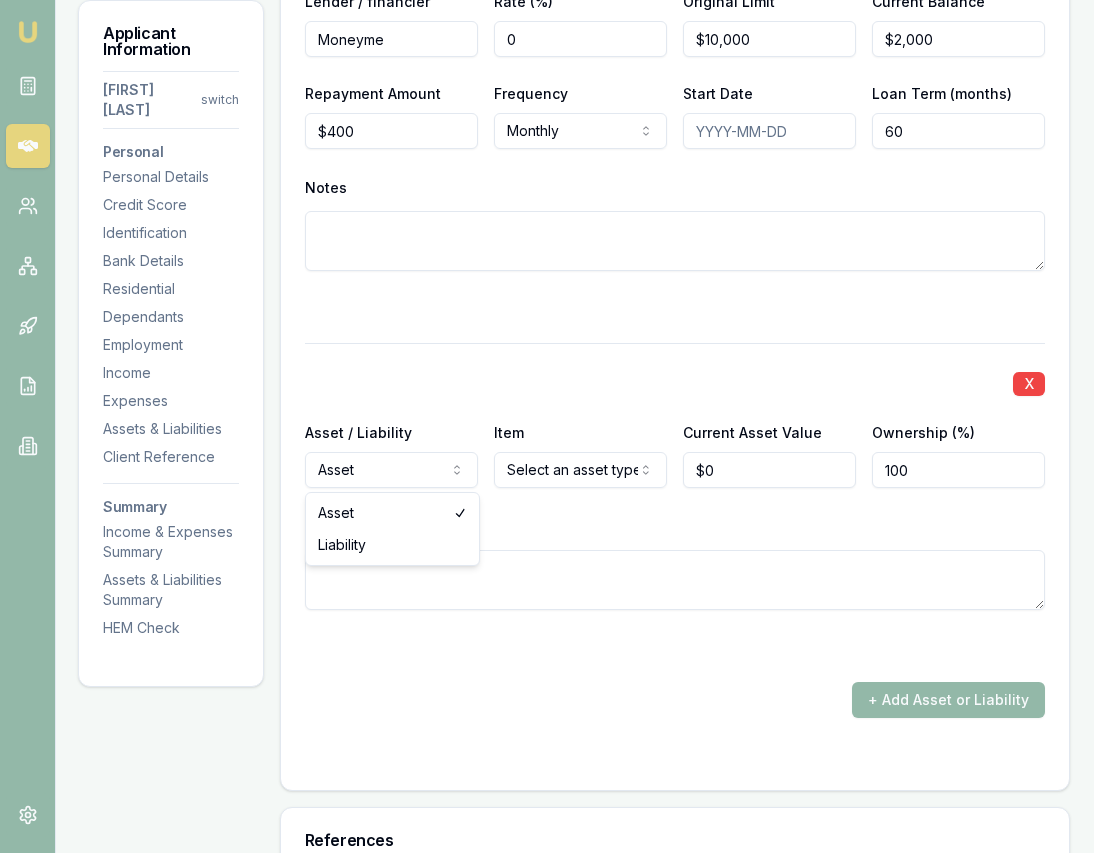 select on "LIABILITY" 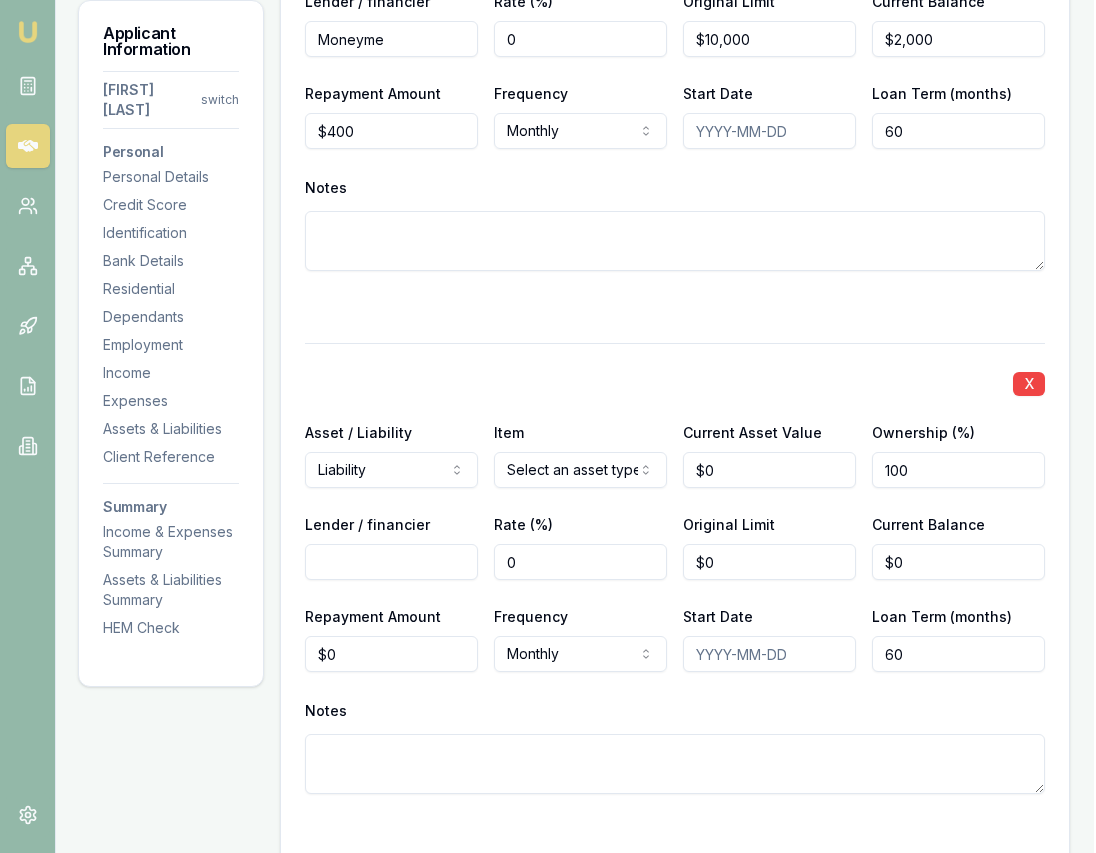 click on "Emu Broker Deals View D-2QNUX0XT8G Eujin Ooi Toggle Menu Customer Gurpreet Sodhi [PHONE] [EMAIL] Finance Summary $32,000 Loan Type: Consumer Loan Asset Type : Medical Deal Dynamics Stage: Documents Requested From Client Age: 3 days ago HEM: Above Benchmark Finance Details Applicants Loan Options Lender Submission Applicant Information Gurpreet Sodhi switch Personal Personal Details Credit Score Identification Bank Details Residential Dependants Employment Income Expenses Assets & Liabilities Client Reference Summary Income & Expenses Summary Assets & Liabilities Summary HEM Check Personal Title * Mrs Mr Mrs Miss Ms Dr Prof First name * Gurpreet Middle name Kaur Last name * Sodhi Date of birth 11/10/1992 Gender Female Male Female Other Not disclosed Marital status De facto Single Married De facto Separated Divorced Widowed Residency status Australian citizen Australian citizen Permanent resident Temporary resident Visa holder Email [EMAIL] Phone [PHONE] Applicant type 454" at bounding box center (546, -6209) 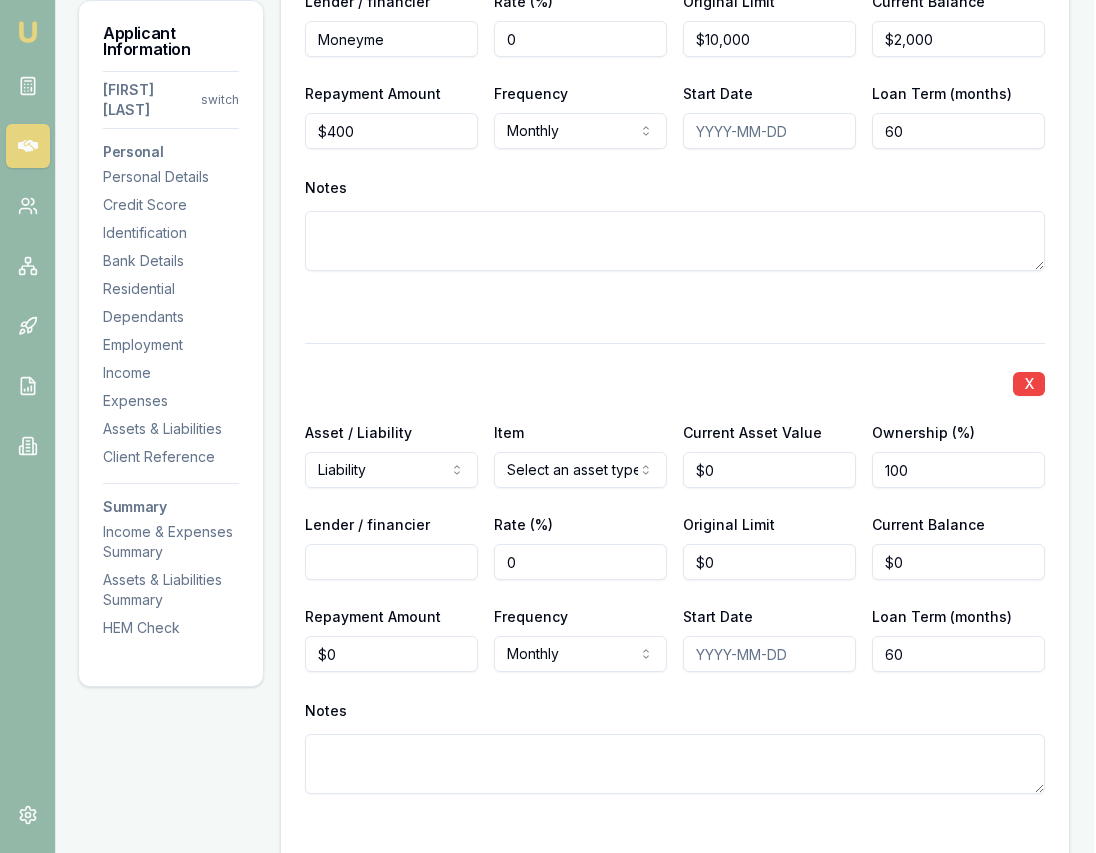 scroll, scrollTop: 6637, scrollLeft: 2, axis: both 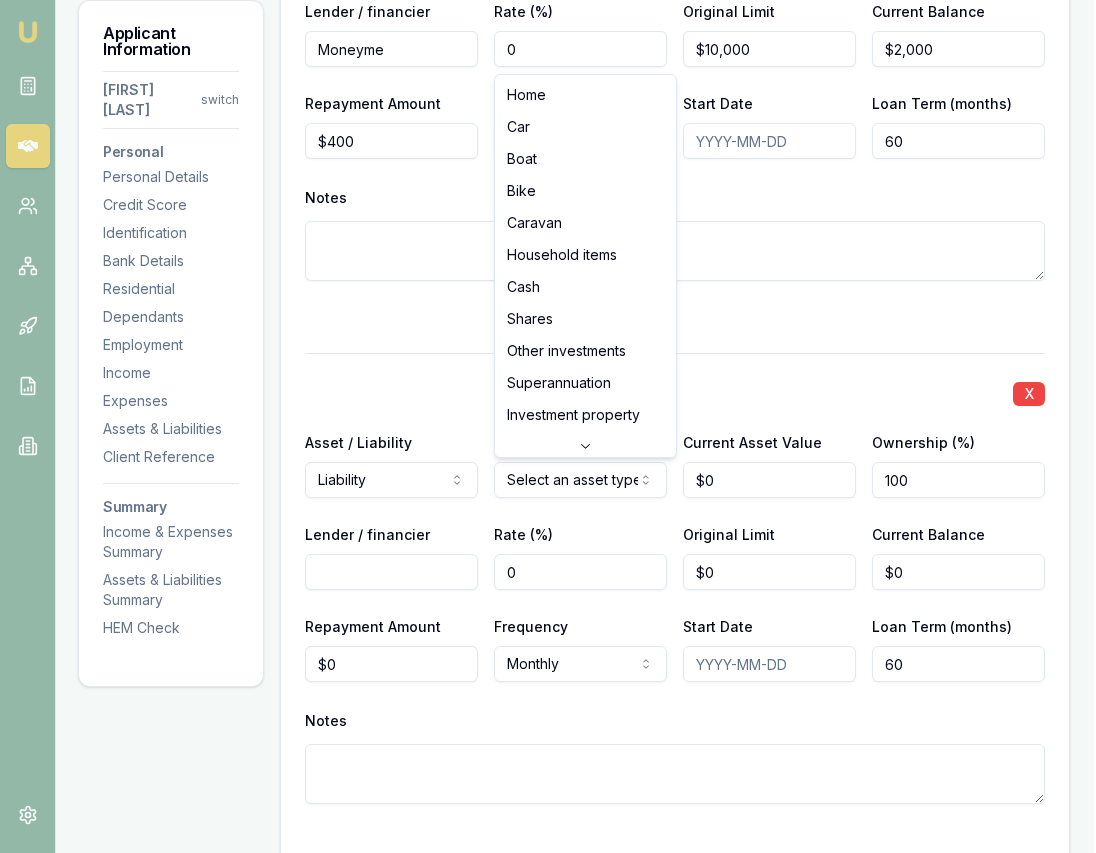click on "Emu Broker Deals View D-2QNUX0XT8G Eujin Ooi Toggle Menu Customer Gurpreet Sodhi [PHONE] [EMAIL] Finance Summary $32,000 Loan Type: Consumer Loan Asset Type : Medical Deal Dynamics Stage: Documents Requested From Client Age: 3 days ago HEM: Above Benchmark Finance Details Applicants Loan Options Lender Submission Applicant Information Gurpreet Sodhi switch Personal Personal Details Credit Score Identification Bank Details Residential Dependants Employment Income Expenses Assets & Liabilities Client Reference Summary Income & Expenses Summary Assets & Liabilities Summary HEM Check Personal Title * Mrs Mr Mrs Miss Ms Dr Prof First name * Gurpreet Middle name Kaur Last name * Sodhi Date of birth 11/10/1992 Gender Female Male Female Other Not disclosed Marital status De facto Single Married De facto Separated Divorced Widowed Residency status Australian citizen Australian citizen Permanent resident Temporary resident Visa holder Email [EMAIL] Phone [PHONE] Applicant type 454" at bounding box center [546, -6247] 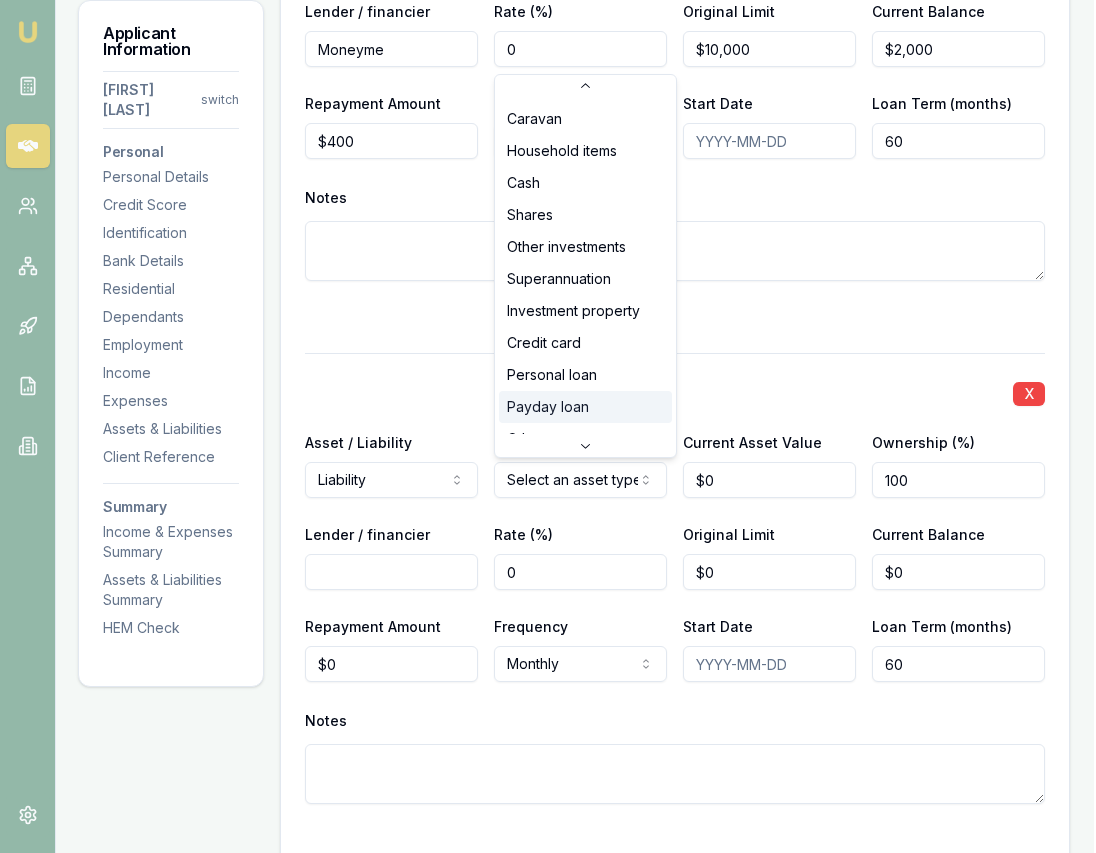 scroll, scrollTop: 132, scrollLeft: 0, axis: vertical 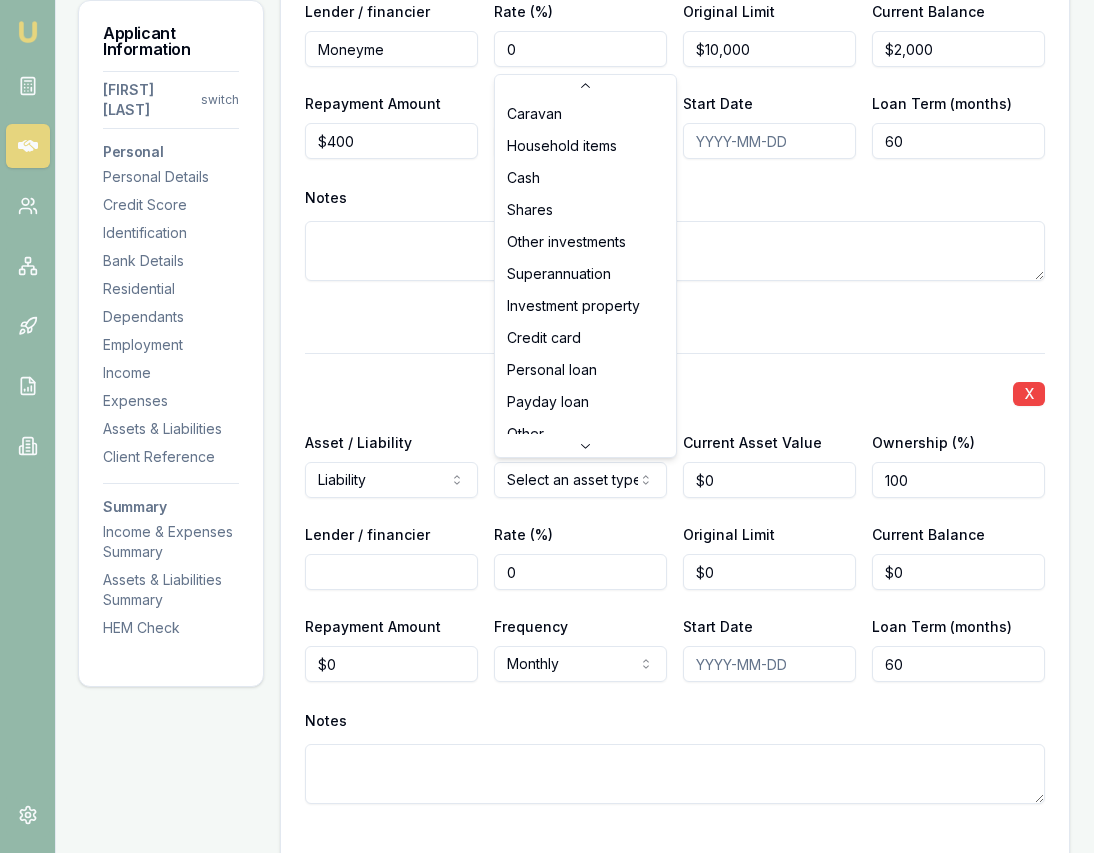select on "CREDIT_CARD" 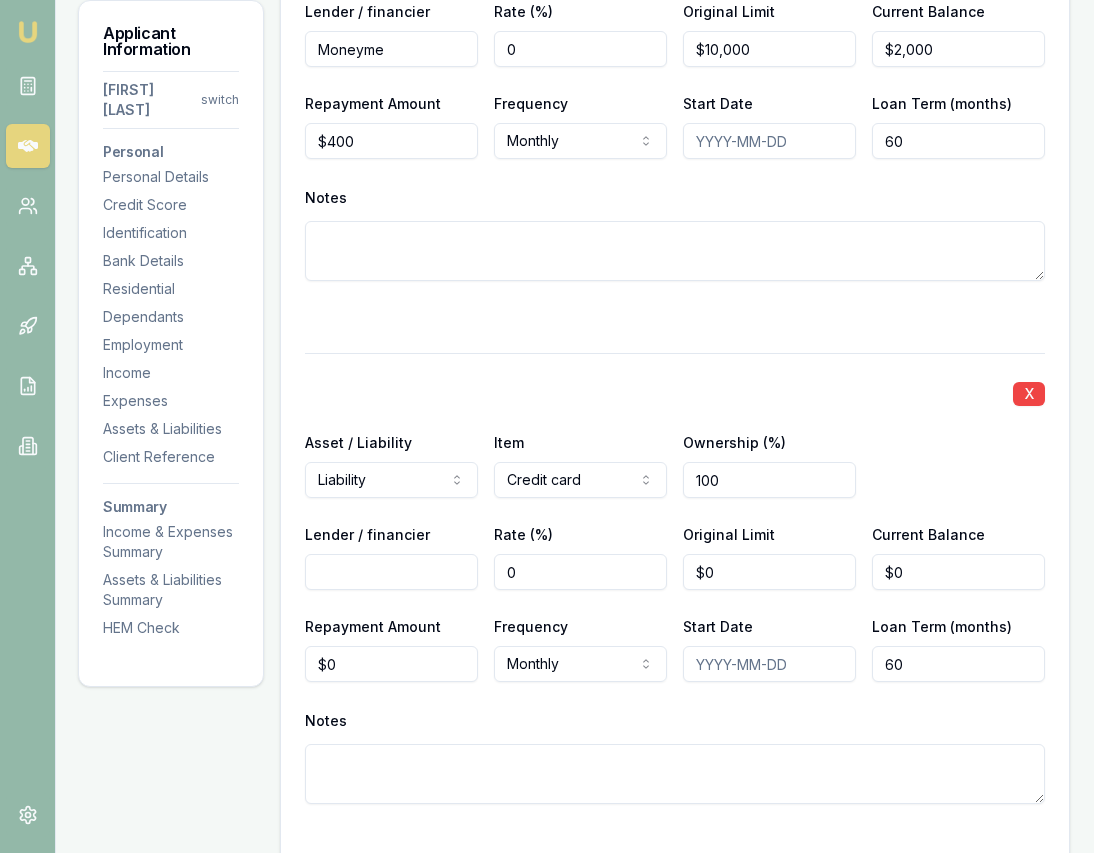 click on "Lender / financier" at bounding box center [391, 572] 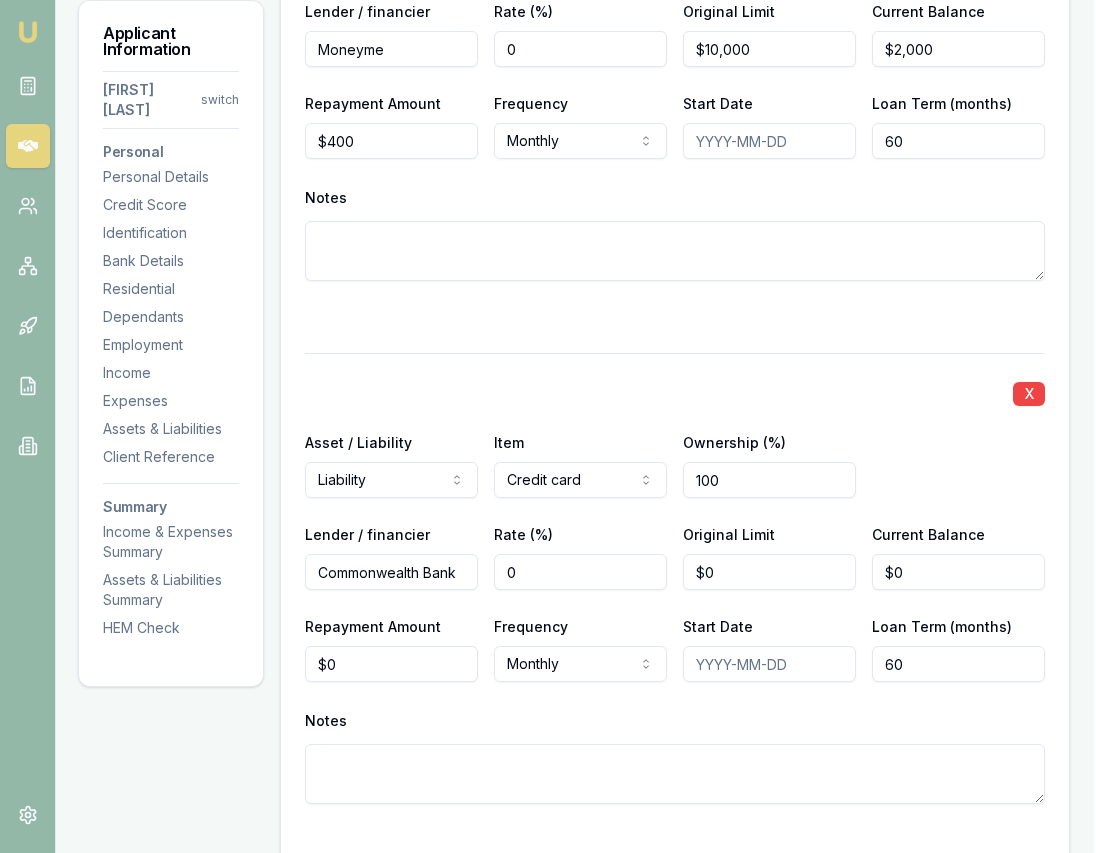 type on "Commonwealth Bank" 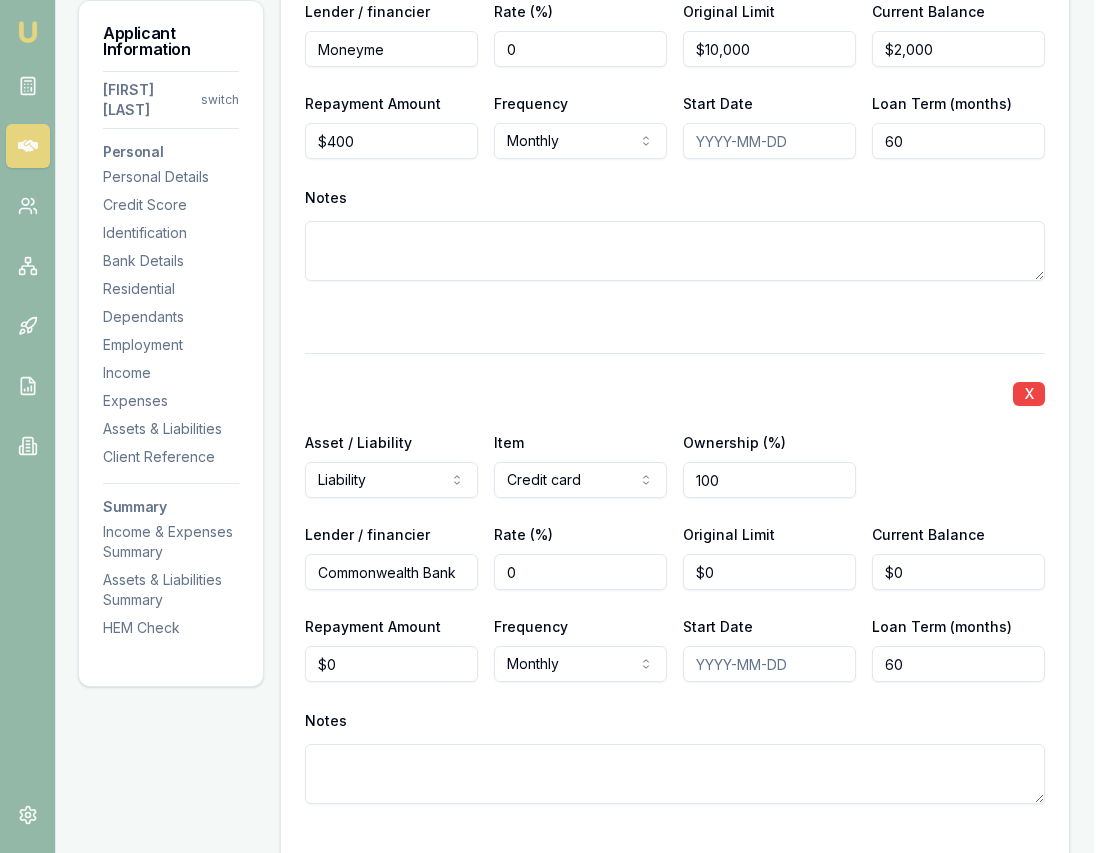 type on "0" 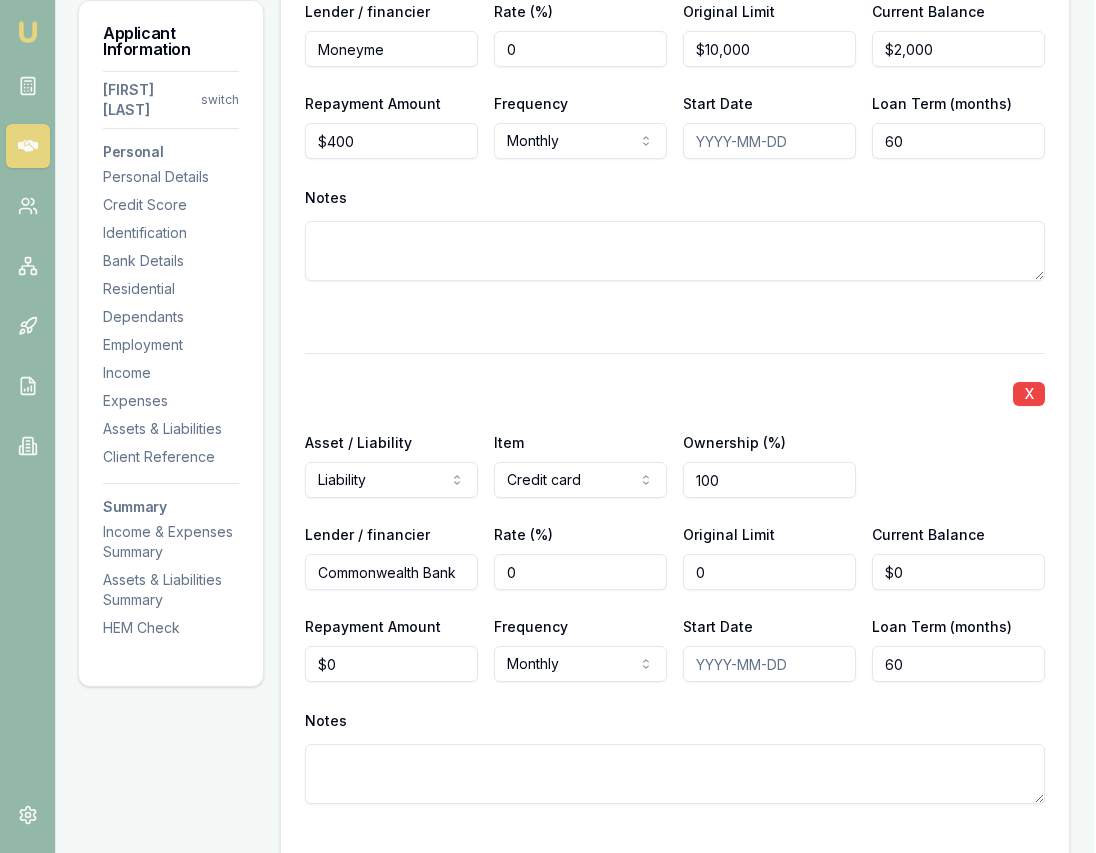 click on "0" at bounding box center (769, 572) 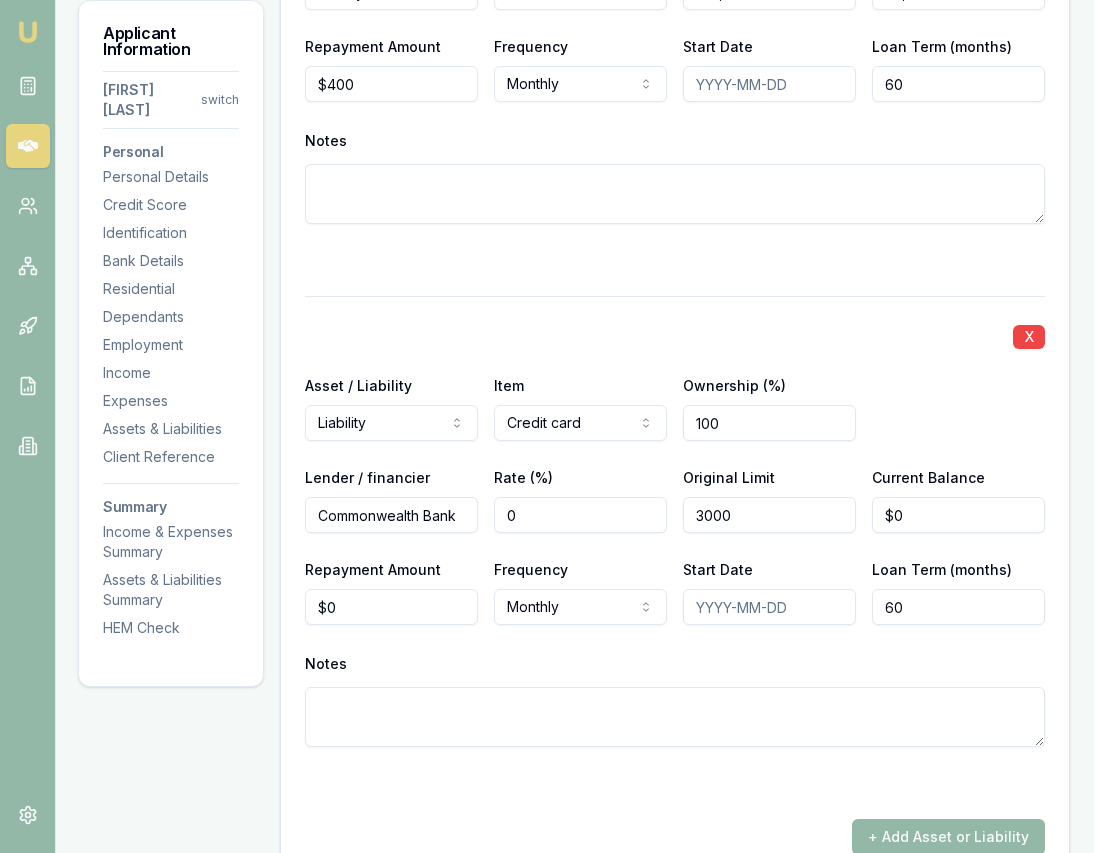 scroll, scrollTop: 6761, scrollLeft: 1, axis: both 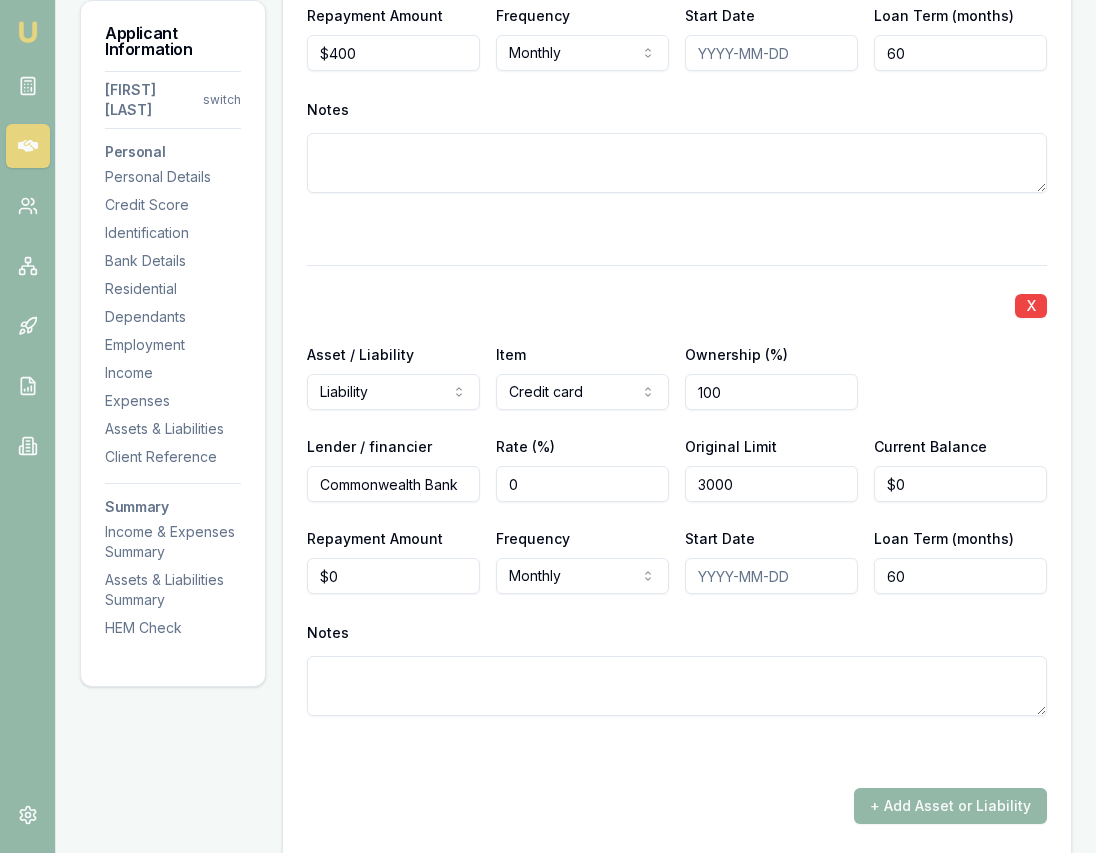 type on "$3,000" 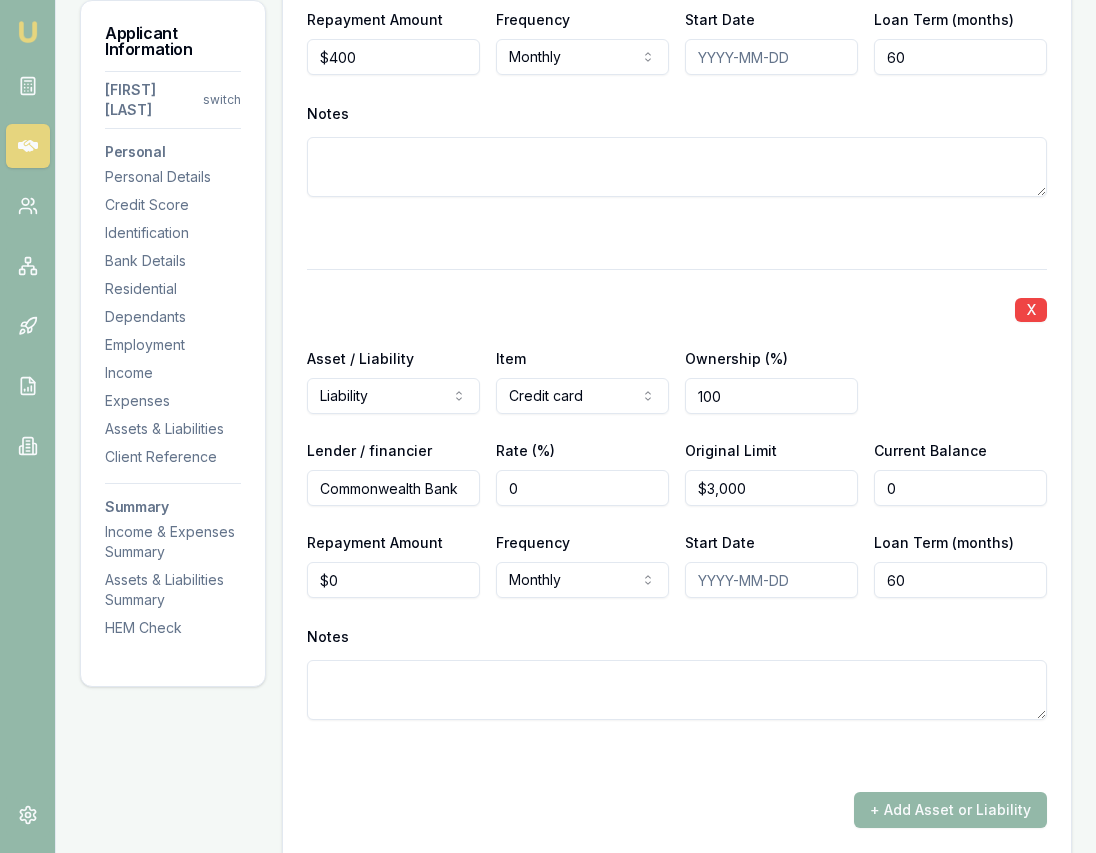 click on "0" at bounding box center (960, 488) 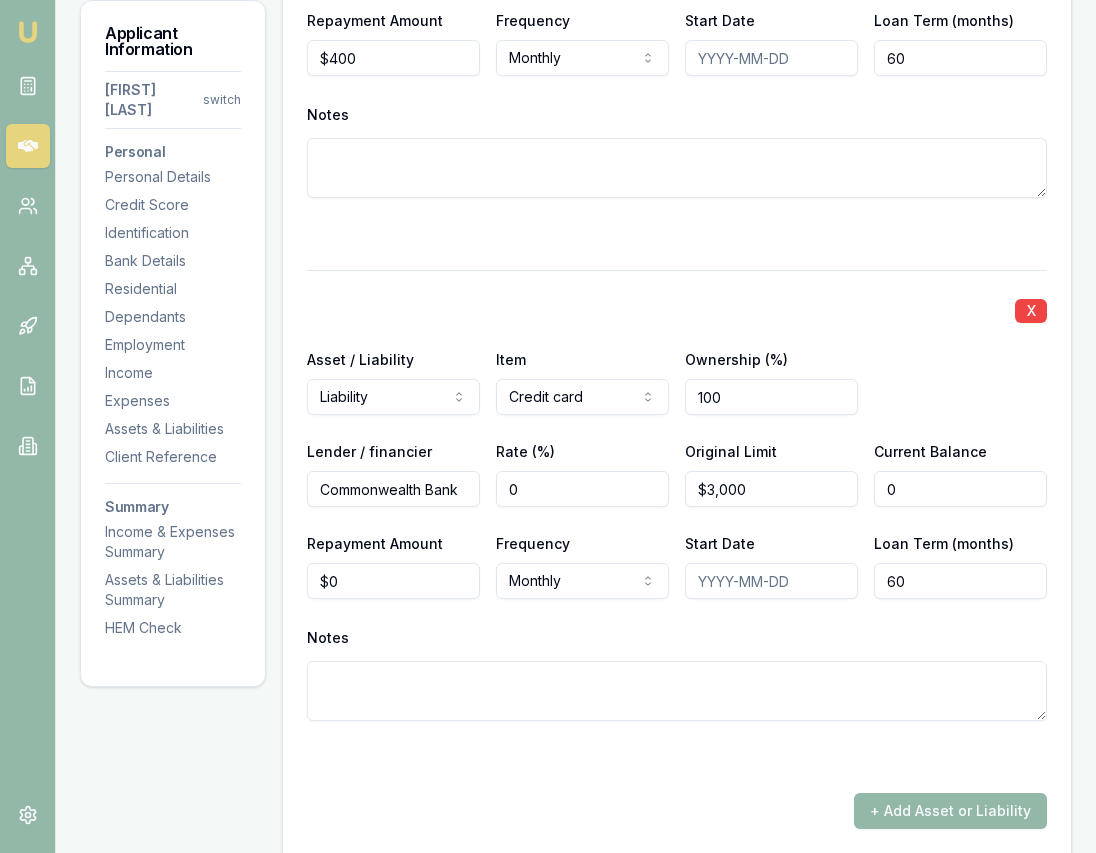 click on "0" at bounding box center (960, 489) 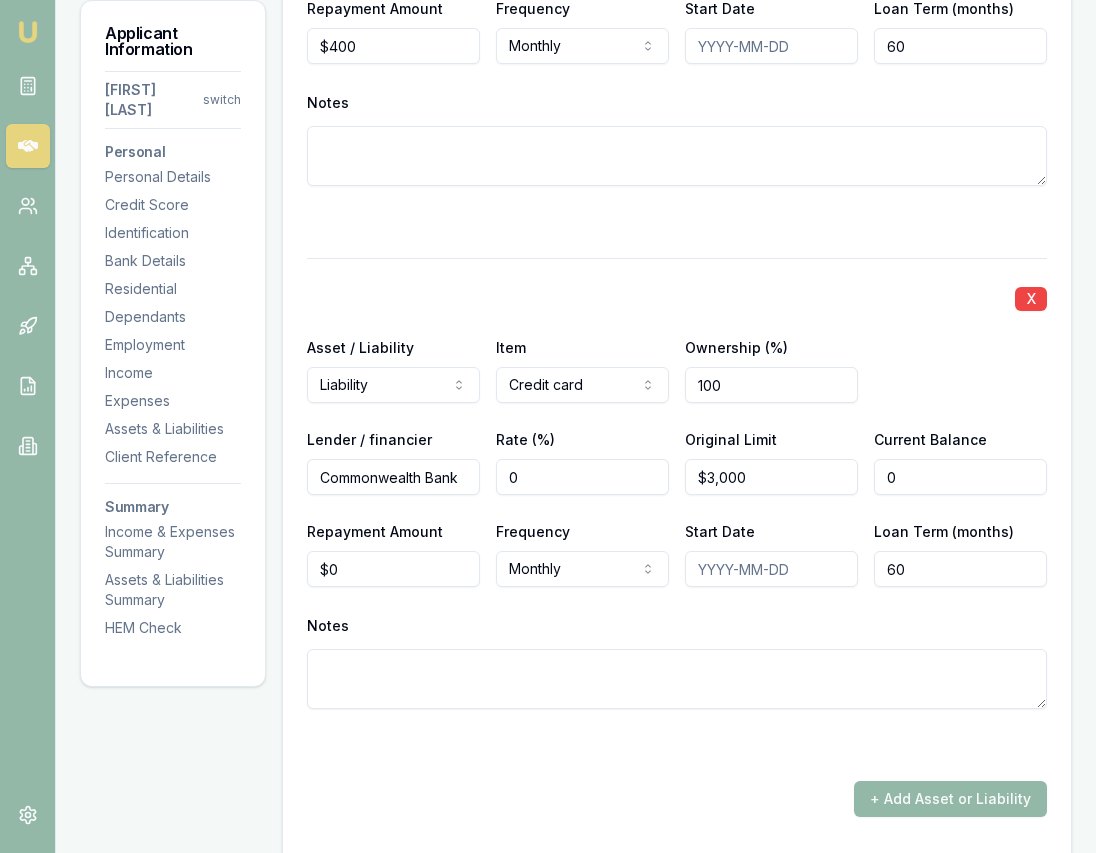 scroll, scrollTop: 6771, scrollLeft: 0, axis: vertical 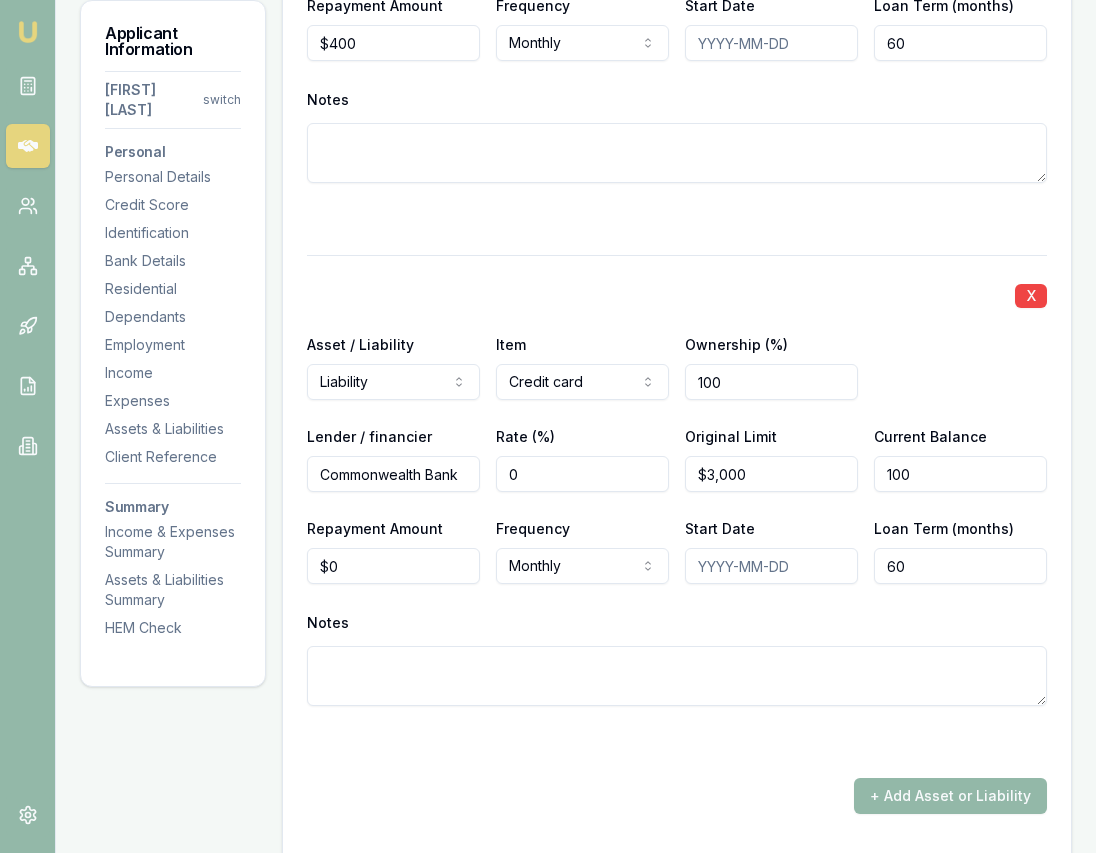 type on "1000" 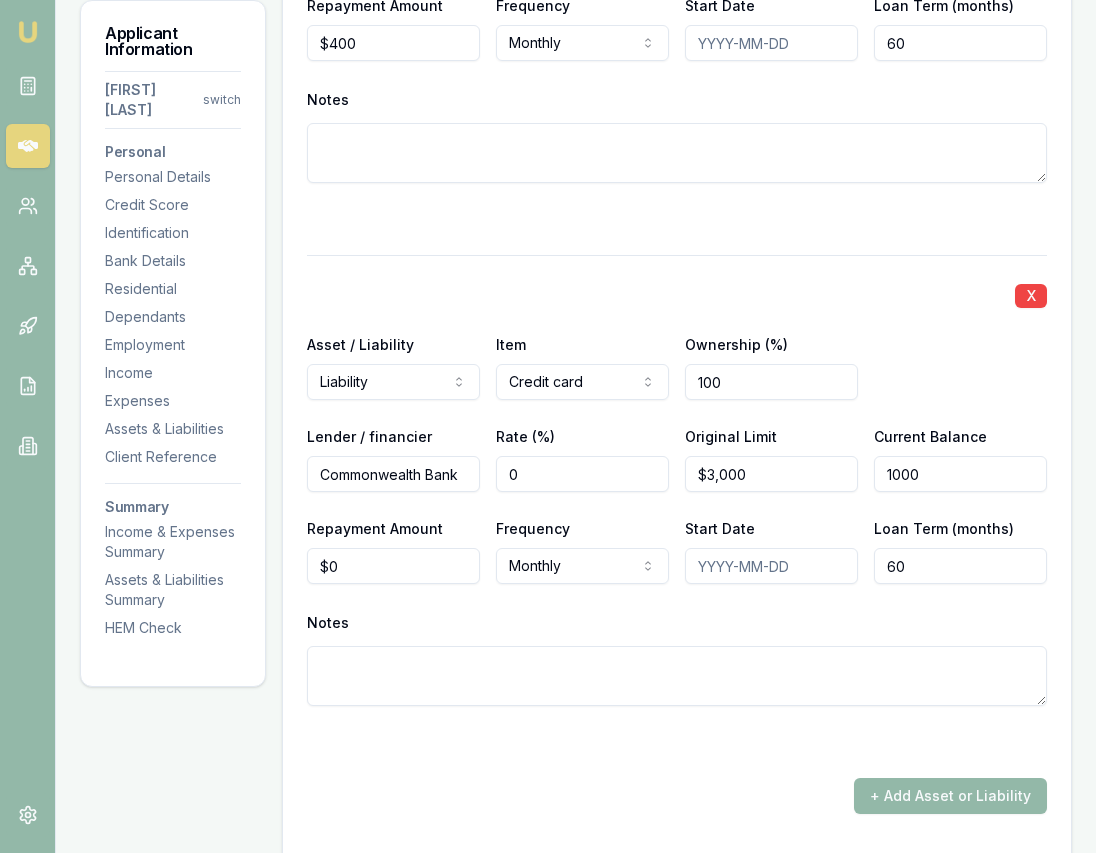 scroll, scrollTop: 6778, scrollLeft: 0, axis: vertical 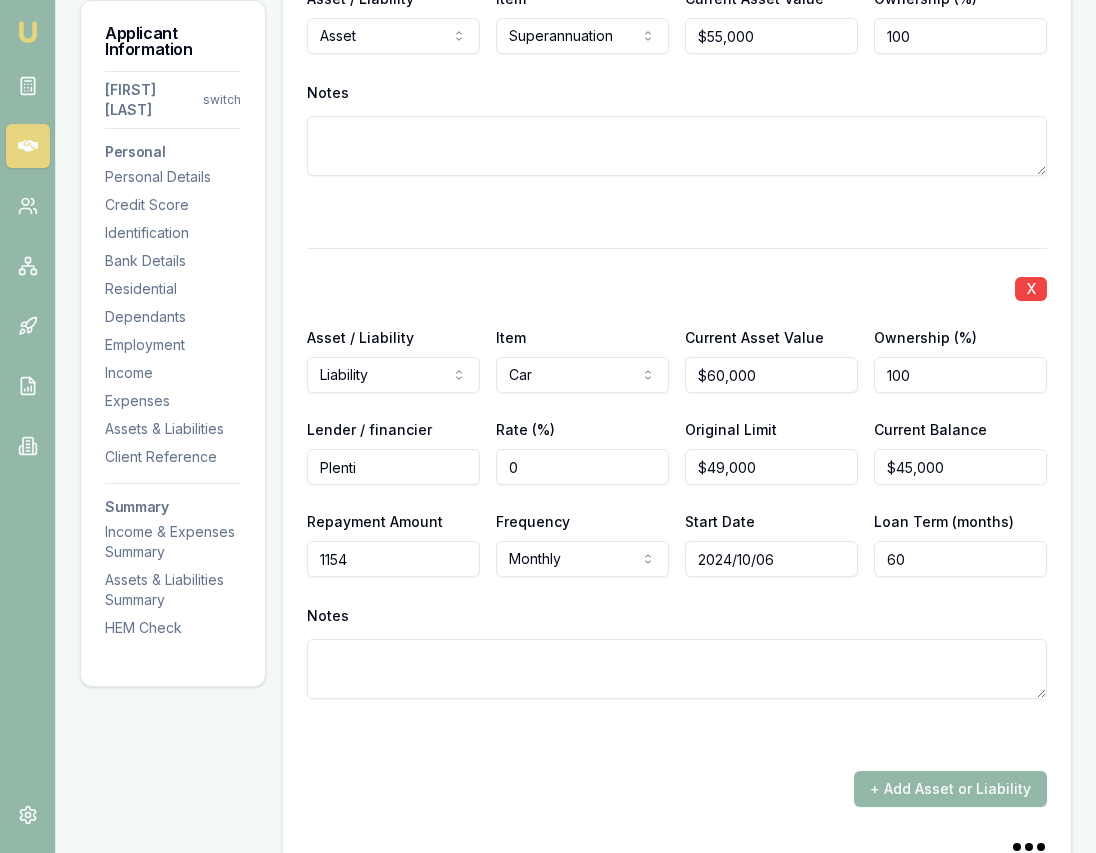 click on "1154" at bounding box center [393, 559] 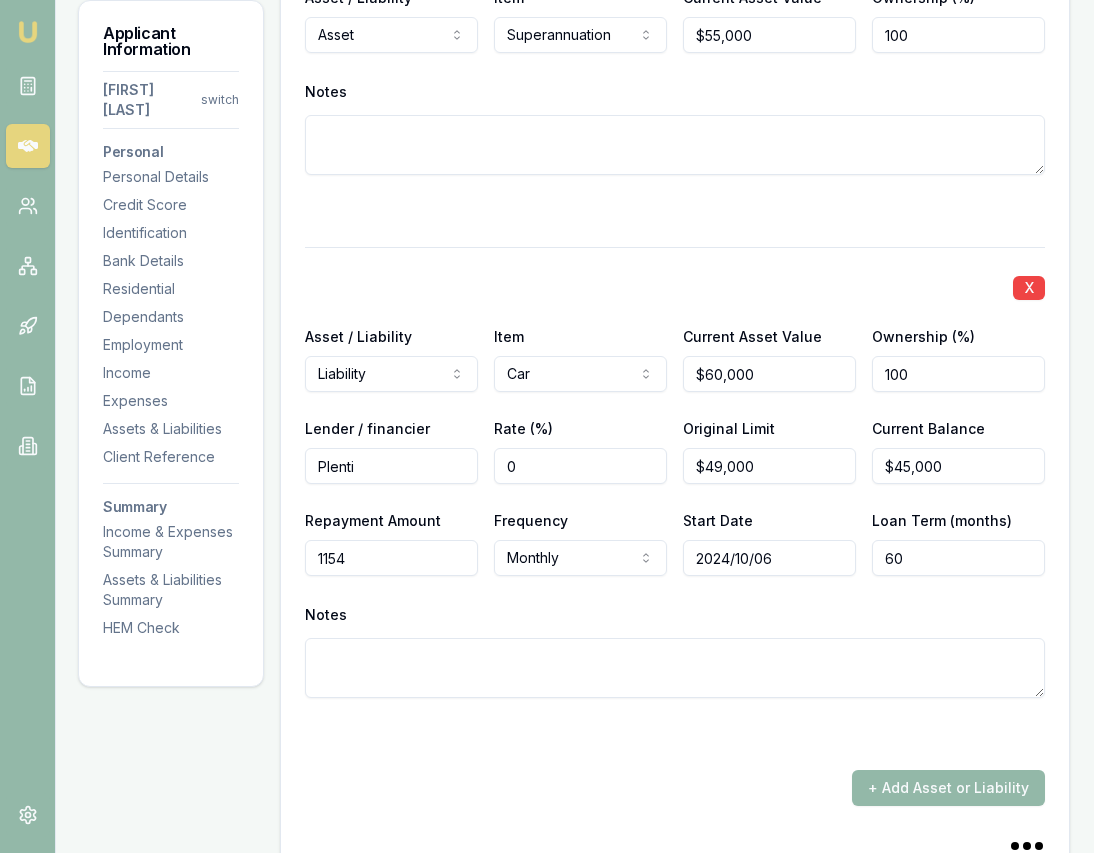 click on "1154" at bounding box center (391, 558) 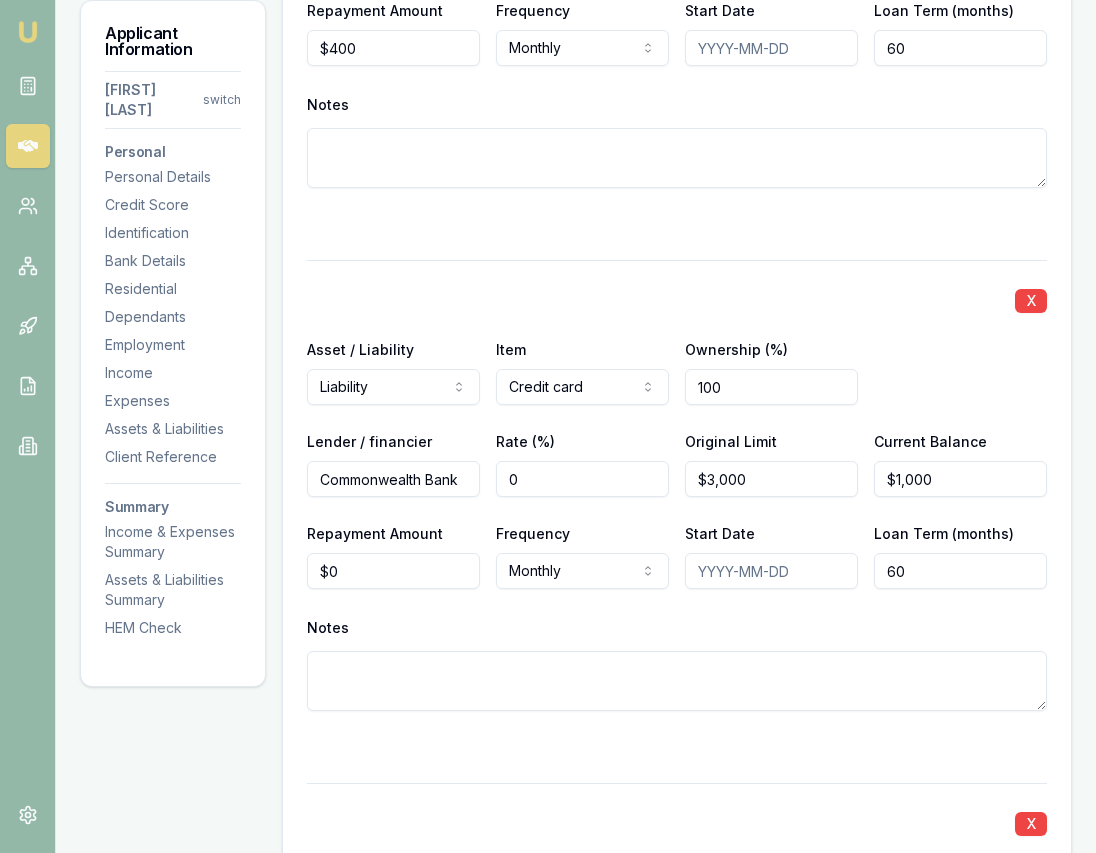 scroll, scrollTop: 4887, scrollLeft: 1, axis: both 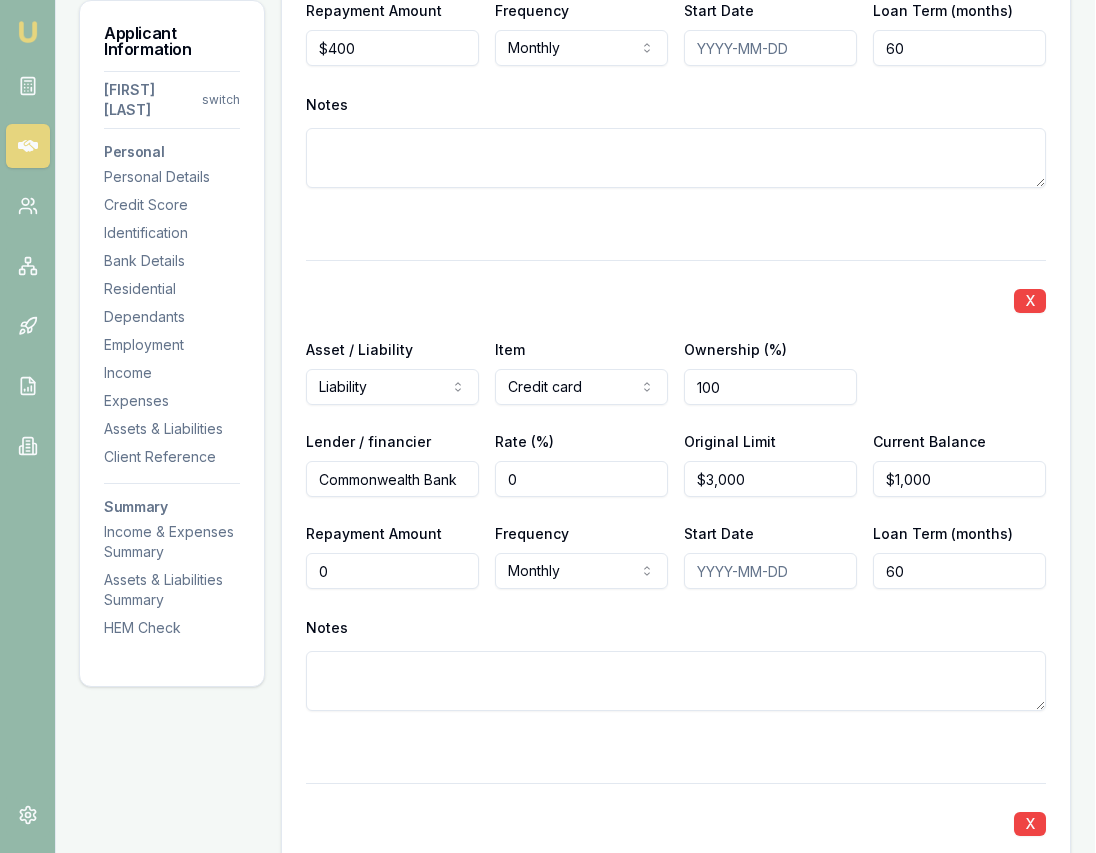 click on "0" at bounding box center [392, 571] 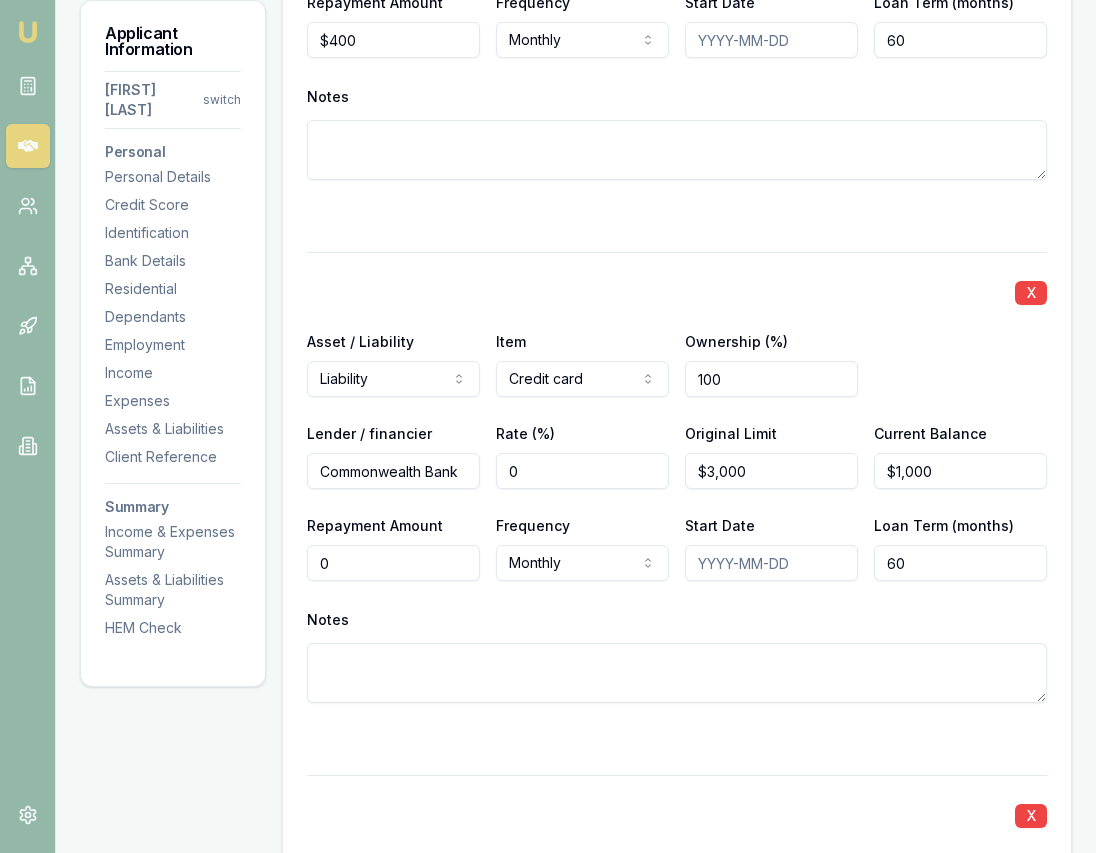 scroll, scrollTop: 4901, scrollLeft: 0, axis: vertical 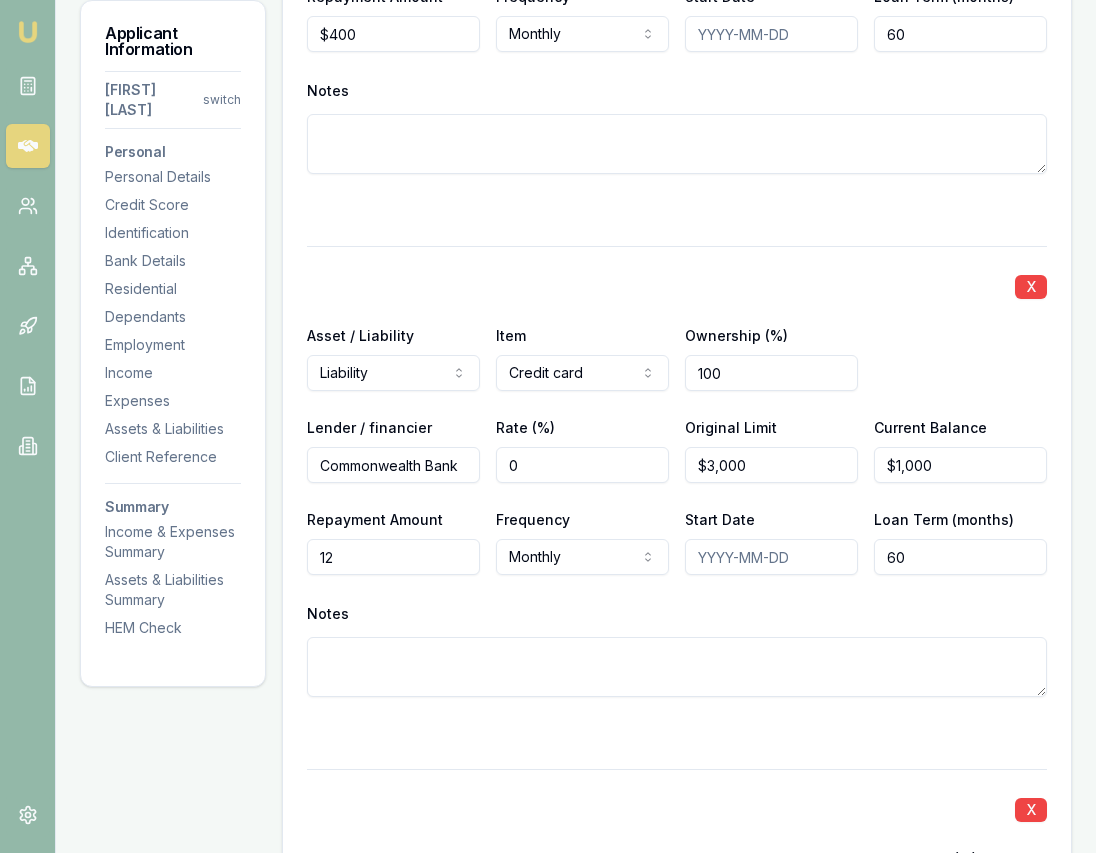 type on "120" 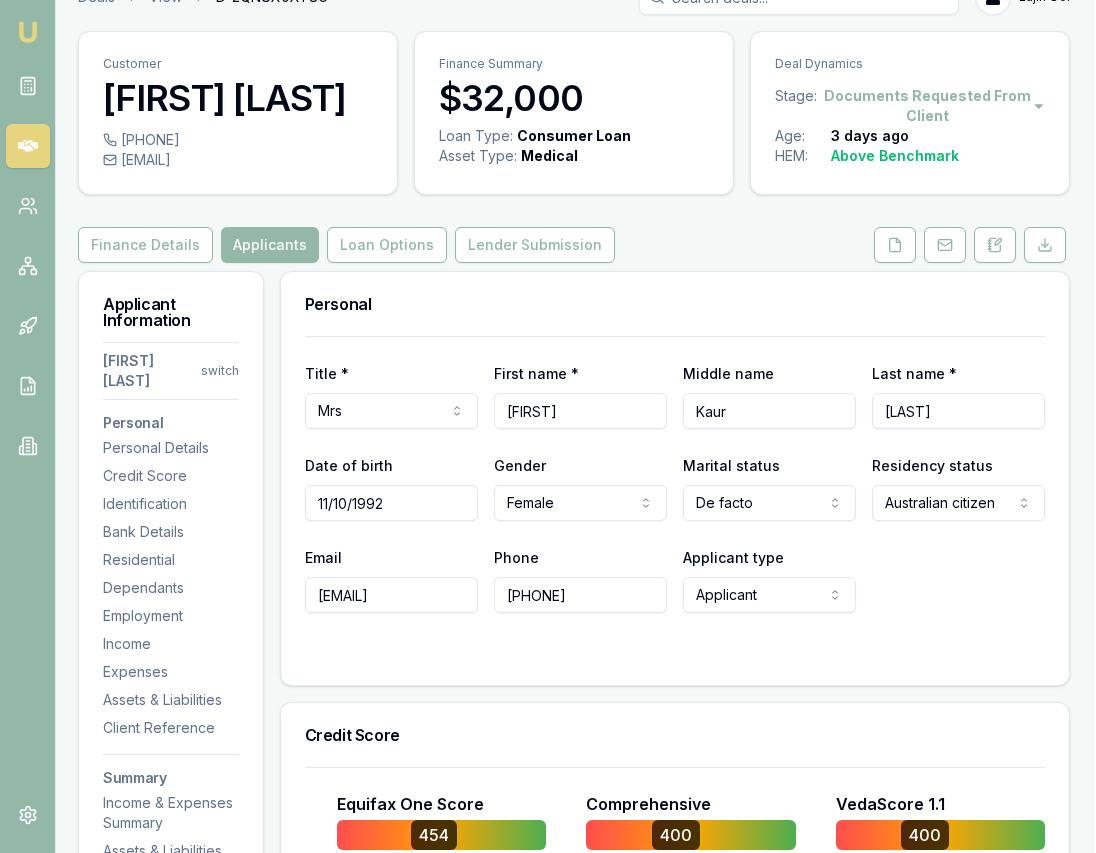 scroll, scrollTop: 0, scrollLeft: 2, axis: horizontal 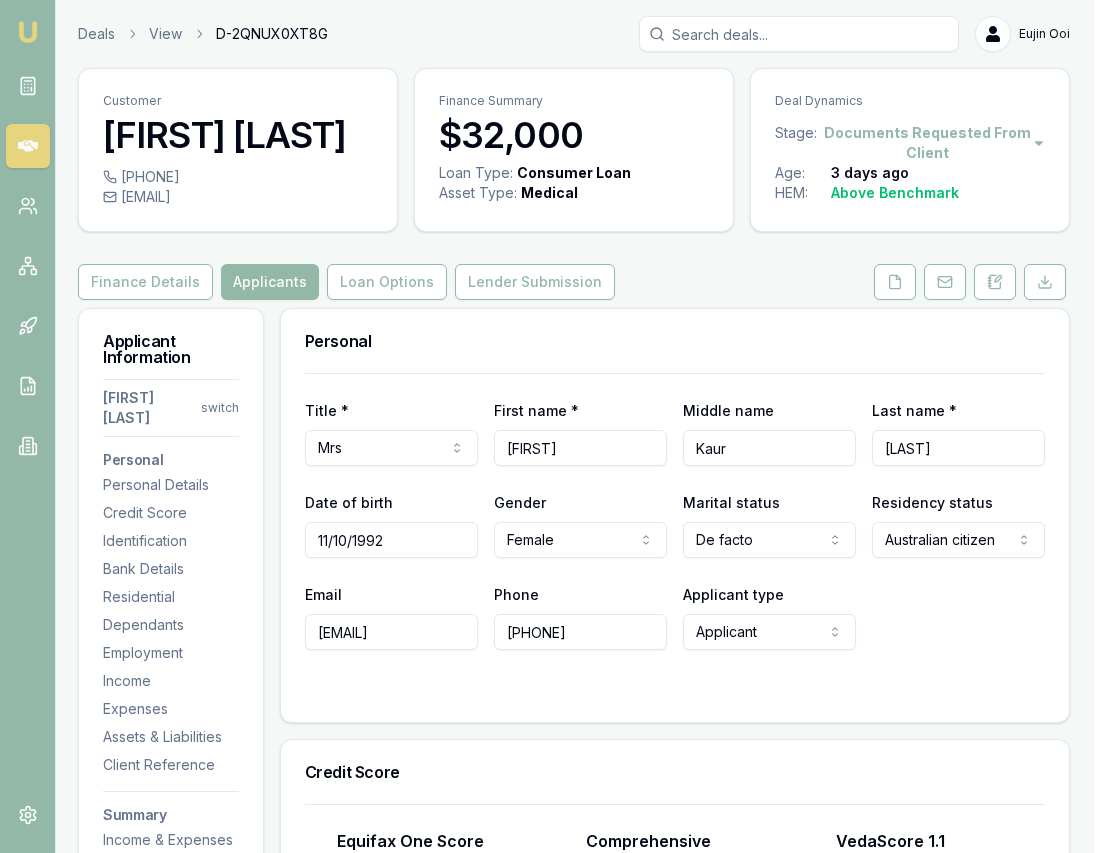 click at bounding box center (895, 282) 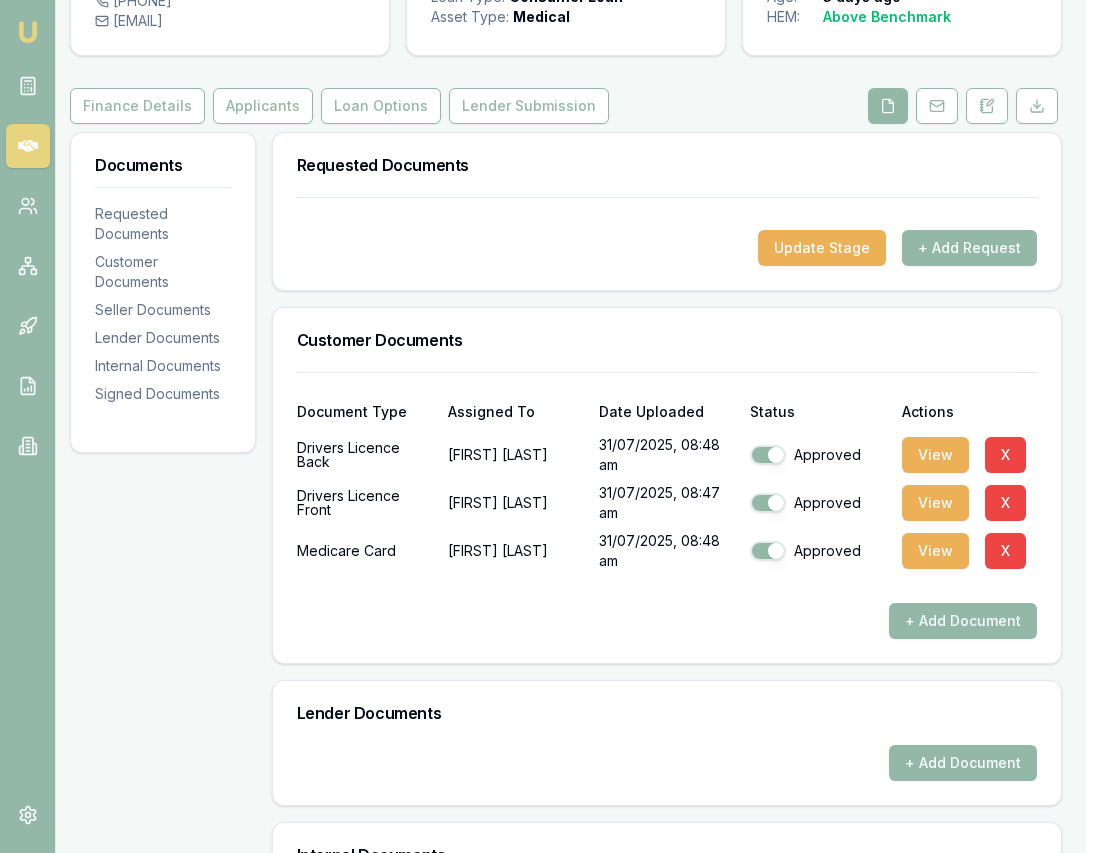 scroll, scrollTop: 221, scrollLeft: 10, axis: both 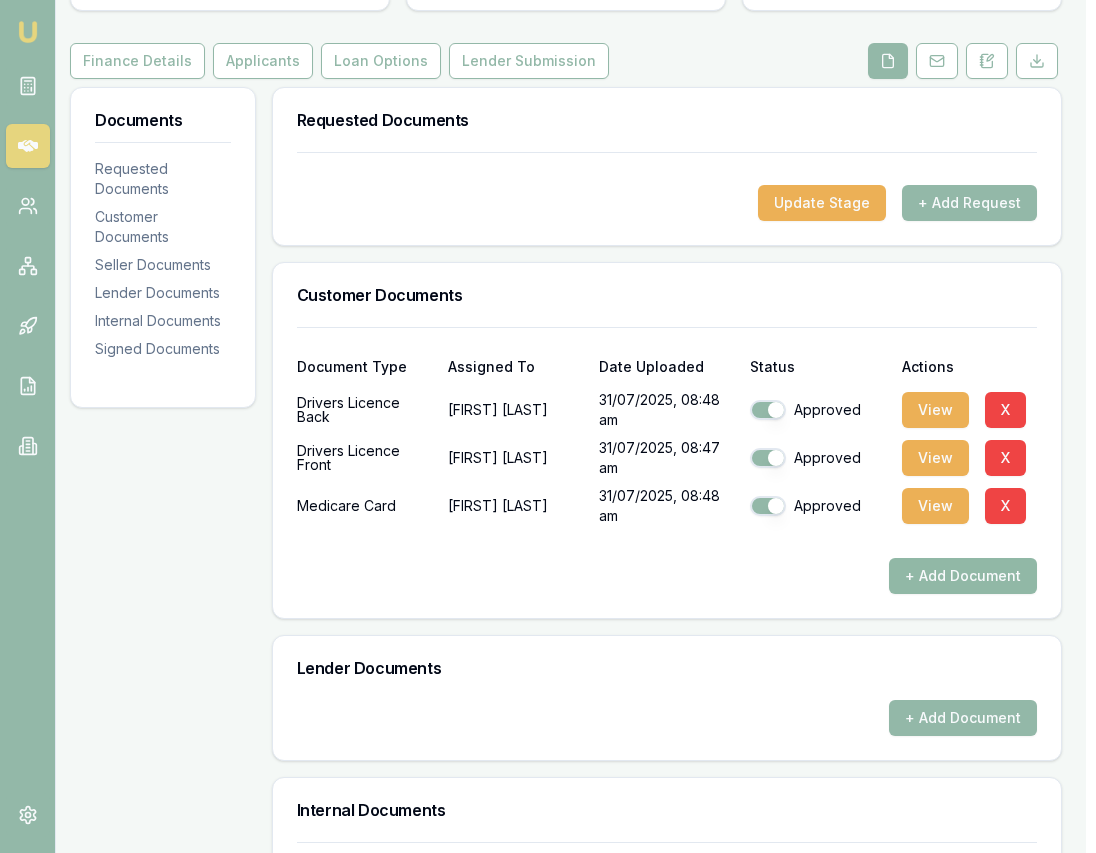 click on "+ Add Document" at bounding box center (963, 576) 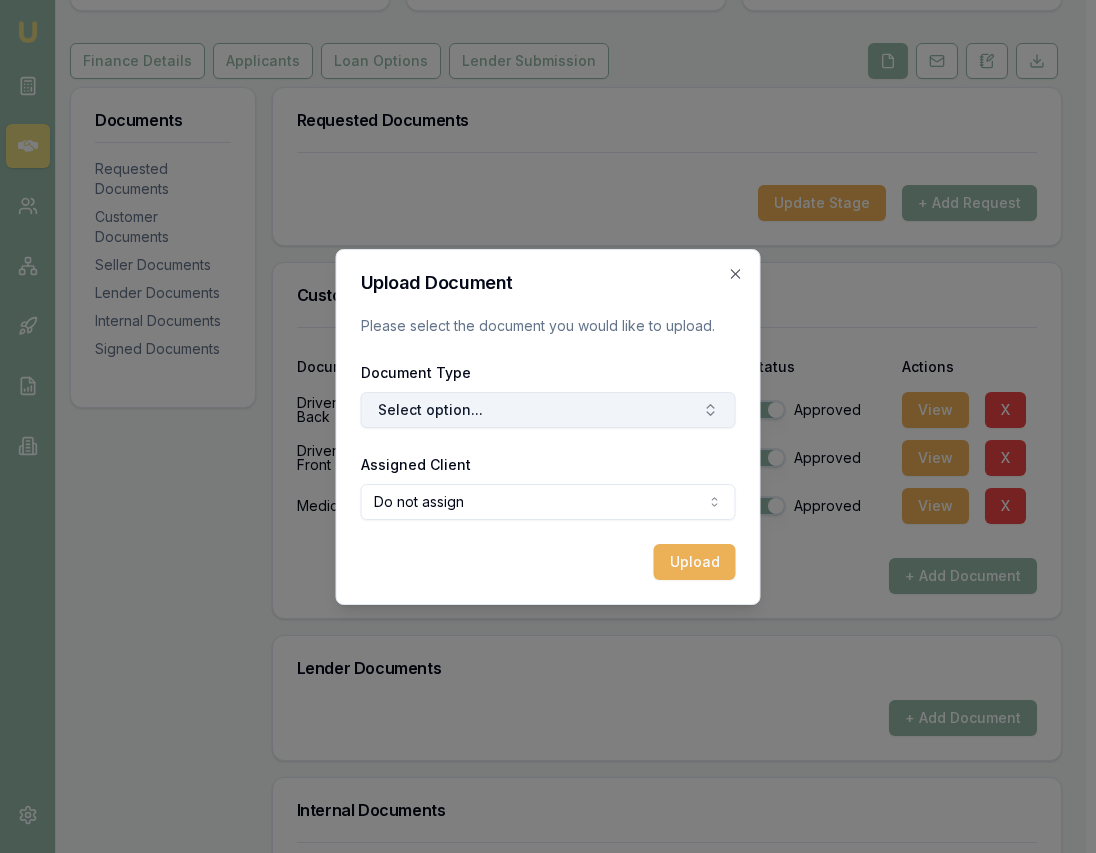 click on "Select option..." at bounding box center [548, 410] 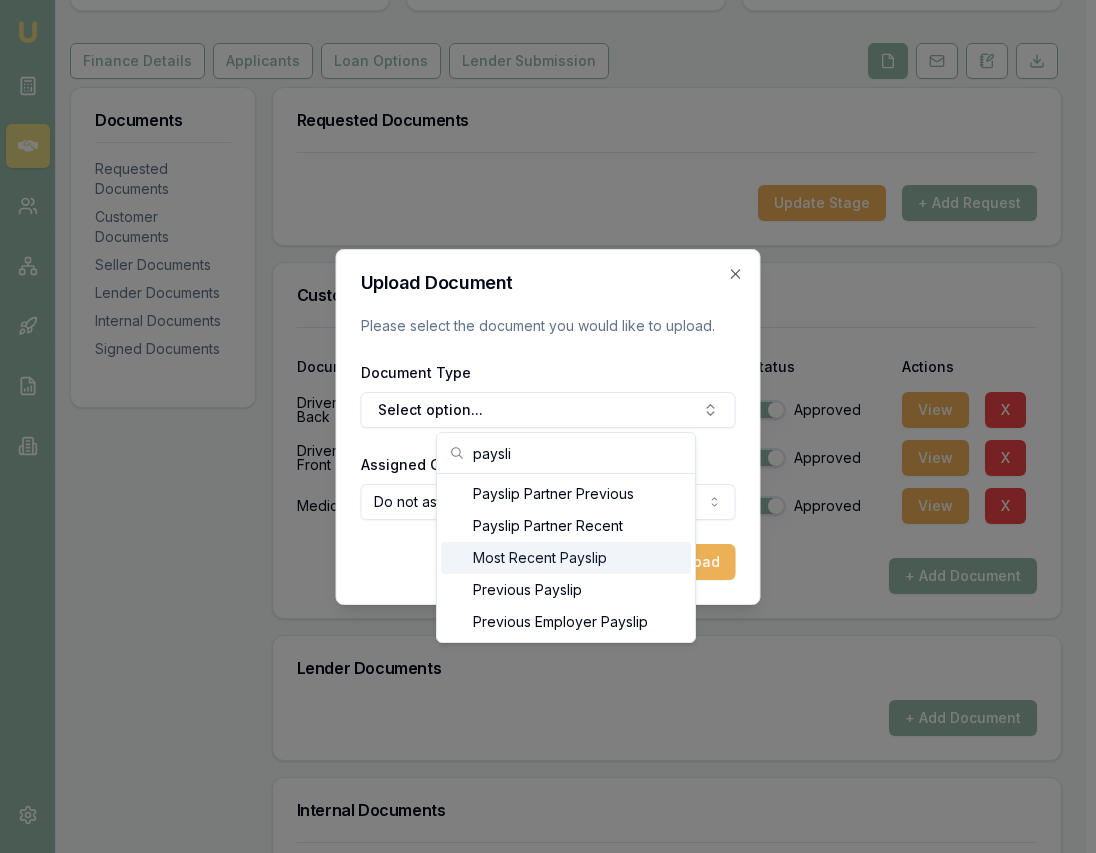 type on "paysli" 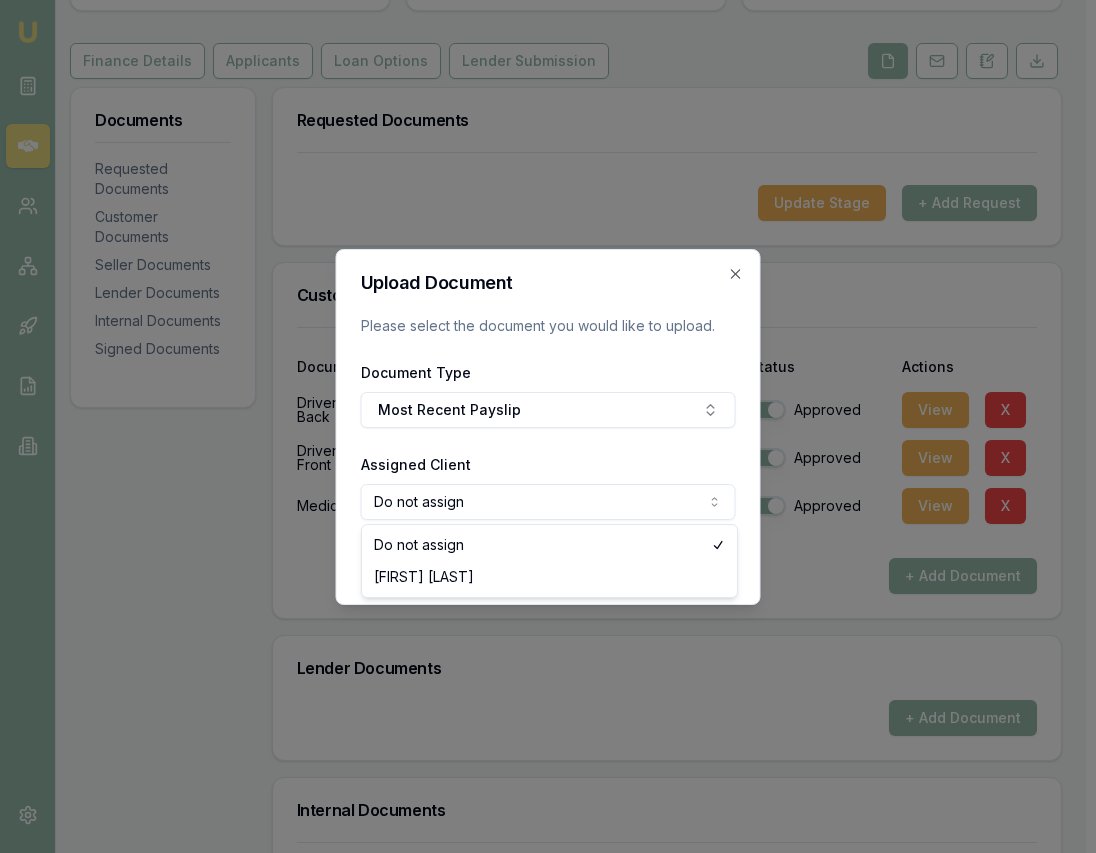 click on "Eujin Ooi Toggle Menu Customer [FIRST] [LAST] [PHONE] [EMAIL] Finance Summary $[AMOUNT] Loan Type: Consumer Loan Asset Type : Medical Deal Dynamics Stage: Documents Requested From Client Age: 3 days ago HEM: Above Benchmark Finance Details Applicants Loan Options Lender Submission Documents Requested Documents Customer Documents Seller Documents Lender Documents Internal Documents Signed Documents Requested Documents Update Stage + Add Request Customer Documents Document Type Assigned To Date Uploaded Status Actions Drivers Licence Back [FIRST]   [LAST] 31/07/2025, 08:48 am Approved View X Drivers Licence Front [FIRST]   [LAST] 31/07/2025, 08:47 am Approved View X Medicare Card [FIRST]   [LAST] 31/07/2025, 08:48 am Approved View X + Add Document Lender Documents + Add Document Internal Documents Document Type Assigned To Date Uploaded Status Actions Credit Report [FIRST]   [LAST] 31/07/2025, 08:50 am Approved View X + Add Document Signed Documents Assigned To" at bounding box center (538, 205) 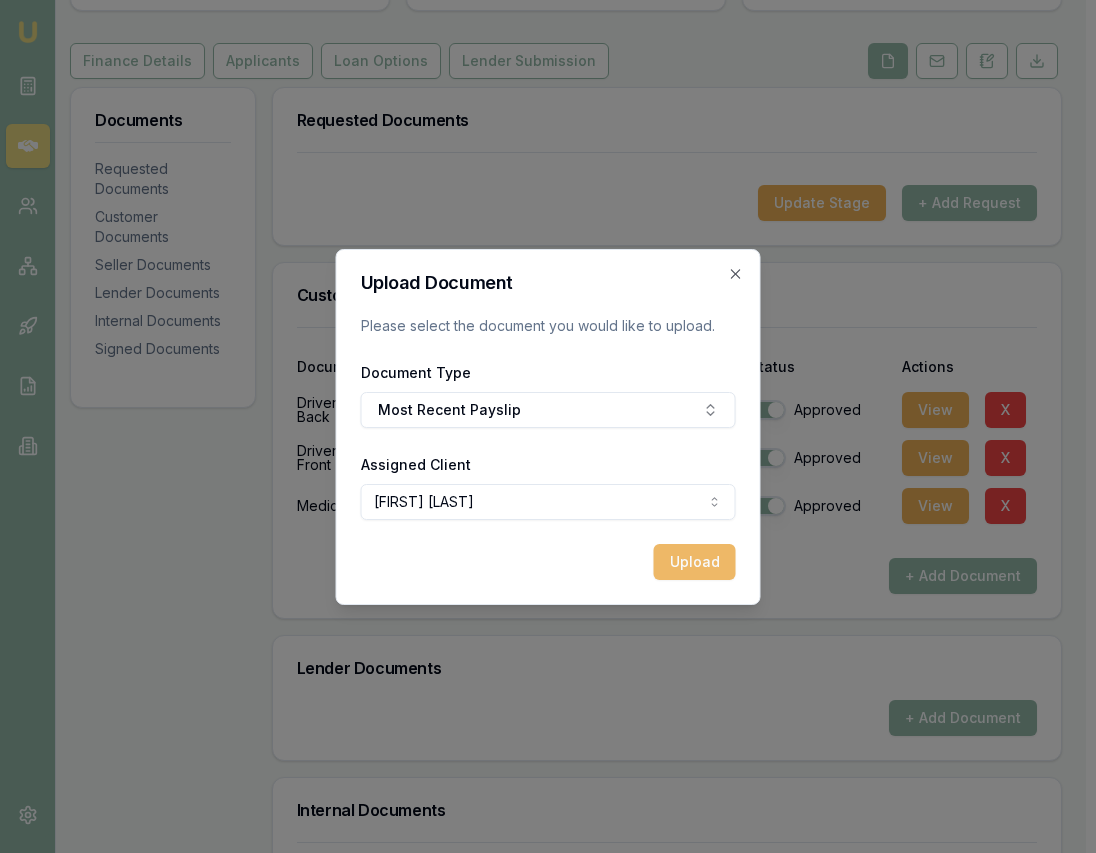 click on "Upload" at bounding box center (695, 562) 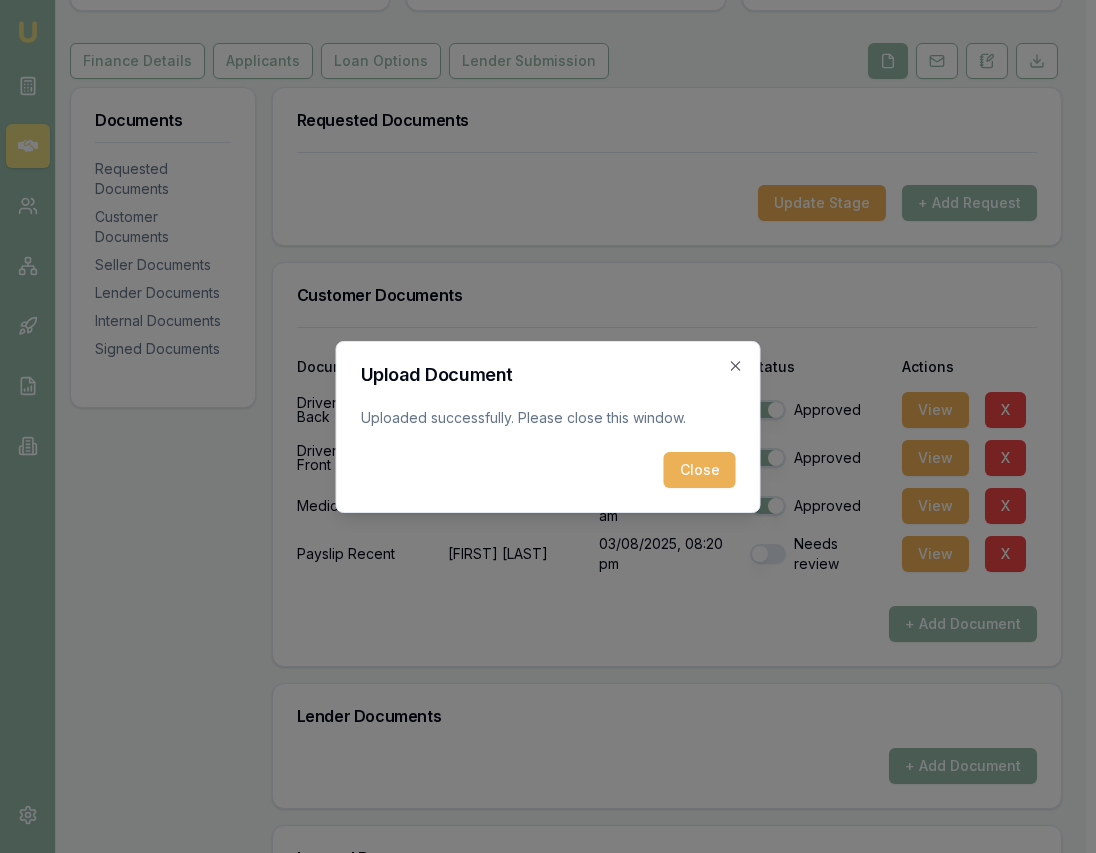 click on "Close" at bounding box center [700, 470] 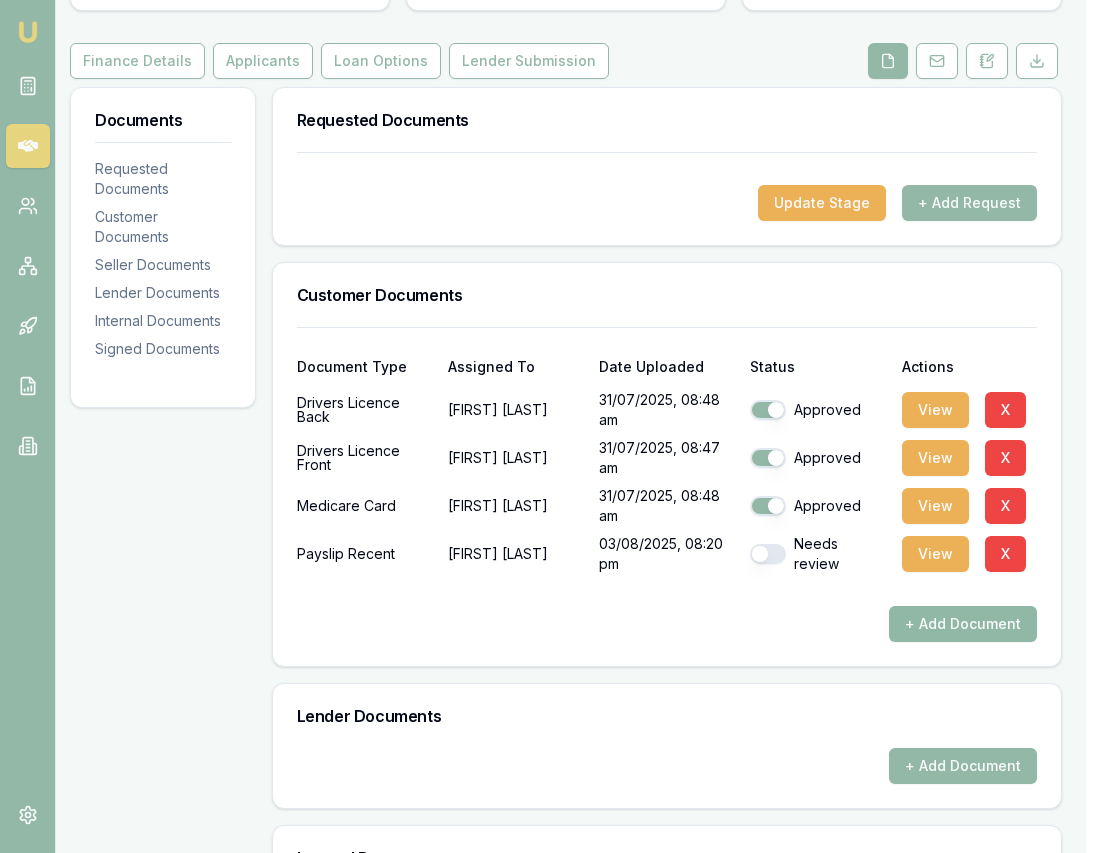 click on "+ Add Document" at bounding box center [963, 624] 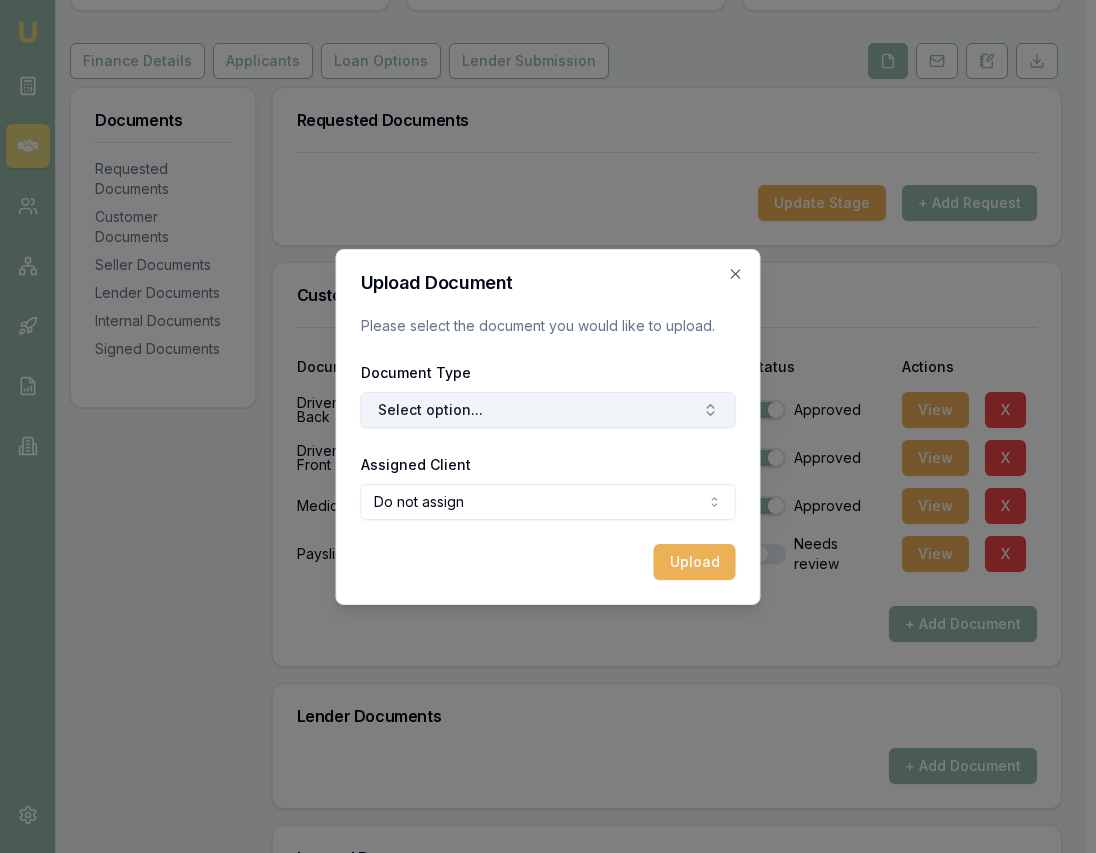 drag, startPoint x: 562, startPoint y: 404, endPoint x: 561, endPoint y: 422, distance: 18.027756 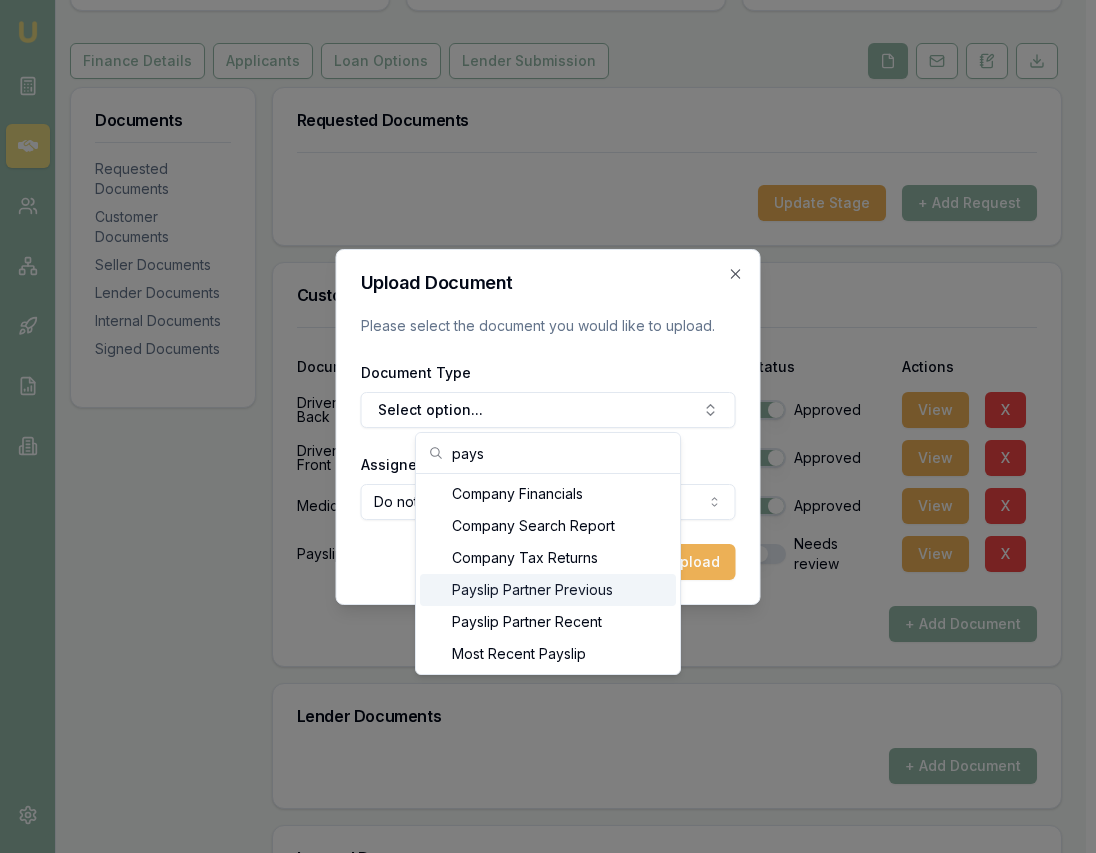scroll, scrollTop: 2, scrollLeft: 0, axis: vertical 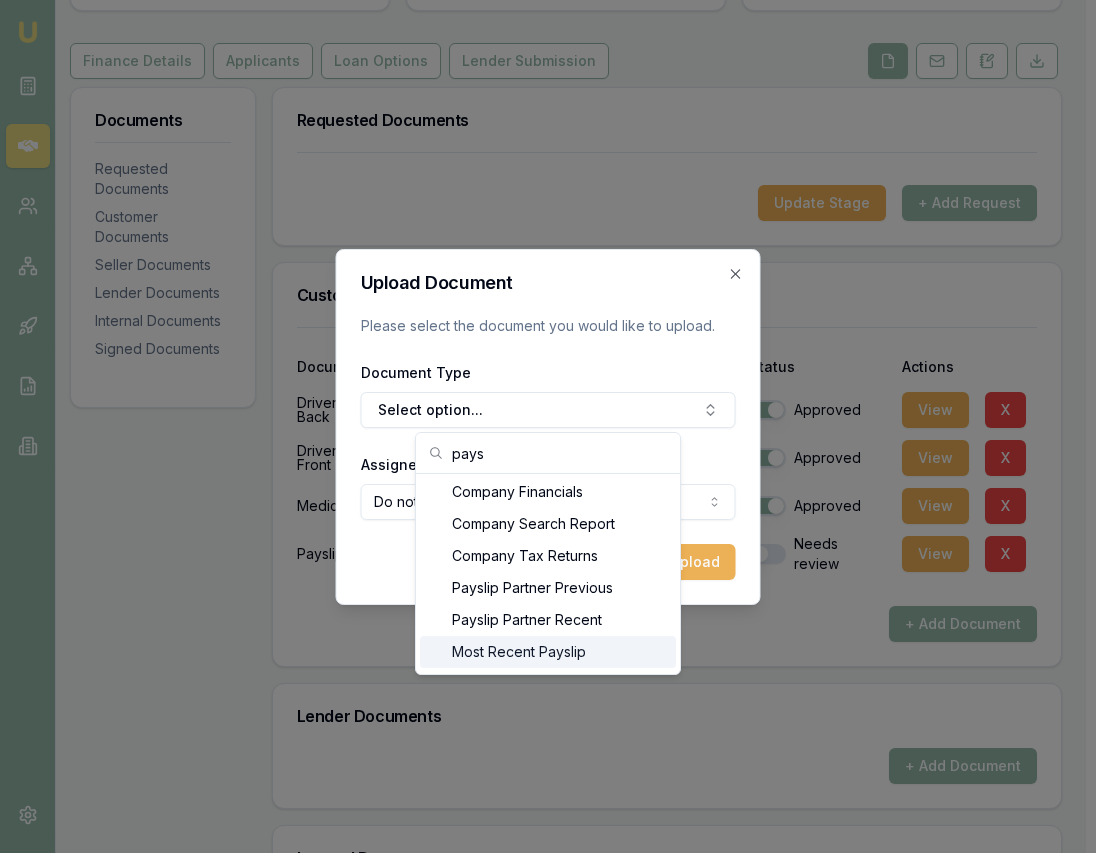 type on "pays" 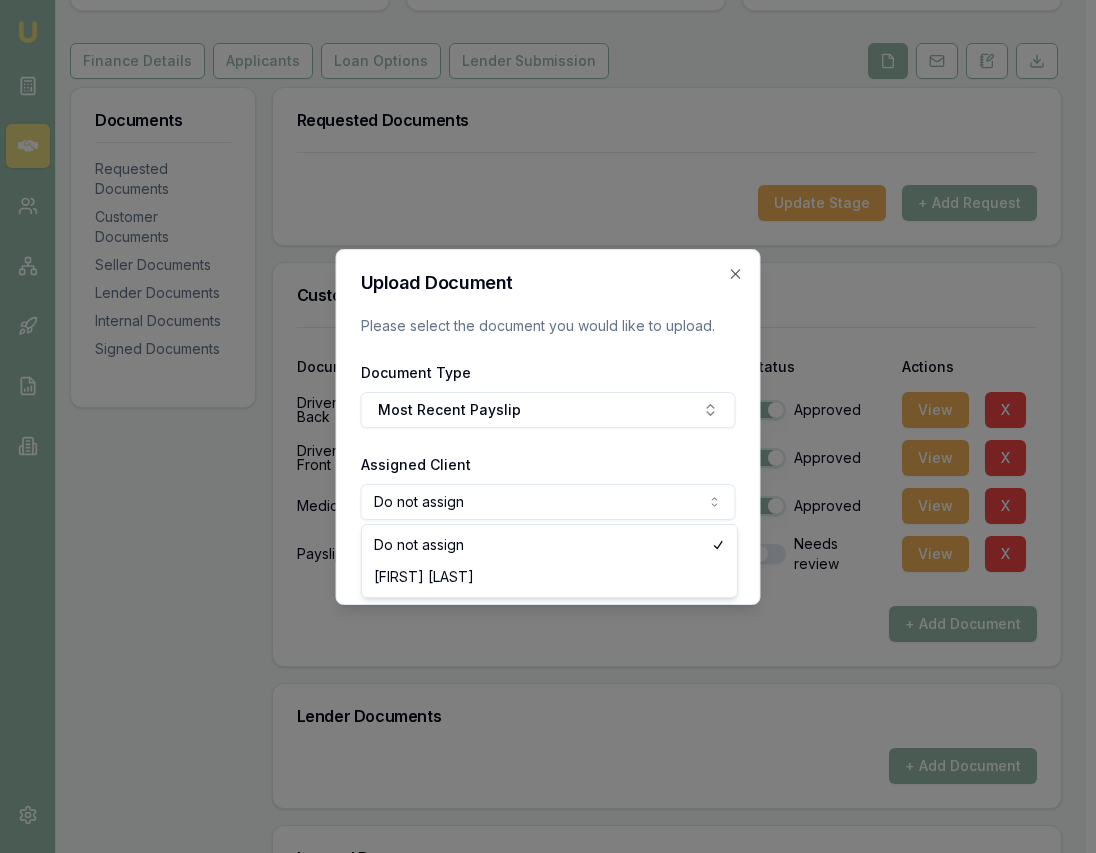 click on "Emu Broker Deals View D-2QNUX0XT8G Eujin Ooi Toggle Menu Customer Gurpreet Sodhi [PHONE] [EMAIL] Finance Summary $32,000 Loan Type: Consumer Loan Asset Type : Medical Deal Dynamics Stage: Documents Requested From Client Age: 3 days ago HEM: Above Benchmark Finance Details Applicants Loan Options Lender Submission Documents Requested Documents Customer Documents Seller Documents Lender Documents Internal Documents Signed Documents Requested Documents Update Stage + Add Request Customer Documents Document Type Assigned To Date Uploaded Status Actions Drivers Licence Back Gurpreet Sodhi 31/07/2025, 08:48 am Approved View X Drivers Licence Front Gurpreet Sodhi 31/07/2025, 08:47 am Approved View X Medicare Card Gurpreet Sodhi 31/07/2025, 08:48 am Approved View X Payslip Recent Gurpreet Sodhi 03/08/2025, 08:20 pm Needs review View X + Add Document Lender Documents + Add Document Internal Documents Document Type Assigned To Date Uploaded Status Actions Credit Report Gurpreet Sodhi Approved" at bounding box center (538, 205) 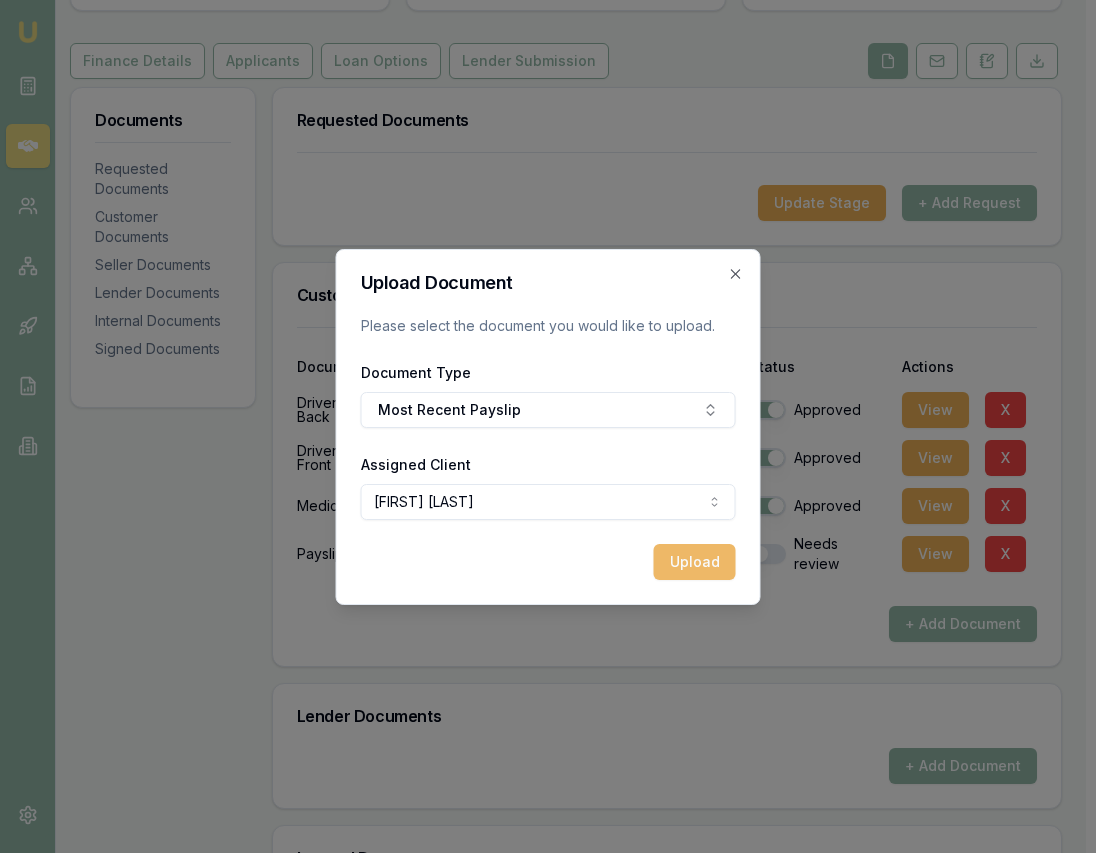 click on "Upload" at bounding box center [695, 562] 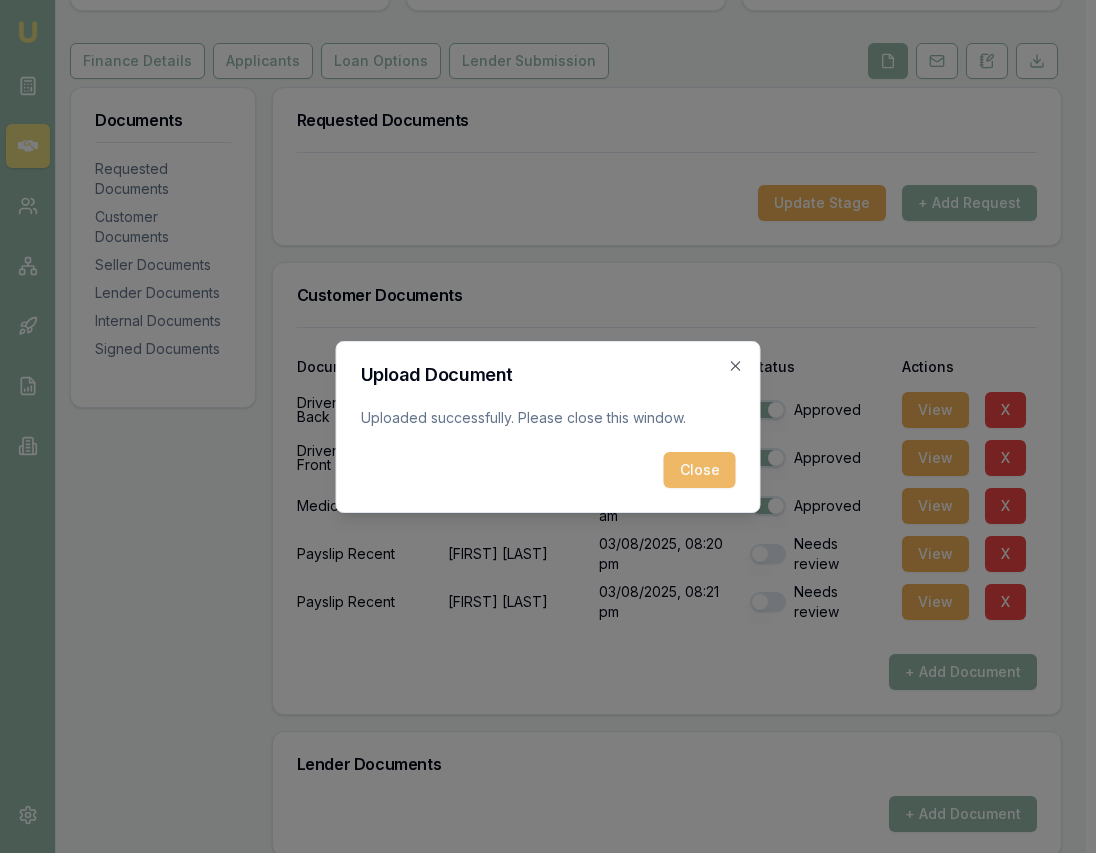 click on "Close" at bounding box center (700, 470) 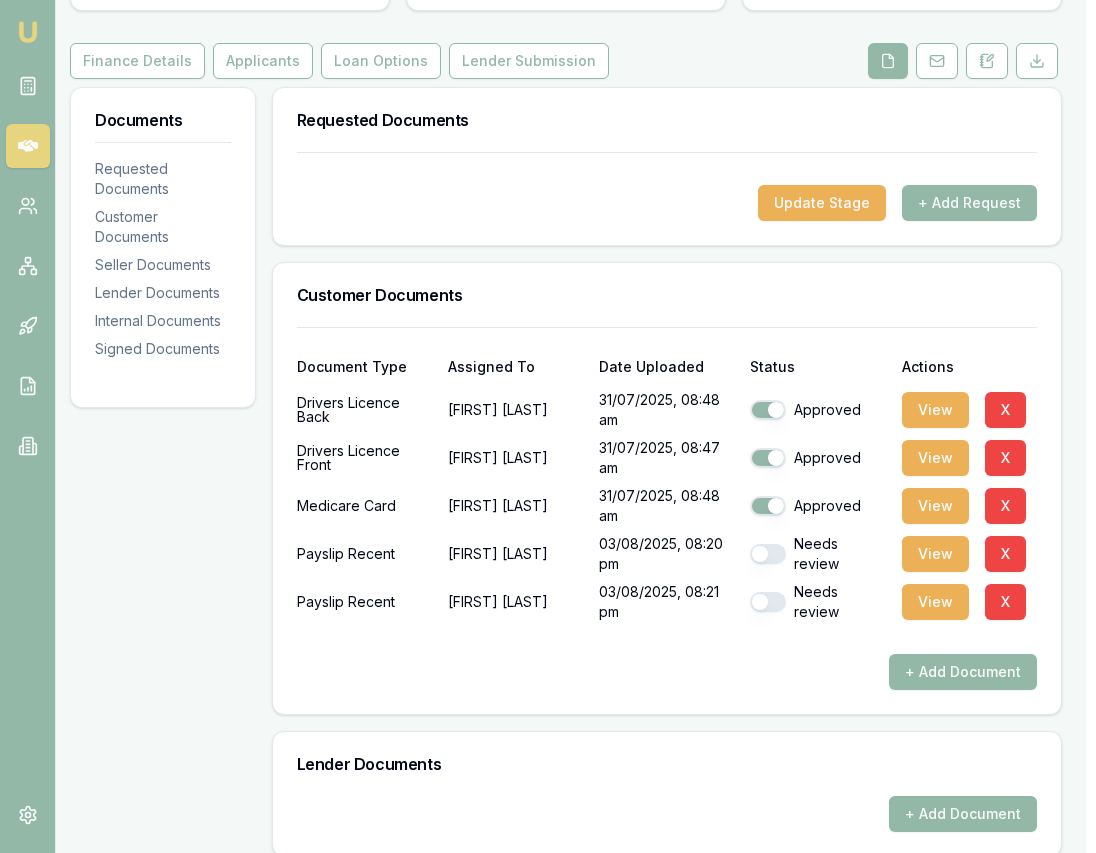 click at bounding box center [768, 554] 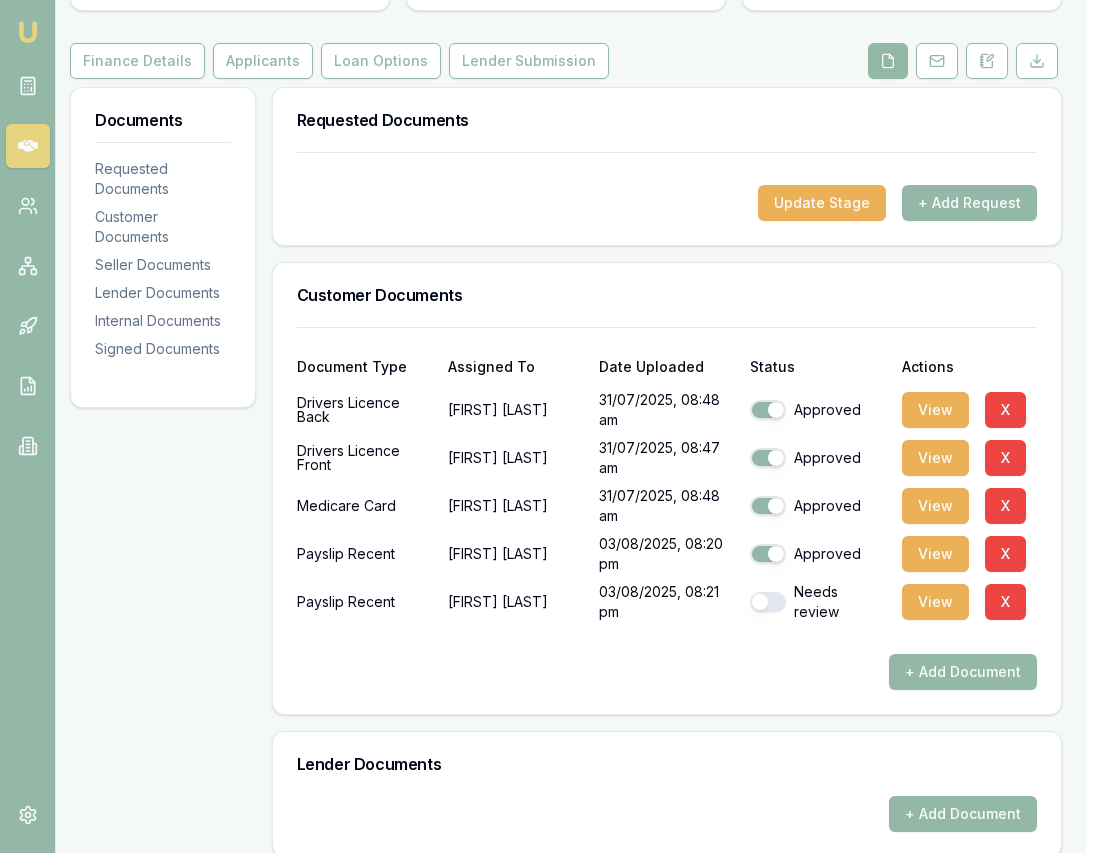 drag, startPoint x: 768, startPoint y: 597, endPoint x: 770, endPoint y: 549, distance: 48.04165 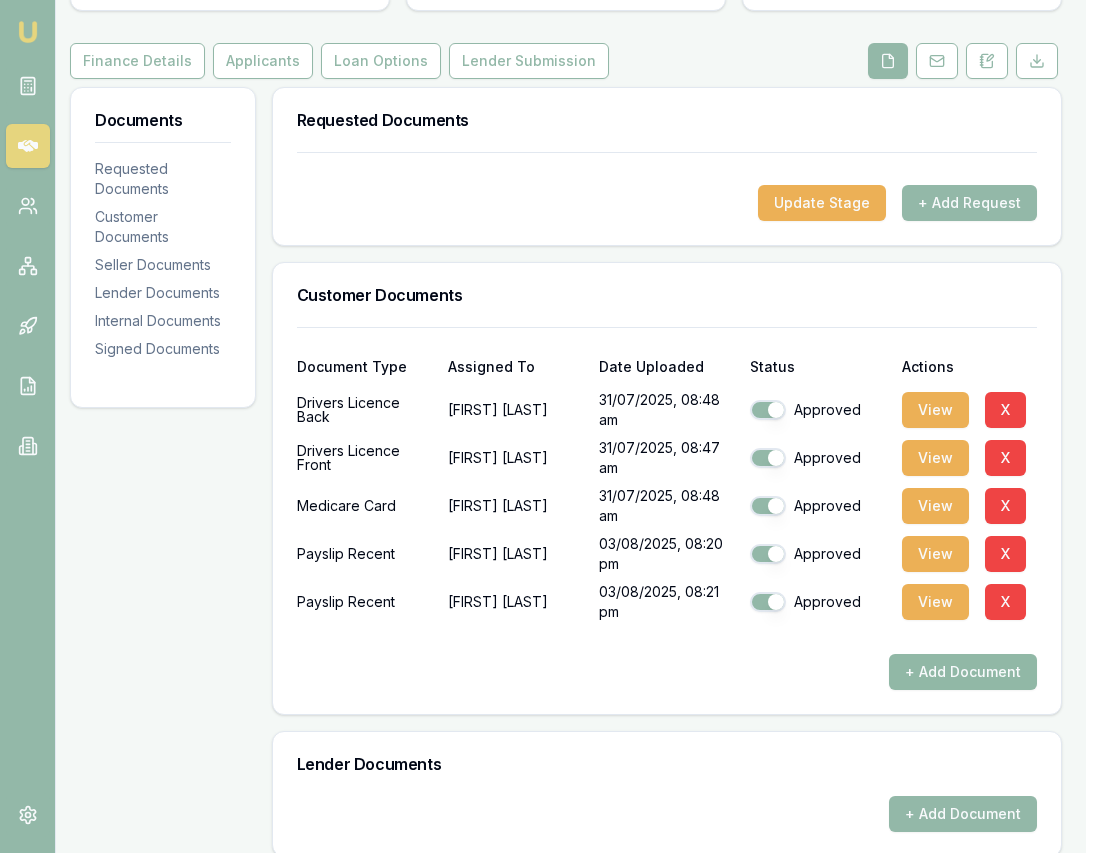 click on "+ Add Document" at bounding box center (963, 672) 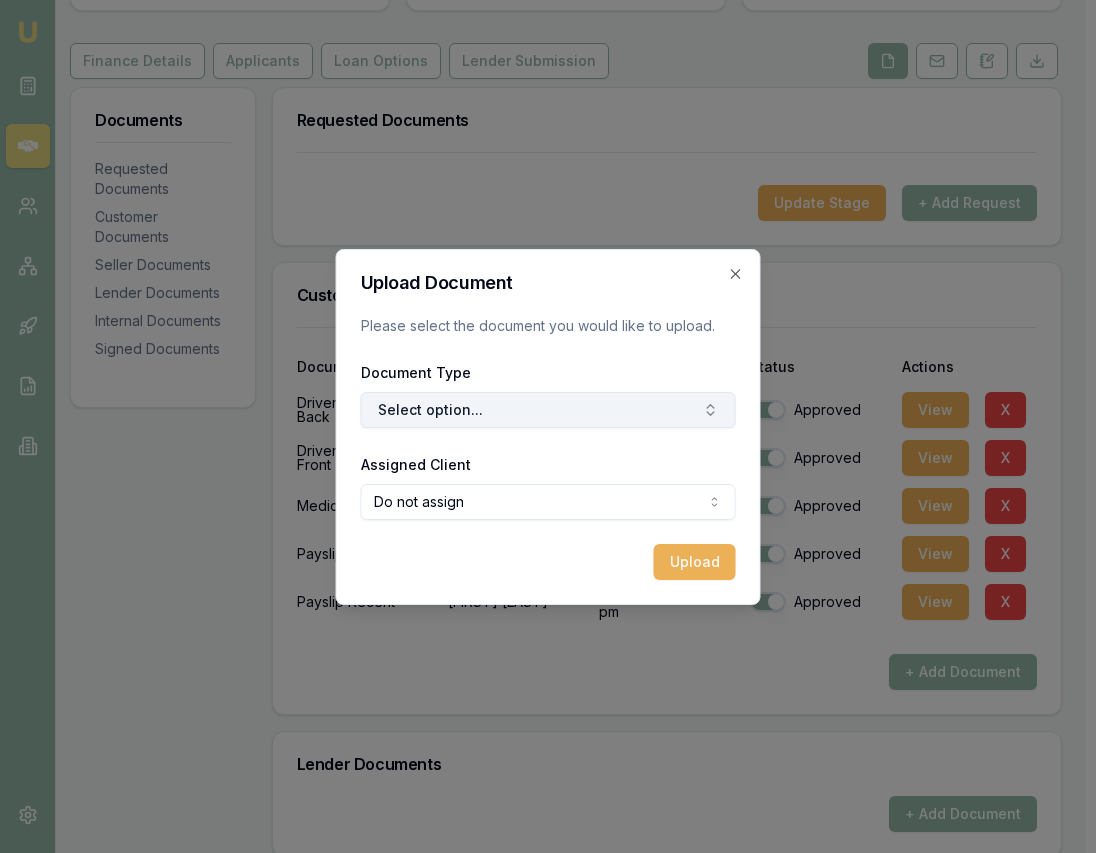click on "Select option..." at bounding box center (548, 410) 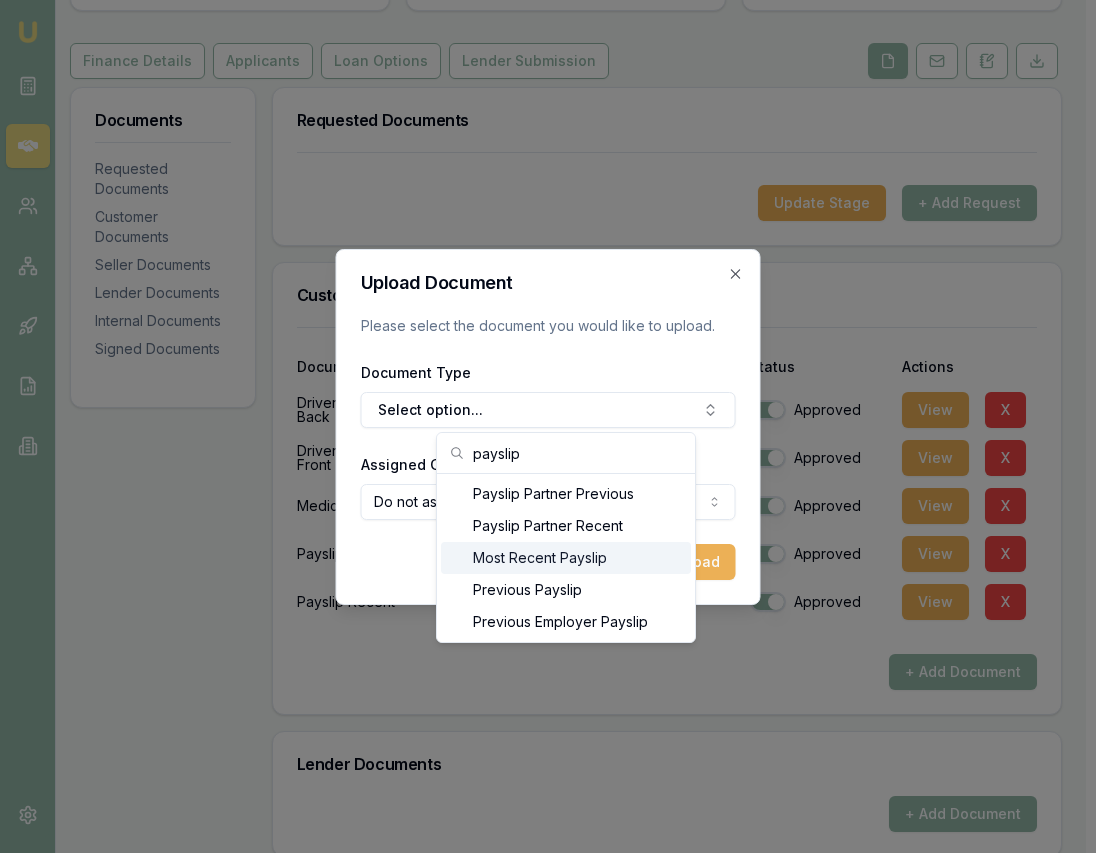 type on "payslip" 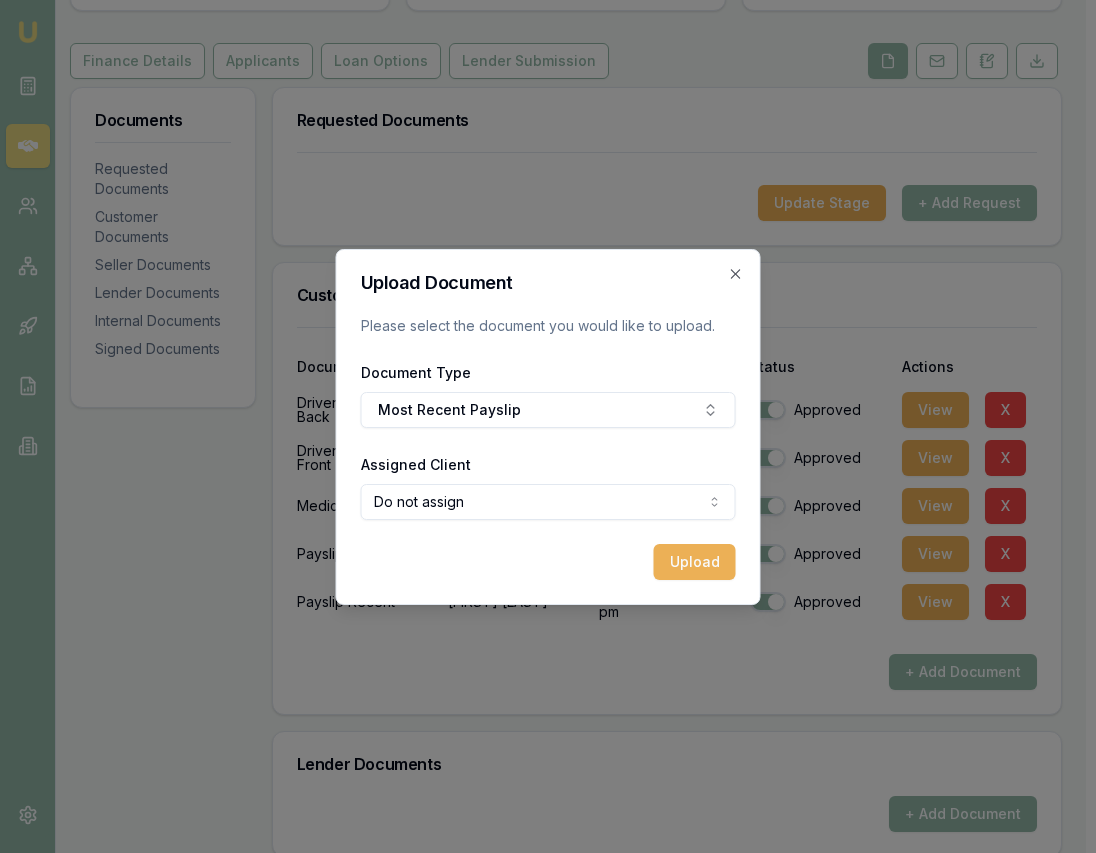 click on "Customer [FIRST] [LAST] [PHONE] [EMAIL] Finance Summary $[AMOUNT] Loan Type: Consumer Loan Asset Type : Medical Deal Dynamics Stage: Documents Requested From Client Age: 3 days ago HEM: Above Benchmark Finance Details Applicants Loan Options Lender Submission Documents Requested Documents Customer Documents Seller Documents Lender Documents Internal Documents Signed Documents Requested Documents Update Stage + Add Request Customer Documents Document Type Assigned To Date Uploaded Status Actions Drivers Licence Back [FIRST]   [LAST] 31/07/2025, 08:48 am Approved View X Drivers Licence Front [FIRST]   [LAST] 31/07/2025, 08:47 am Approved View X Medicare Card [FIRST]   [LAST] 31/07/2025, 08:48 am Approved View X + Add Document Lender Documents + Add Document Internal Documents Document Type Assigned To Date Uploaded Status Actions Credit Report [FIRST]   [LAST] 31/07/2025, 08:50 am Approved View X + Add Document Signed Documents Assigned To" at bounding box center [538, 205] 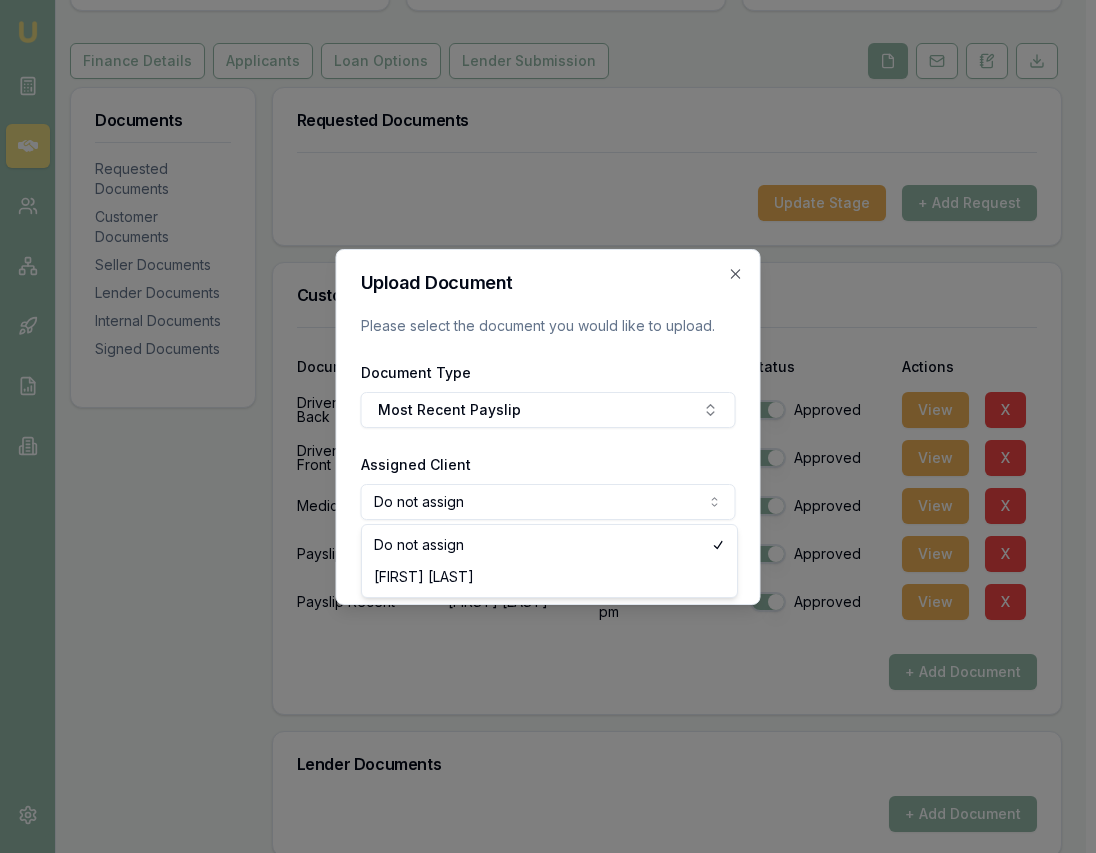 select on "U-MUG3PEKED0" 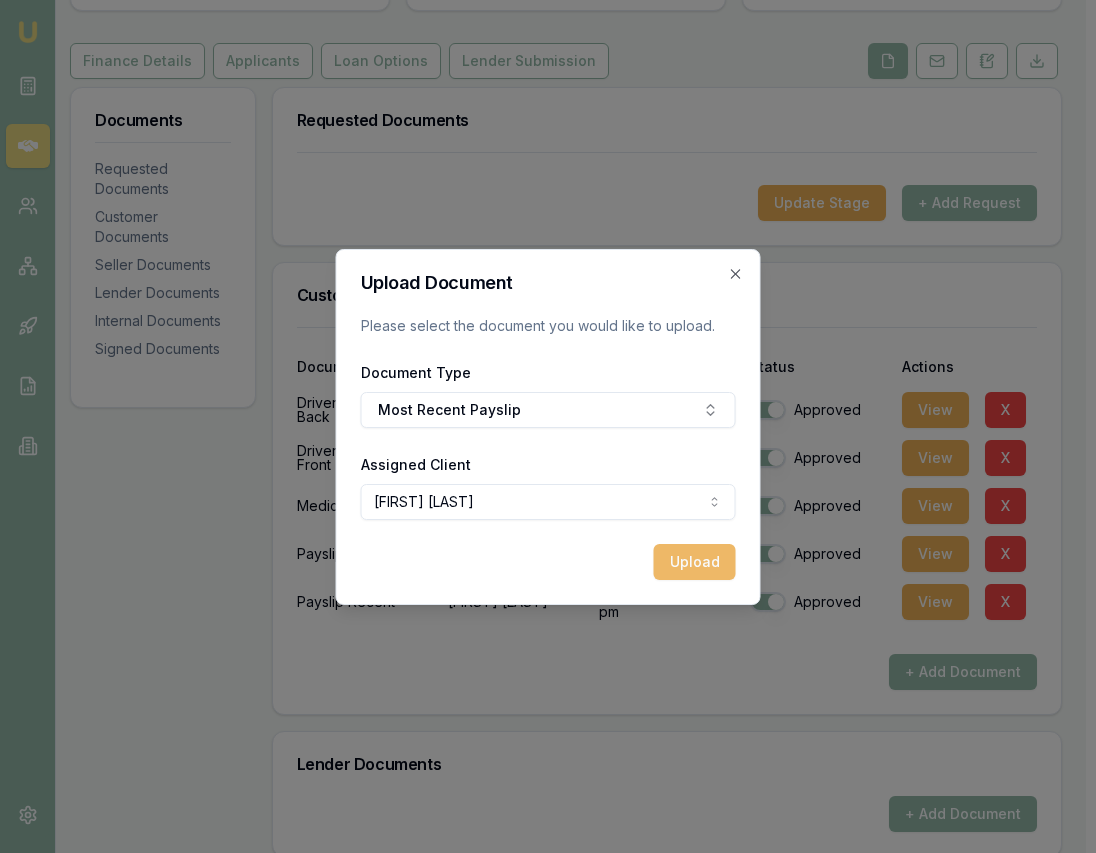click on "Upload" at bounding box center [695, 562] 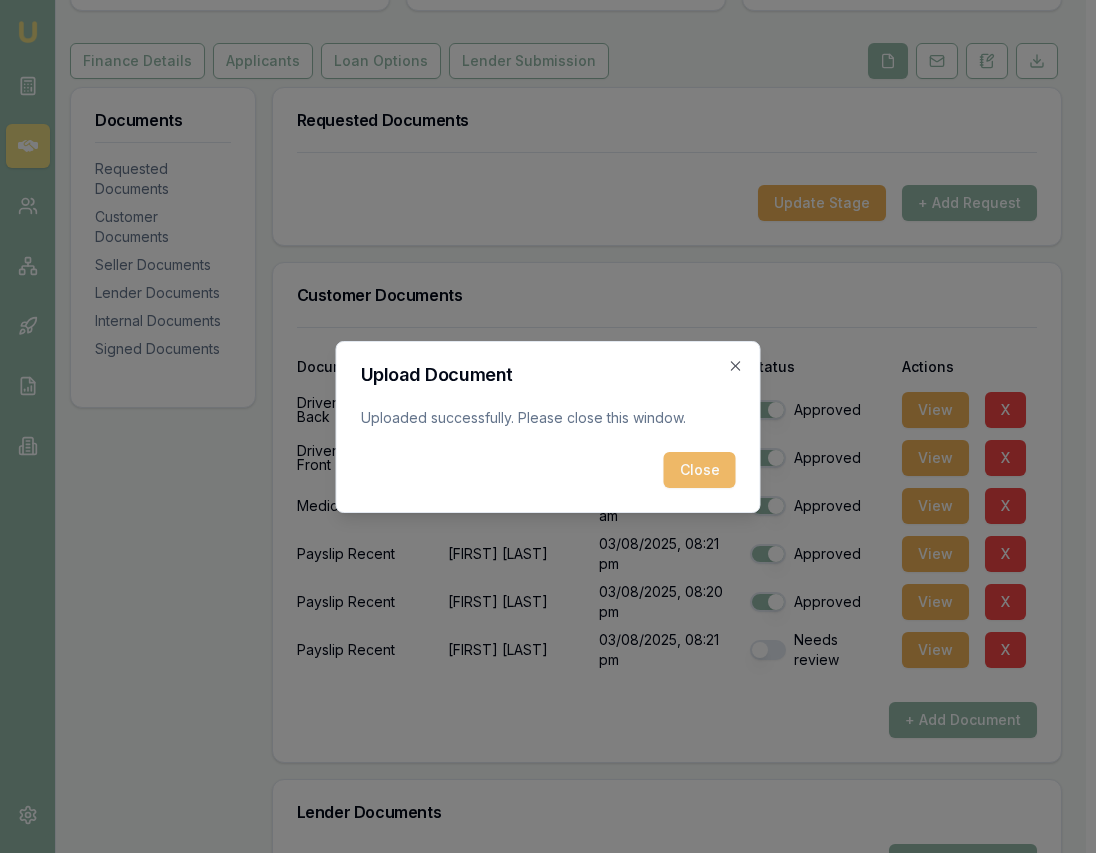 click on "Close" at bounding box center [700, 470] 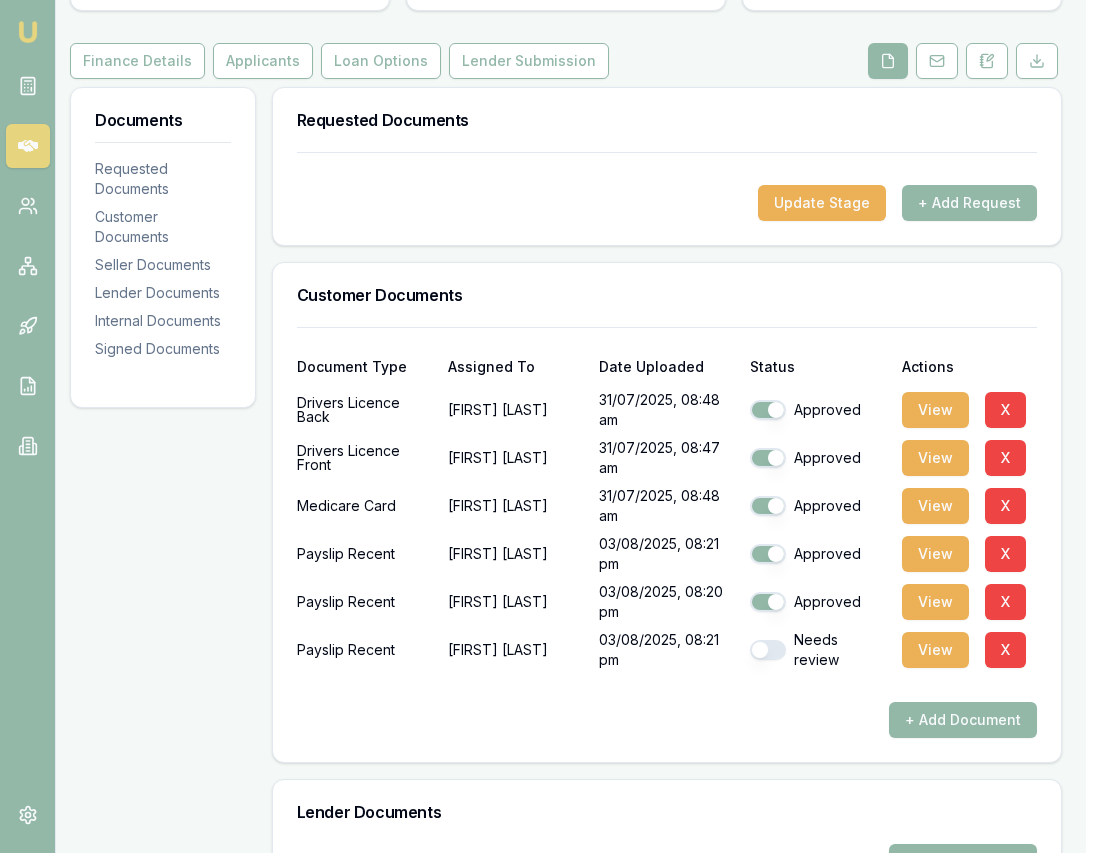 click on "Needs review" at bounding box center [817, 650] 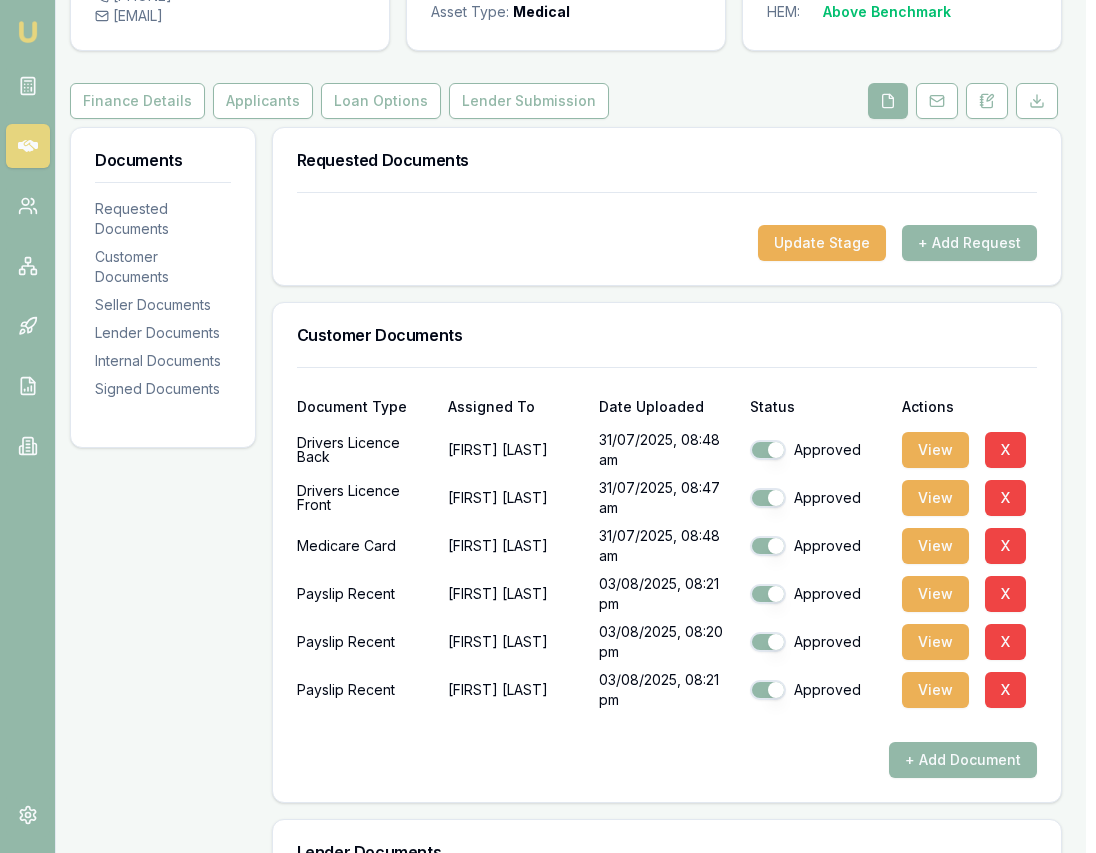 scroll, scrollTop: 0, scrollLeft: 10, axis: horizontal 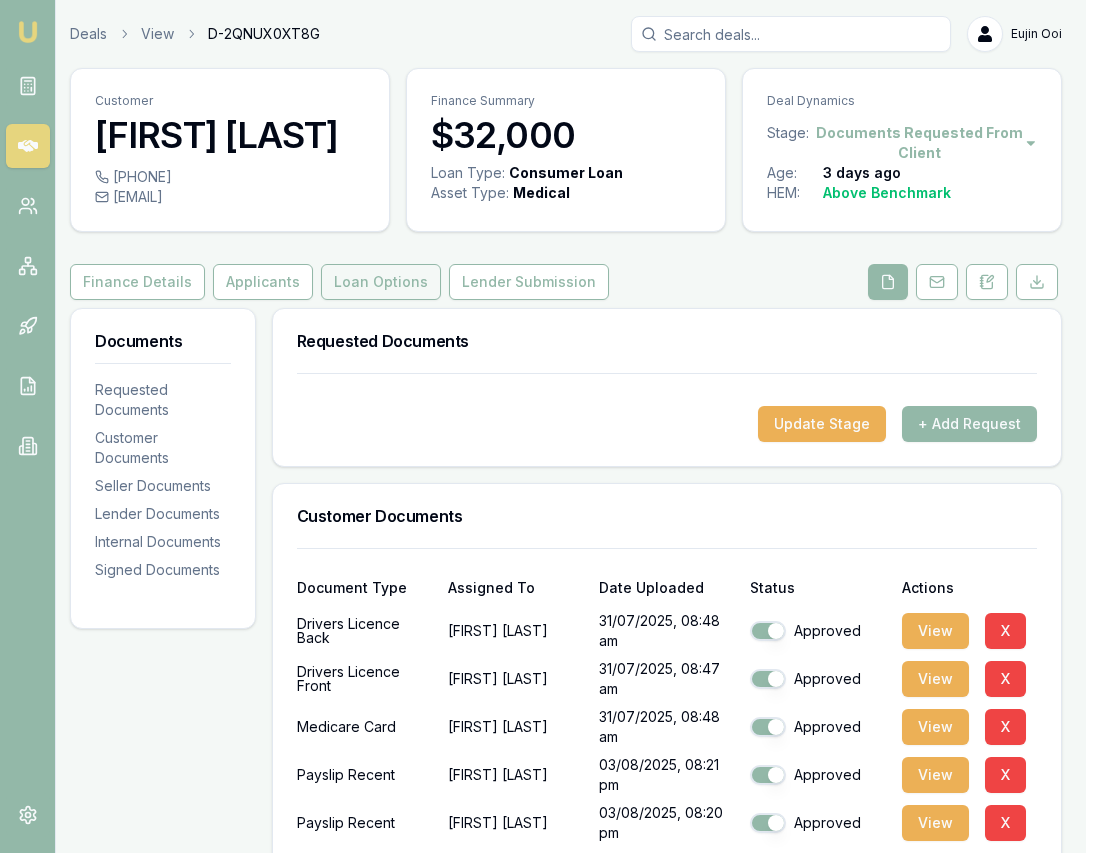 click on "Loan Options" at bounding box center (381, 282) 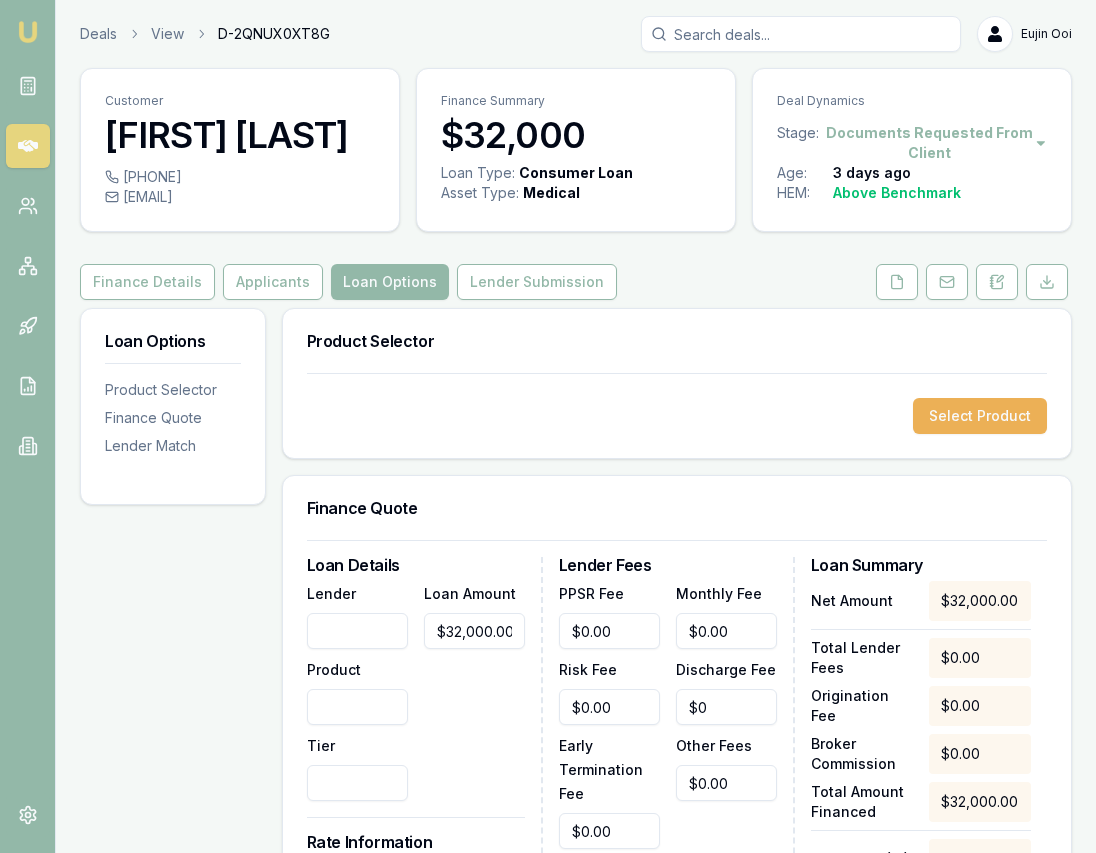 scroll, scrollTop: 0, scrollLeft: 0, axis: both 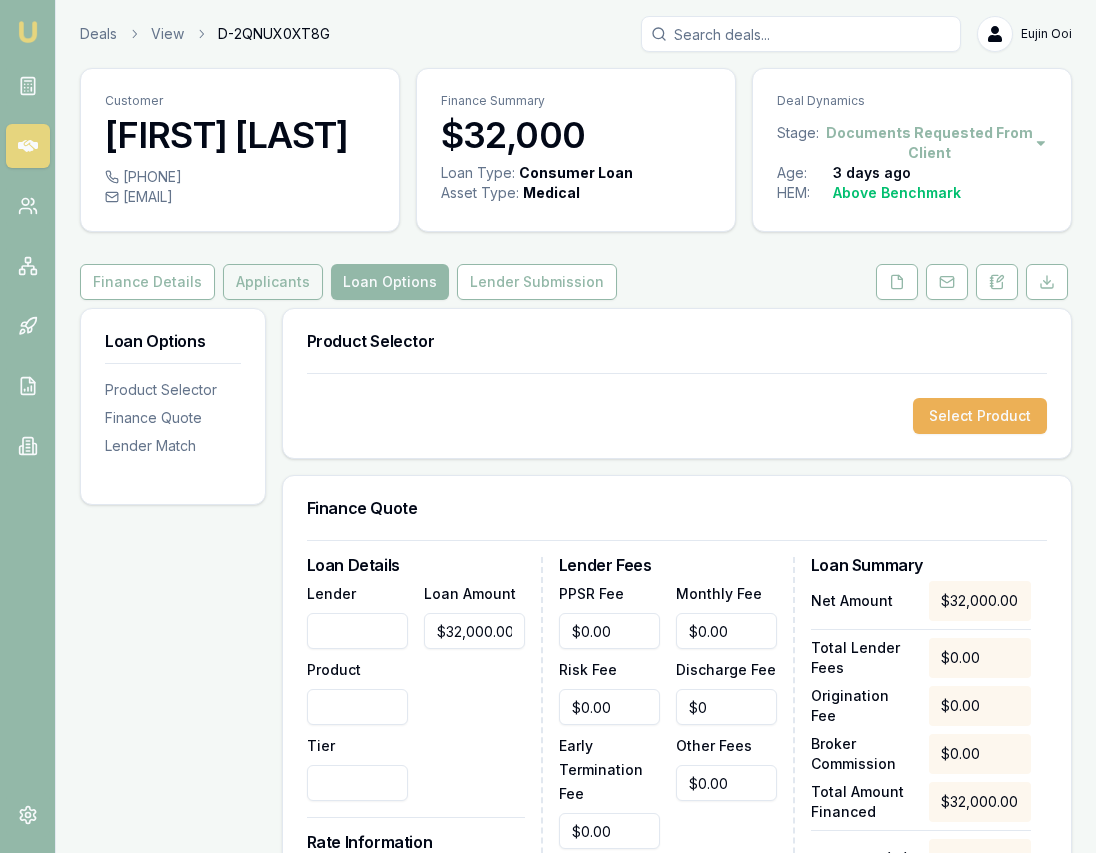 click on "Applicants" at bounding box center [273, 282] 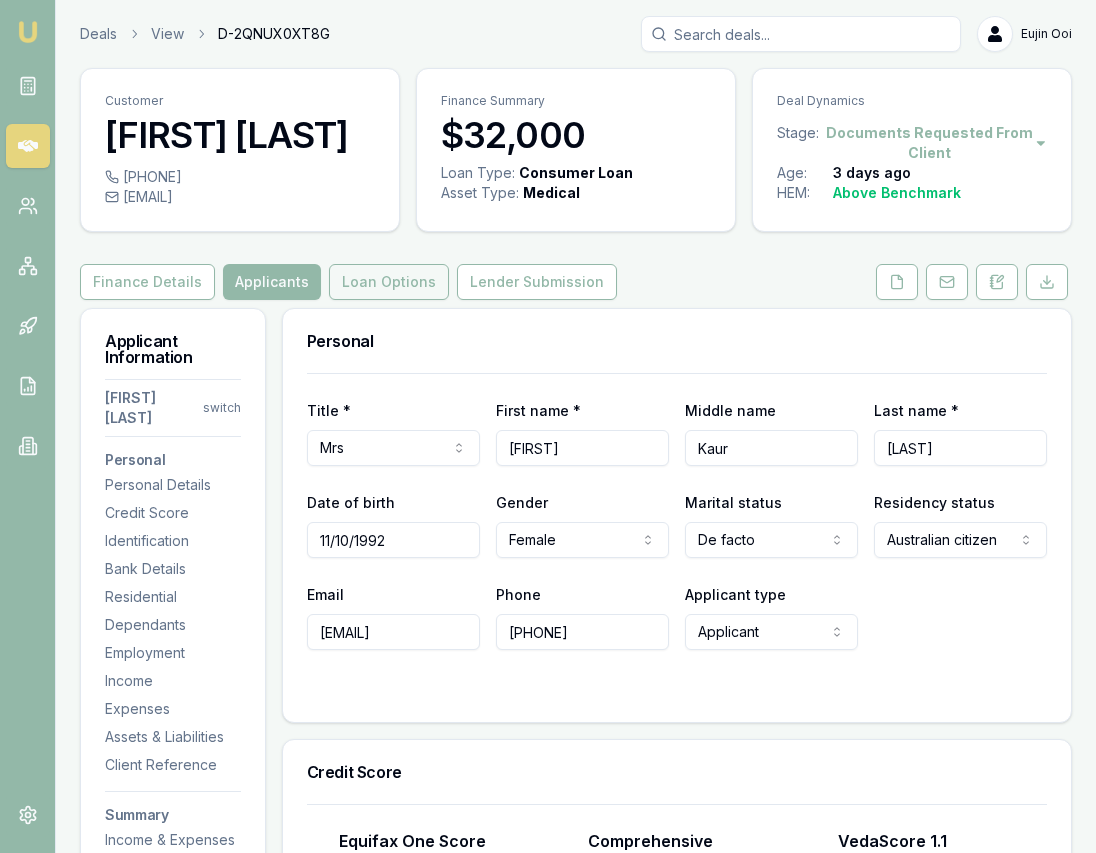 click on "Loan Options" at bounding box center [389, 282] 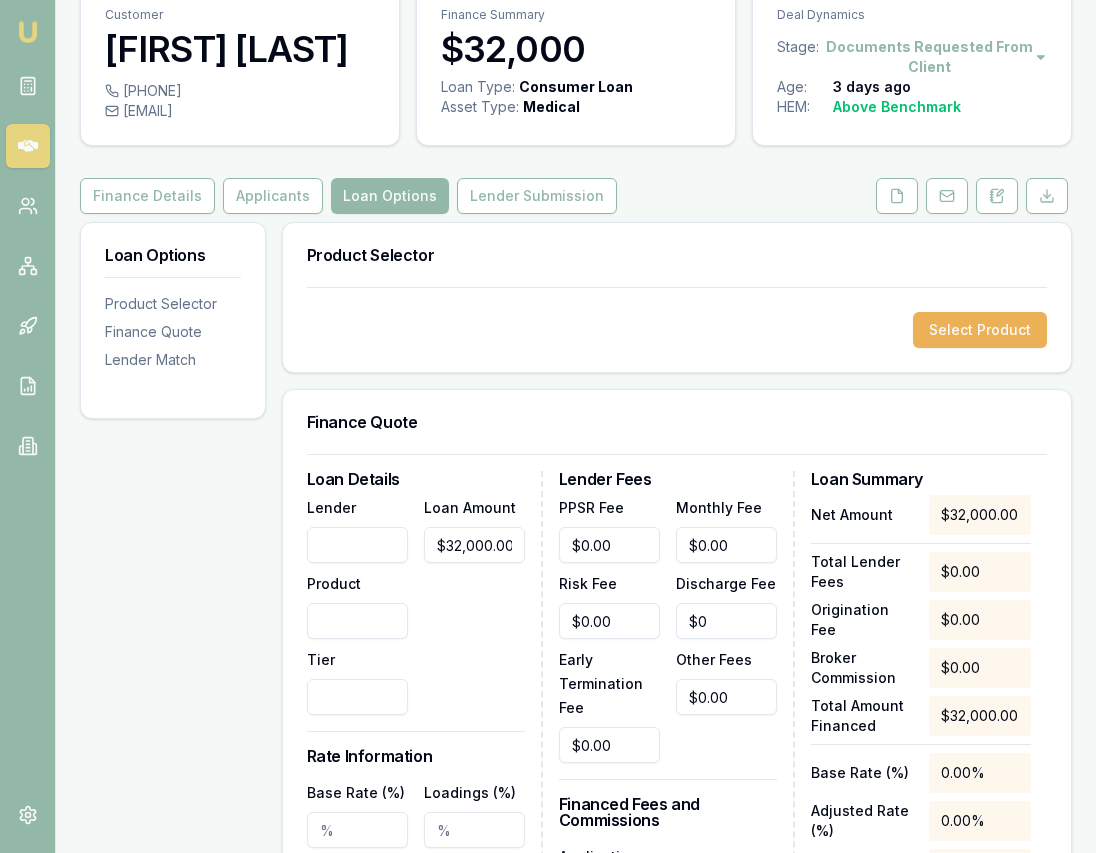 scroll, scrollTop: 95, scrollLeft: 0, axis: vertical 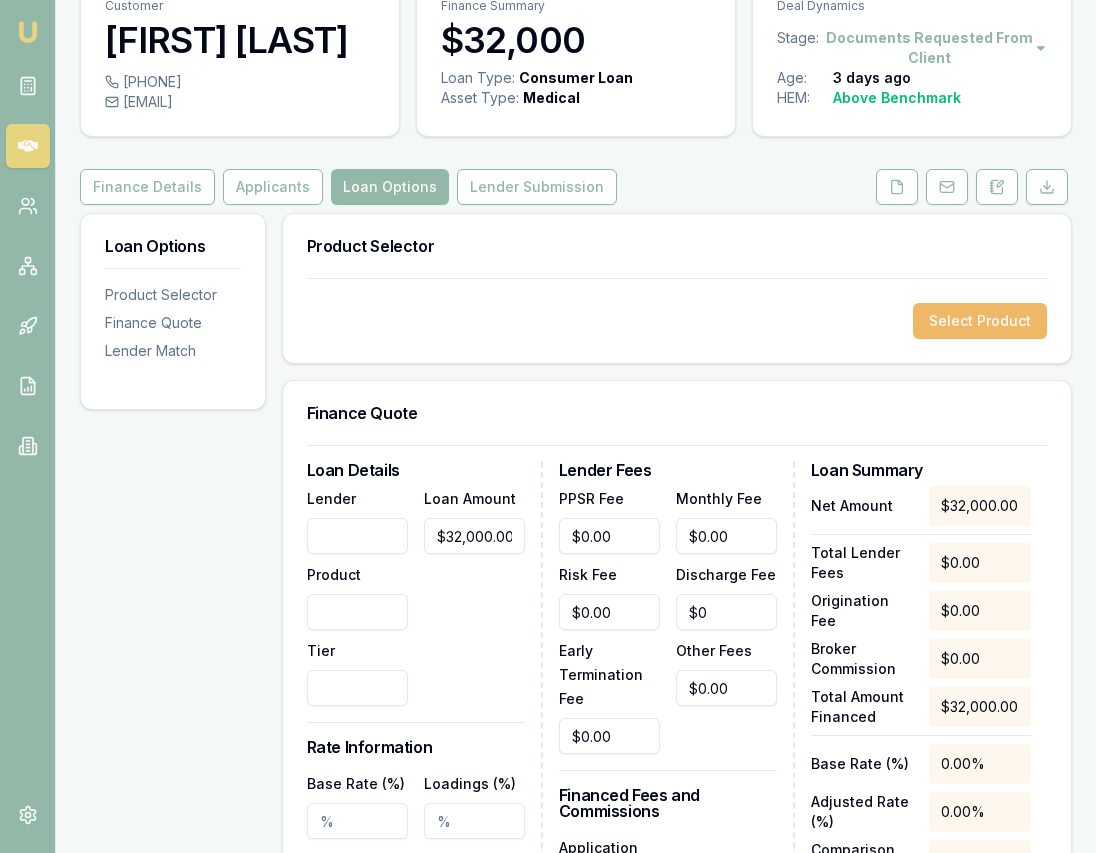 click on "Select Product" at bounding box center [980, 321] 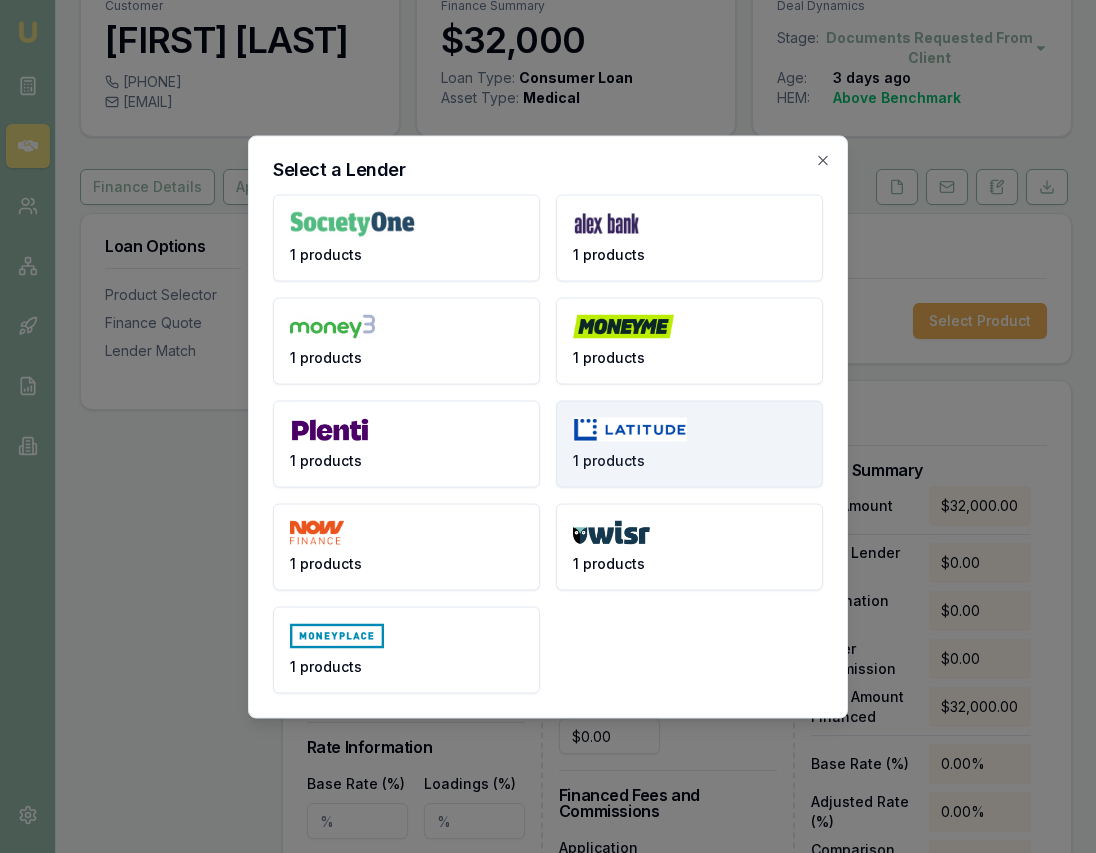 click at bounding box center (630, 429) 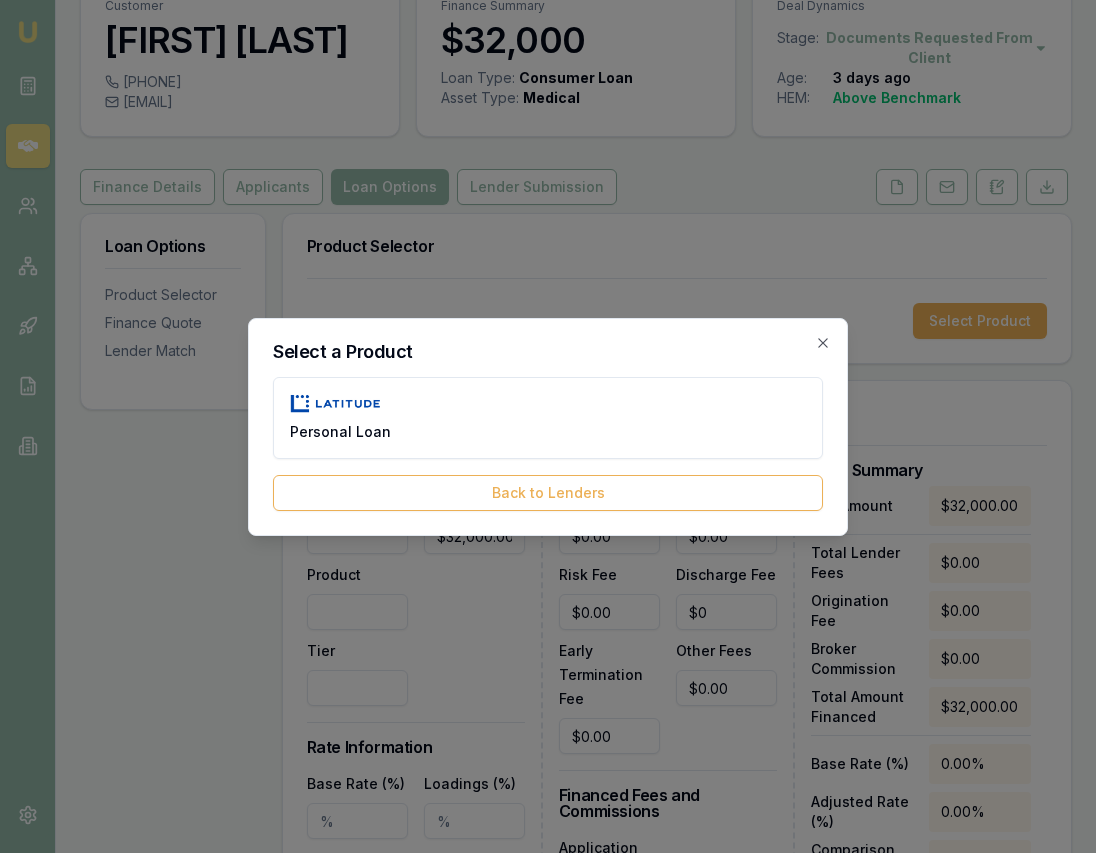 click on "Personal Loan" at bounding box center (548, 418) 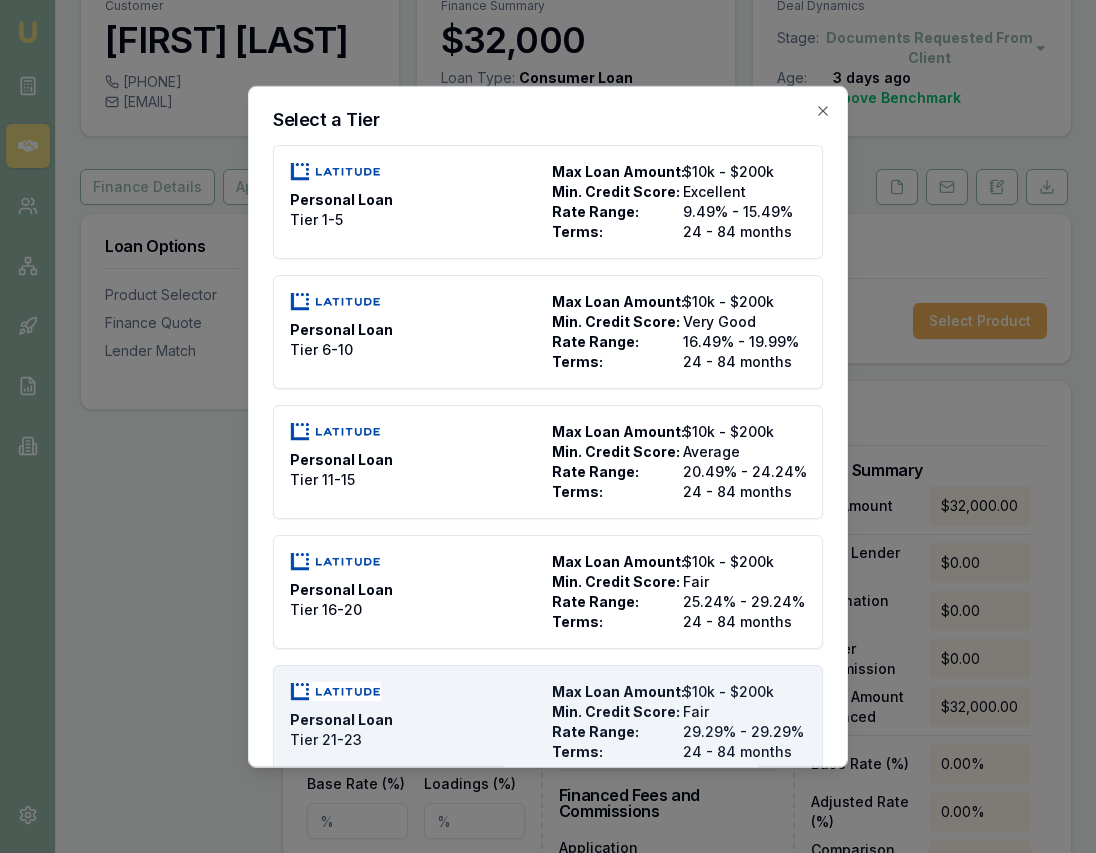 click on "$10k - $200k" at bounding box center [744, 691] 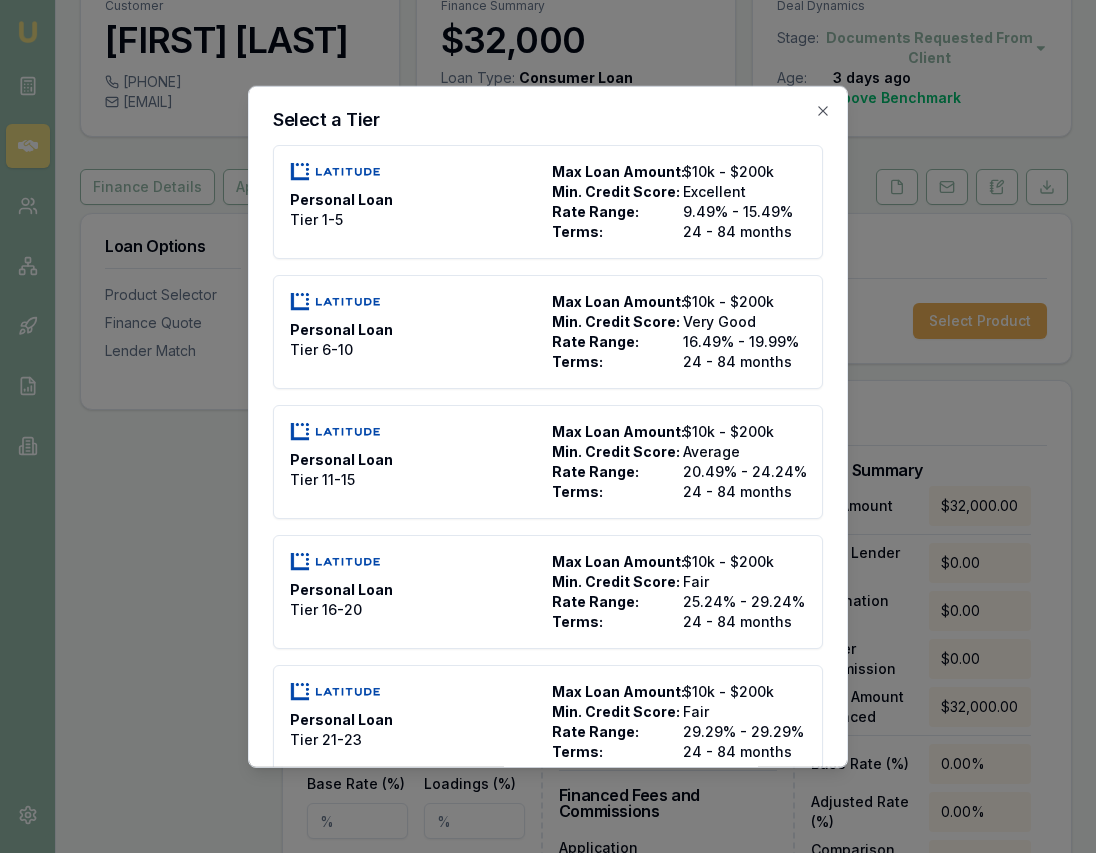type on "Latitude" 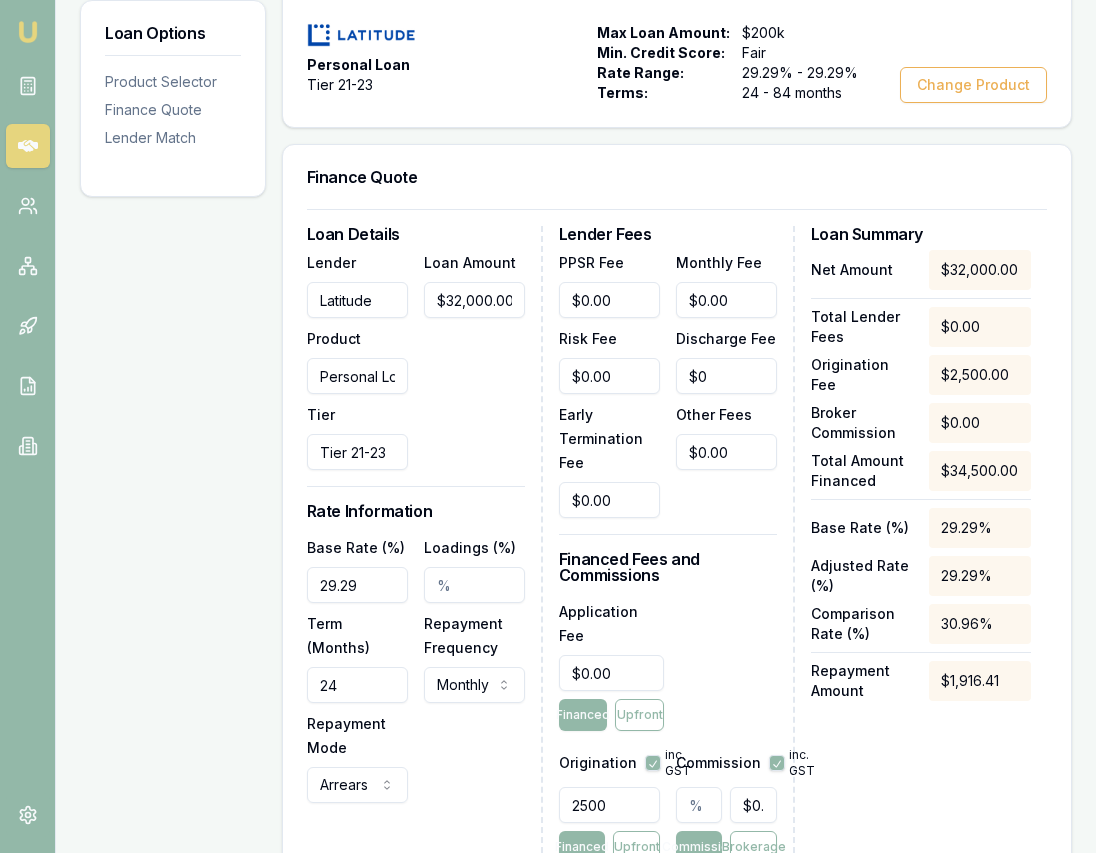 scroll, scrollTop: 382, scrollLeft: 0, axis: vertical 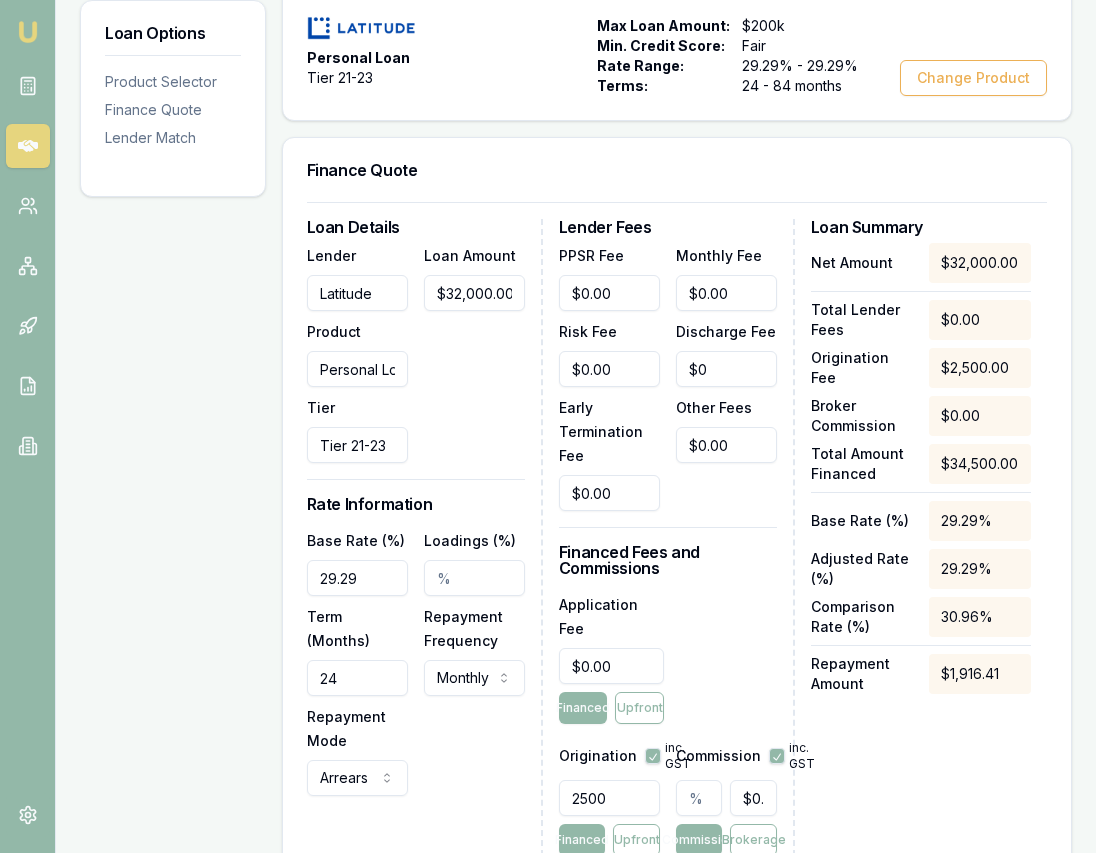 click on "29.29" at bounding box center (357, 578) 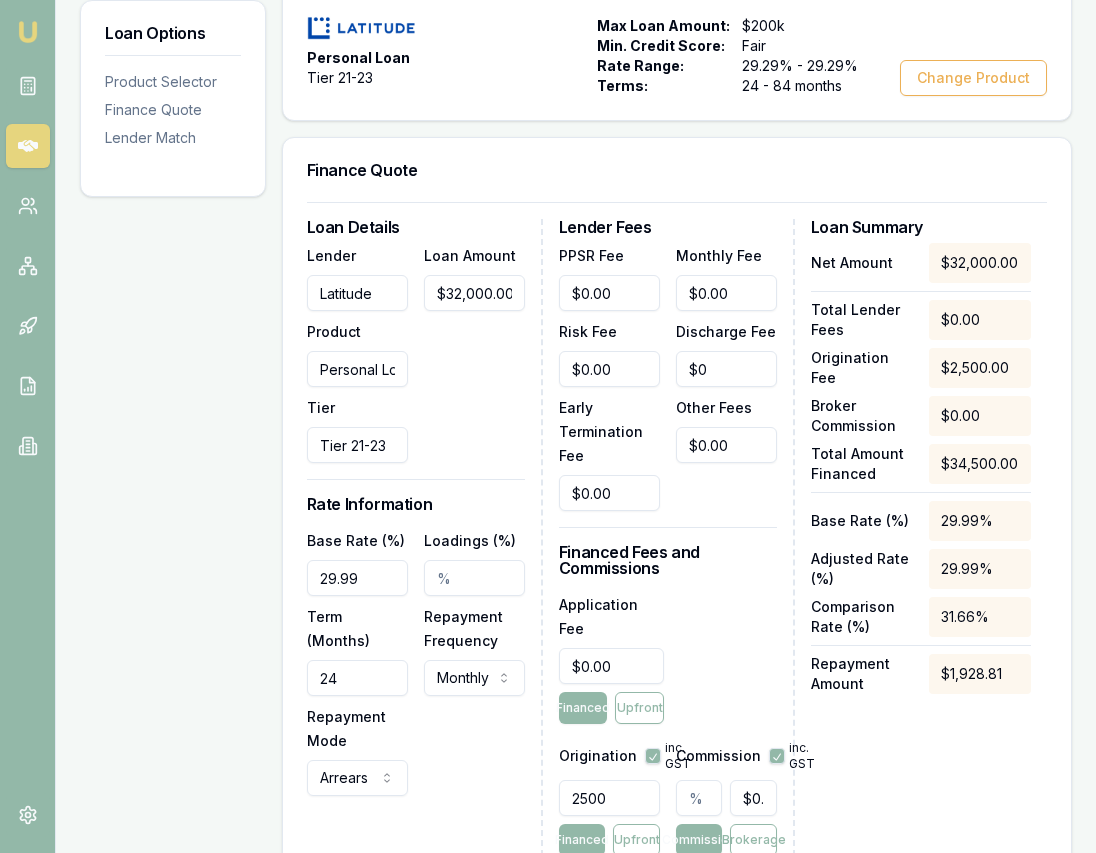 type on "29.99%" 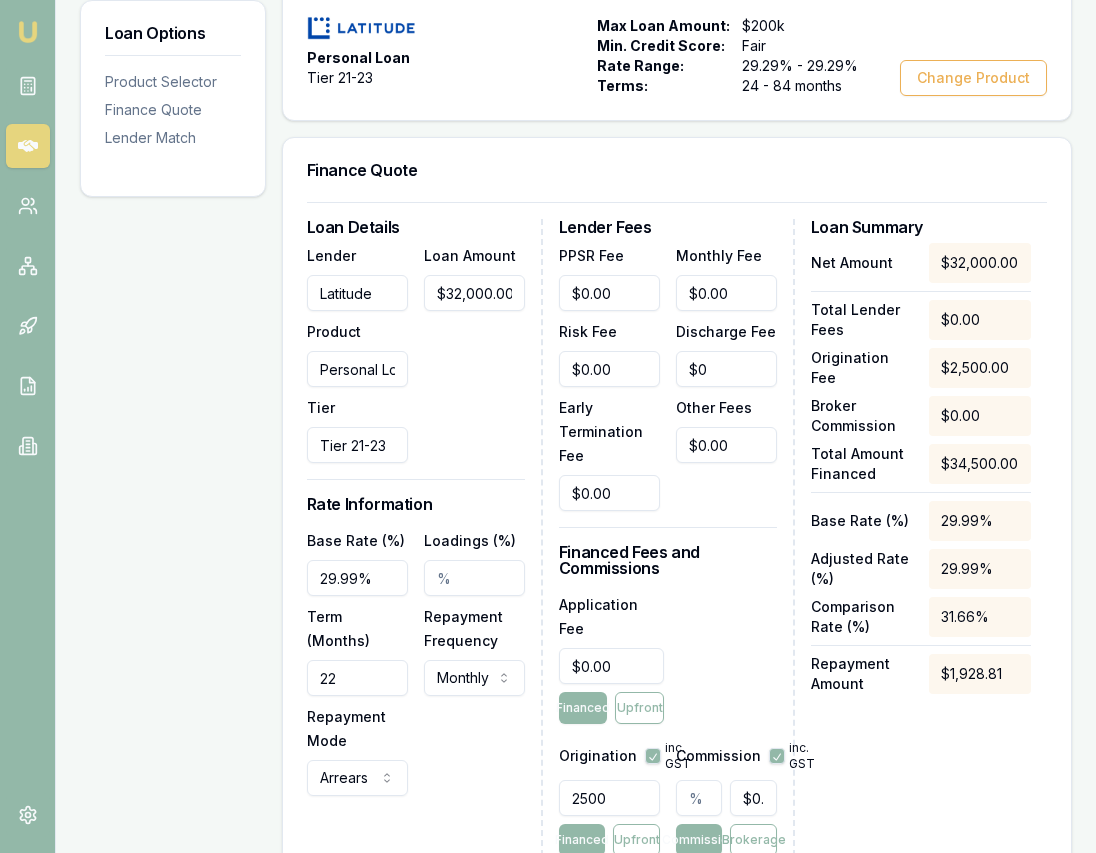 click on "22" at bounding box center [357, 678] 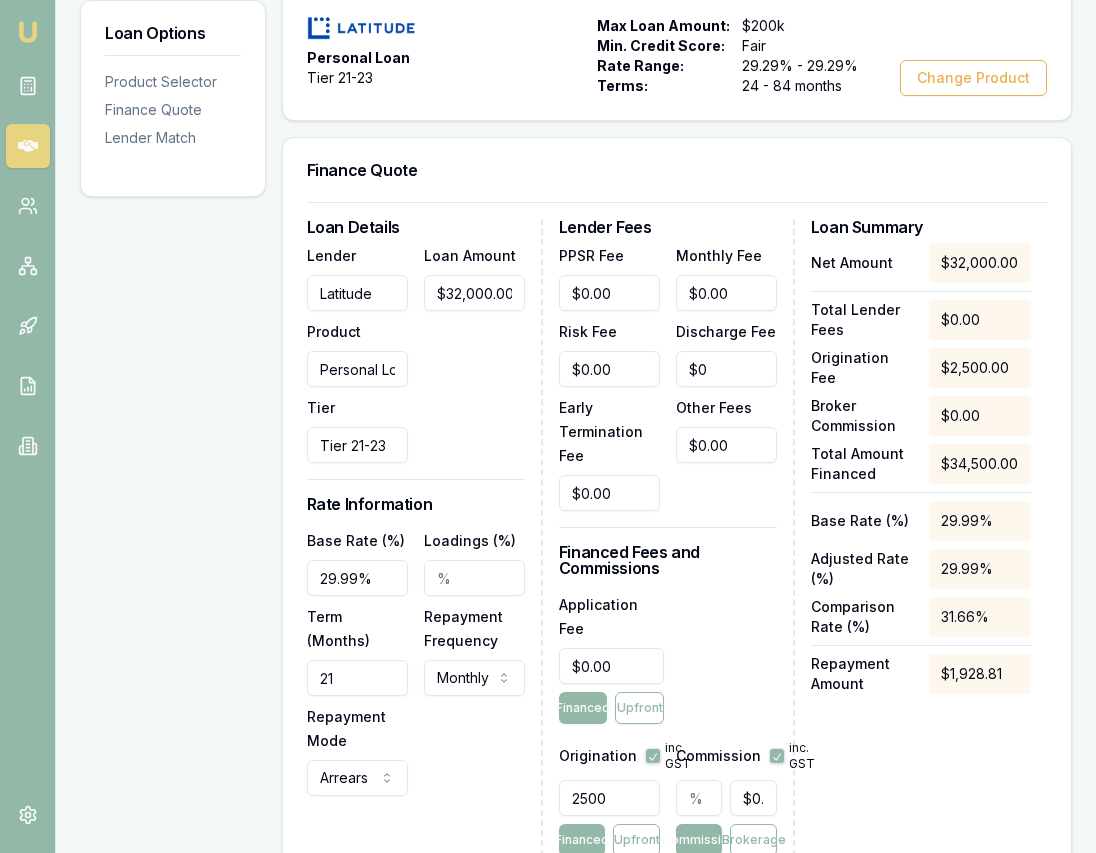 scroll, scrollTop: 386, scrollLeft: 0, axis: vertical 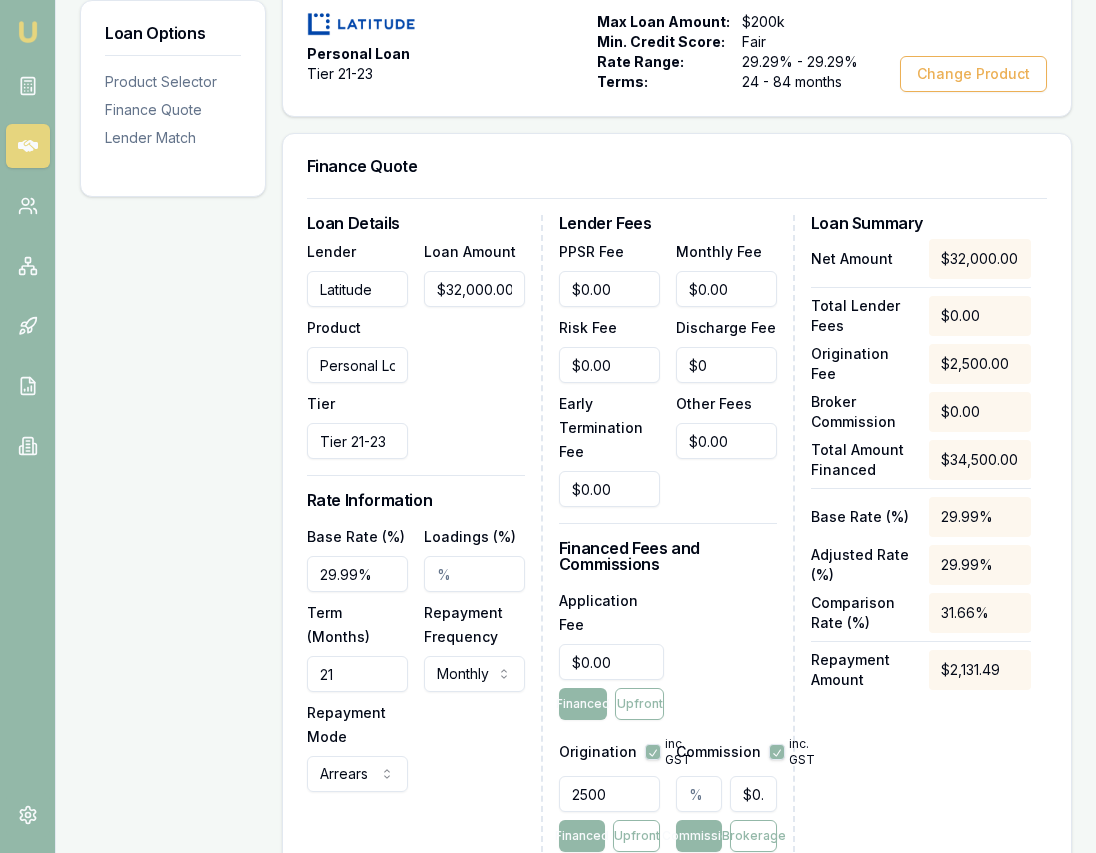 click on "21" at bounding box center (357, 674) 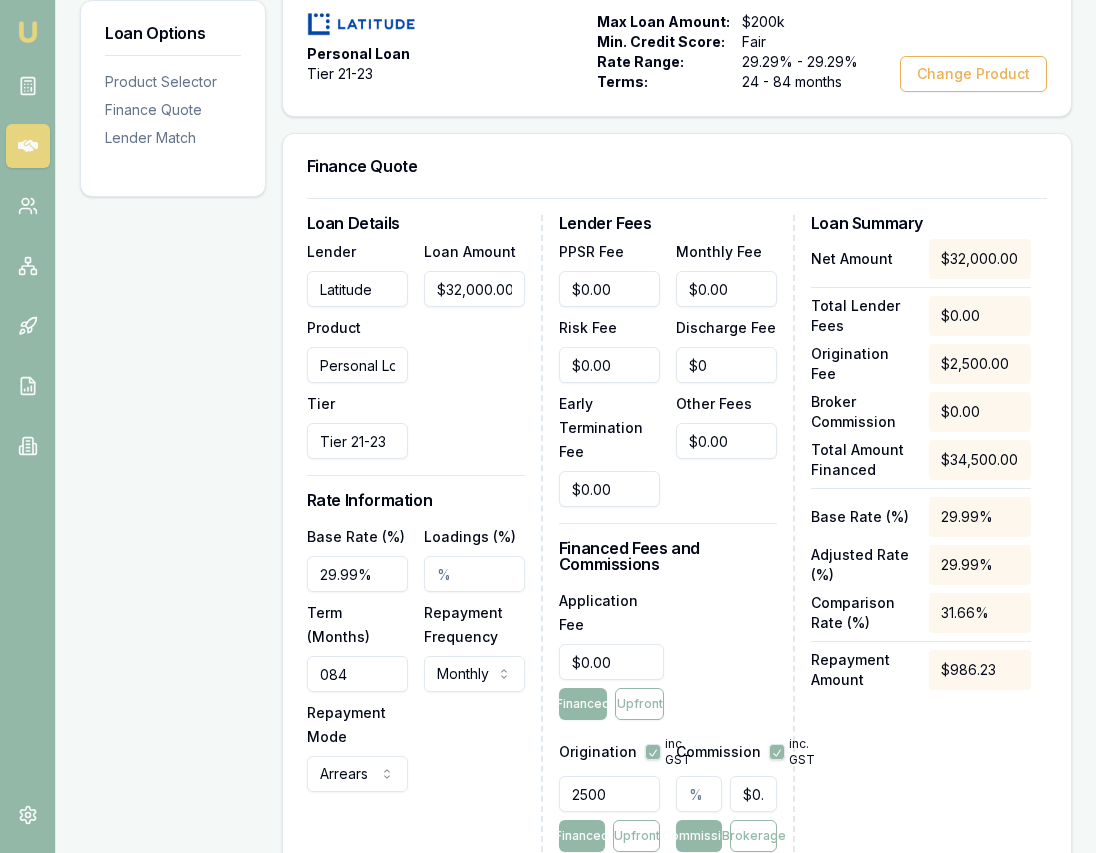 type on "084" 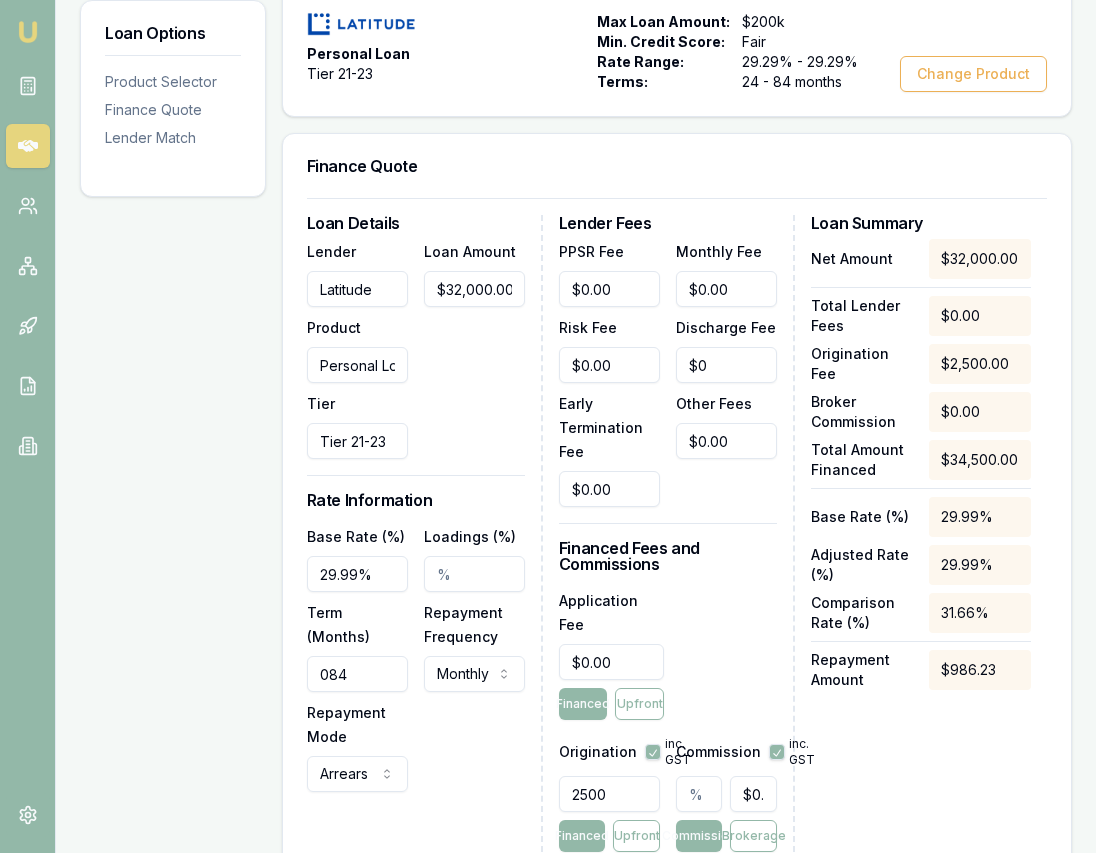 click on "Base Rate (%)  29.99% Loadings (%)  Term (Months)  084 Repayment Frequency  Monthly Weekly Fortnightly Monthly Repayment Mode  Arrears Arrears Advance" at bounding box center [416, 658] 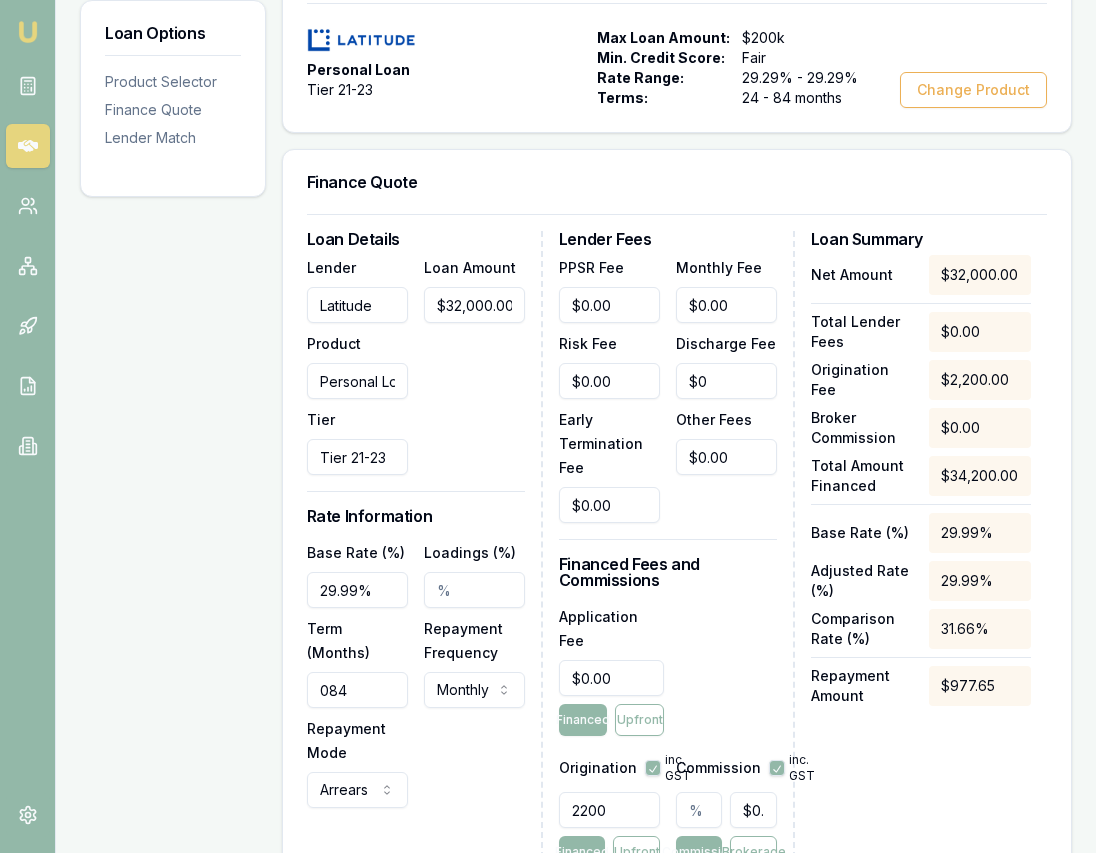 scroll, scrollTop: 381, scrollLeft: 0, axis: vertical 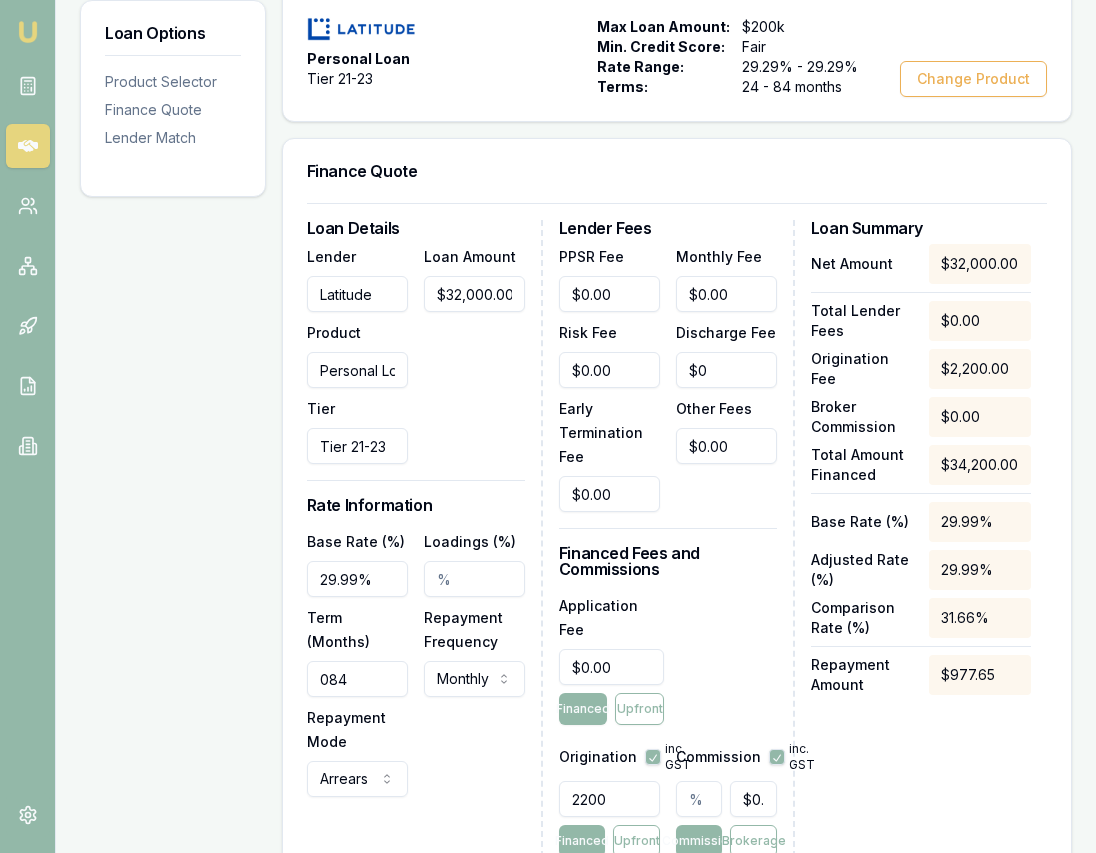 type on "2200" 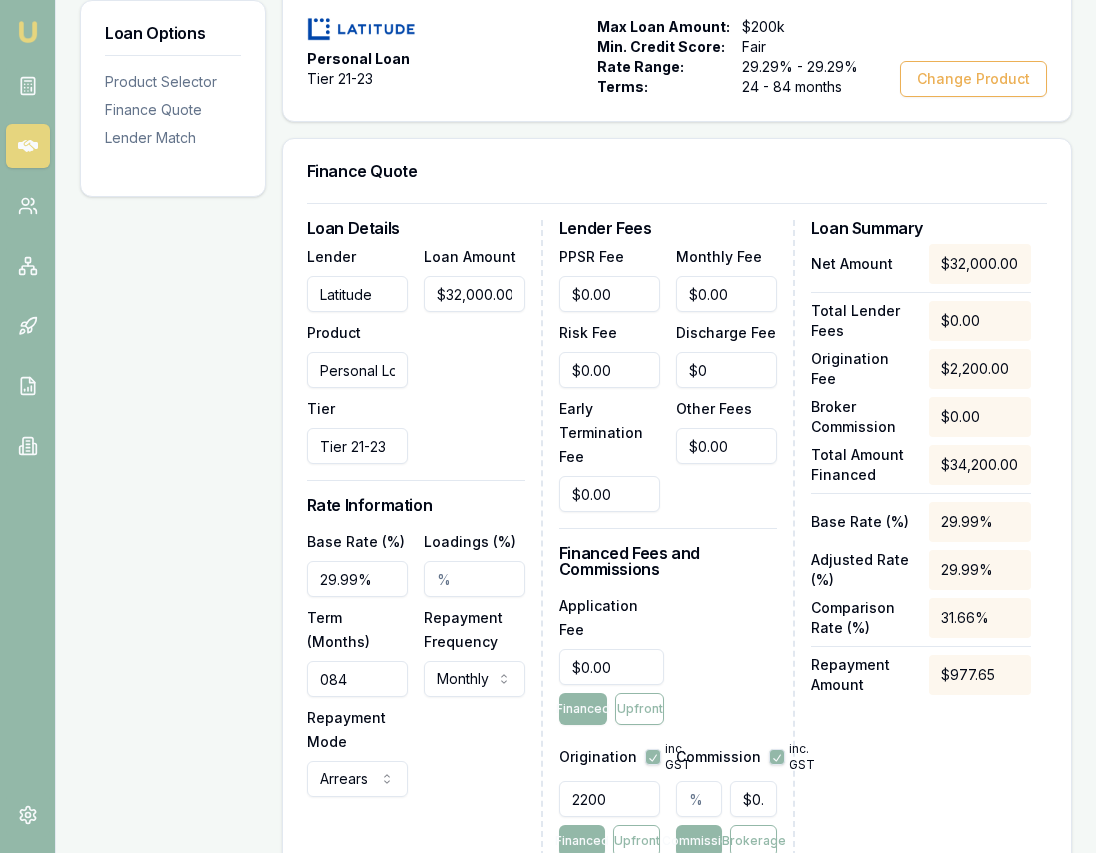 type on "0" 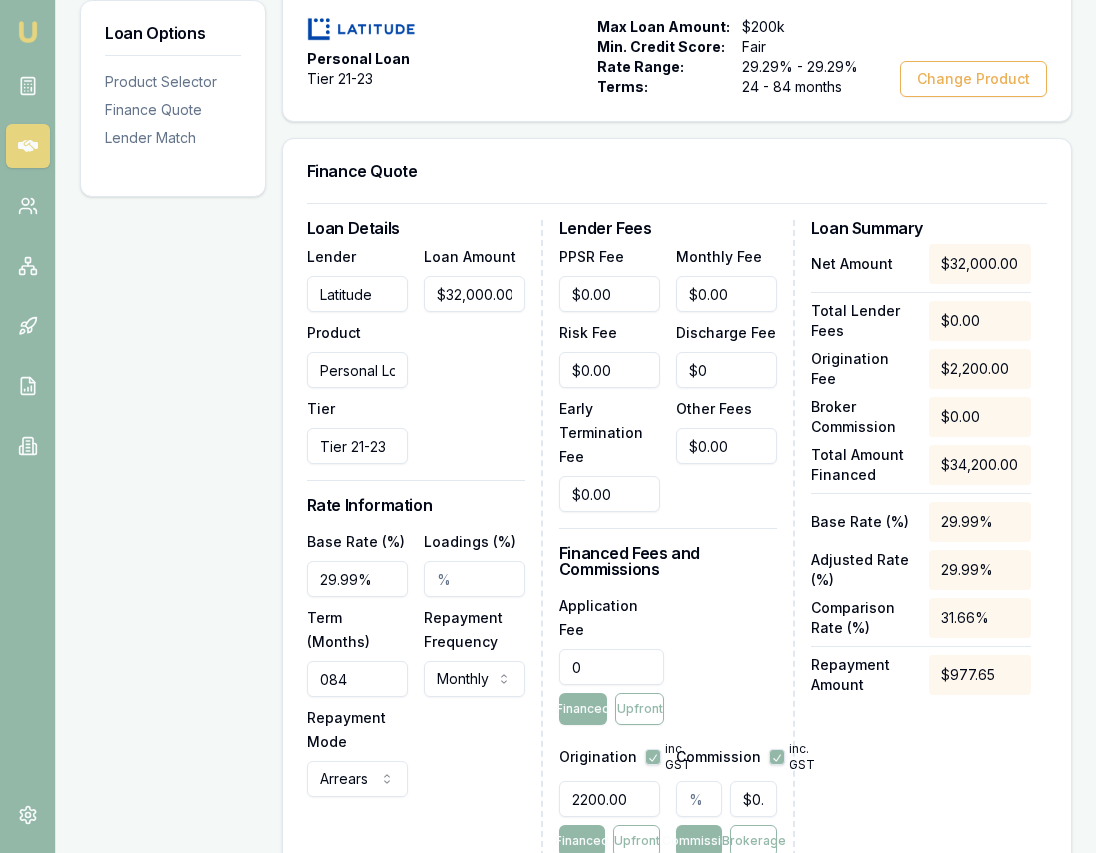click on "0" at bounding box center [611, 667] 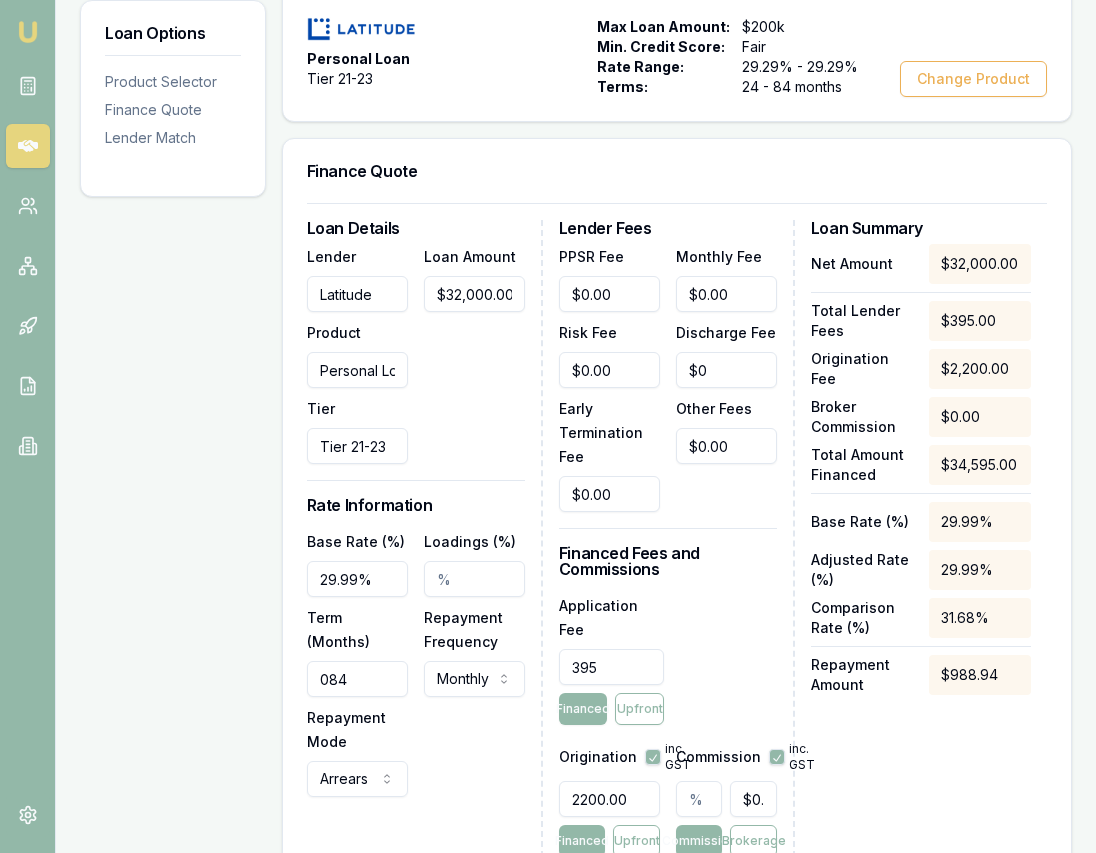 type on "$395.00" 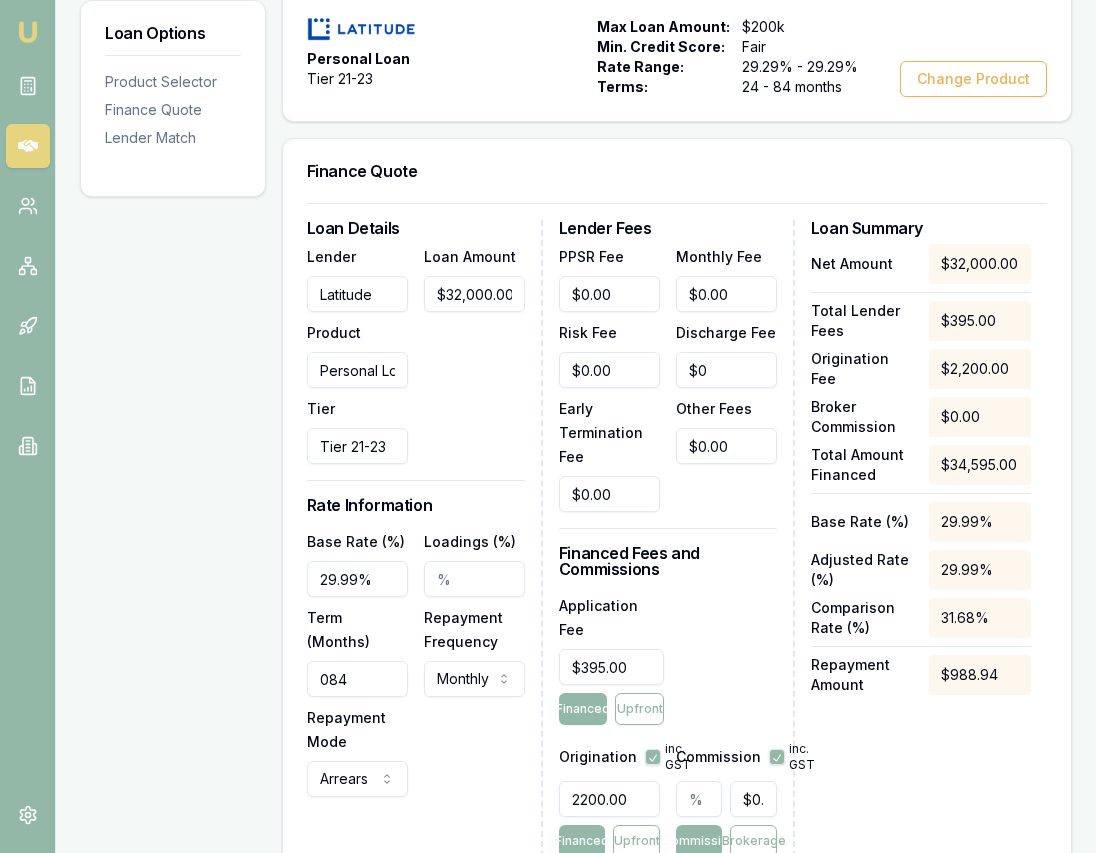 click on "Application Fee  $395.00 Financed Upfront" at bounding box center (668, 659) 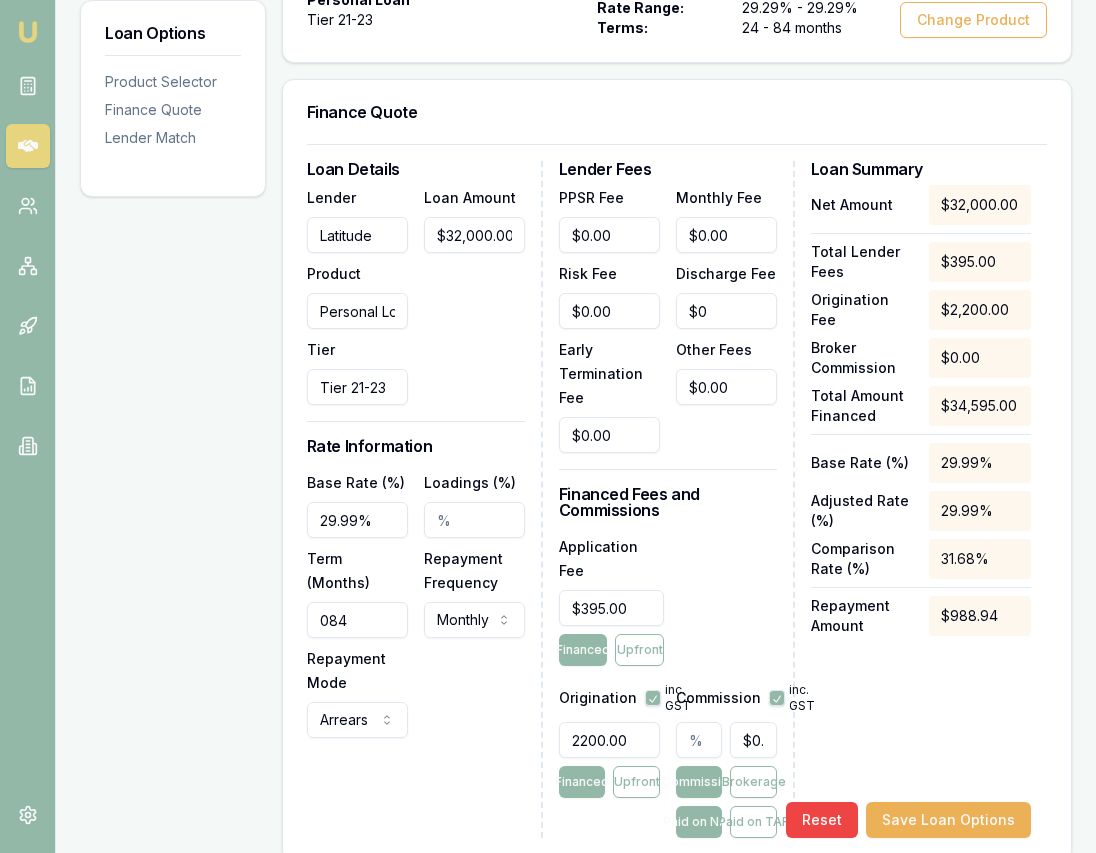 scroll, scrollTop: 483, scrollLeft: 0, axis: vertical 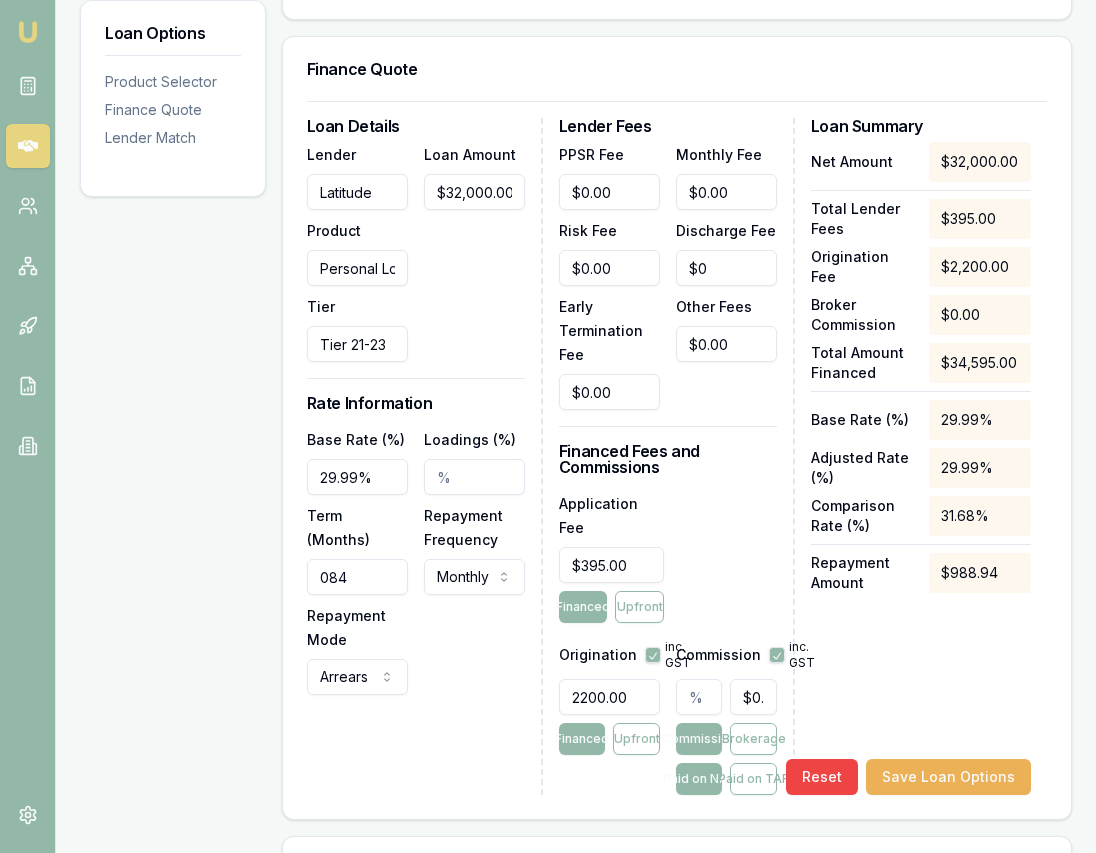 click at bounding box center (699, 697) 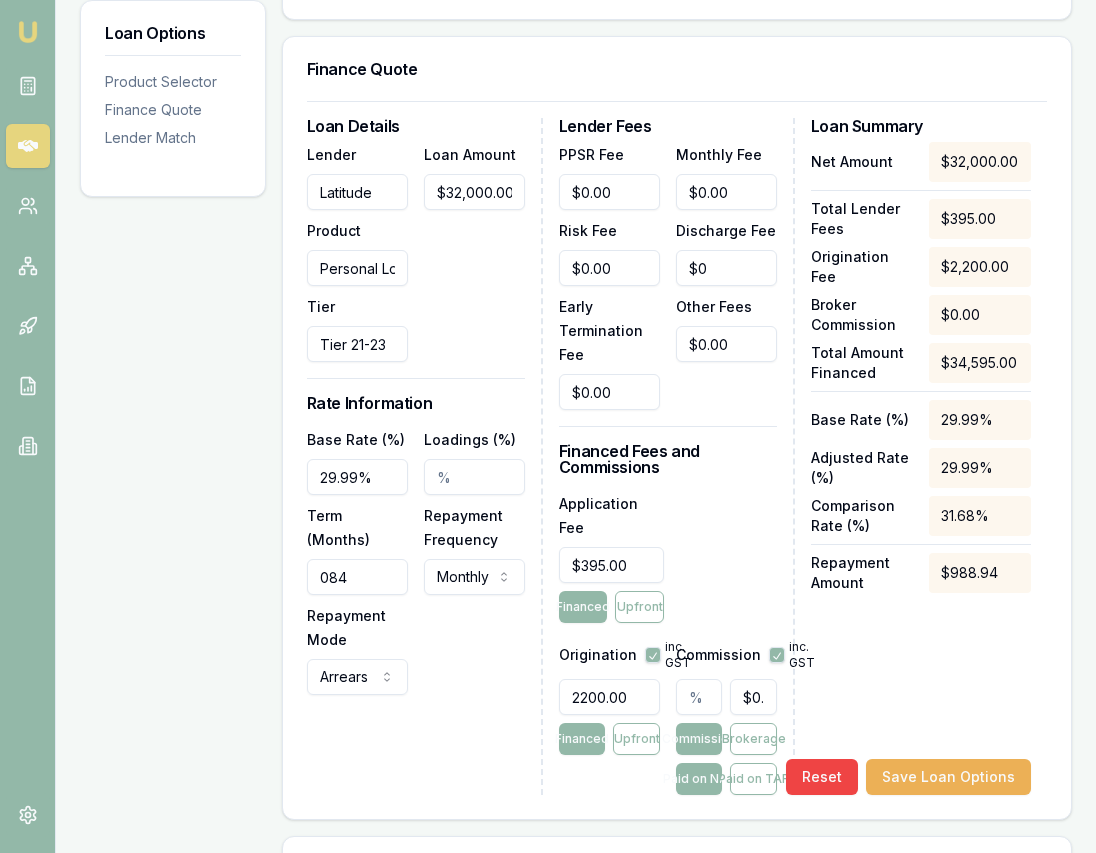 type on "2" 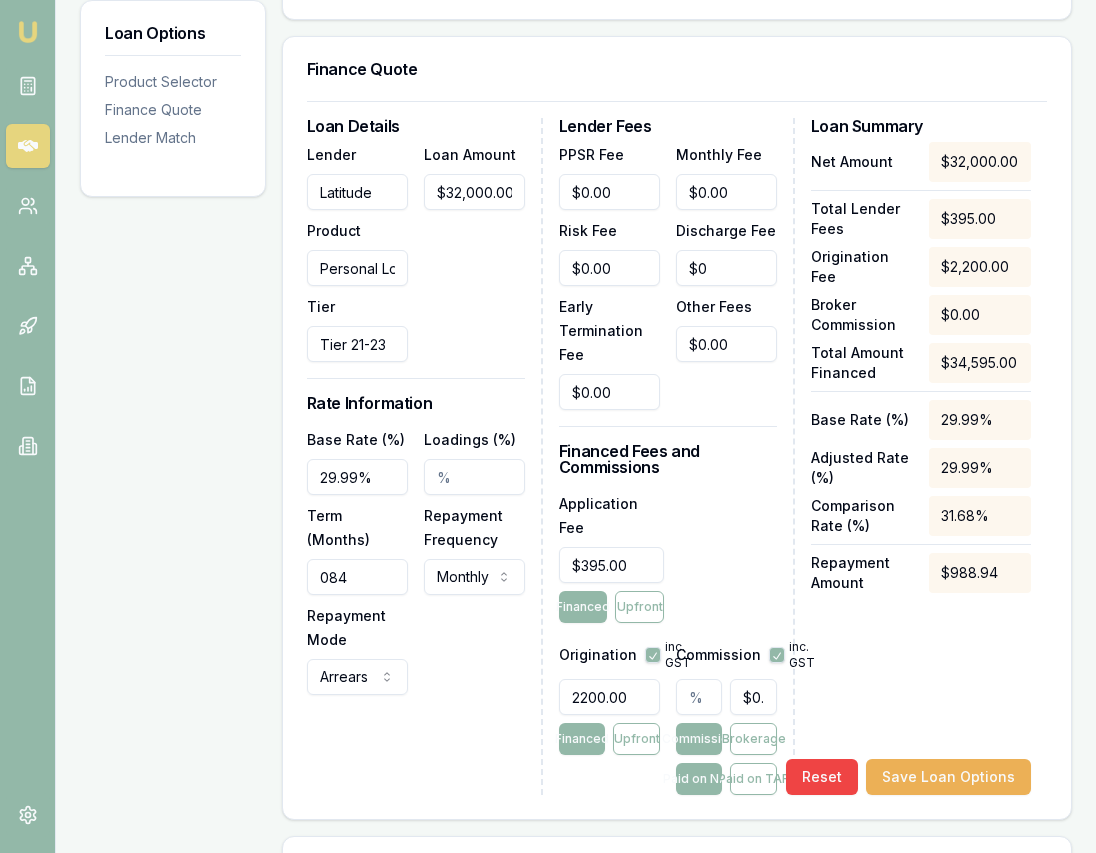 type on "$640.00" 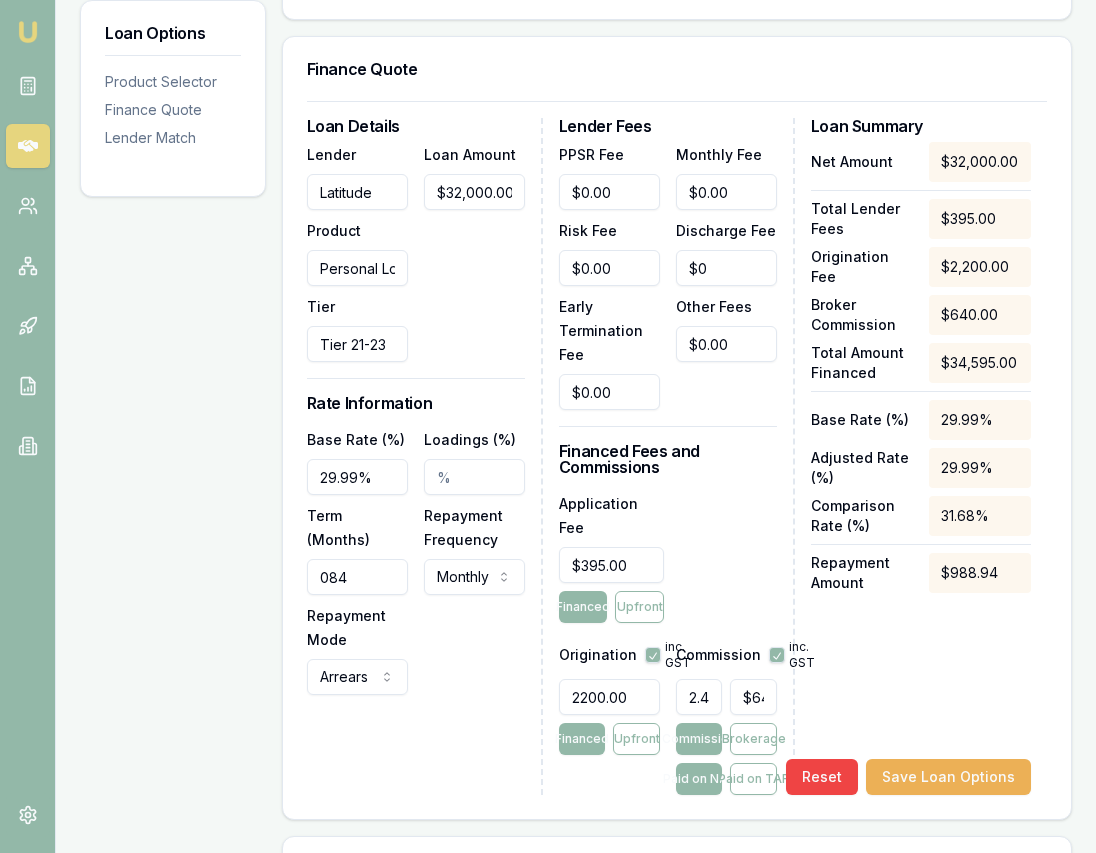 type on "2.45" 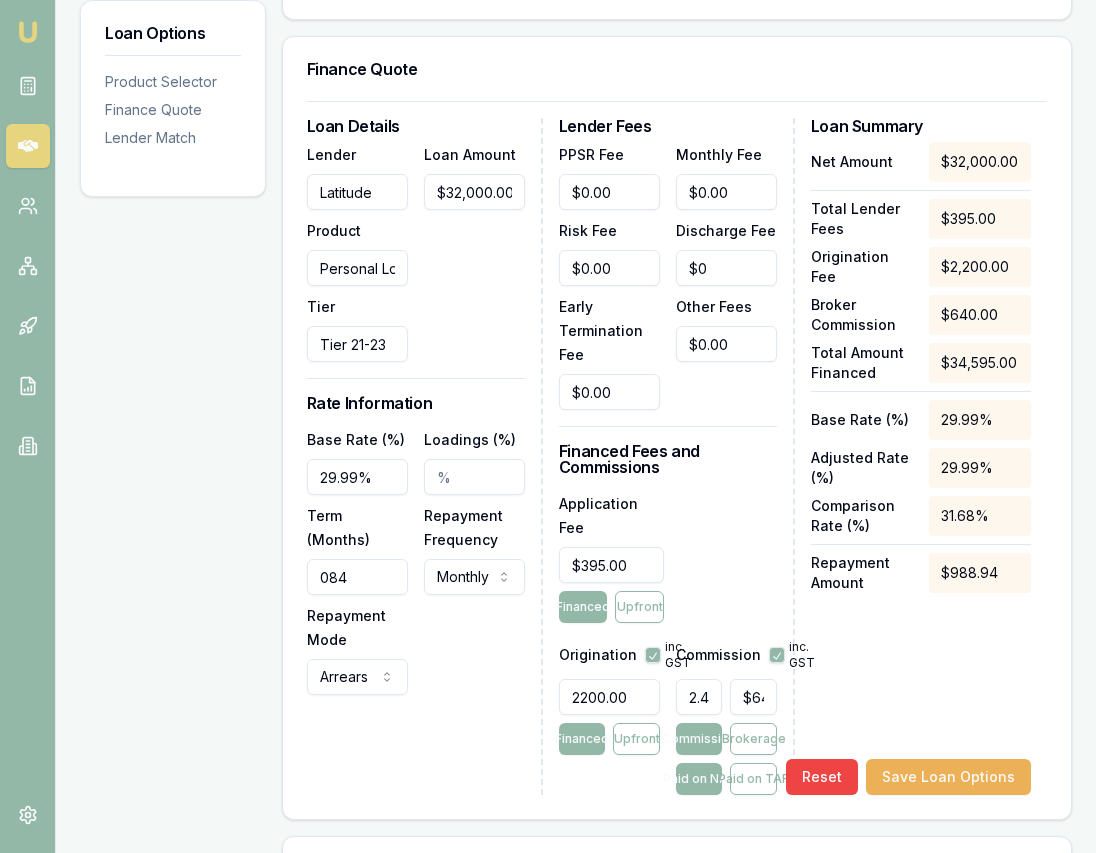 type on "$784.00" 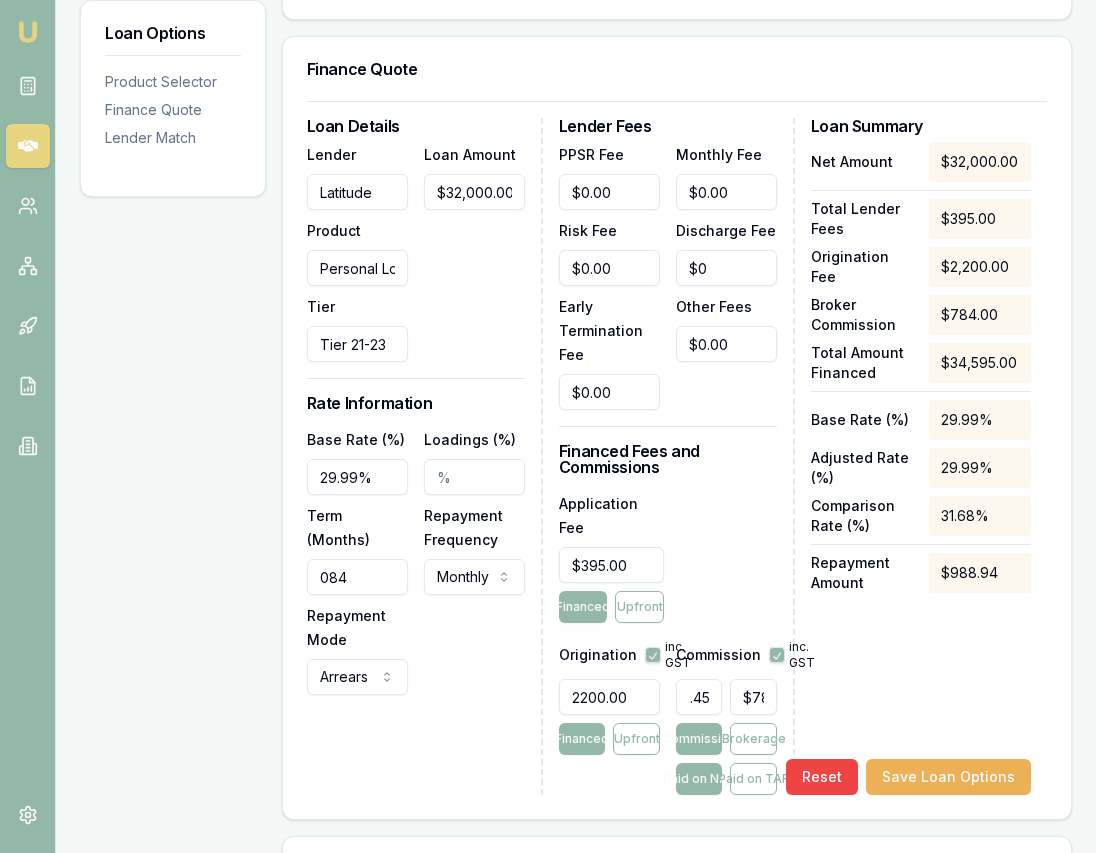 type on "2.457" 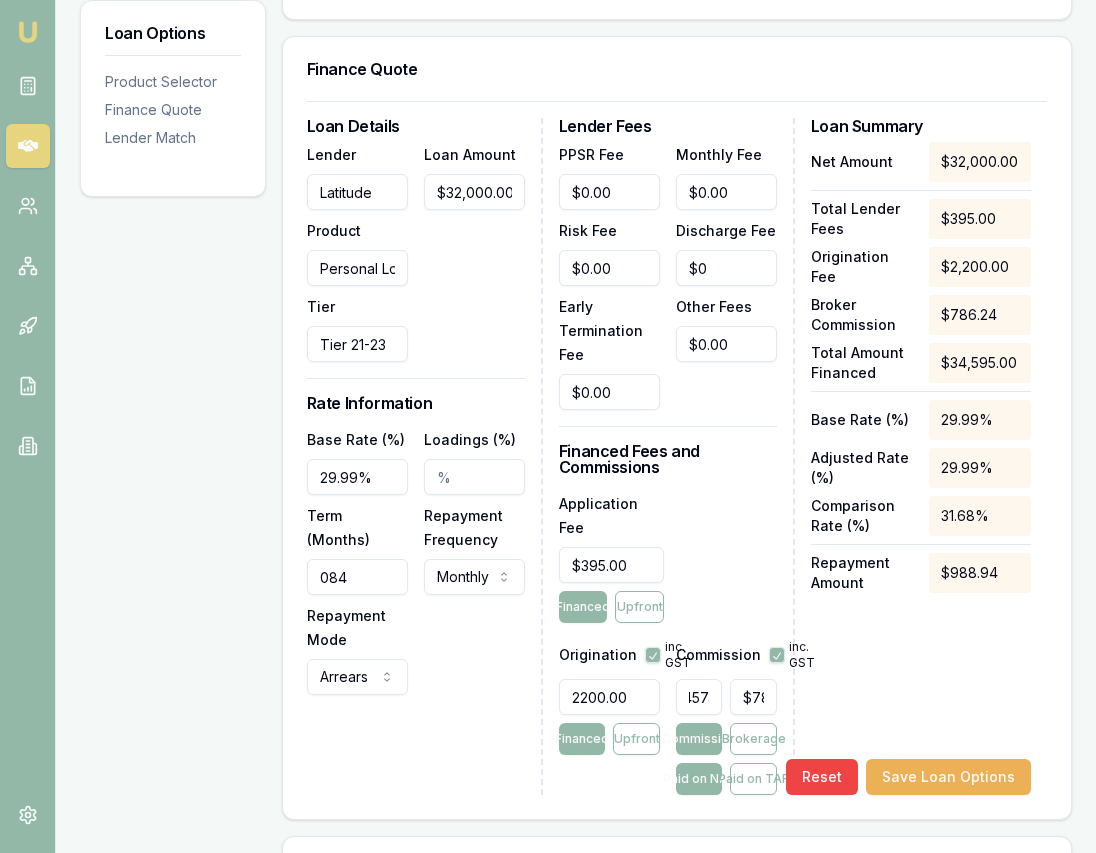 type on "2.45745" 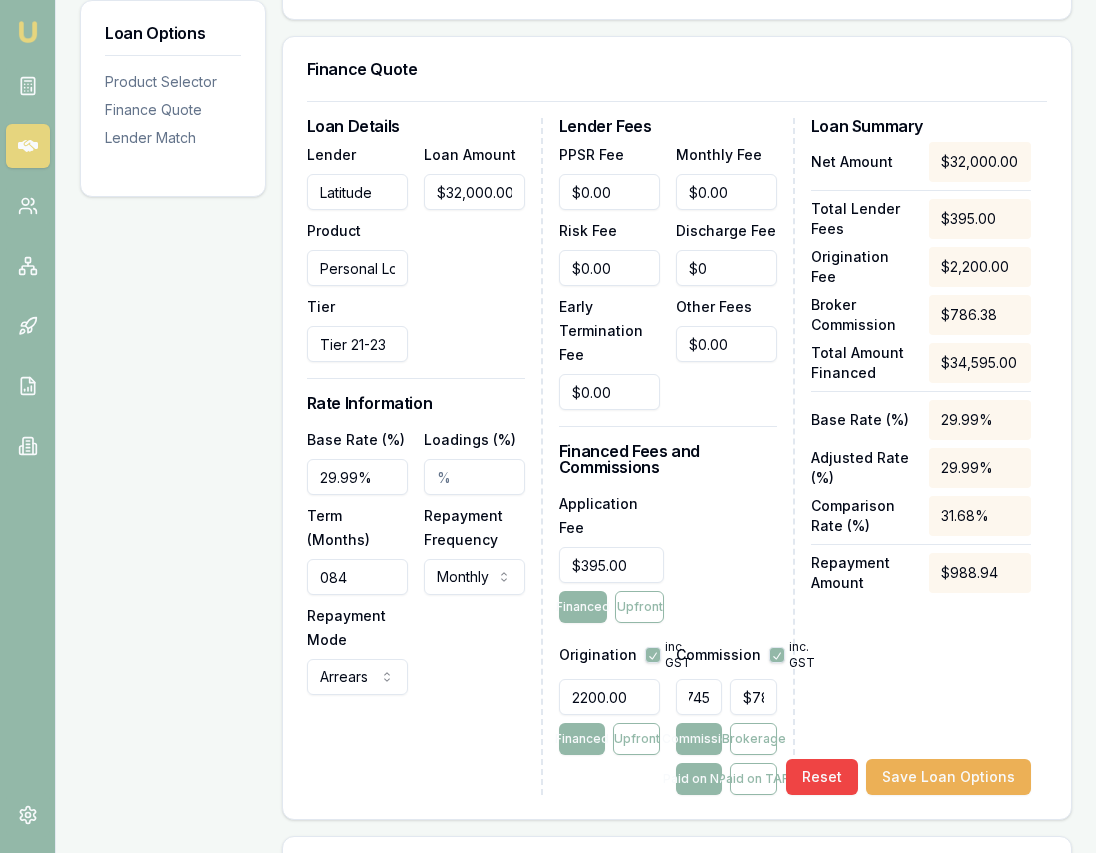 type on "2.46%" 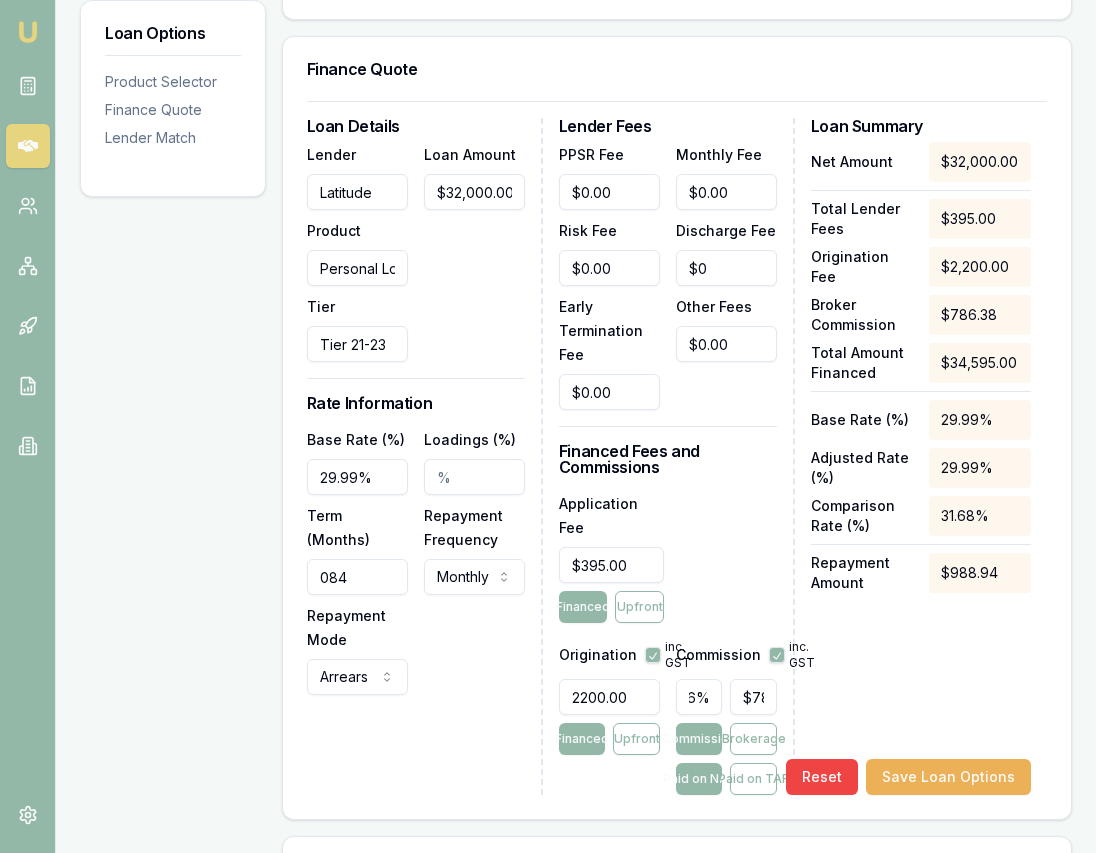 scroll, scrollTop: 0, scrollLeft: 0, axis: both 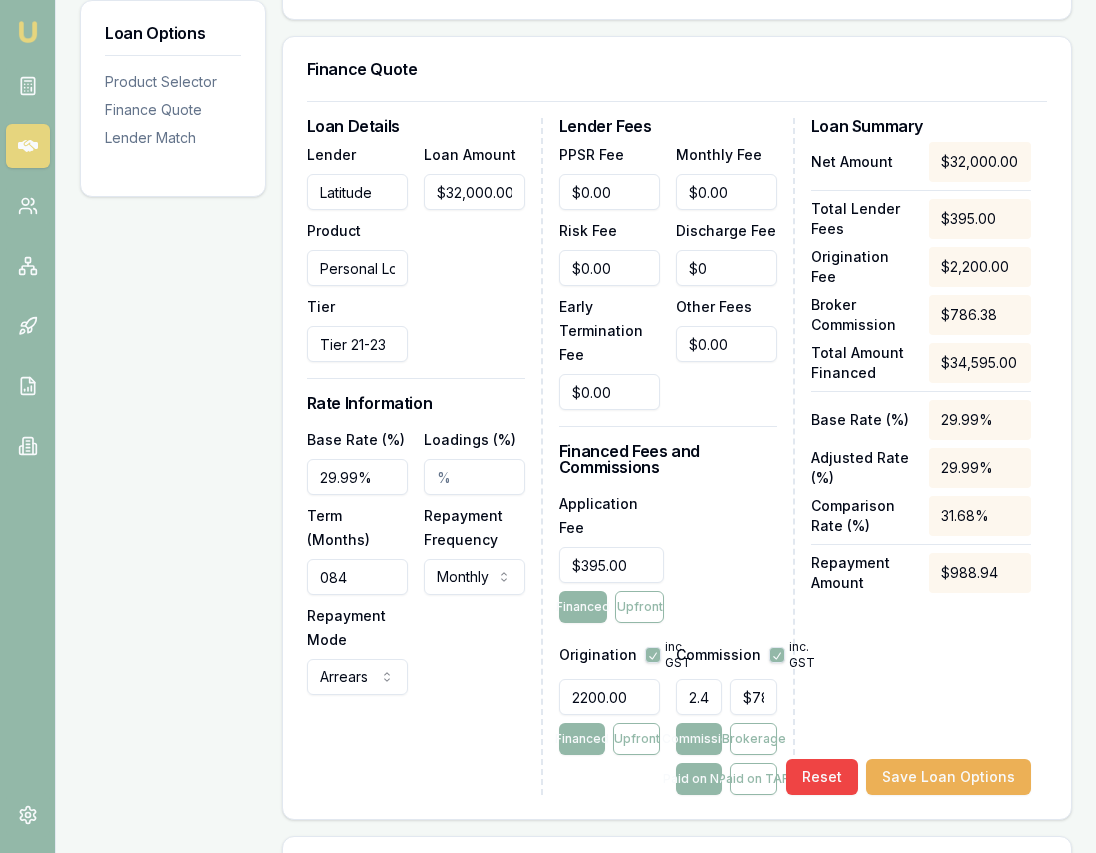 click on "Net Amount $[AMOUNT].00 Total Lender Fees $395.00 Origination Fee $2,200.00 Broker Commission $786.38 Total Amount Financed $[AMOUNT].00 Base Rate (%) 29.99% Adjusted Rate (%) 29.99% Comparison Rate (%) 31.68% Repayment Amount $988.94 Reset Save Loan Options" at bounding box center [921, 468] 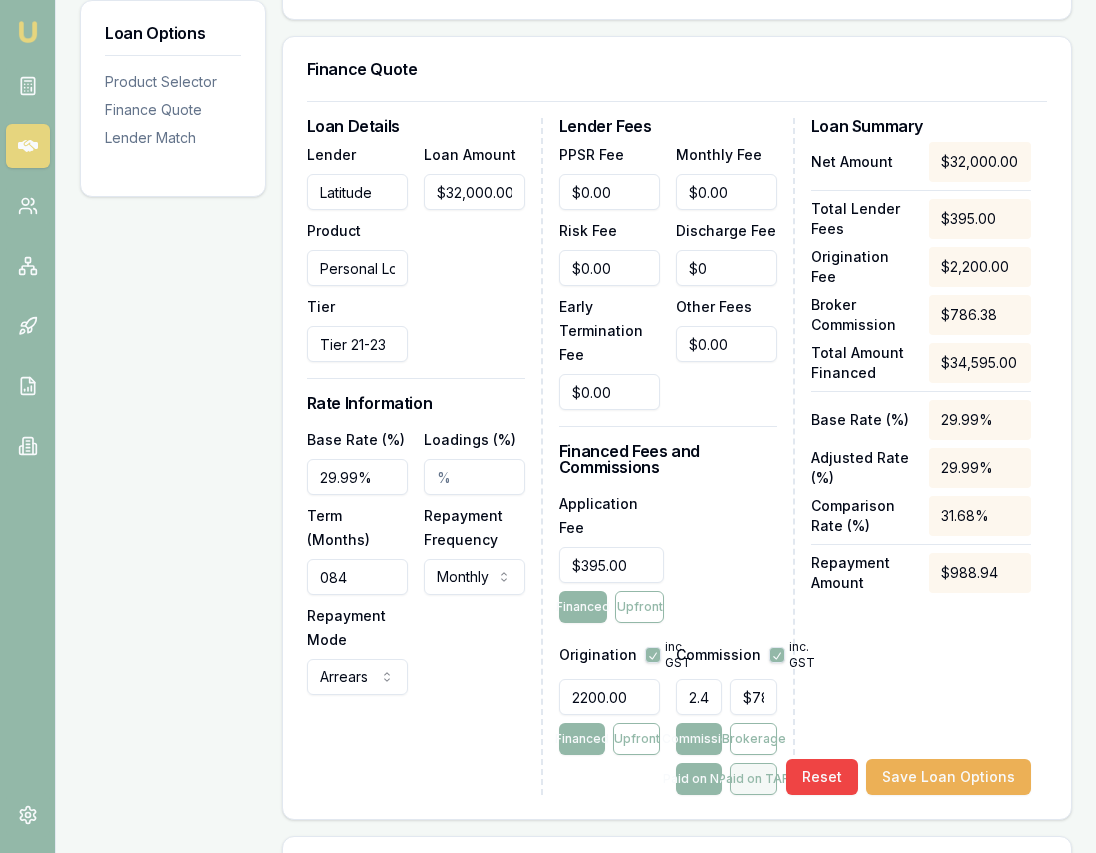 click on "Paid on TAF" at bounding box center [753, 779] 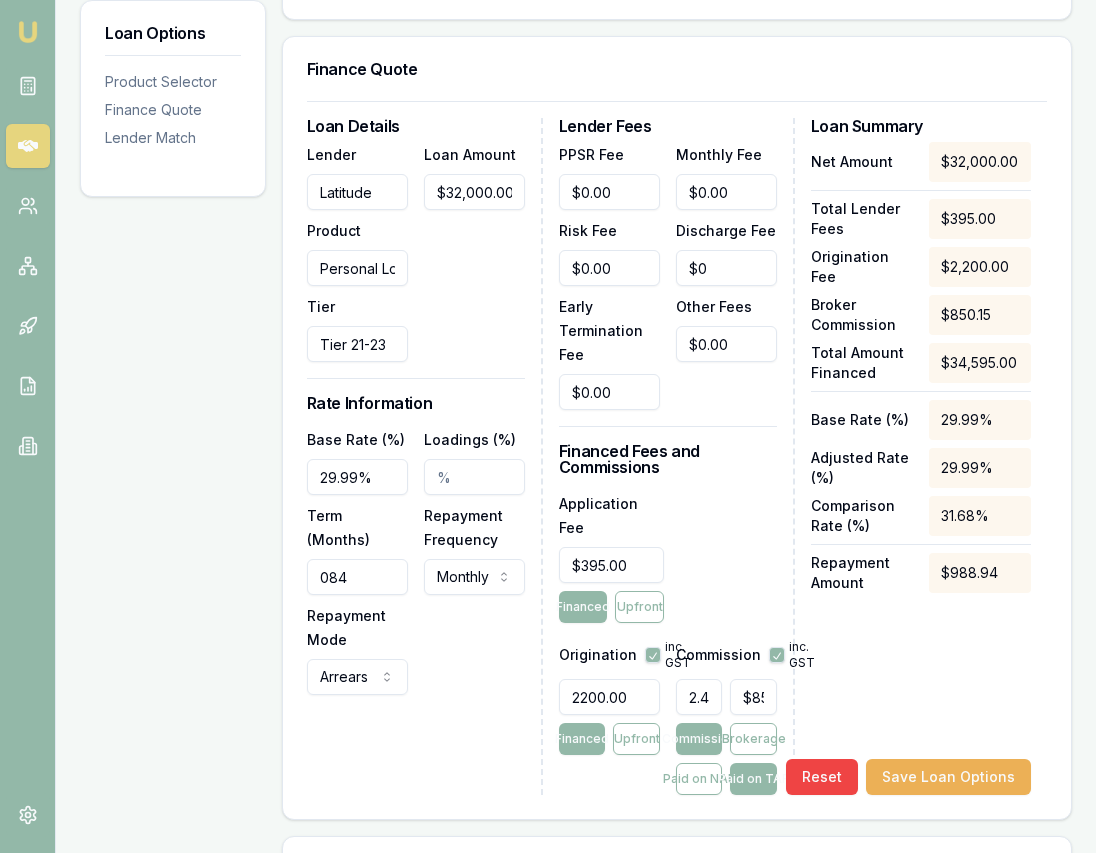 click on "2.46%" at bounding box center (699, 697) 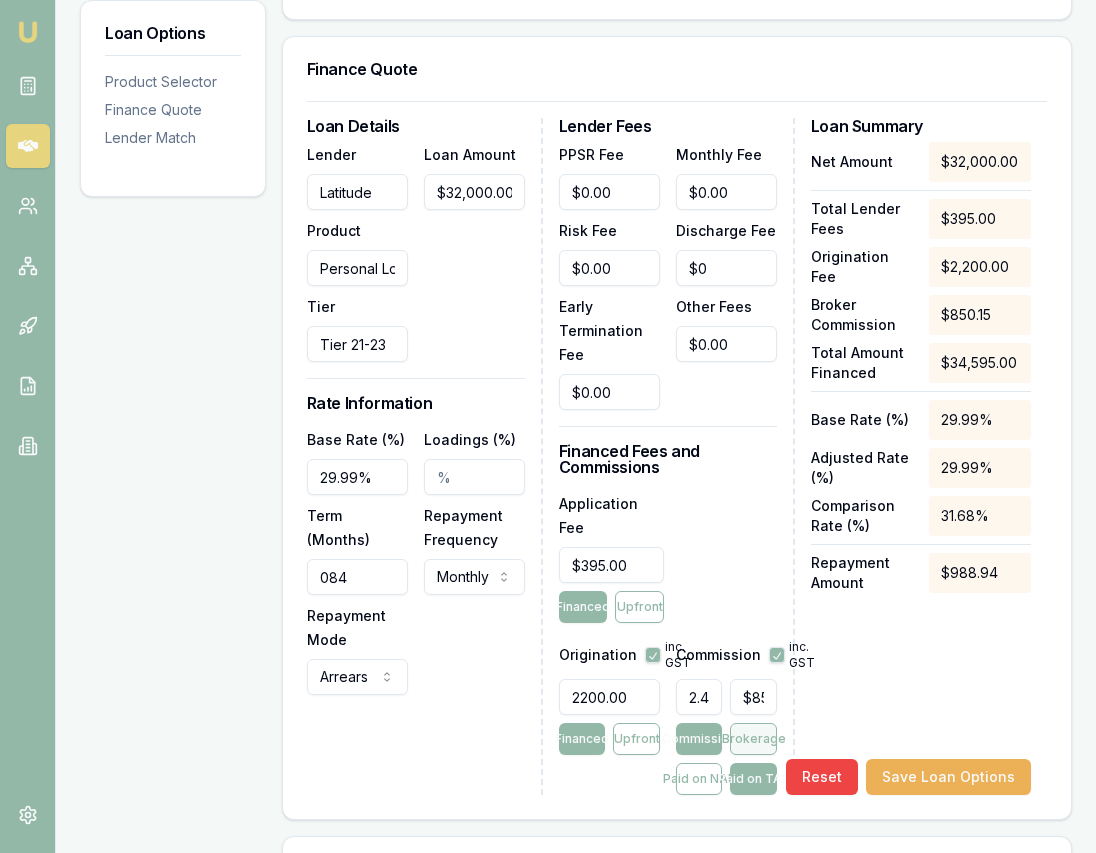 click on "Brokerage" at bounding box center (753, 739) 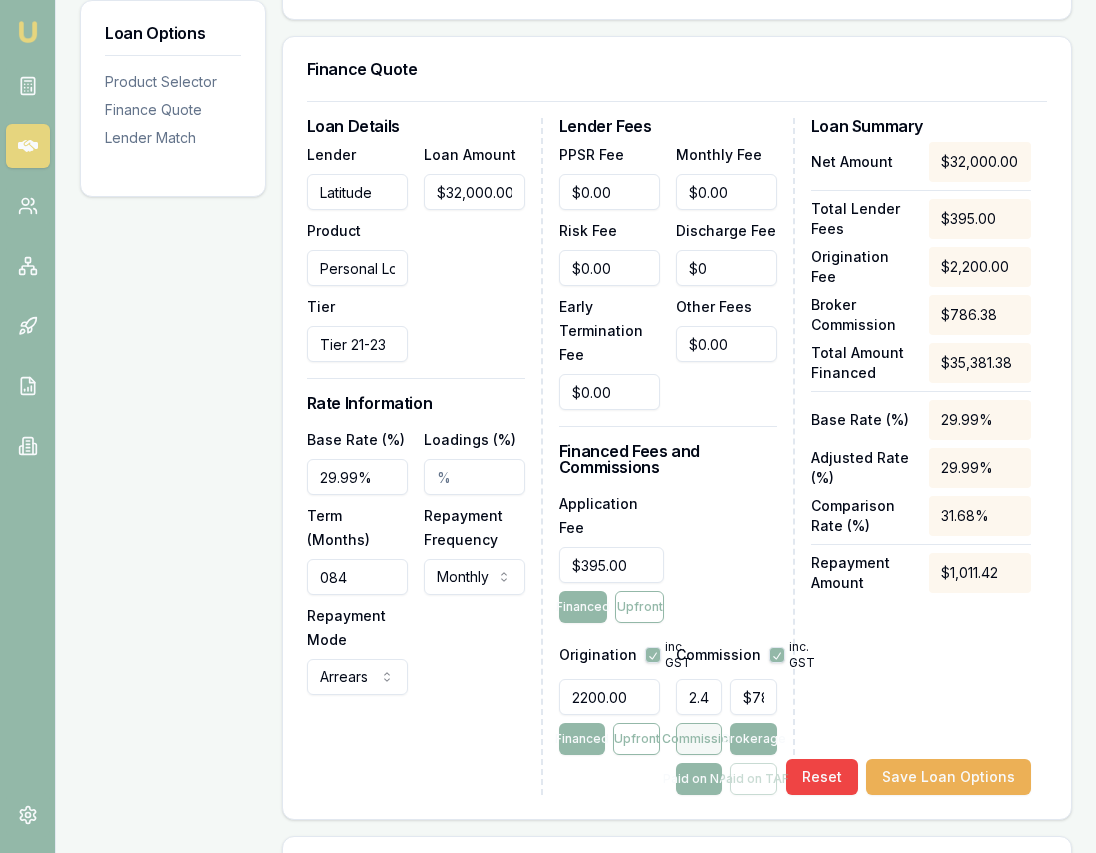 click on "Commission" at bounding box center [699, 739] 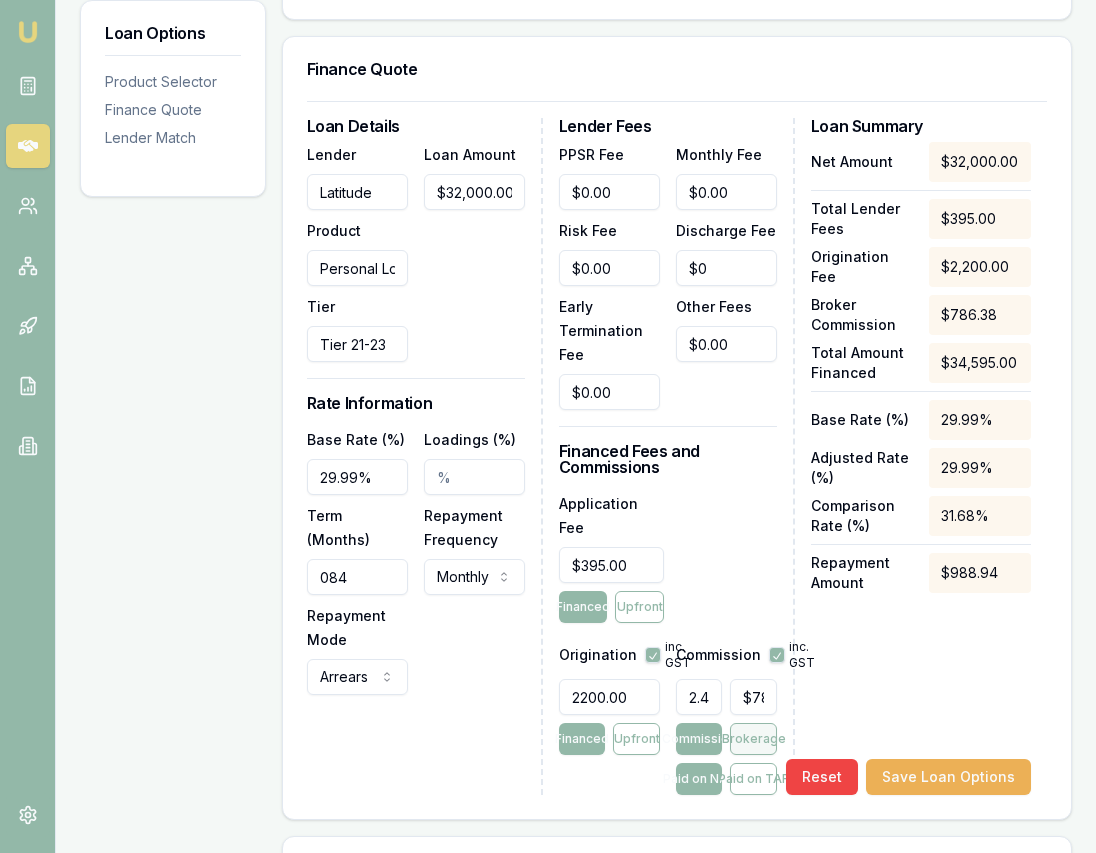 click on "Brokerage" at bounding box center (753, 739) 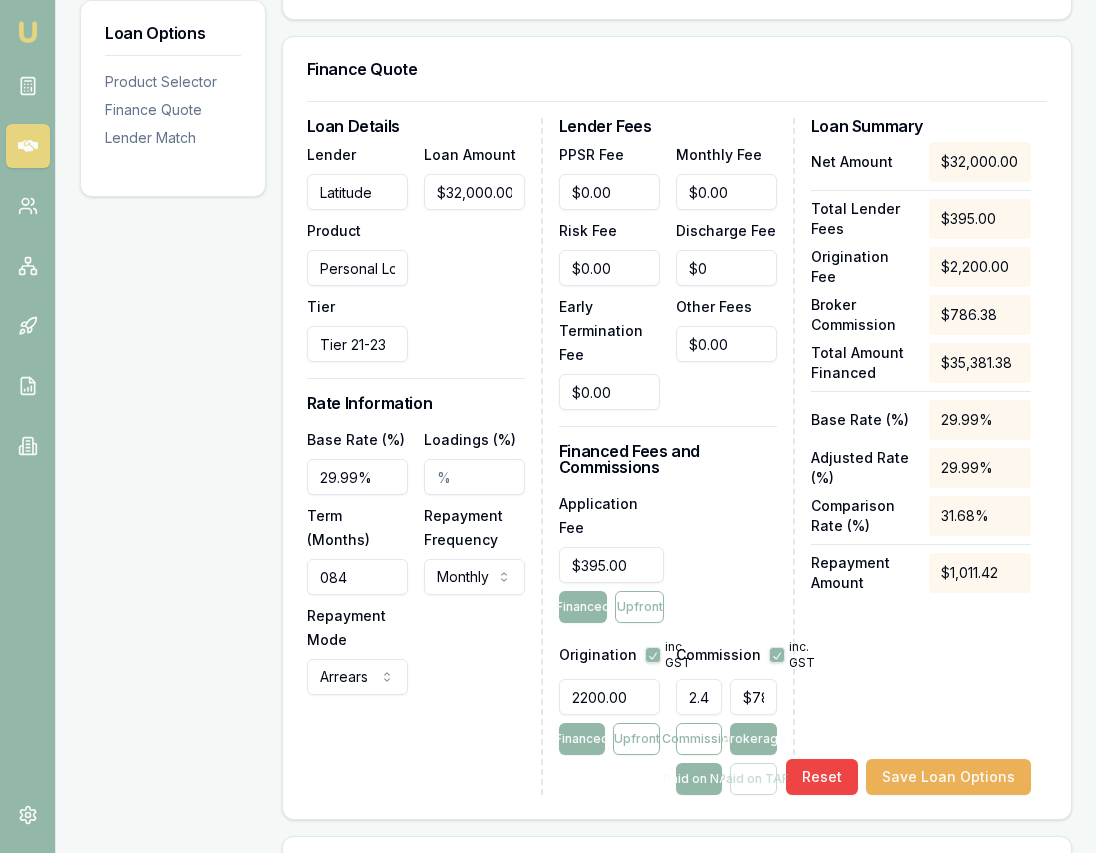 click on "Paid on NAF Paid on TAF" at bounding box center [726, 779] 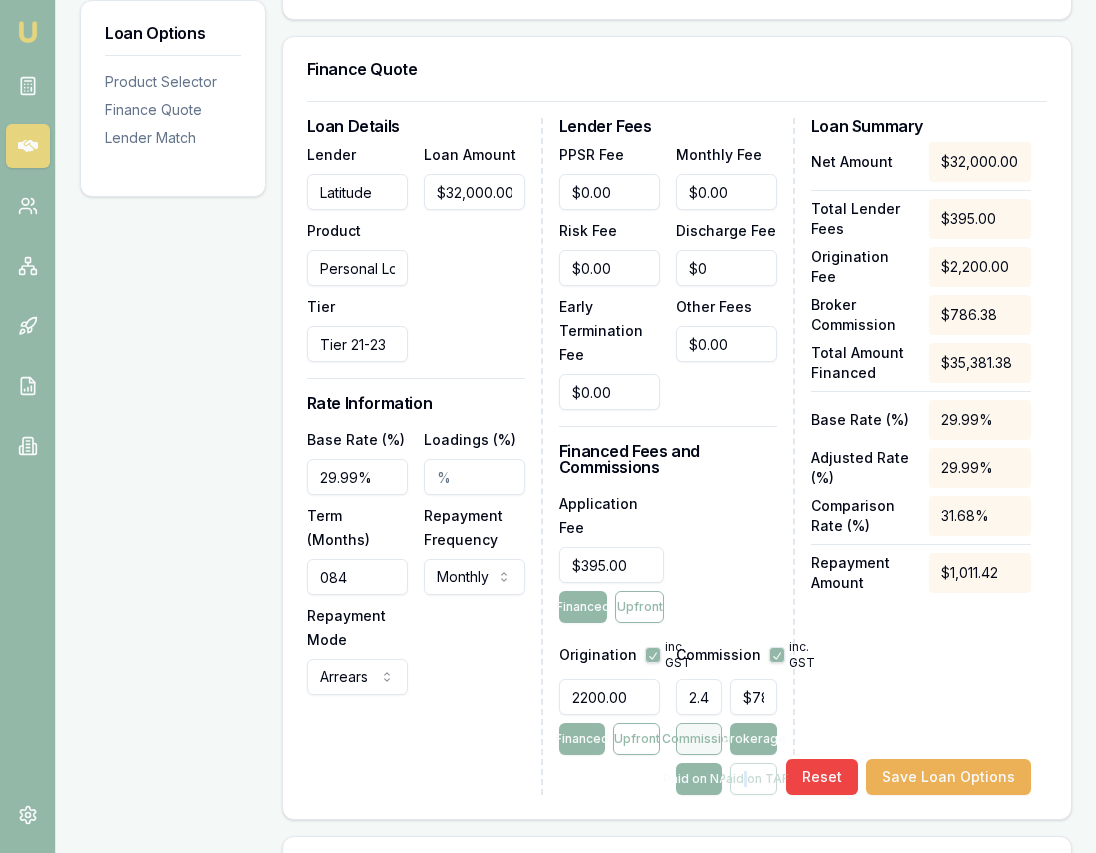 drag, startPoint x: 701, startPoint y: 715, endPoint x: 713, endPoint y: 724, distance: 15 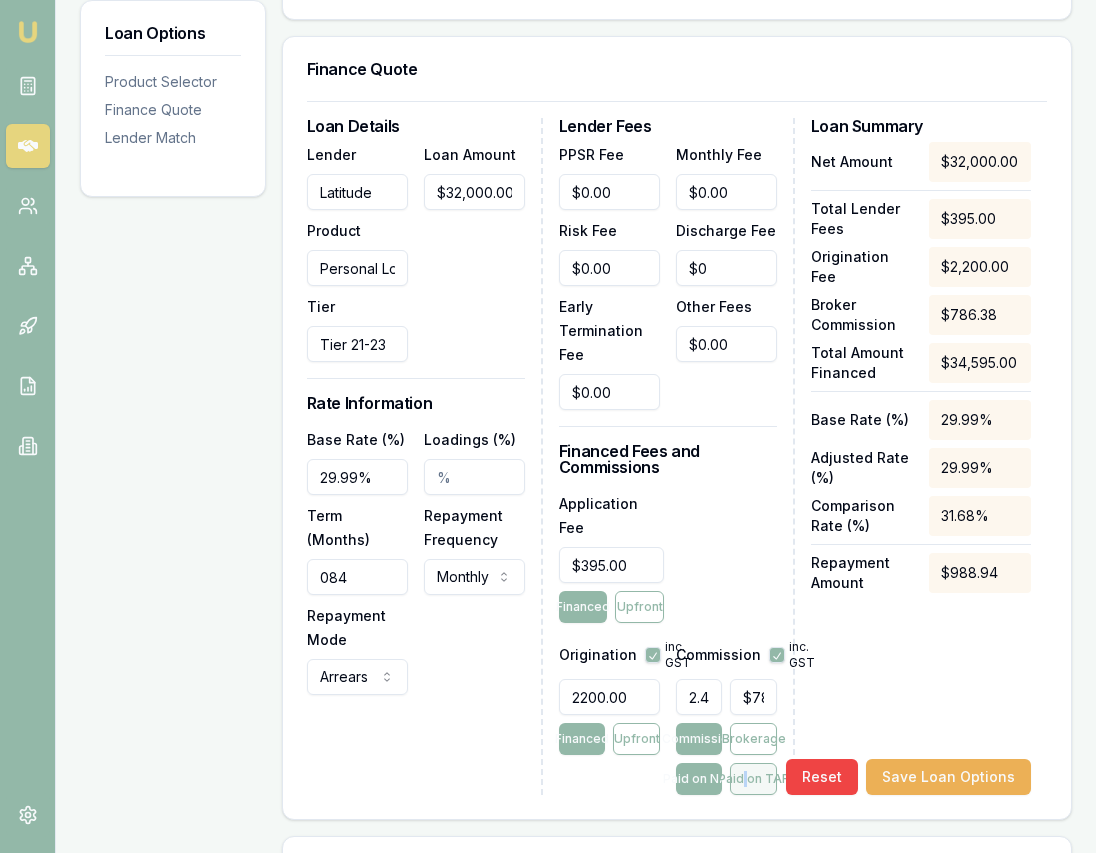 click on "Paid on TAF" at bounding box center [753, 779] 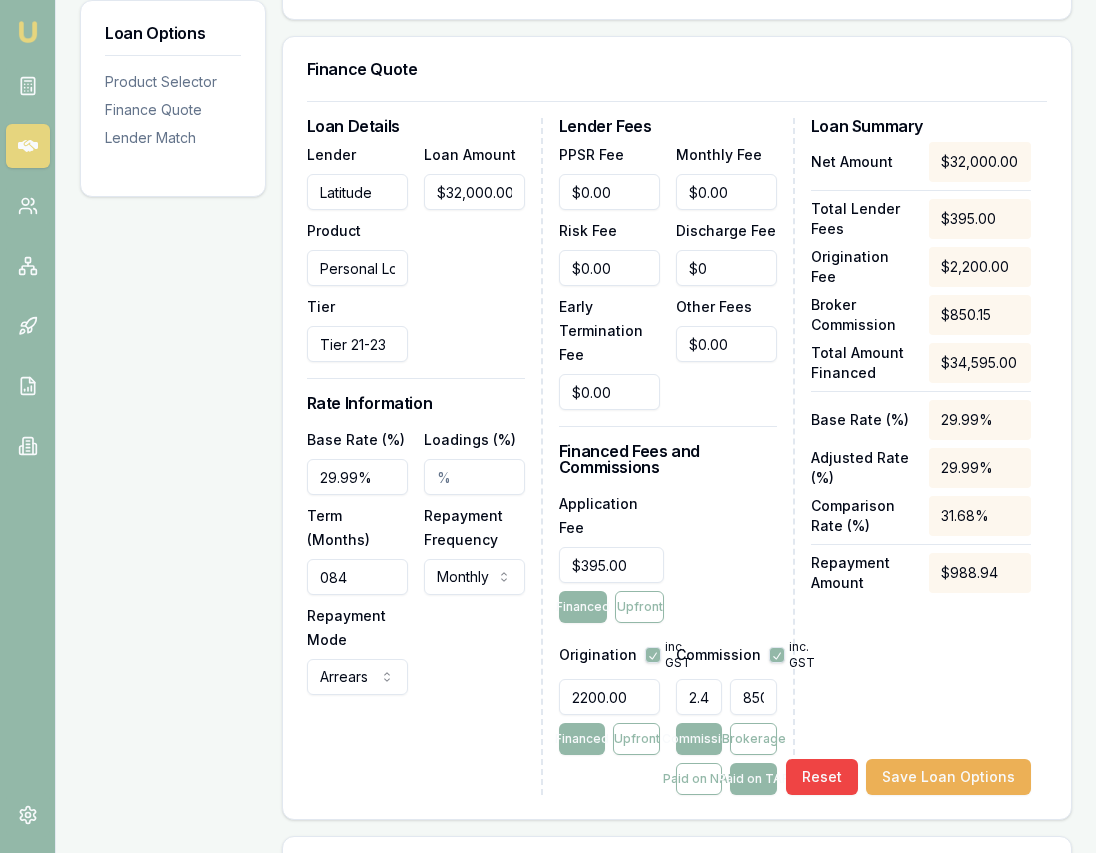 click on "850" at bounding box center (753, 697) 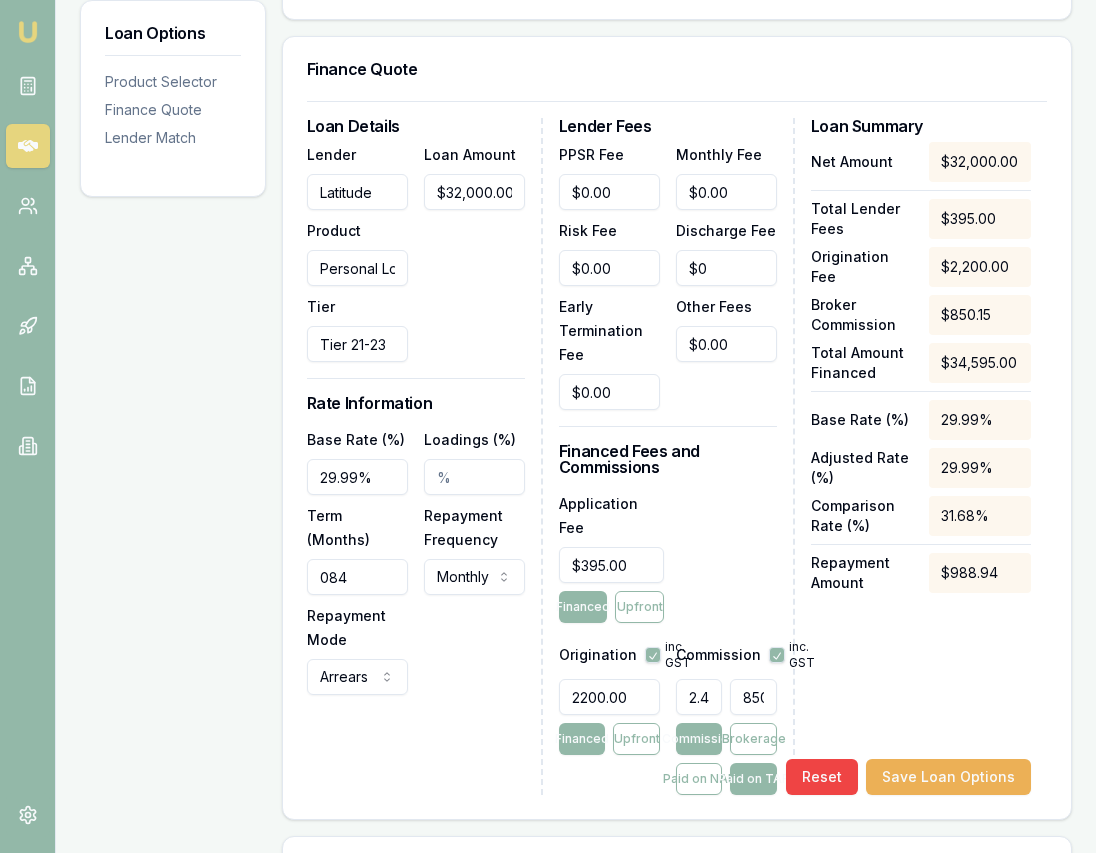 scroll, scrollTop: 0, scrollLeft: 5, axis: horizontal 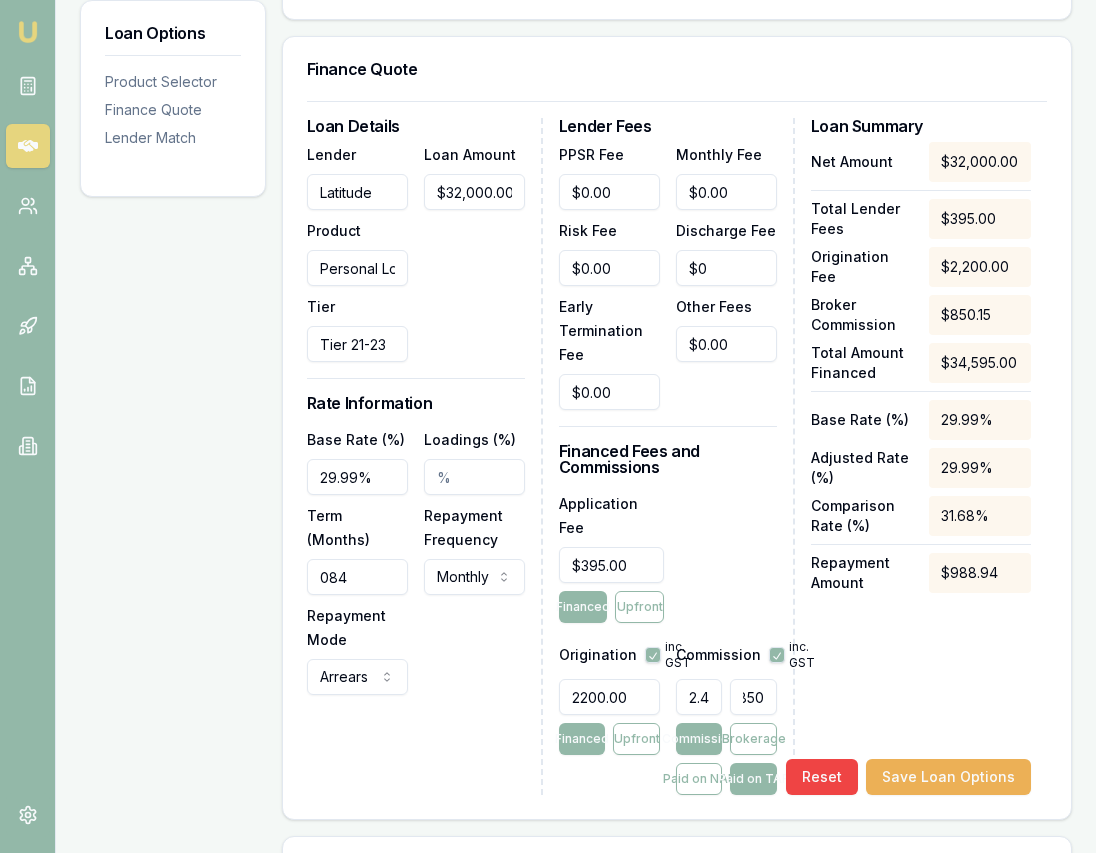 drag, startPoint x: 740, startPoint y: 677, endPoint x: 811, endPoint y: 678, distance: 71.00704 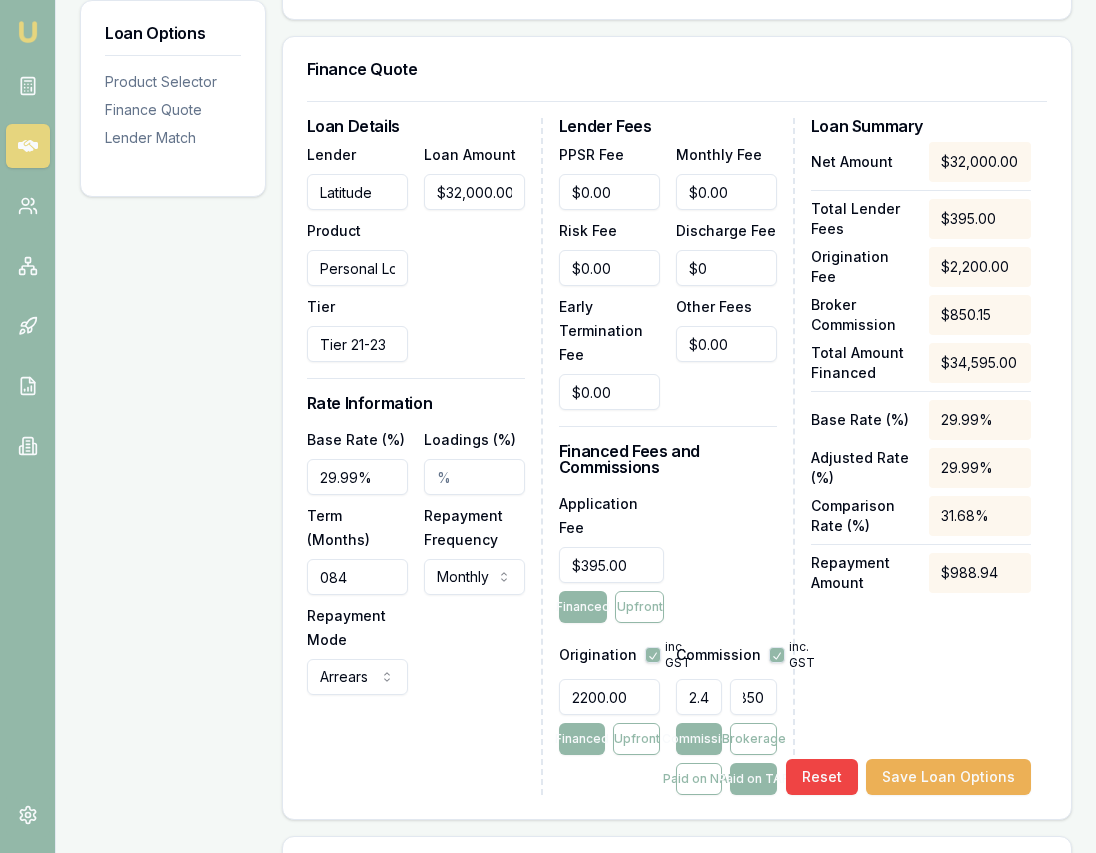 click on "Loan Details Lender  Latitude Product  Personal Loan Tier  Tier 21-23 Loan Amount  $[AMOUNT].00 Rate Information Base Rate (%)  29.99% Loadings (%)  Term (Months)  084 Repayment Frequency  Monthly Weekly Fortnightly Monthly Repayment Mode  Arrears Arrears Advance Lender Fees PPSR Fee  $0.00 Monthly Fee  $0.00 Risk Fee  $0.00 Discharge Fee  $0 Early Termination Fee  $0.00 Other Fees  $0.00 Financed Fees and Commissions Application Fee  $395.00 Financed Upfront Origination inc. GST   2200.00 Financed Upfront Commission inc. GST   2.46% 850 Commission Brokerage Paid on NAF Paid on TAF Loan Summary Net Amount $[AMOUNT].00 Total Lender Fees $395.00 Origination Fee $2,200.00 Broker Commission $850.15 Total Amount Financed $[AMOUNT].00 Base Rate (%) 29.99% Adjusted Rate (%) 29.99% Comparison Rate (%) 31.68% Repayment Amount $988.94 Reset Save Loan Options" at bounding box center [677, 456] 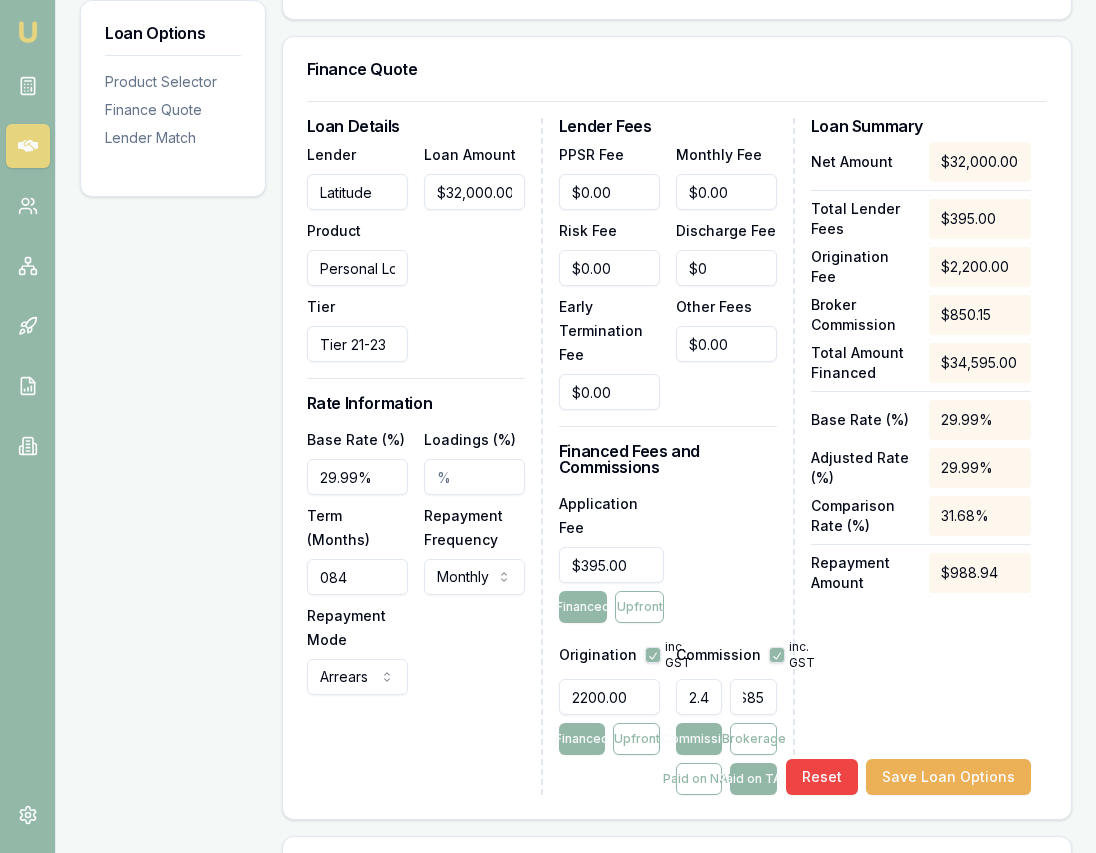 scroll, scrollTop: 0, scrollLeft: 0, axis: both 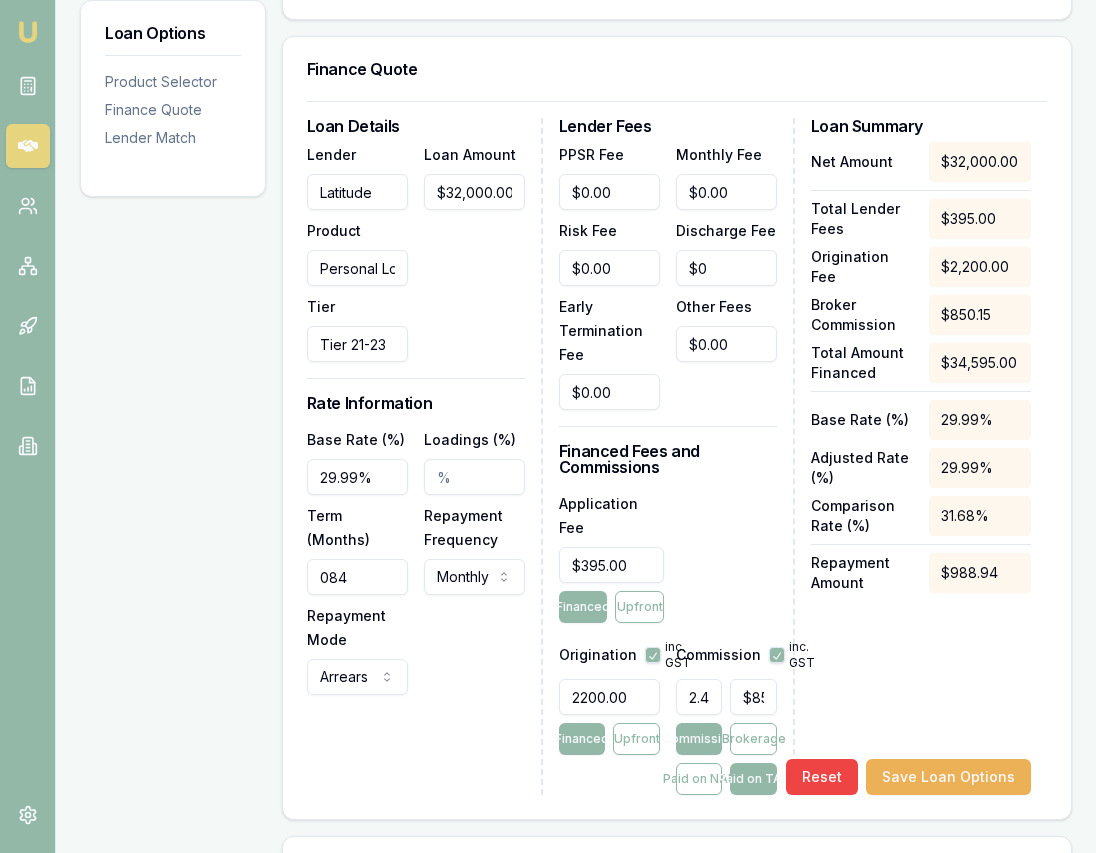 type on "850" 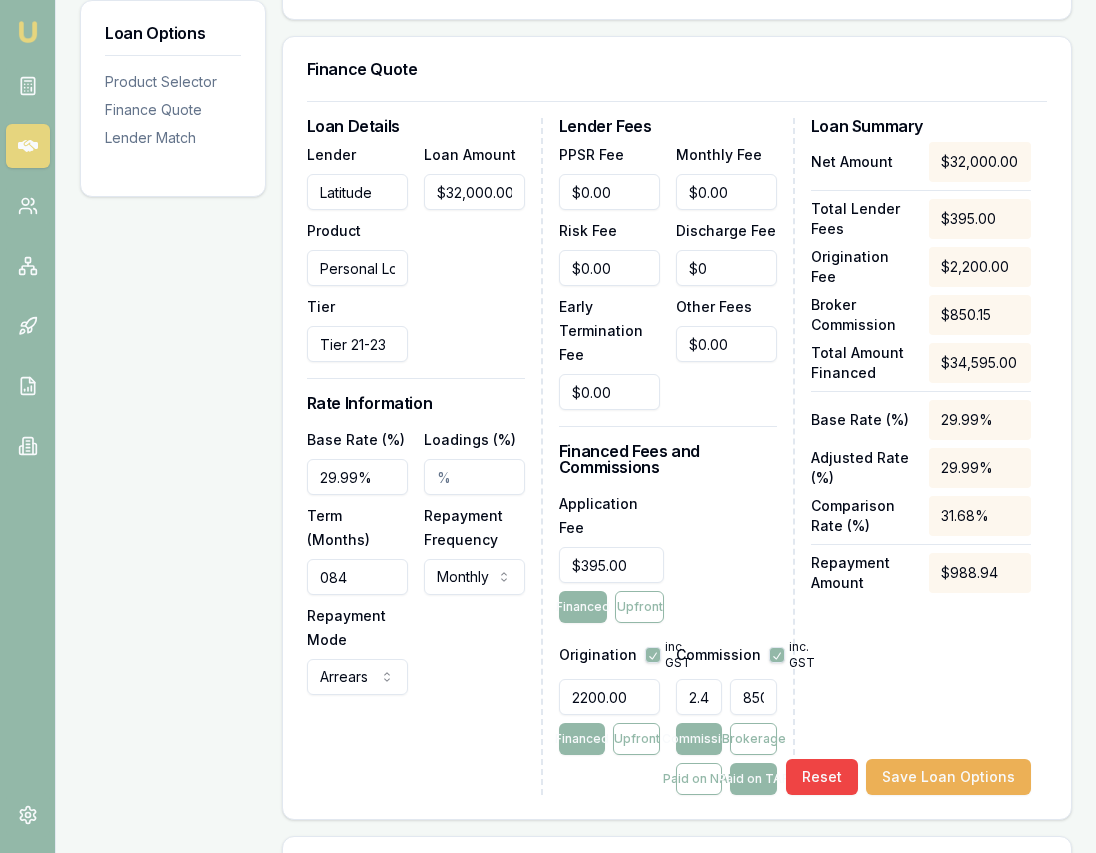 scroll, scrollTop: 487, scrollLeft: 0, axis: vertical 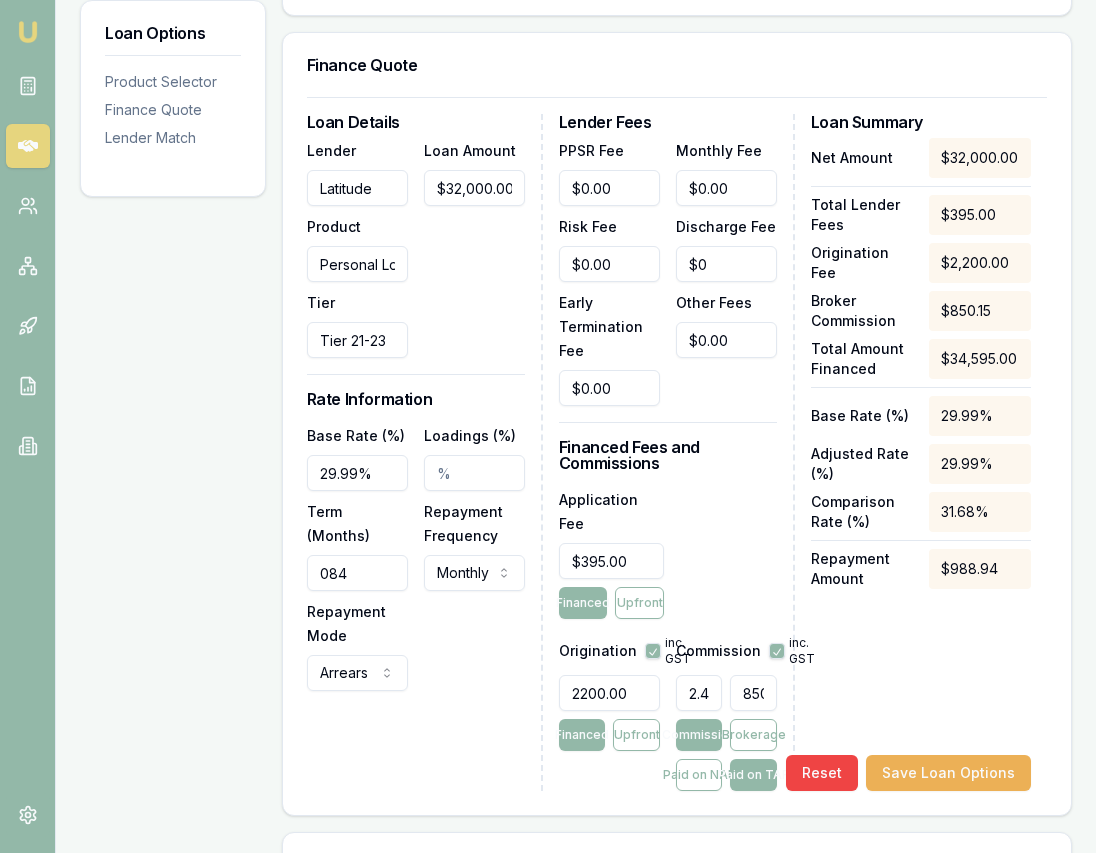 drag, startPoint x: 759, startPoint y: 674, endPoint x: 795, endPoint y: 657, distance: 39.812057 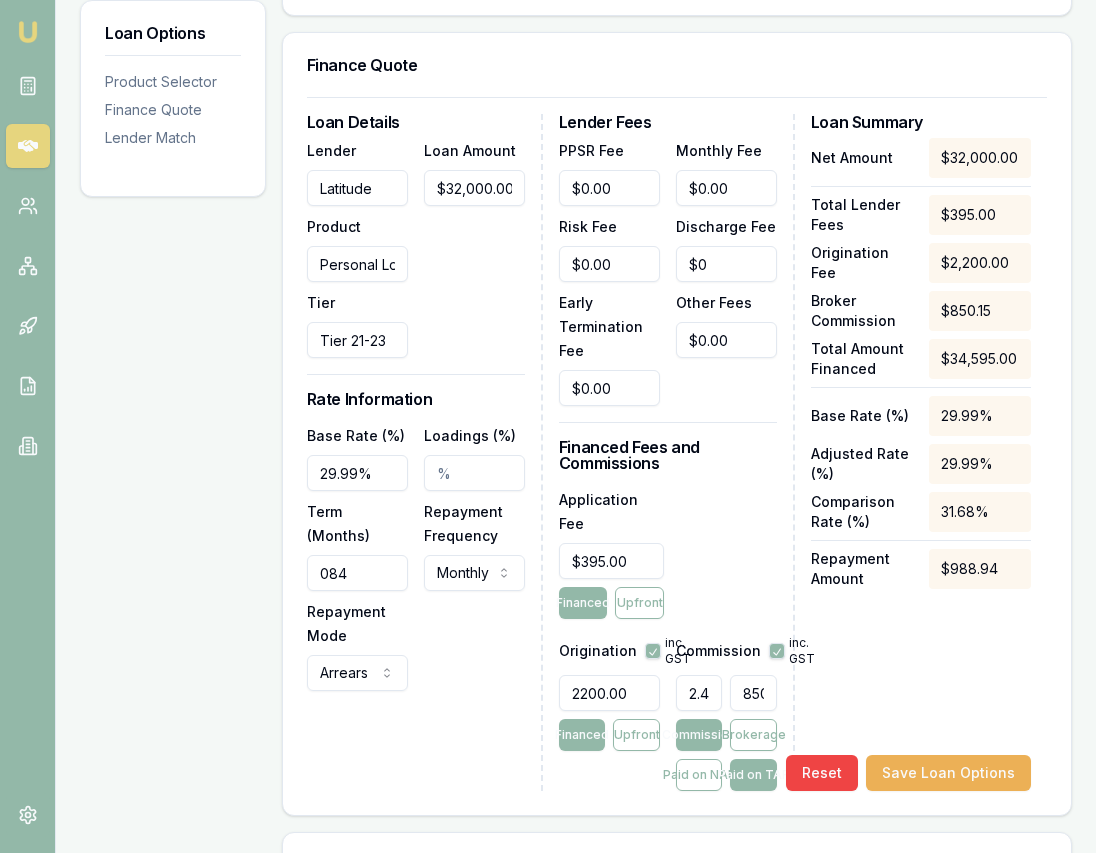 scroll, scrollTop: 0, scrollLeft: 5, axis: horizontal 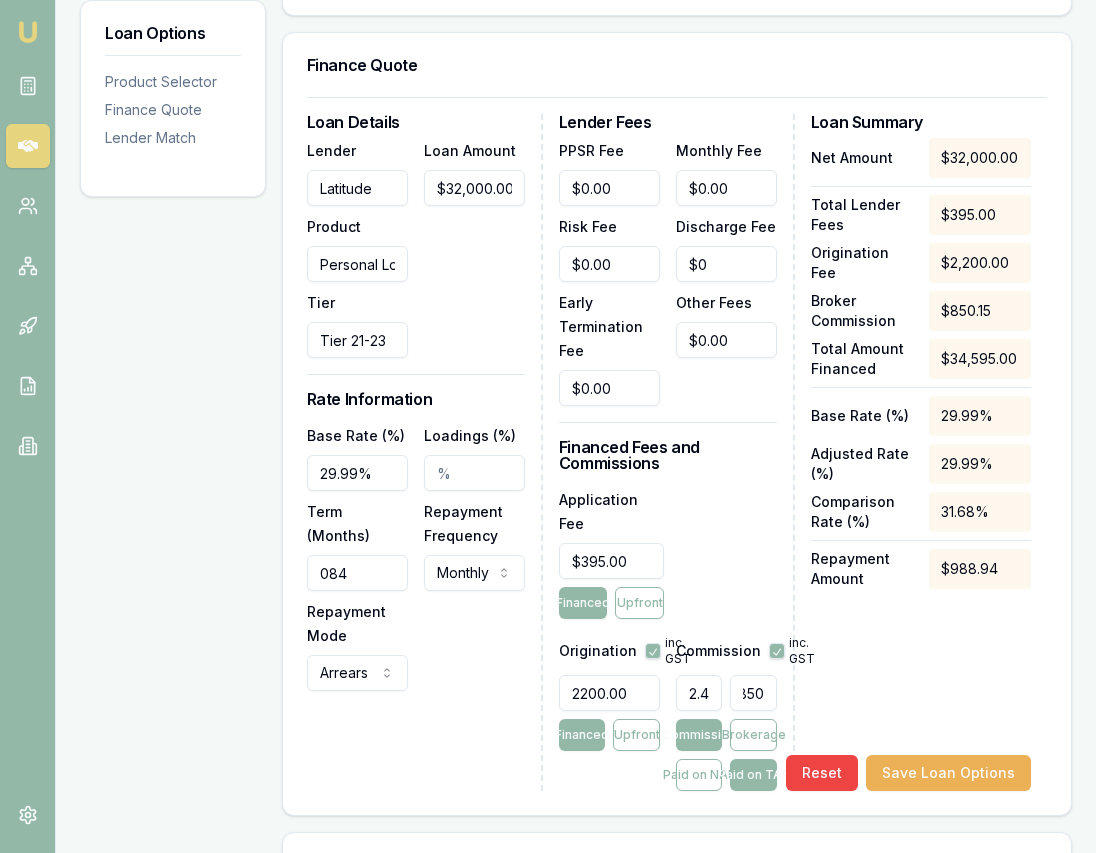 type on "0.2457002457002457" 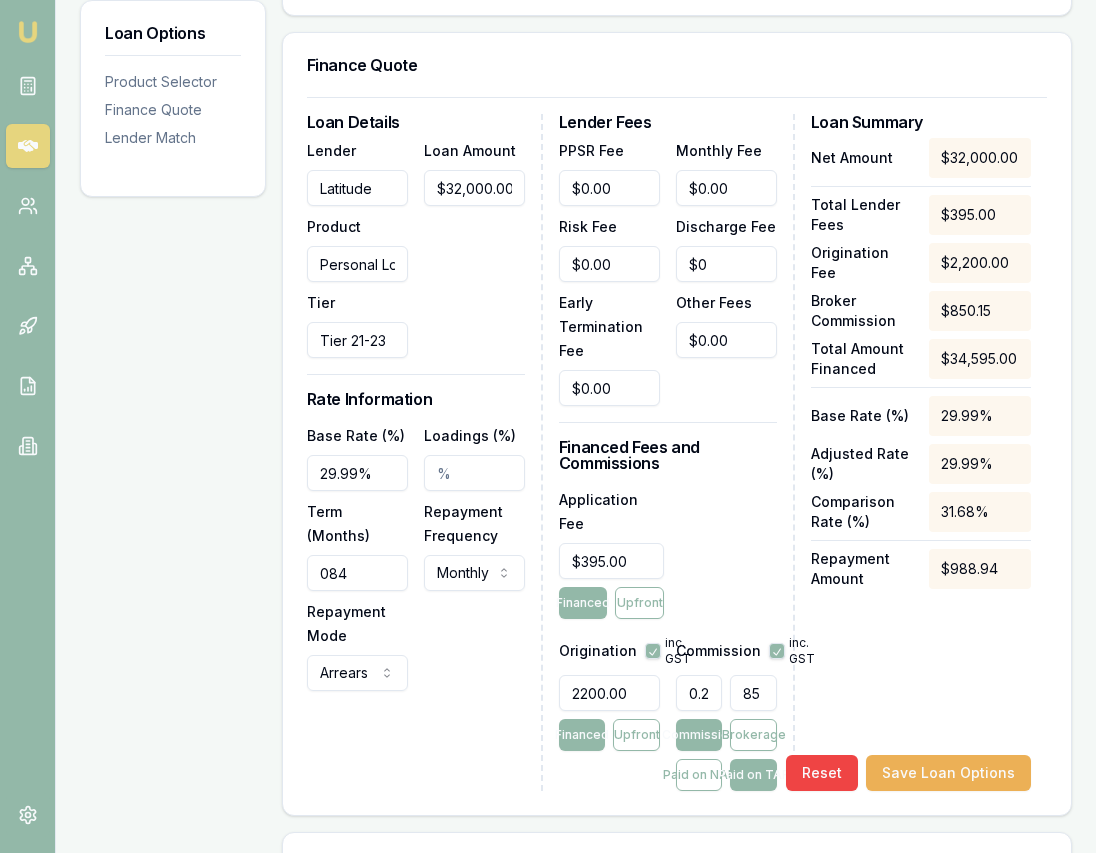 scroll, scrollTop: 0, scrollLeft: 0, axis: both 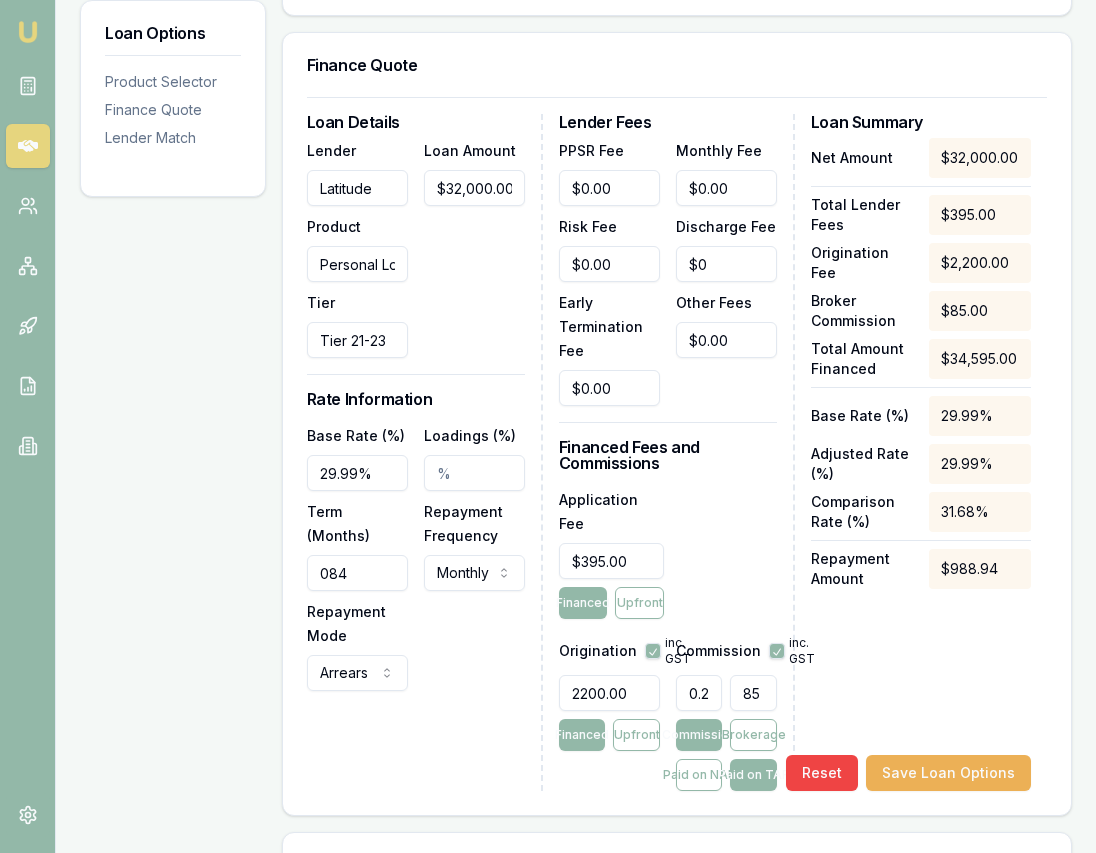 type on "2.4743460037577685" 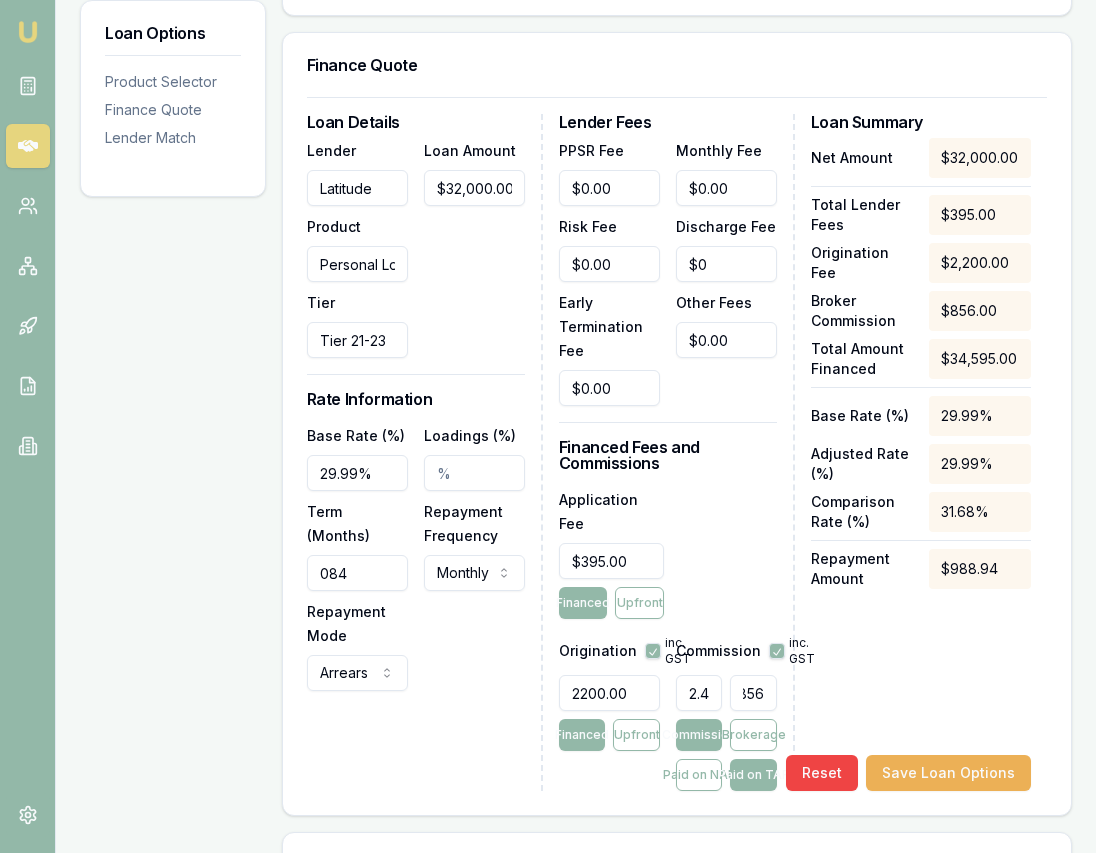 type on "856." 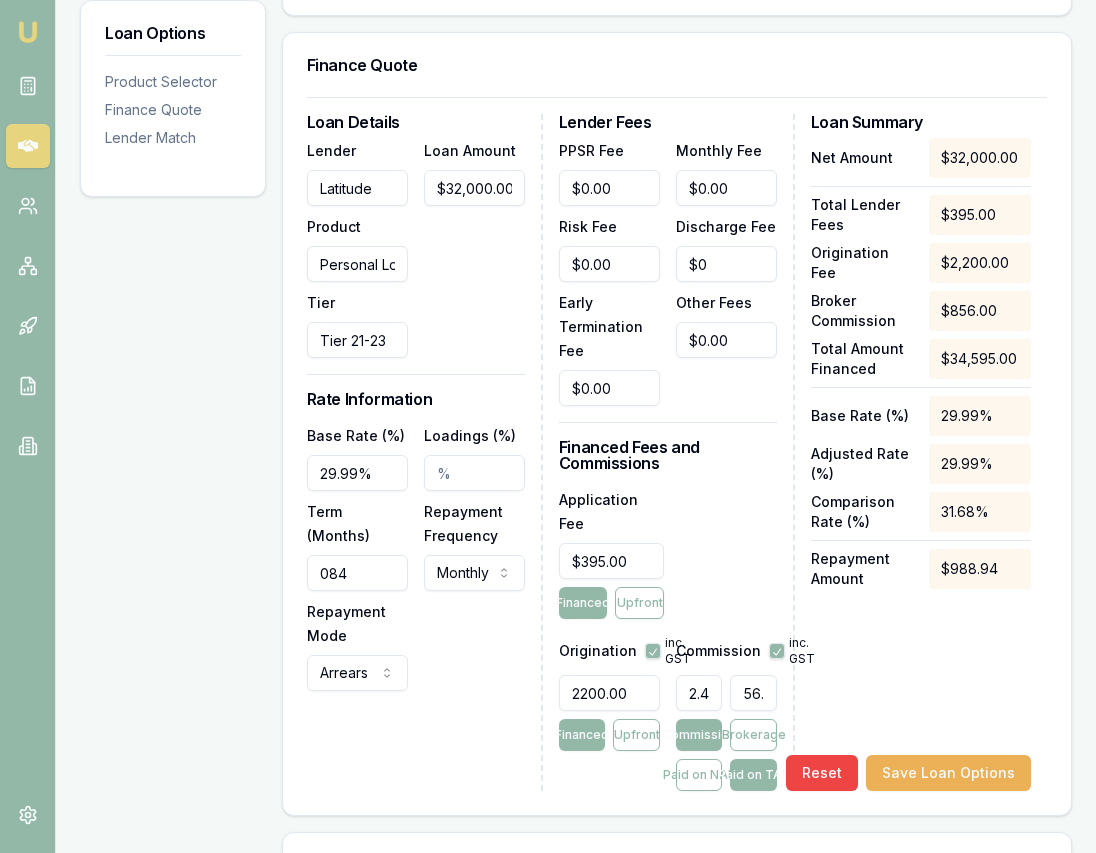 type on "2.4749241219829456" 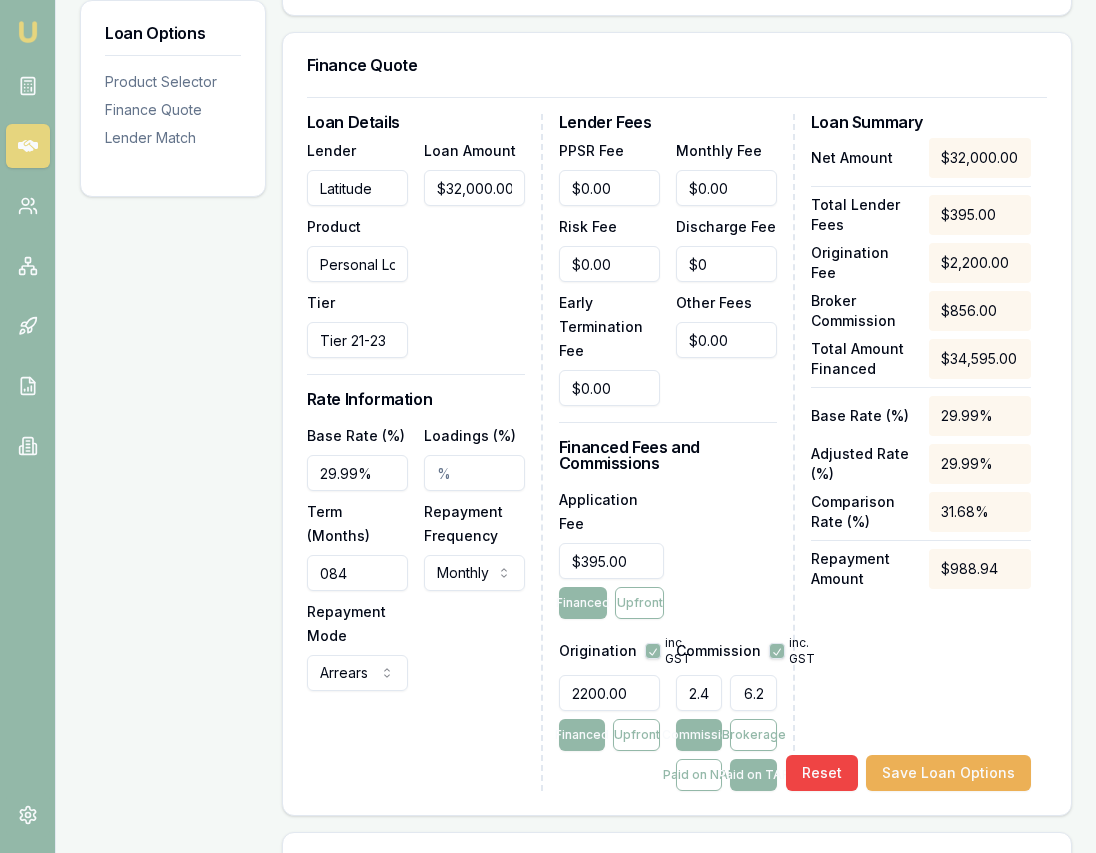 type on "2.4749819338054633" 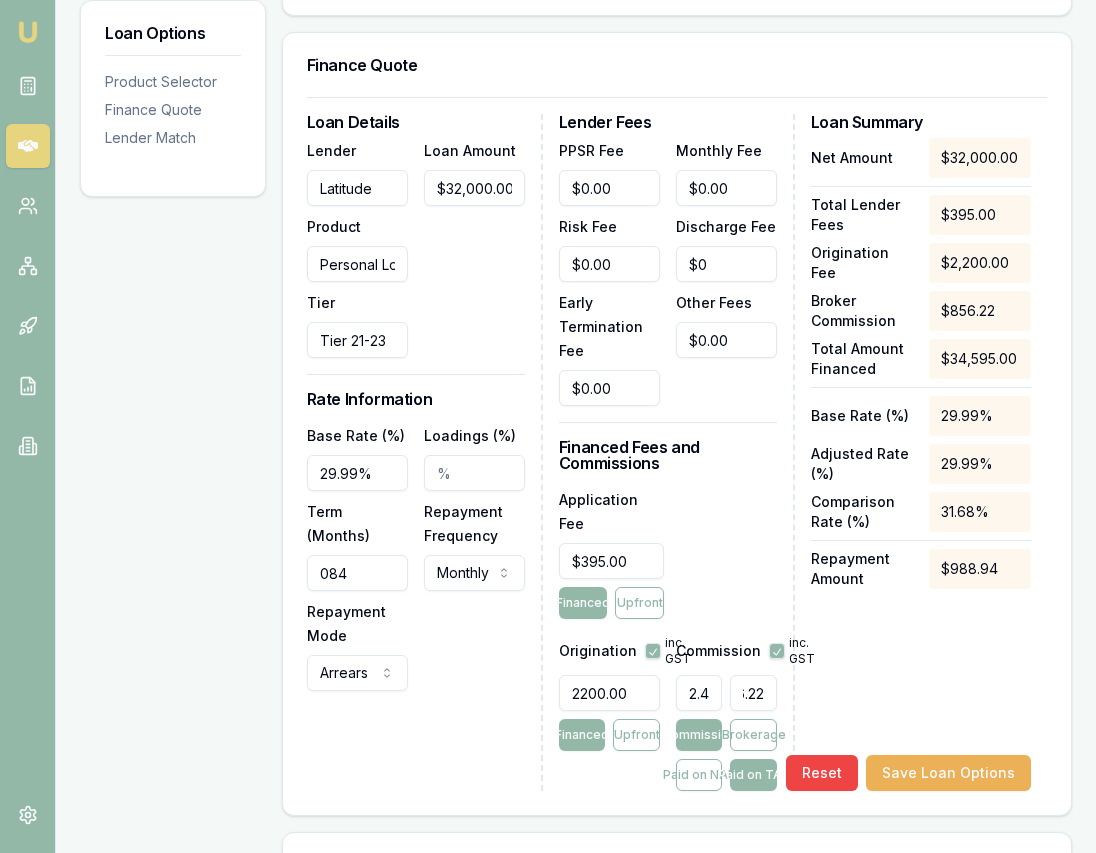 type on "2.4749992773522185" 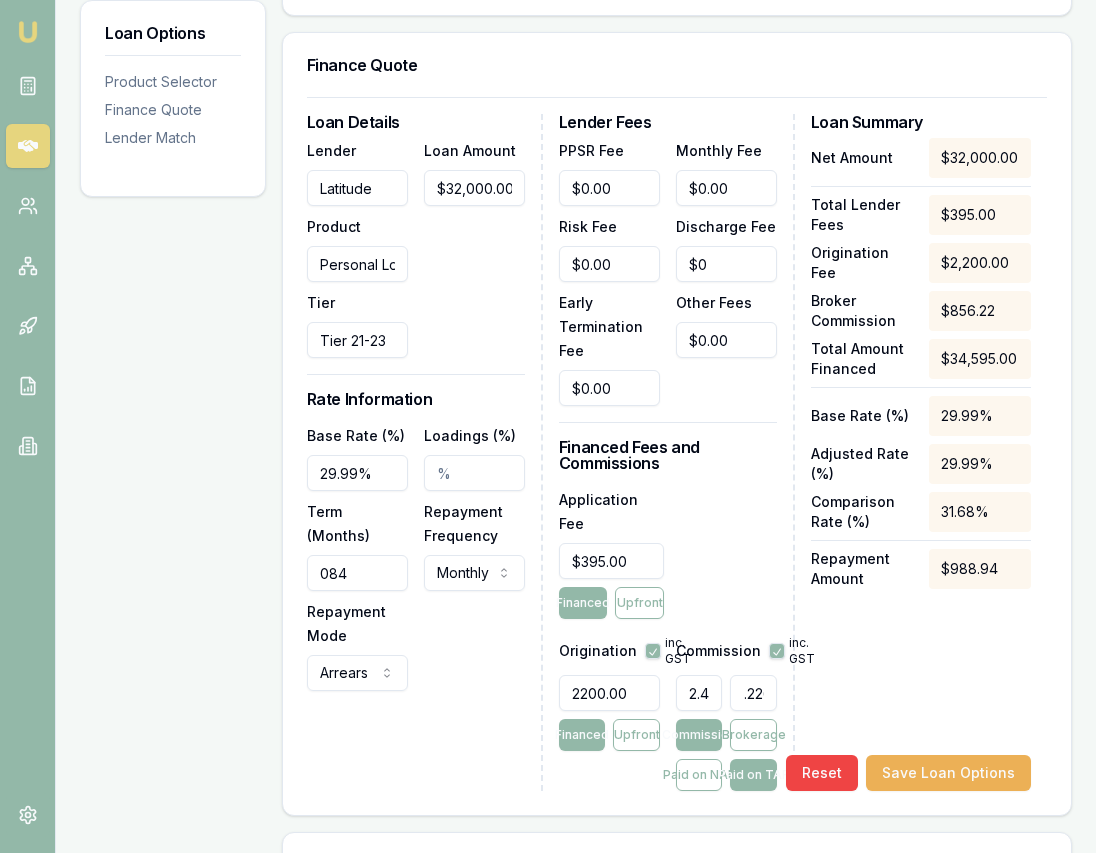 scroll, scrollTop: 0, scrollLeft: 34, axis: horizontal 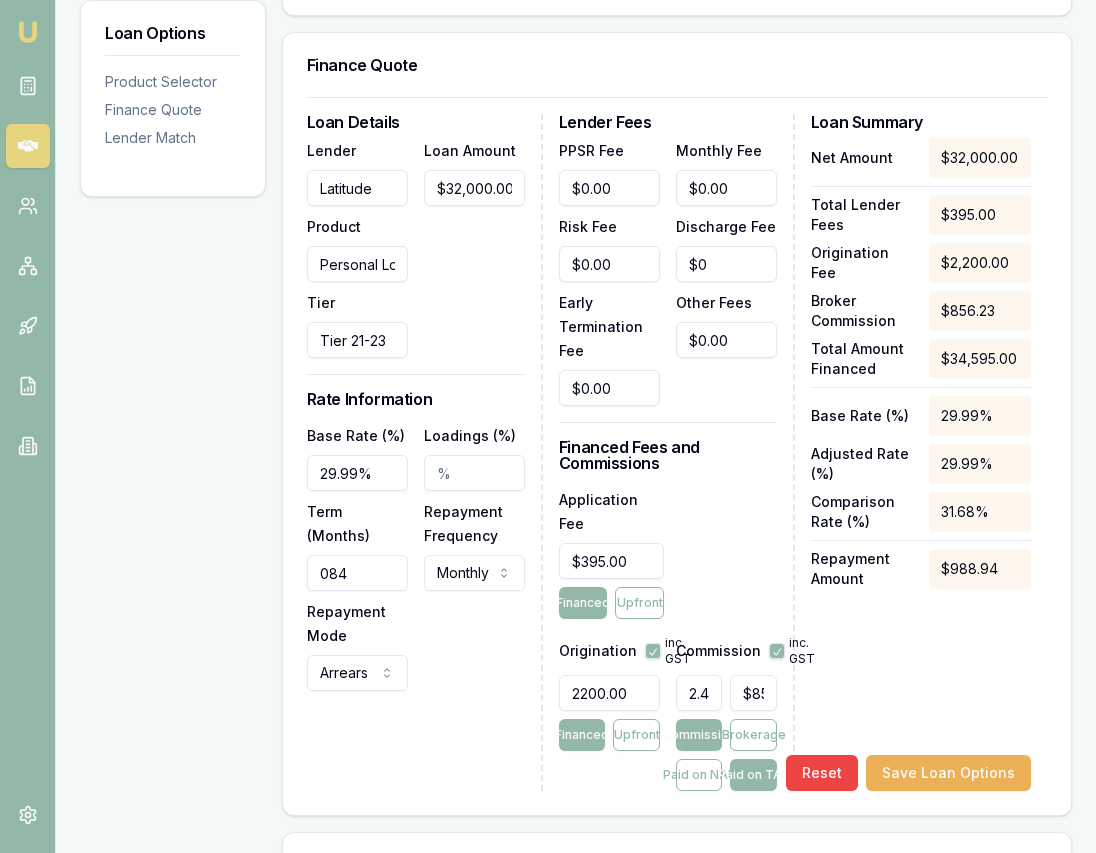 click on "Application Fee  $395.00 Financed Upfront" at bounding box center (668, 553) 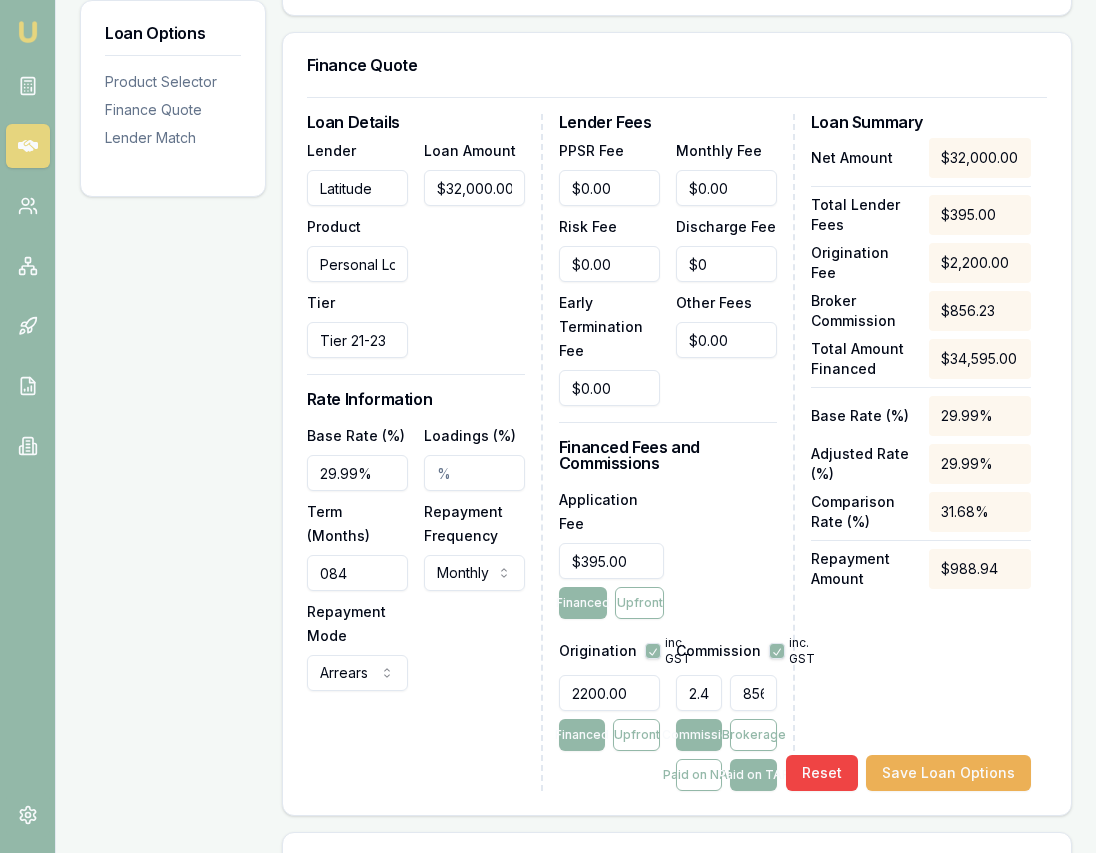 click on "856" at bounding box center [753, 693] 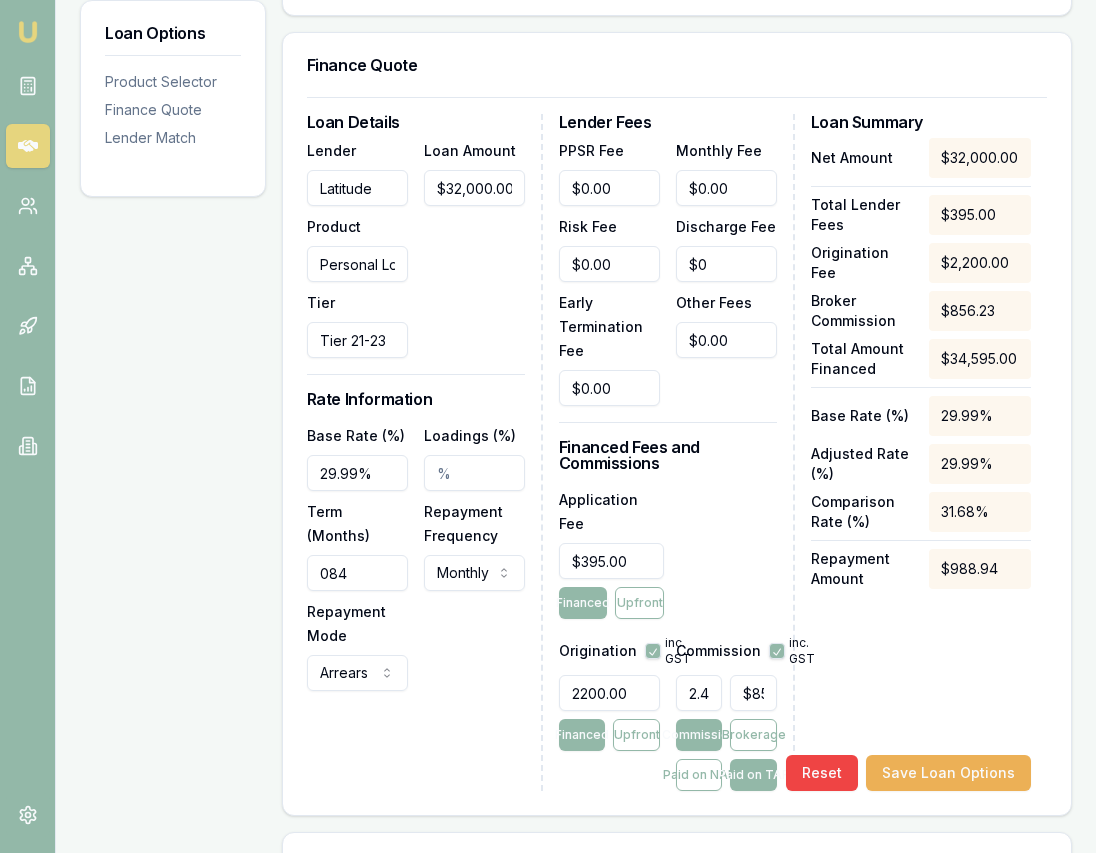 click on "Application Fee  $395.00 Financed Upfront" at bounding box center (668, 553) 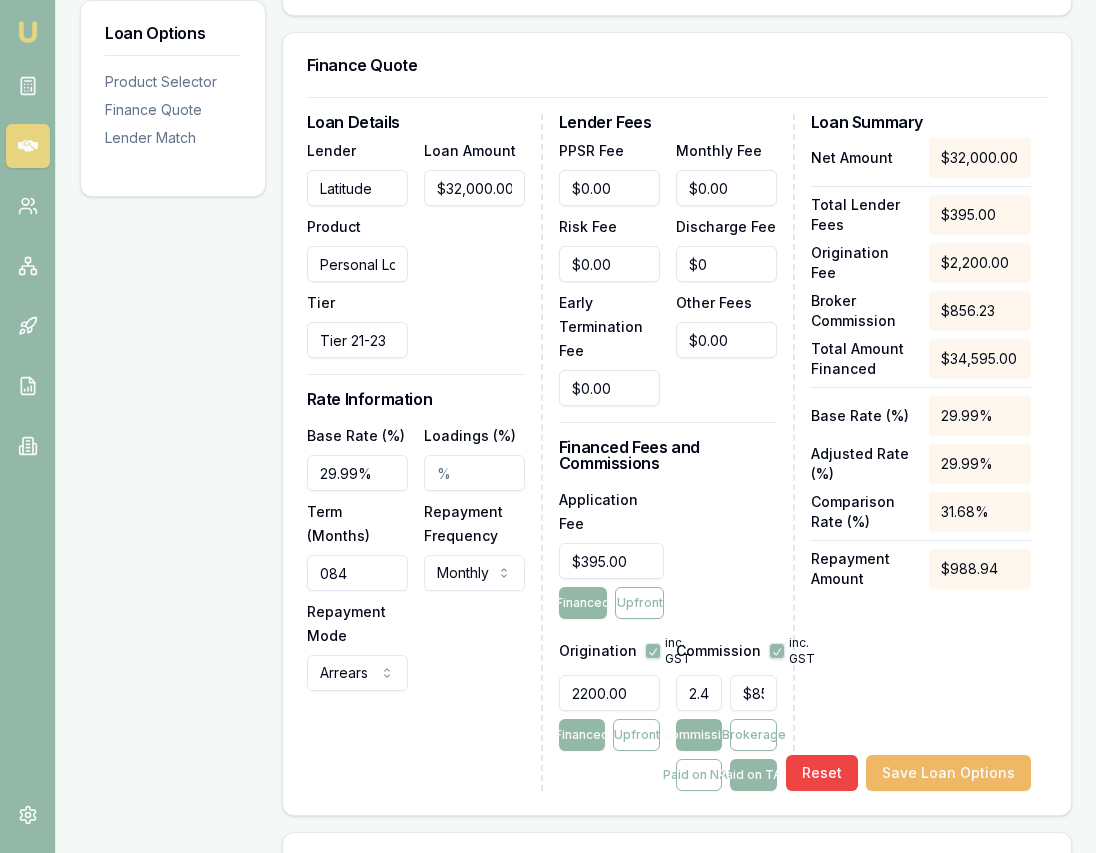 click on "Save Loan Options" at bounding box center (948, 773) 